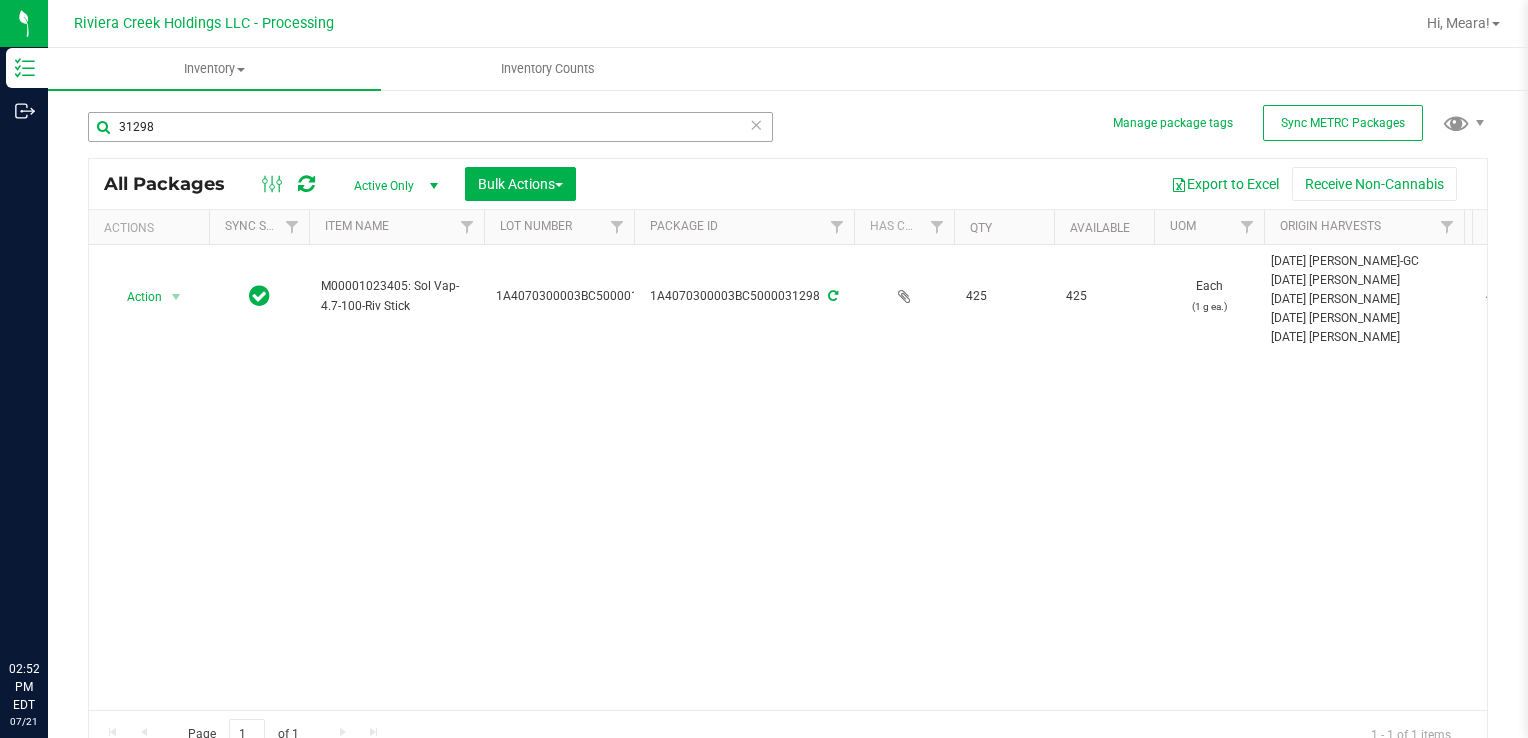 scroll, scrollTop: 0, scrollLeft: 0, axis: both 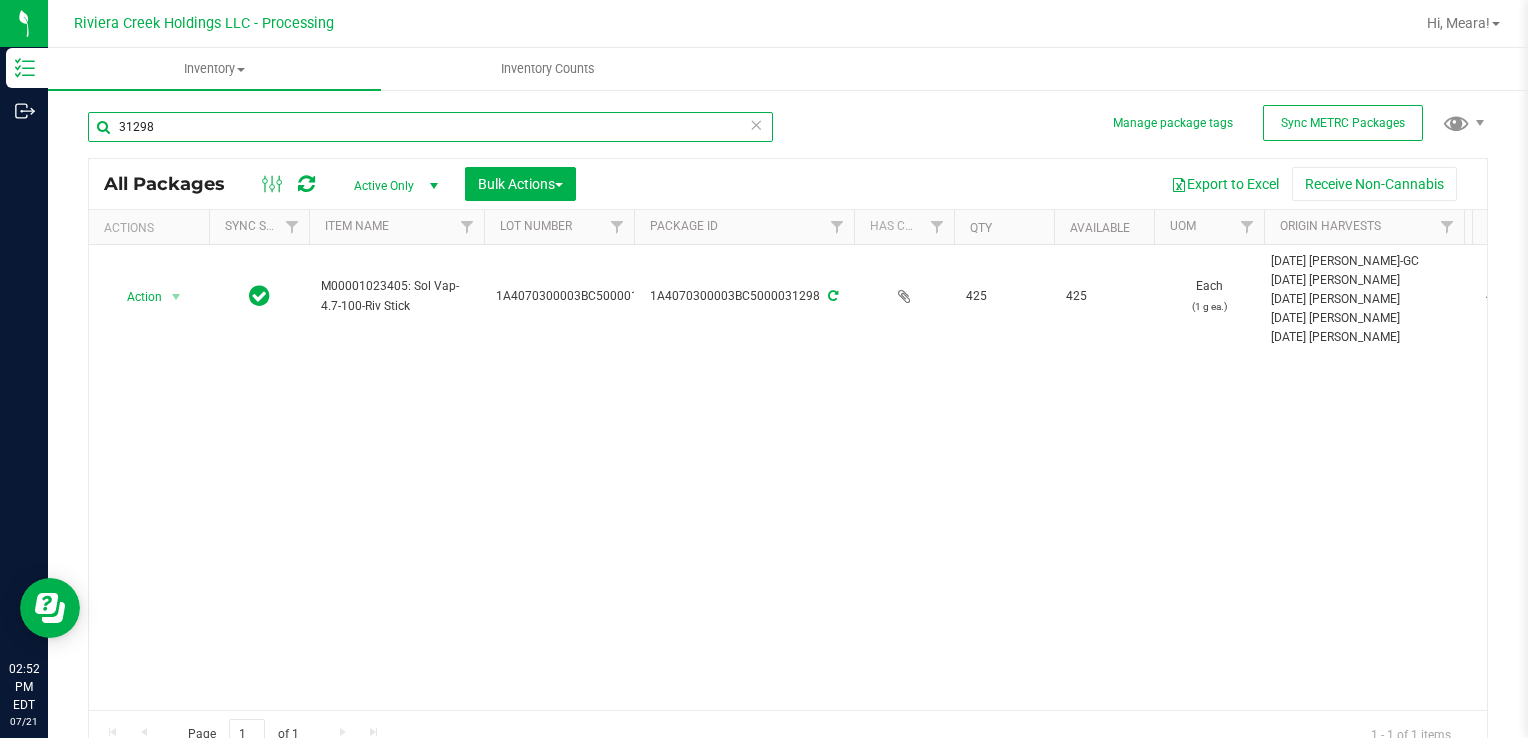 drag, startPoint x: 424, startPoint y: 131, endPoint x: 128, endPoint y: 127, distance: 296.02704 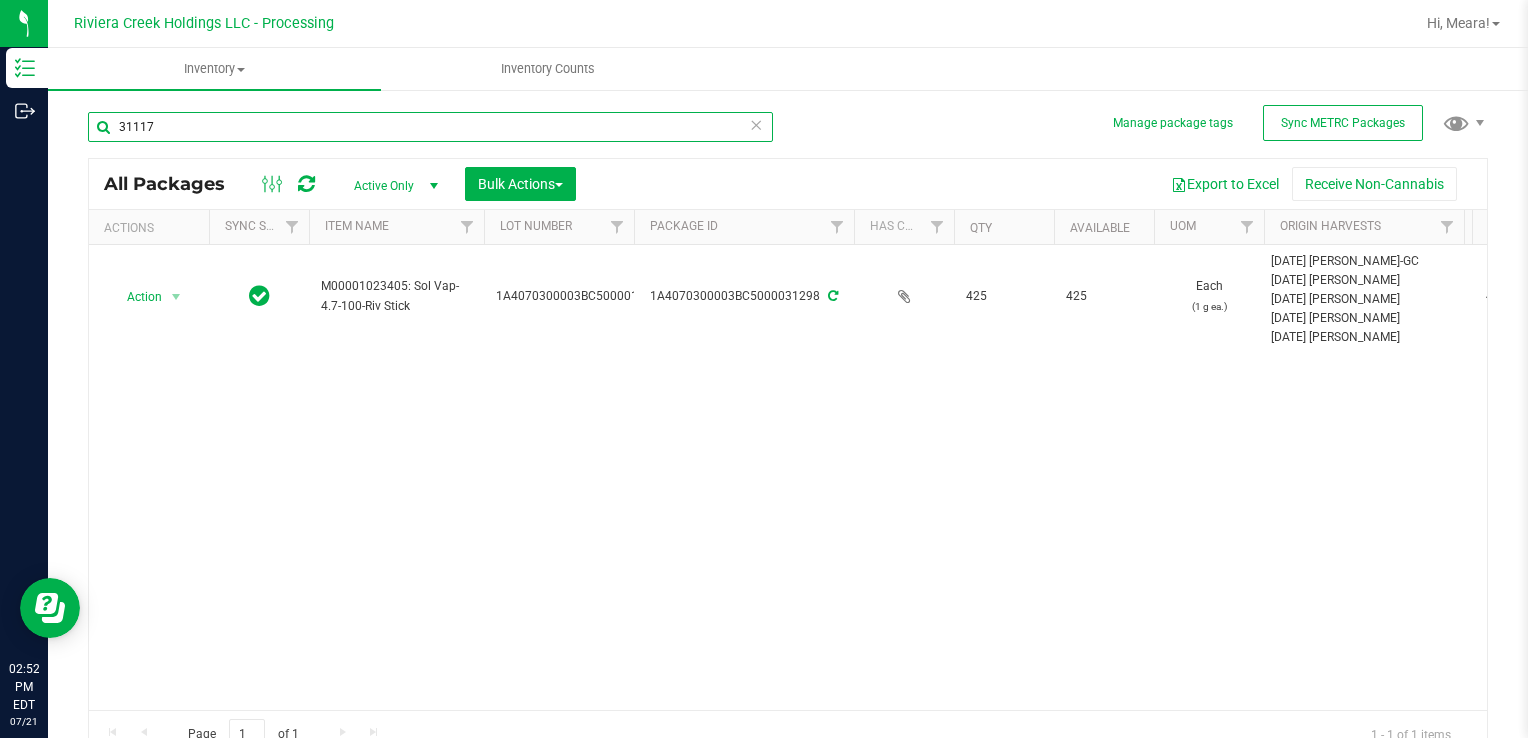 type on "31117" 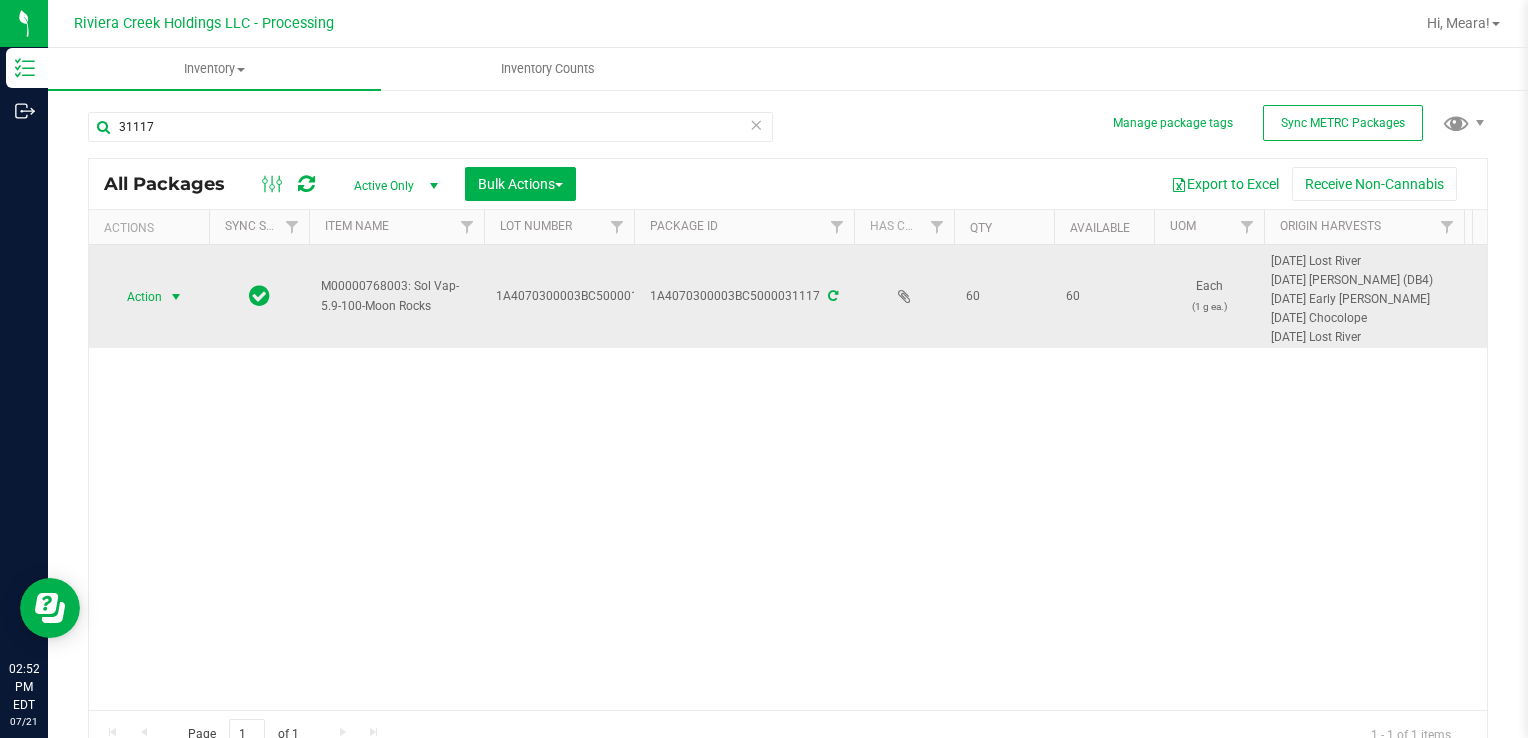 click at bounding box center (176, 297) 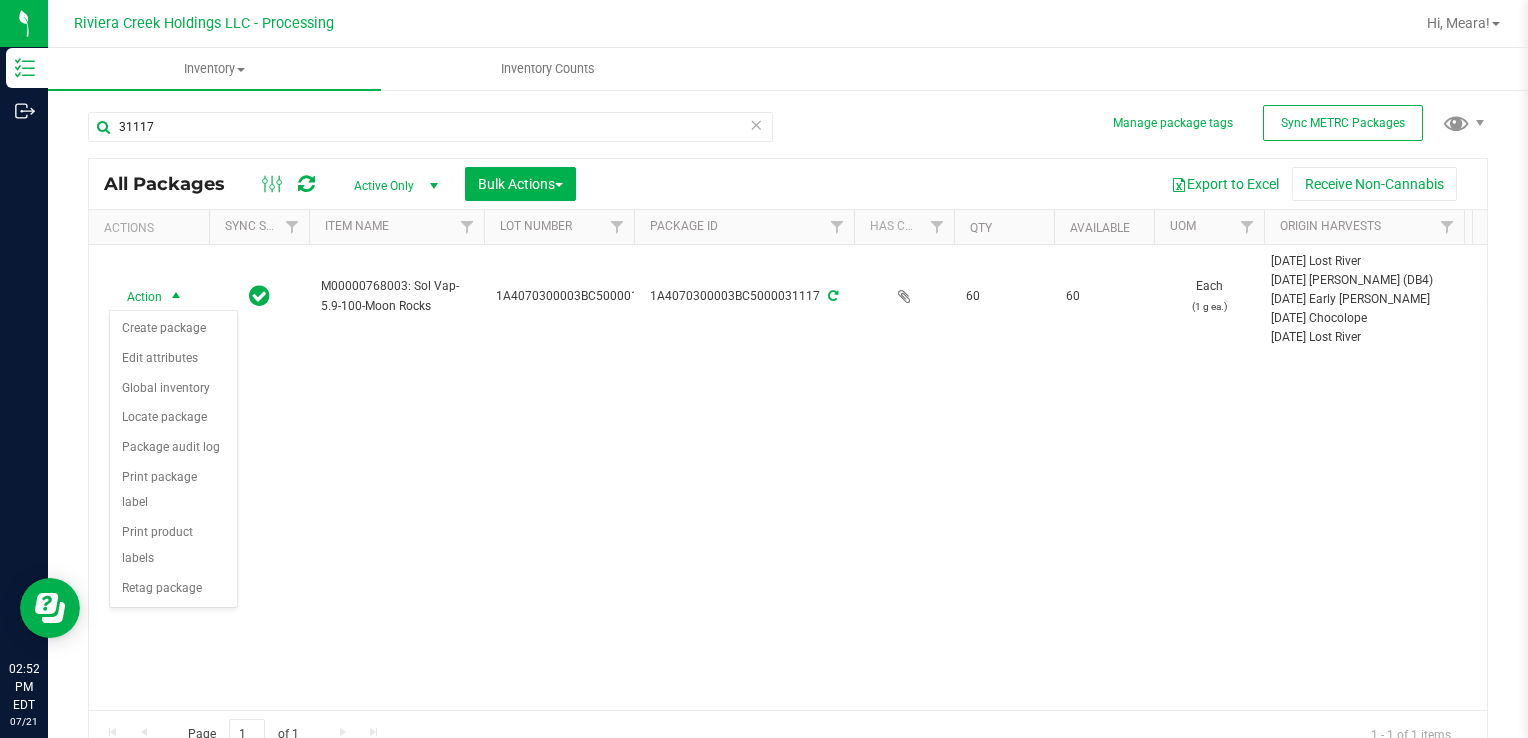 drag, startPoint x: 240, startPoint y: 473, endPoint x: 224, endPoint y: 474, distance: 16.03122 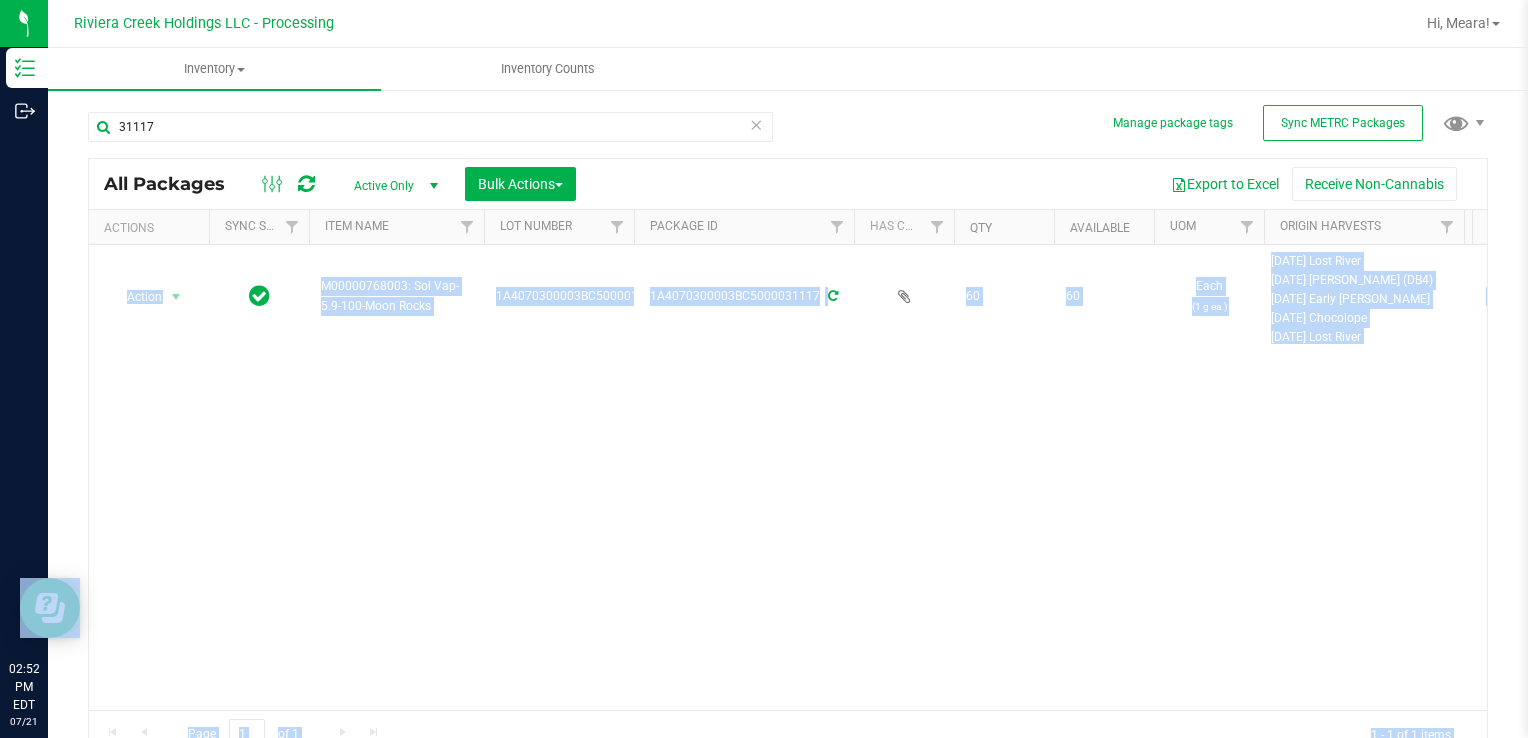 drag, startPoint x: 224, startPoint y: 474, endPoint x: 182, endPoint y: 353, distance: 128.082 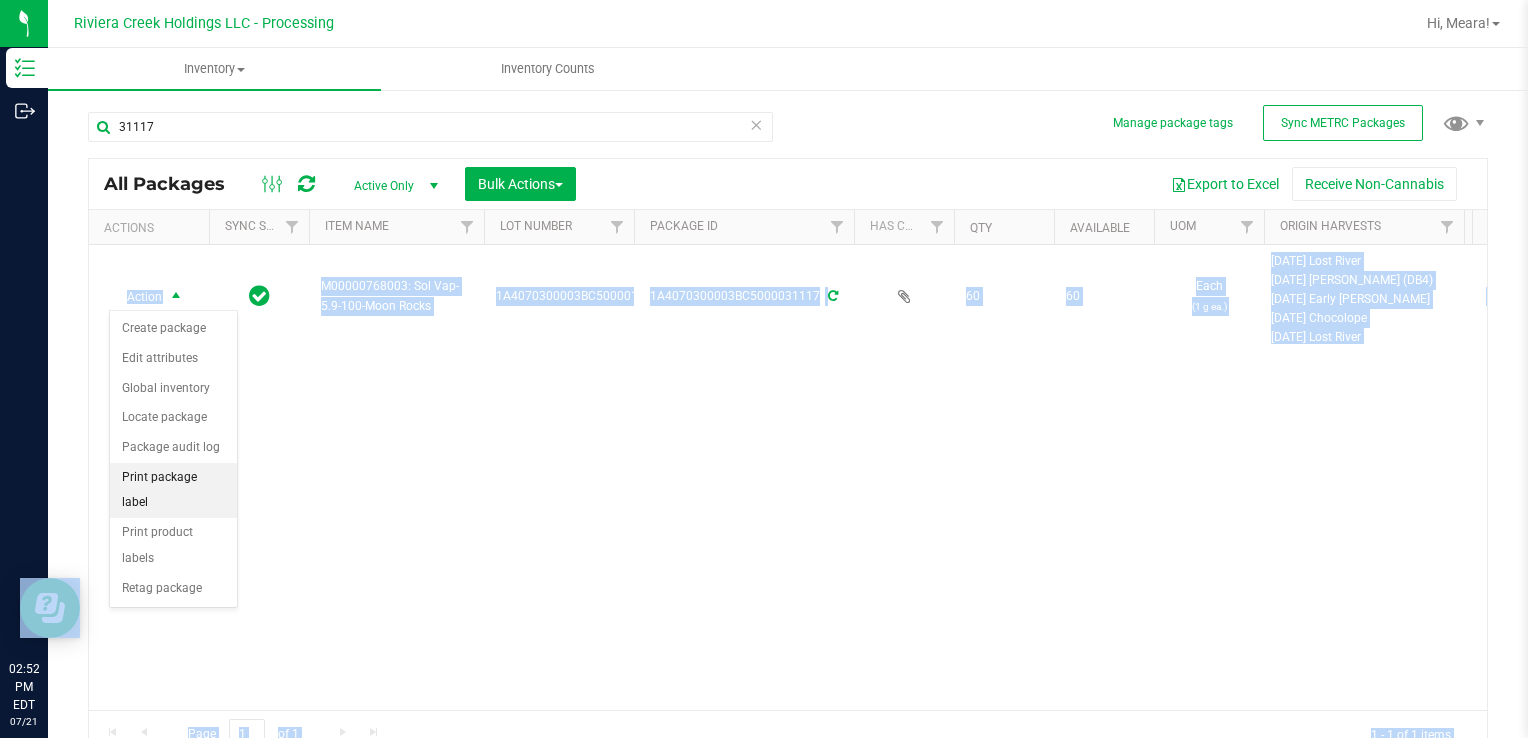 click on "Print package label" at bounding box center [173, 490] 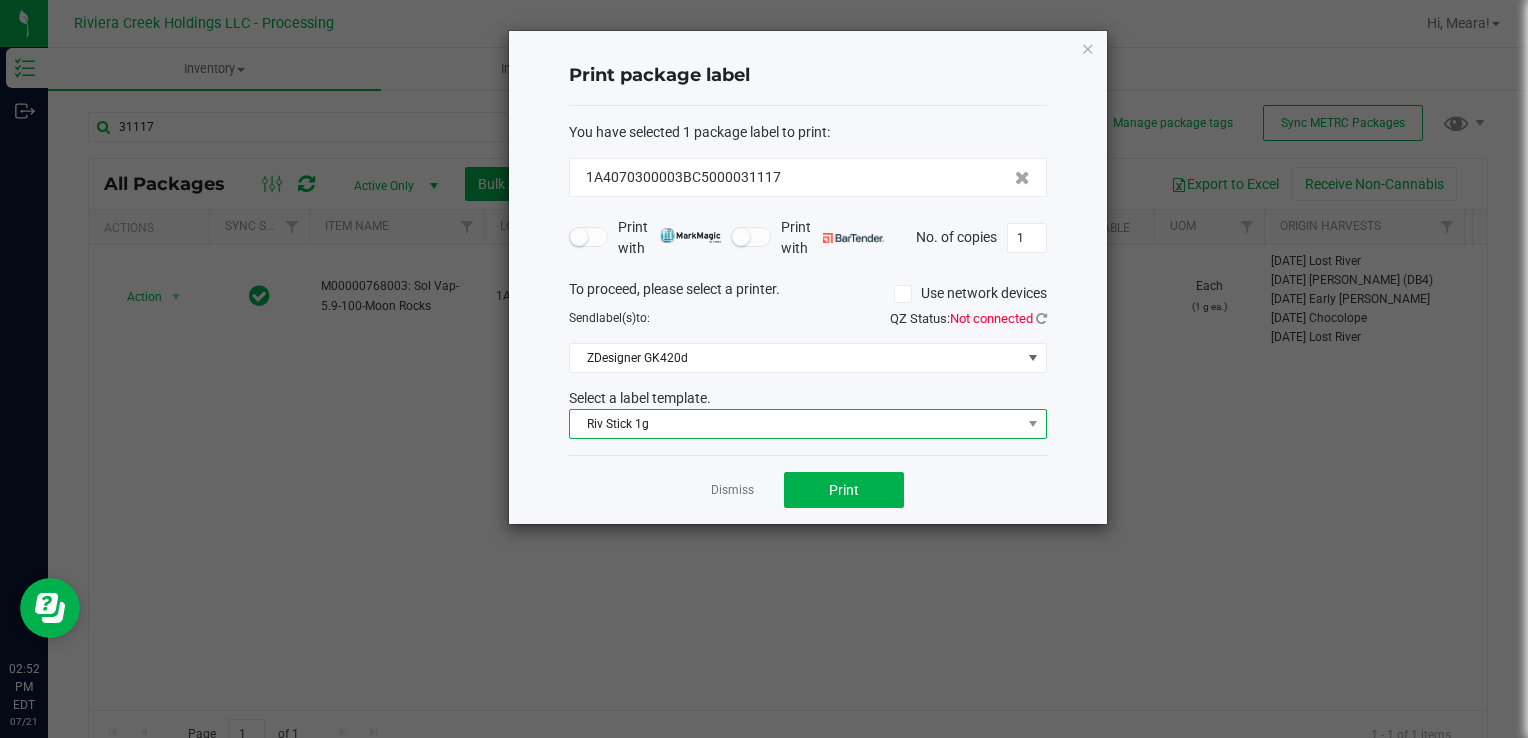 click on "Riv Stick 1g" at bounding box center (795, 424) 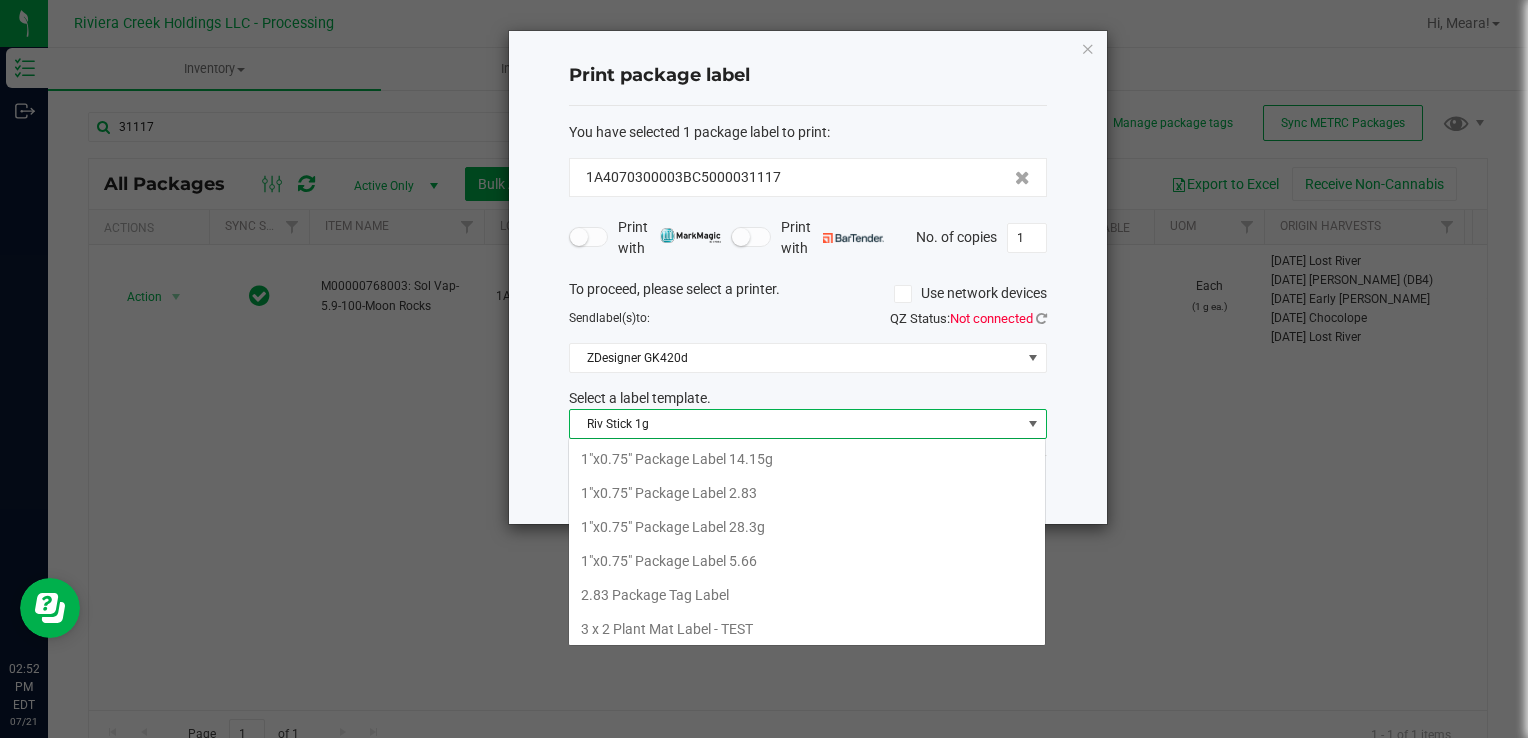 scroll, scrollTop: 99970, scrollLeft: 99521, axis: both 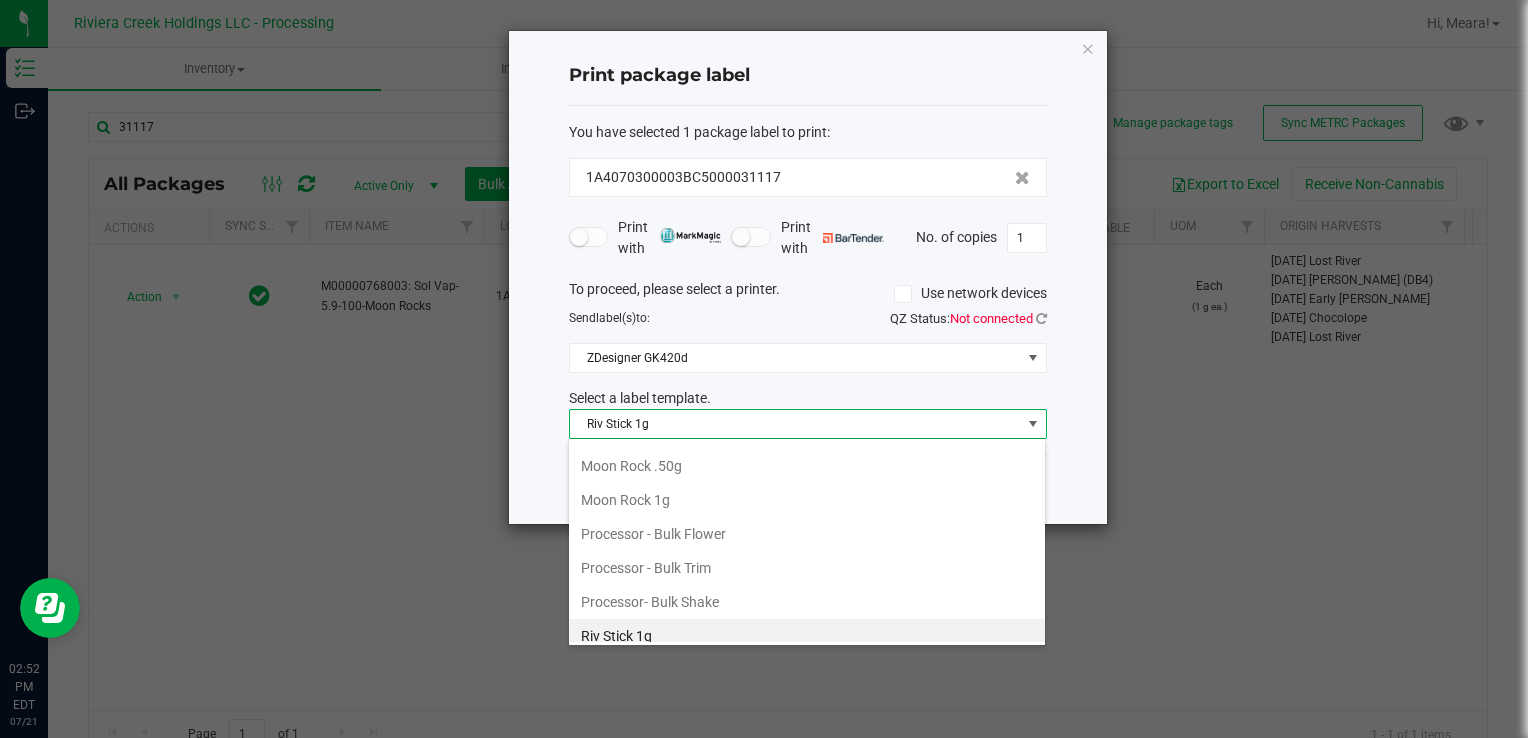 drag, startPoint x: 659, startPoint y: 479, endPoint x: 757, endPoint y: 480, distance: 98.005104 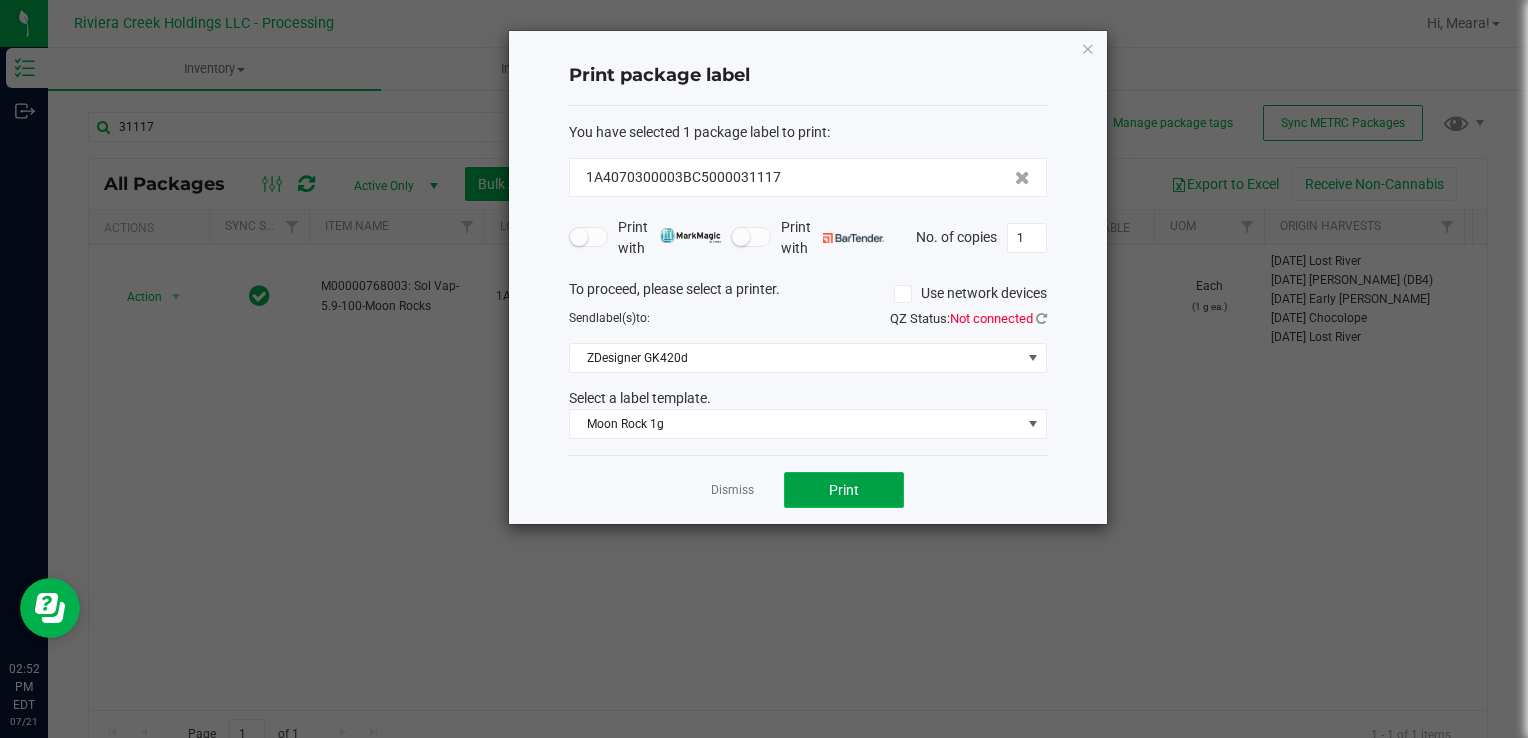 click on "Print" 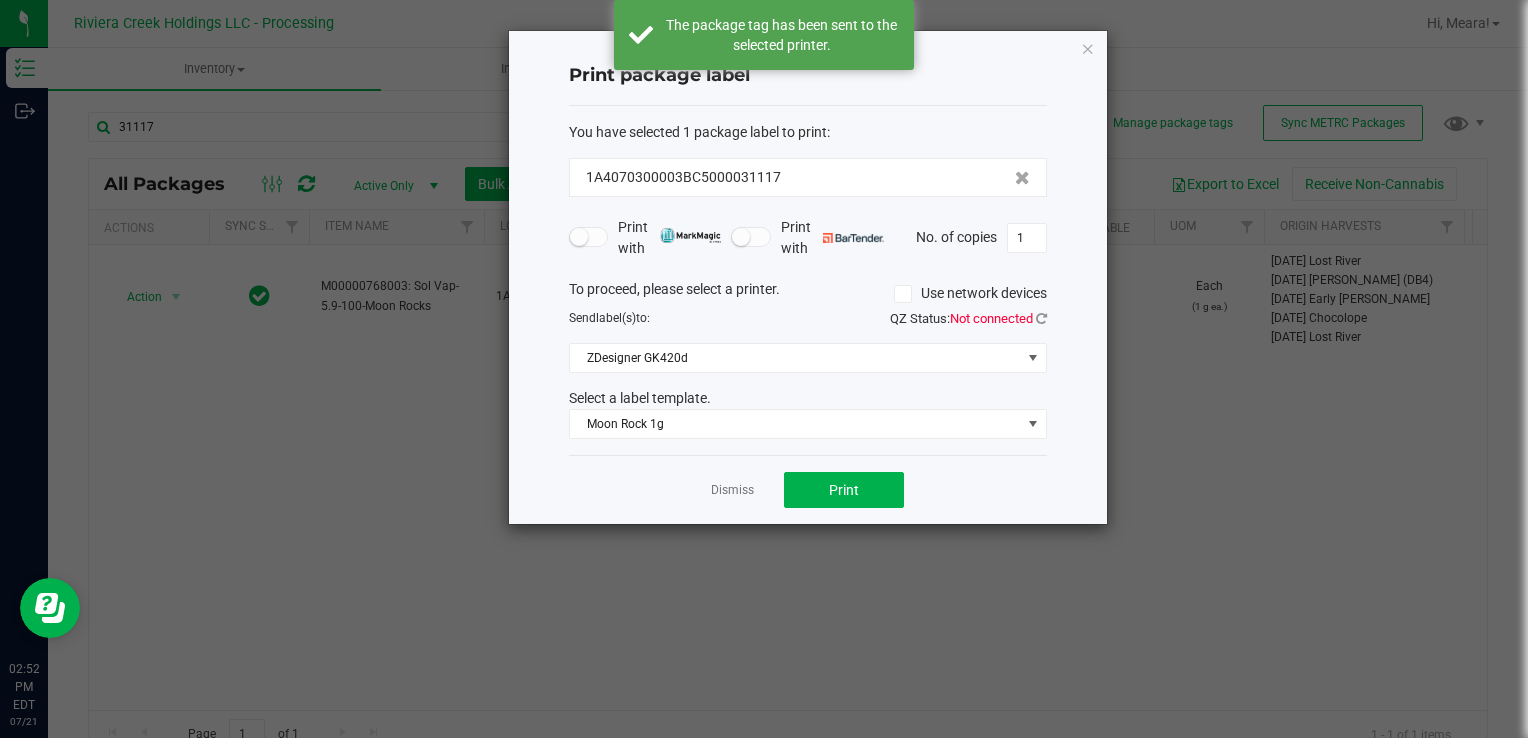 click on "Dismiss" 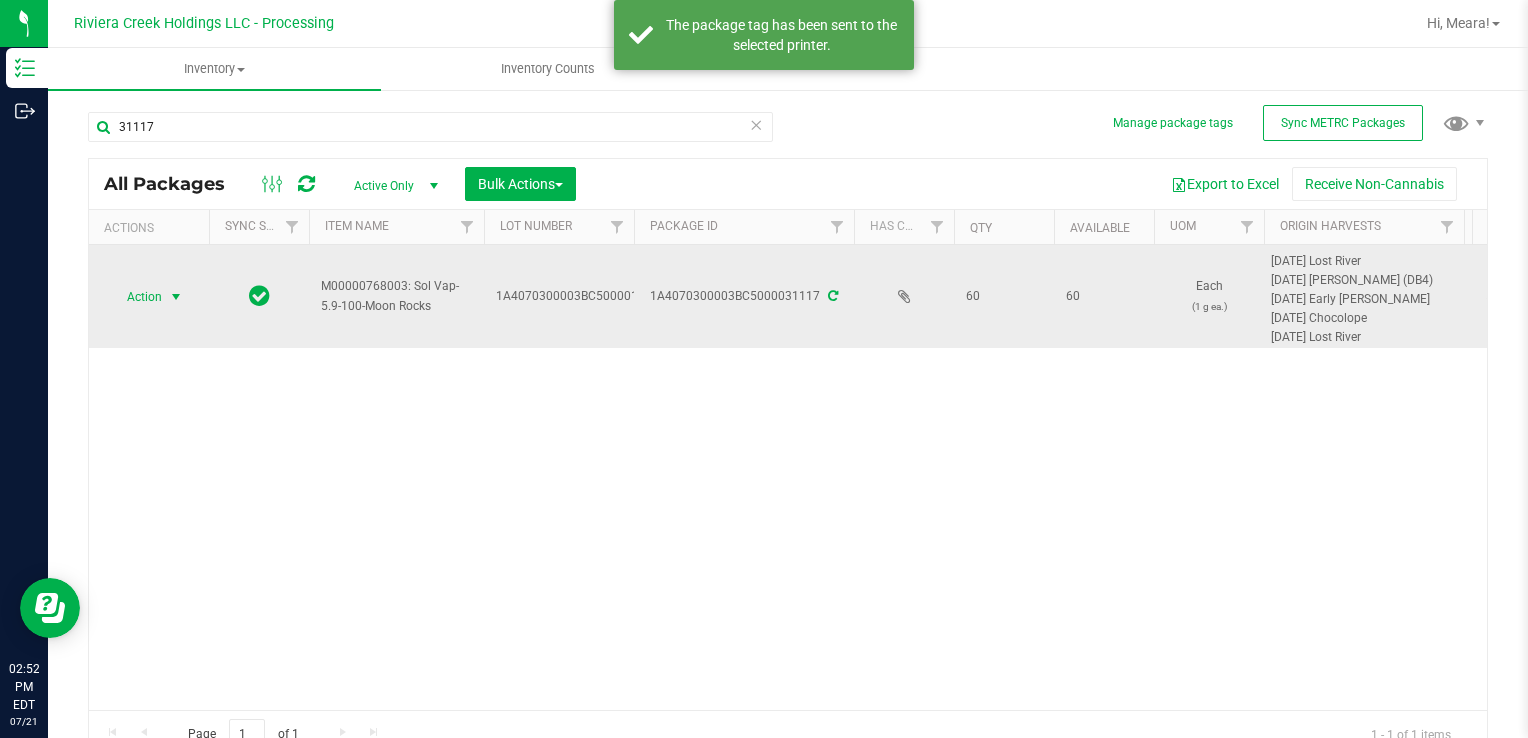 click at bounding box center (176, 297) 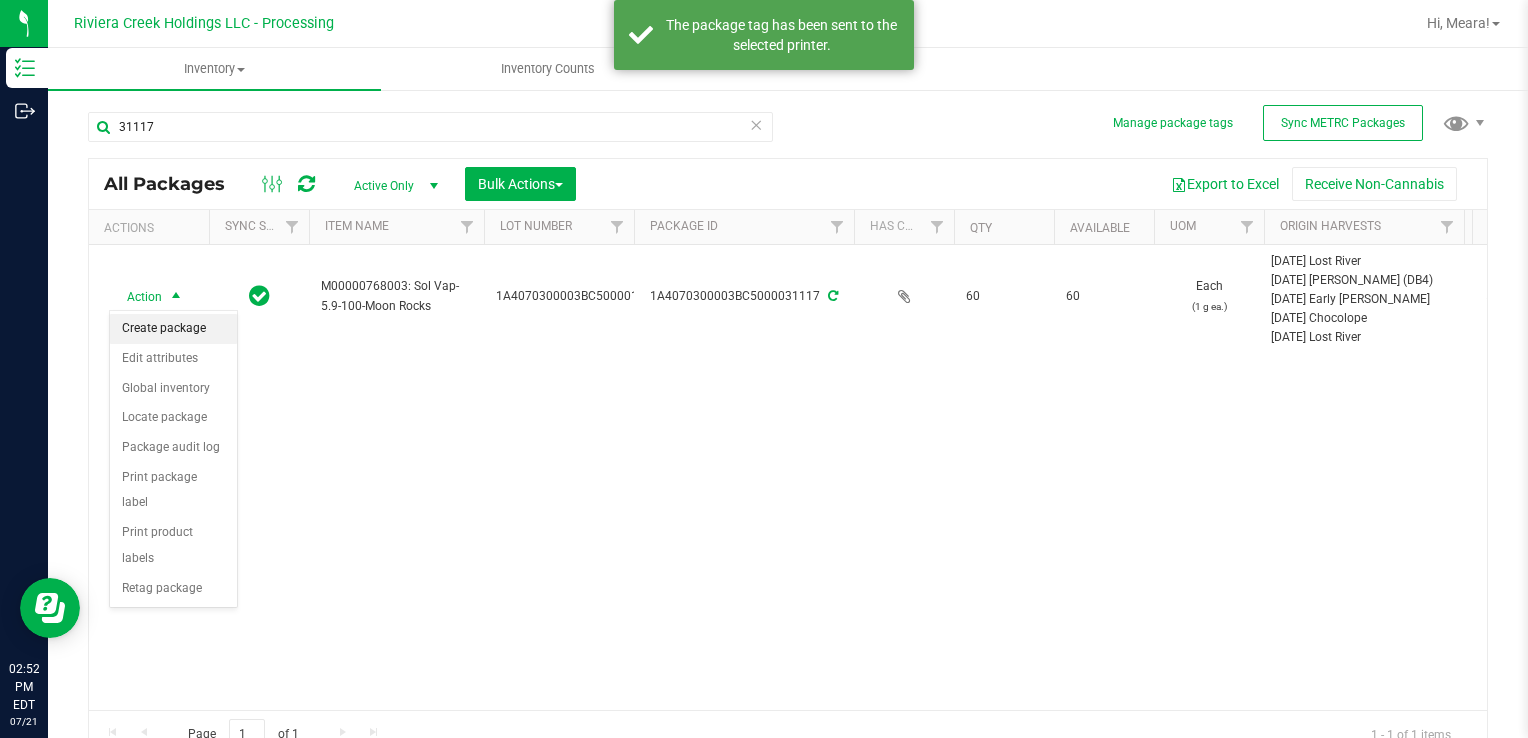 click on "Create package" at bounding box center (173, 329) 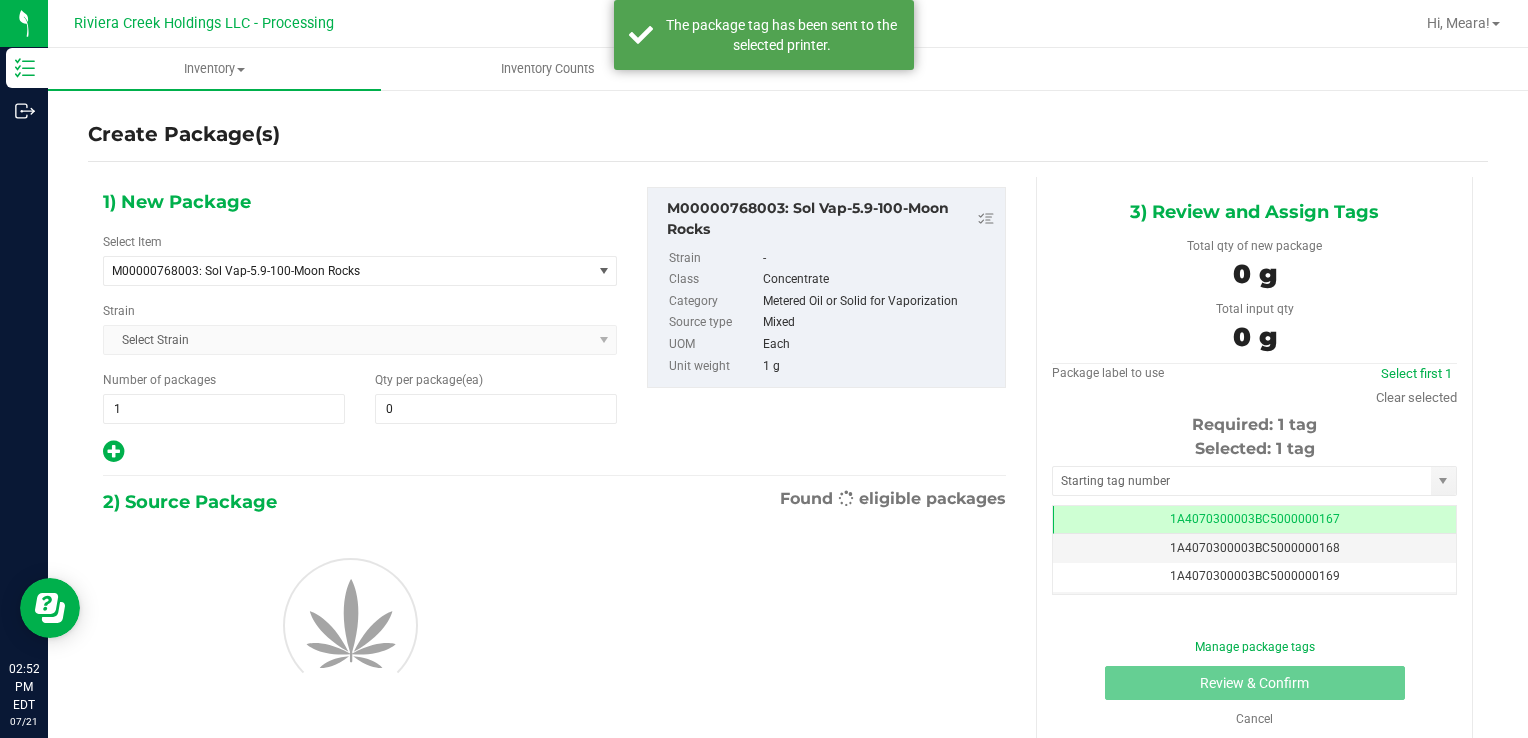 scroll, scrollTop: 0, scrollLeft: 0, axis: both 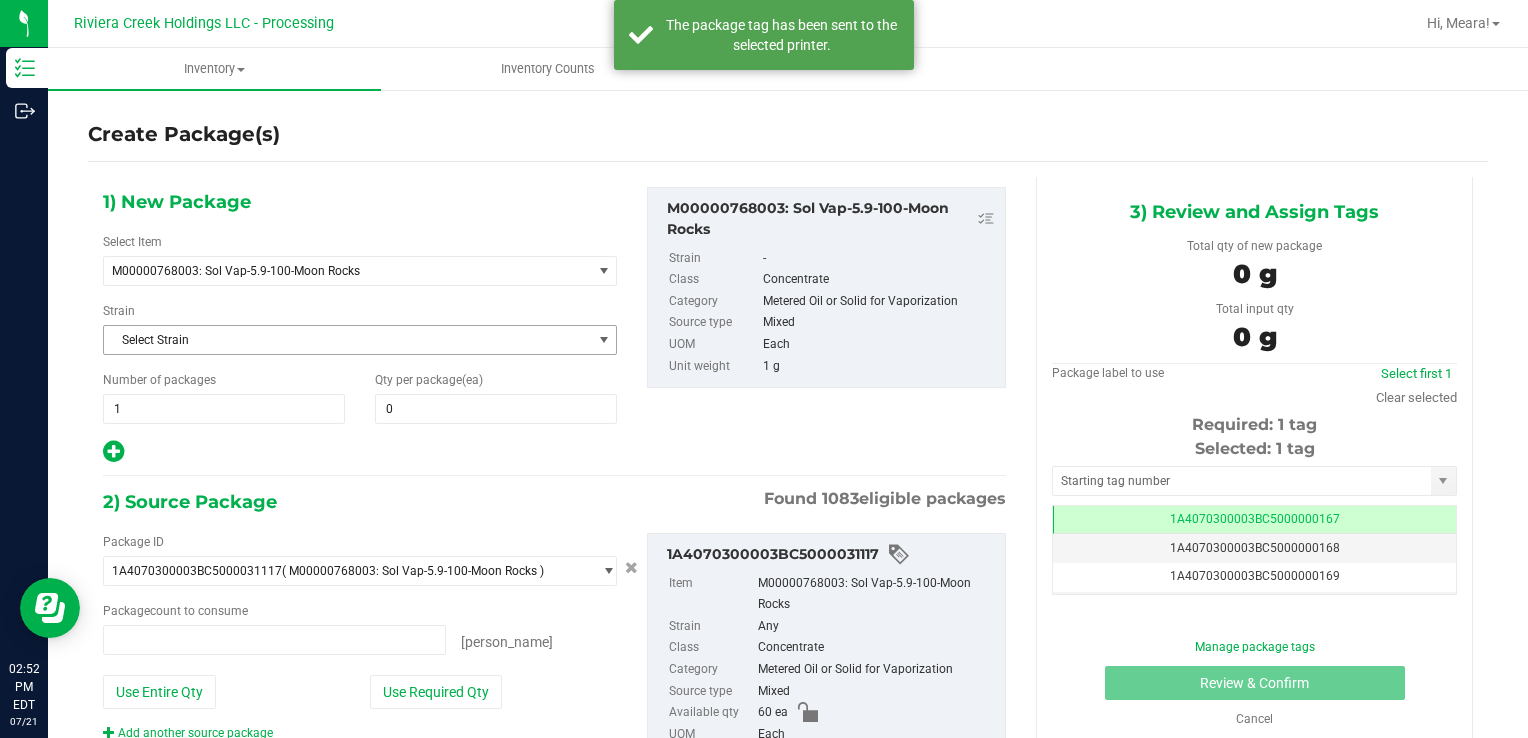 type on "0 ea" 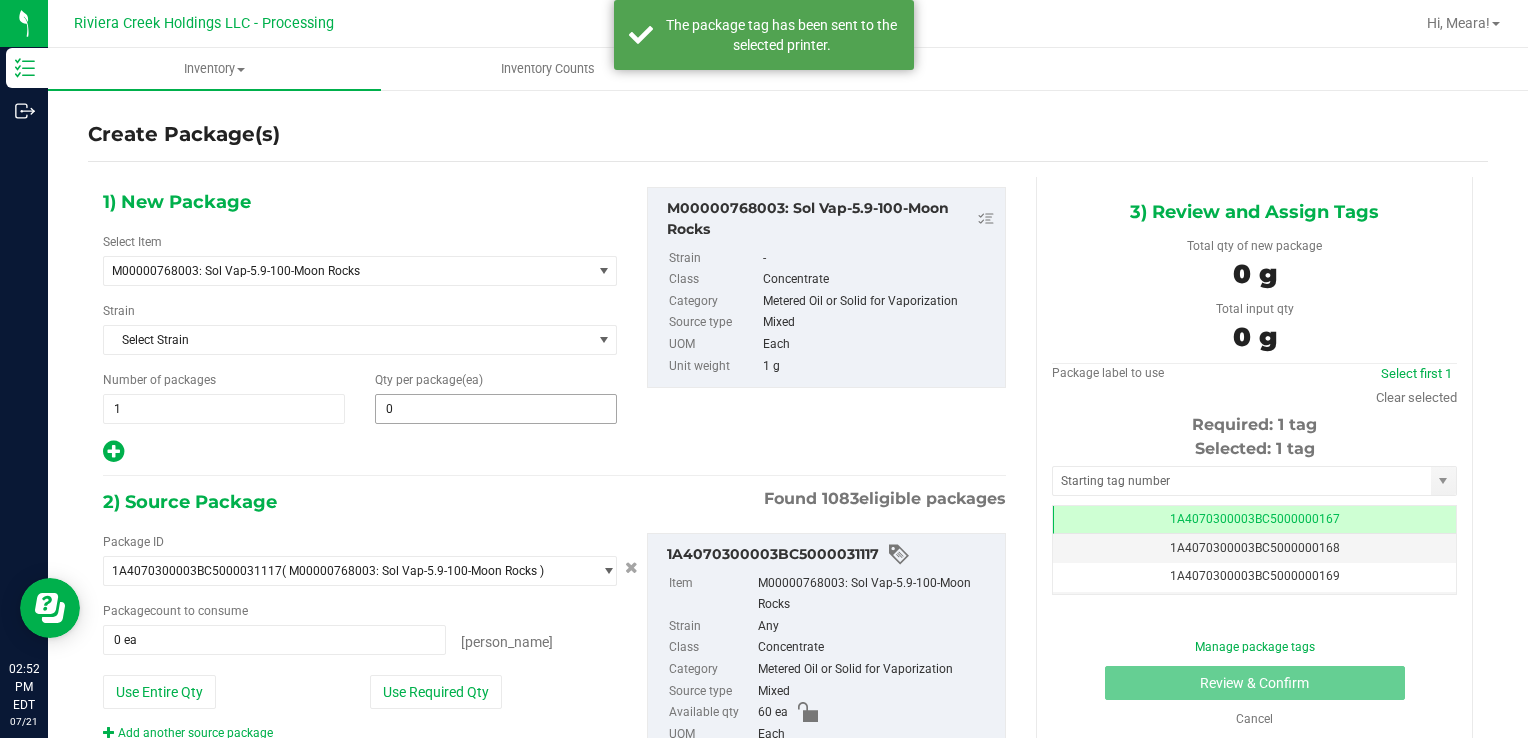 type 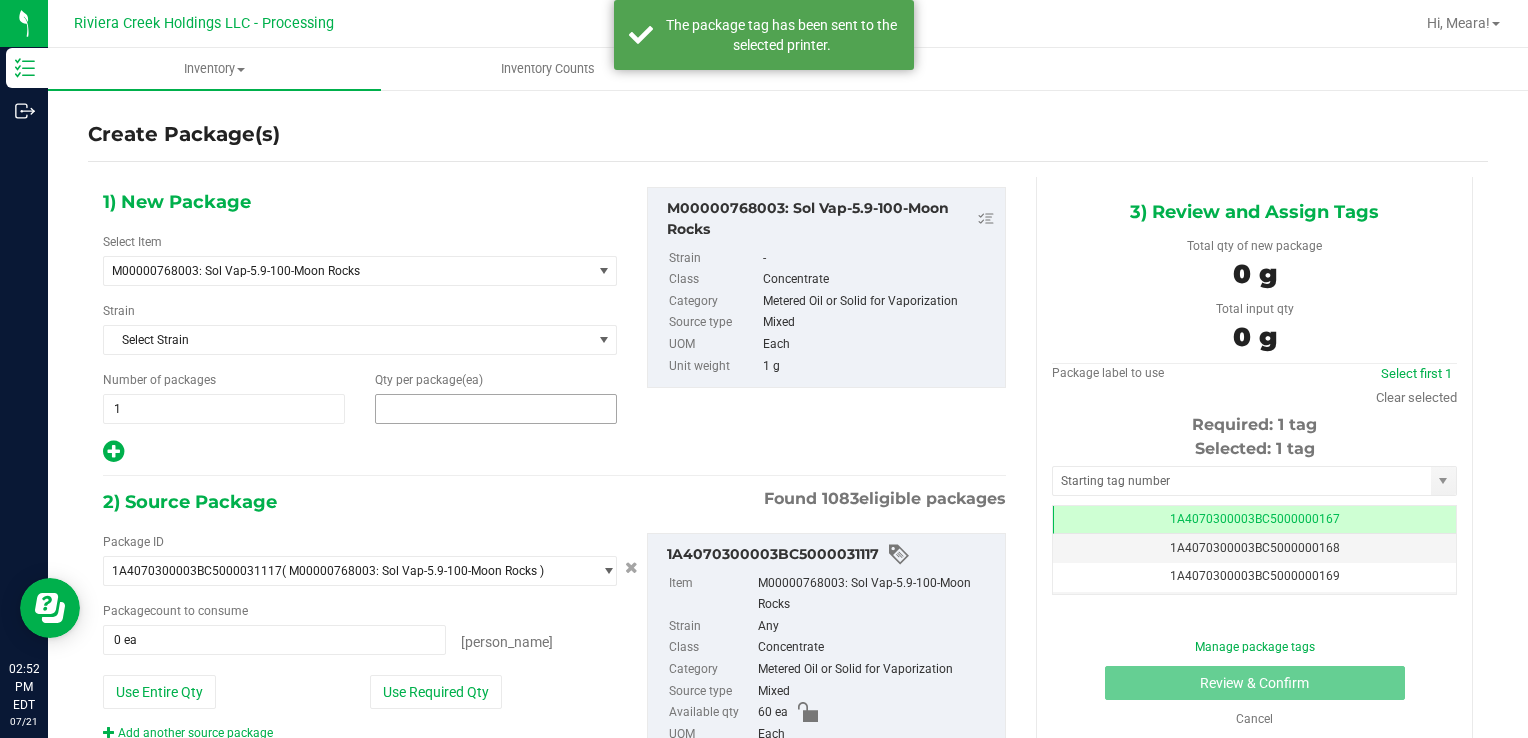 click at bounding box center [496, 409] 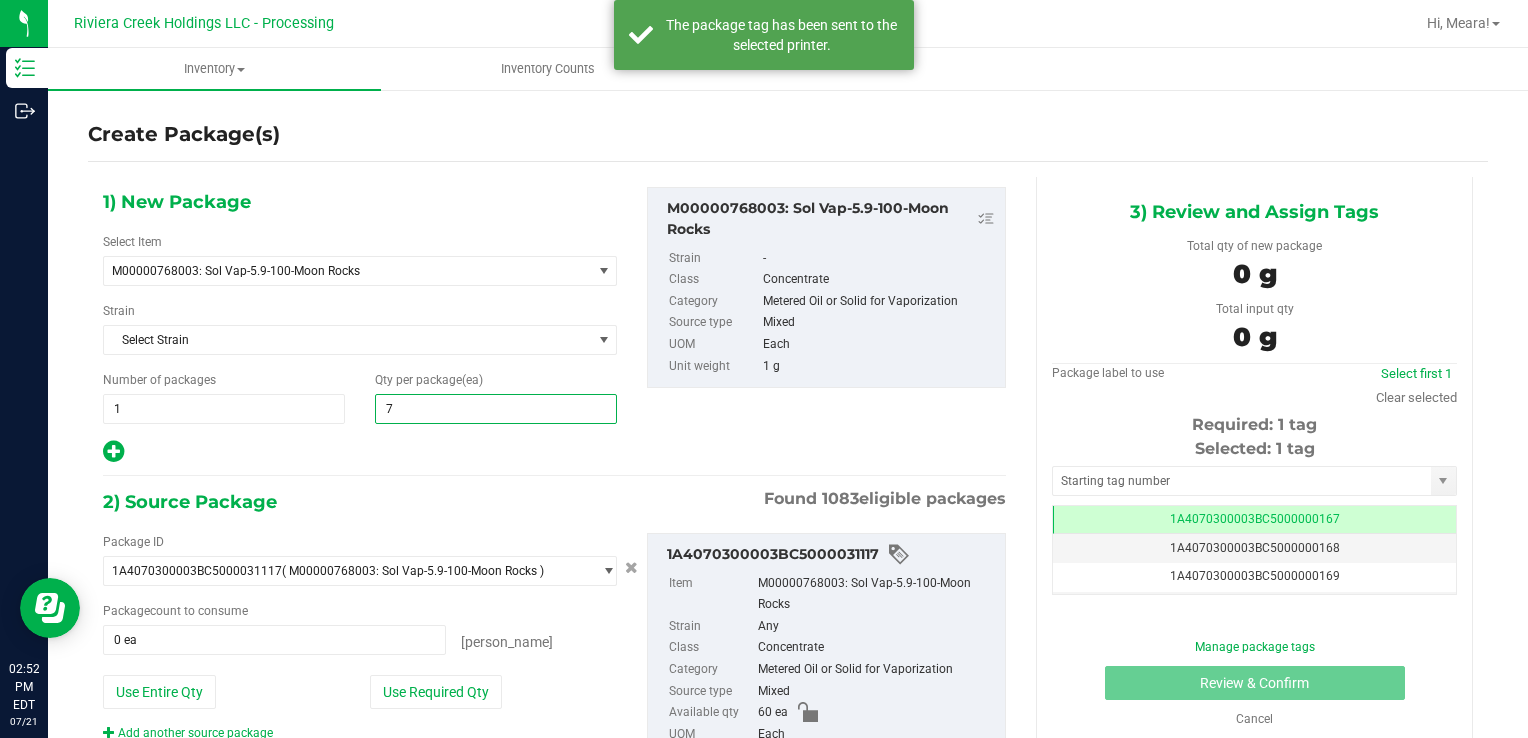 type on "70" 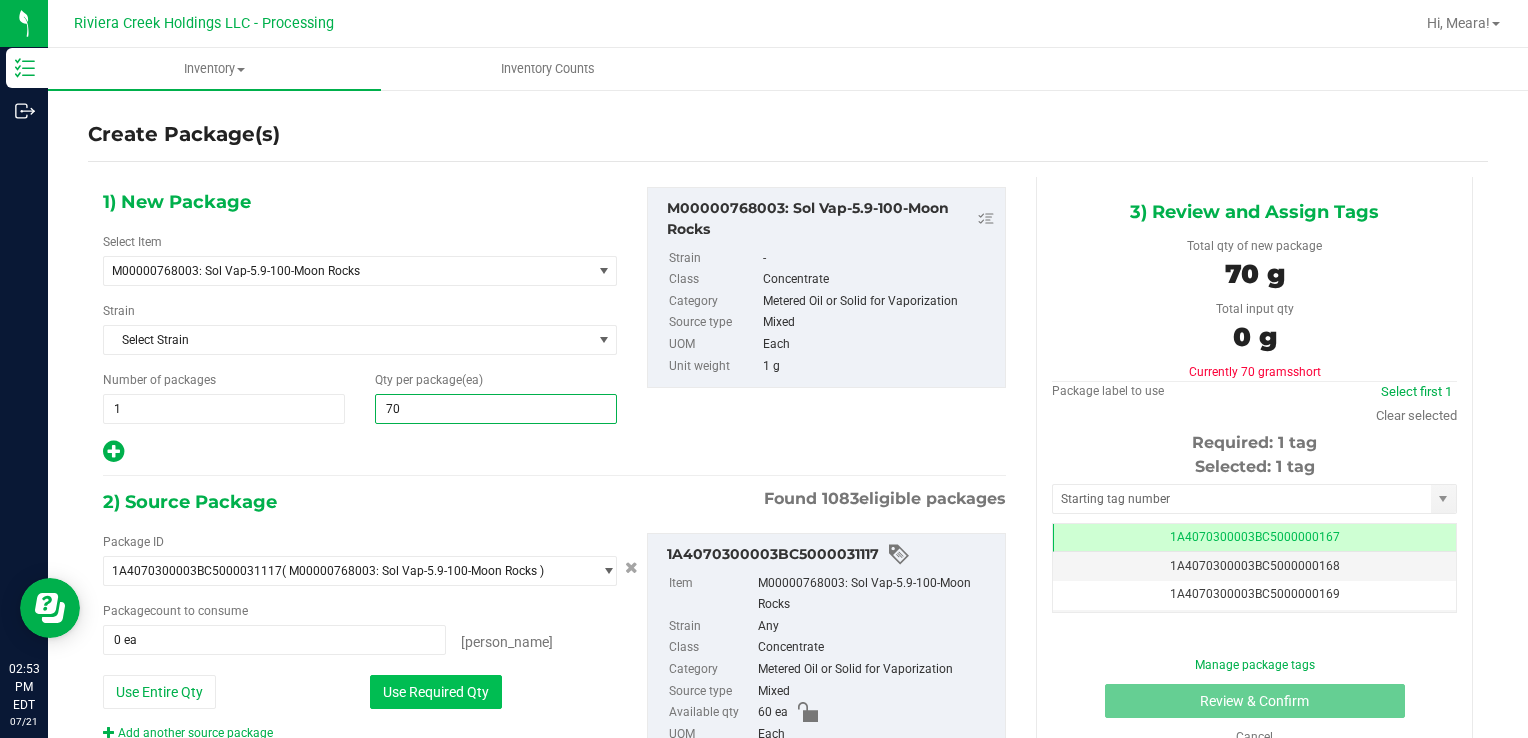 type on "70" 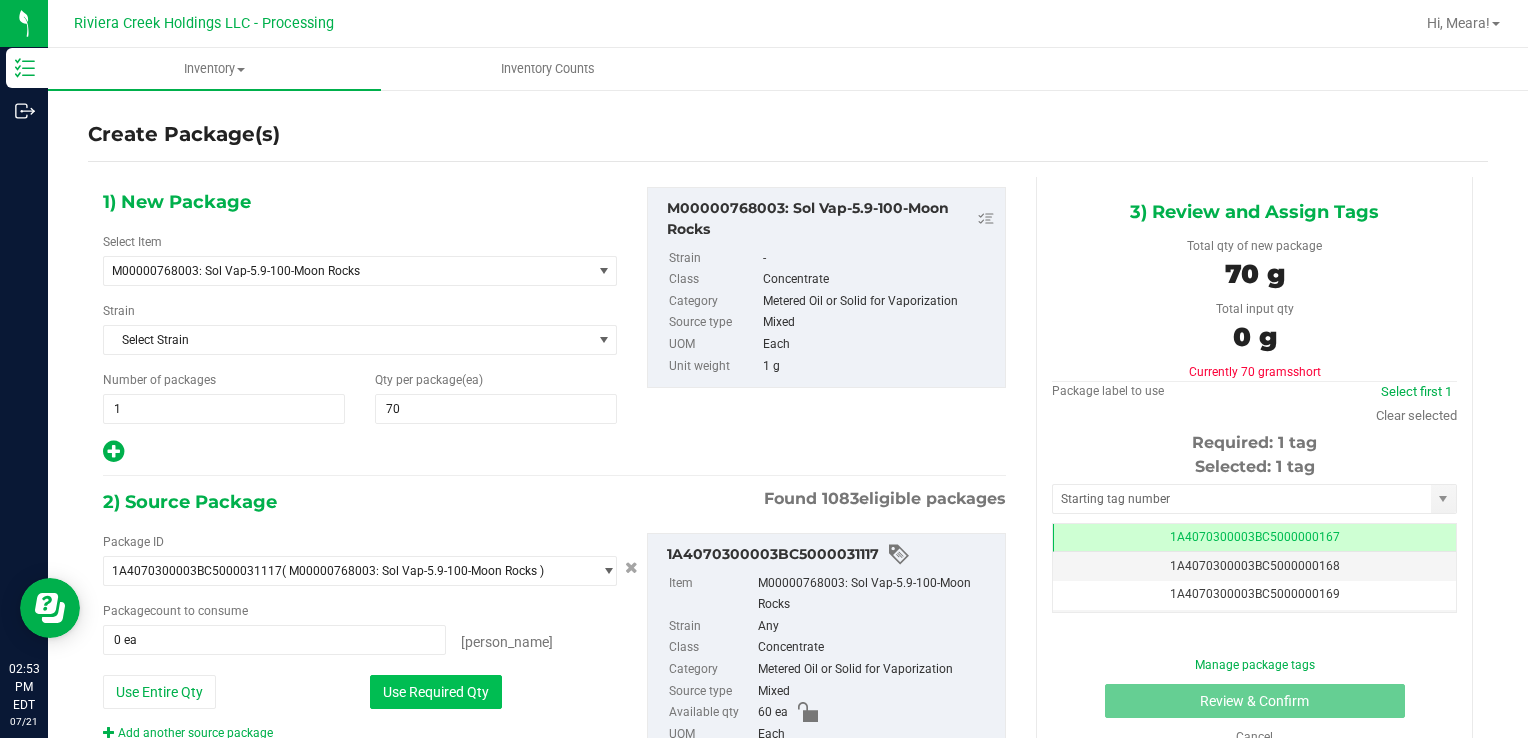 click on "Use Required Qty" at bounding box center (436, 692) 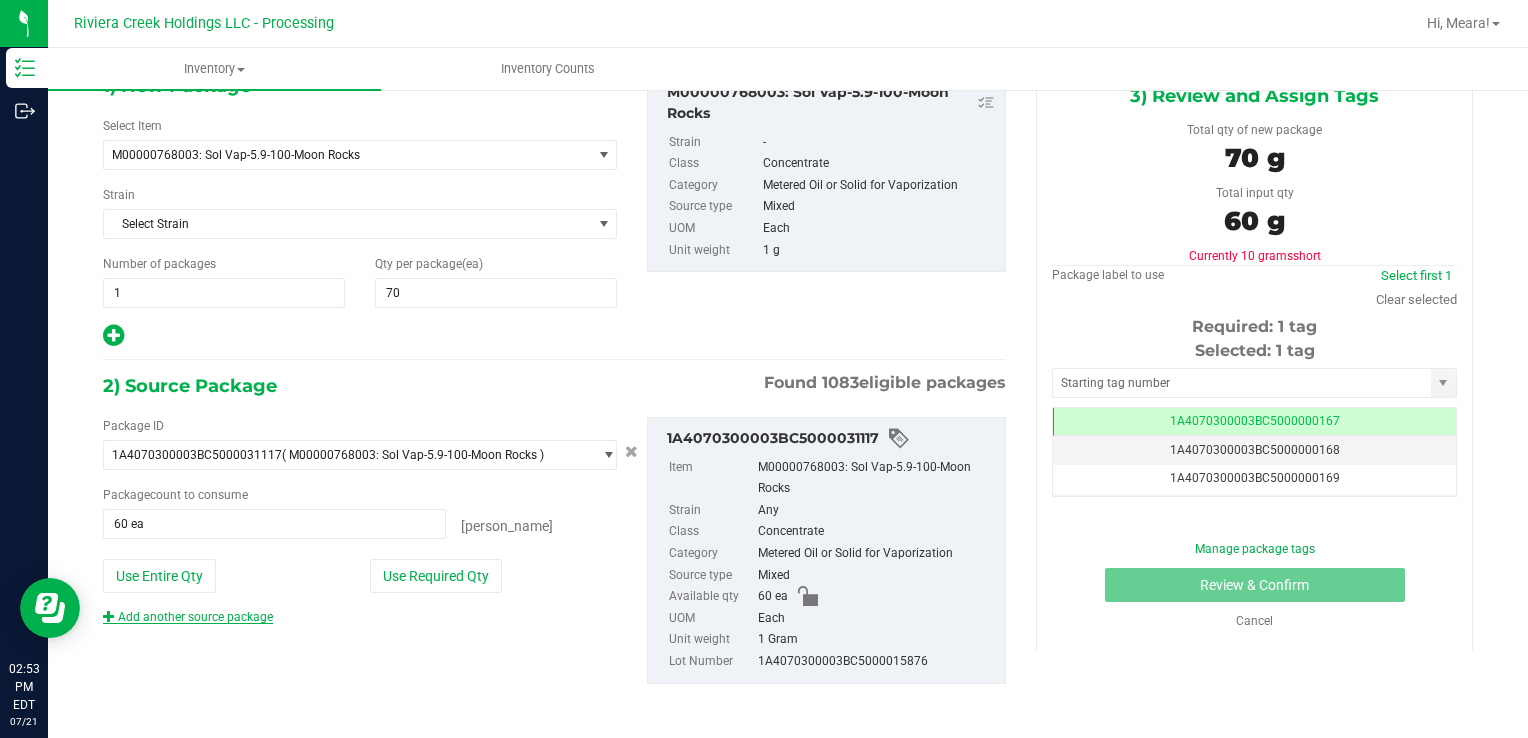 click on "Add another source package" at bounding box center [188, 617] 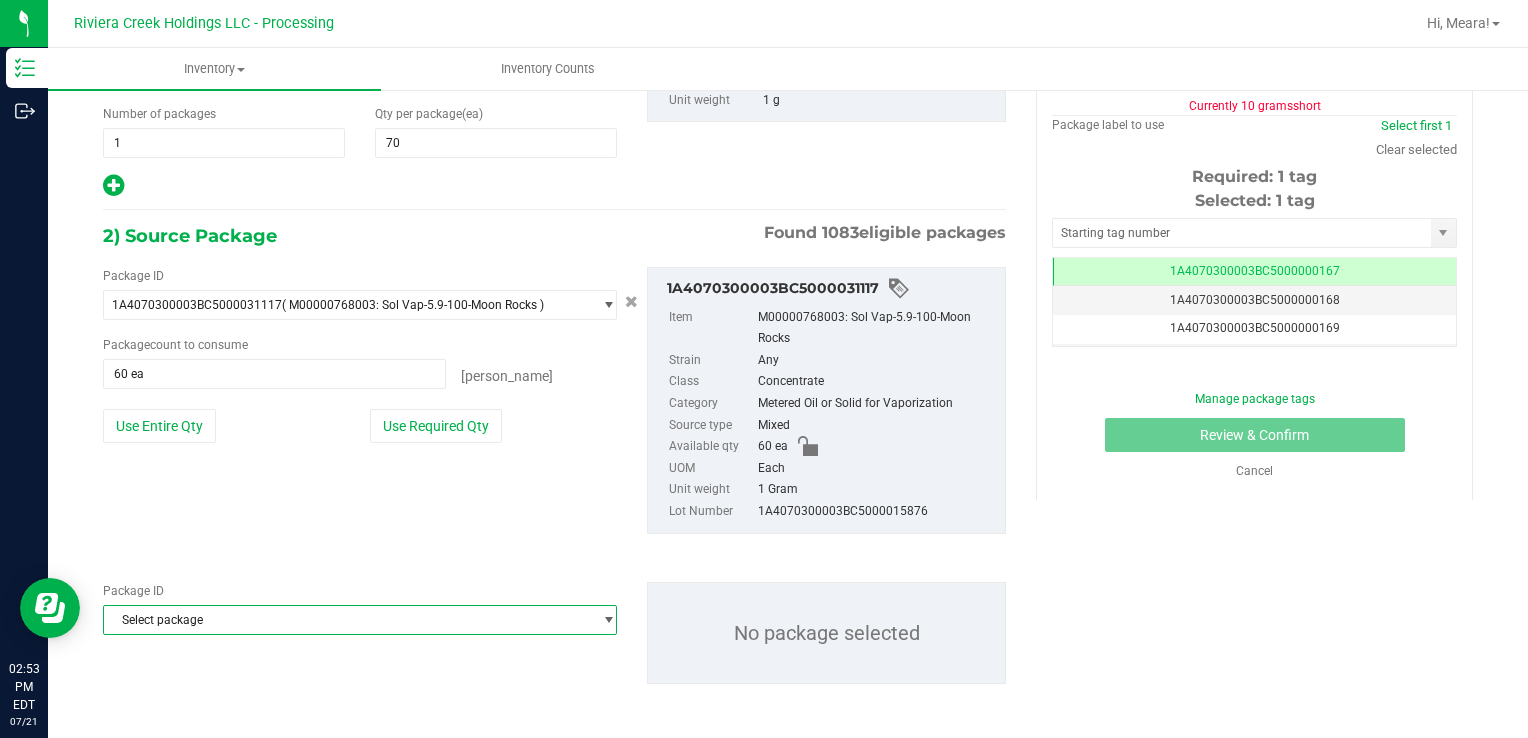 click on "Select package" at bounding box center (347, 620) 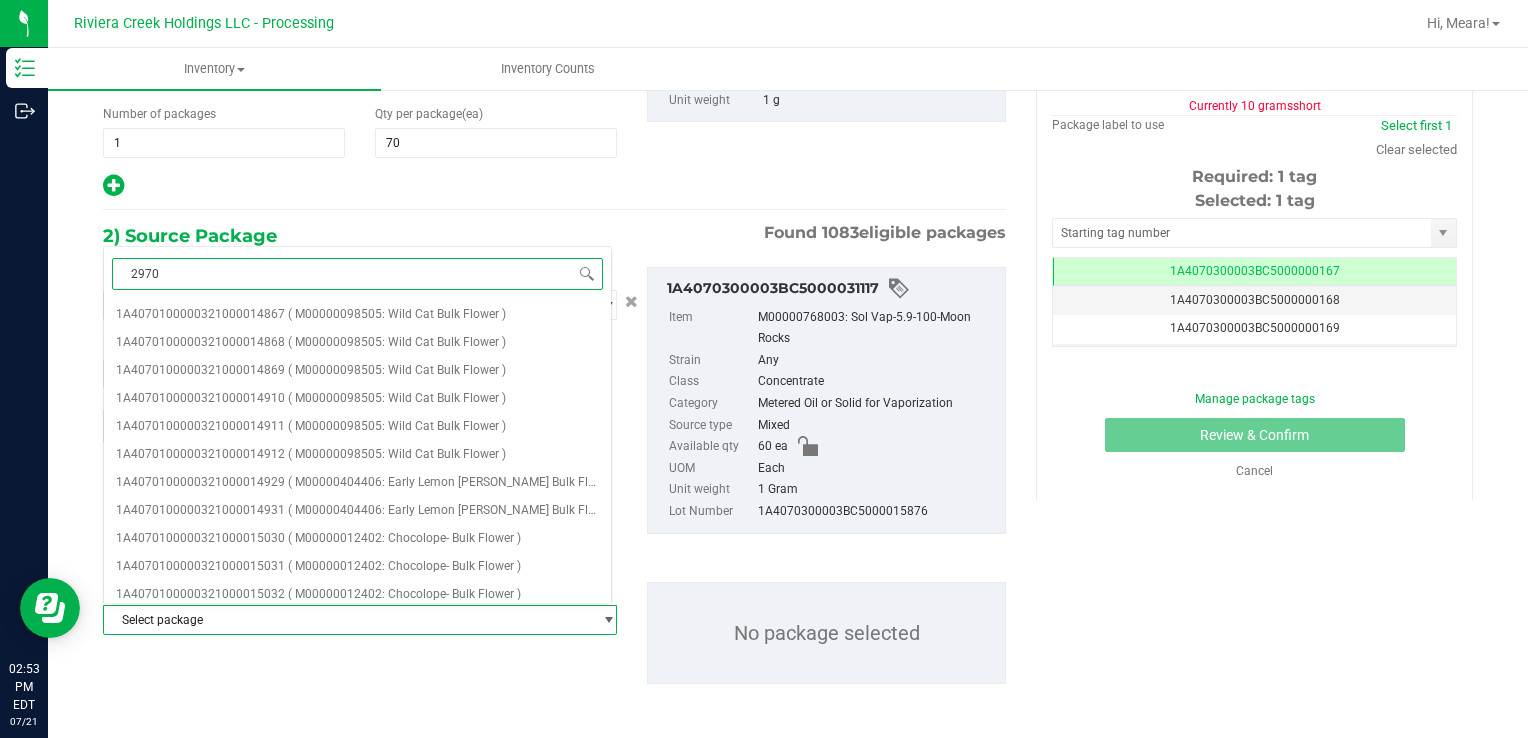 type on "29700" 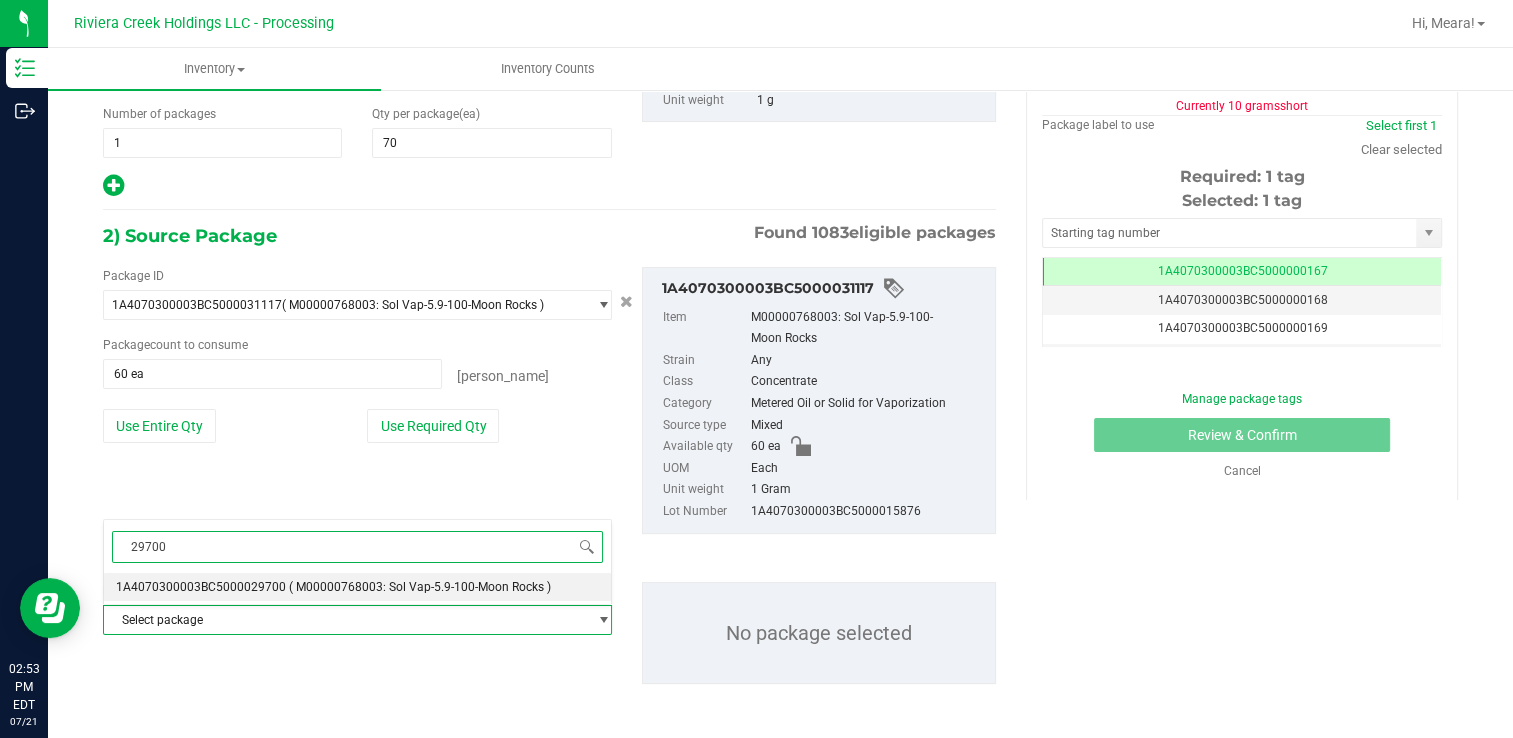 drag, startPoint x: 403, startPoint y: 582, endPoint x: 417, endPoint y: 638, distance: 57.72348 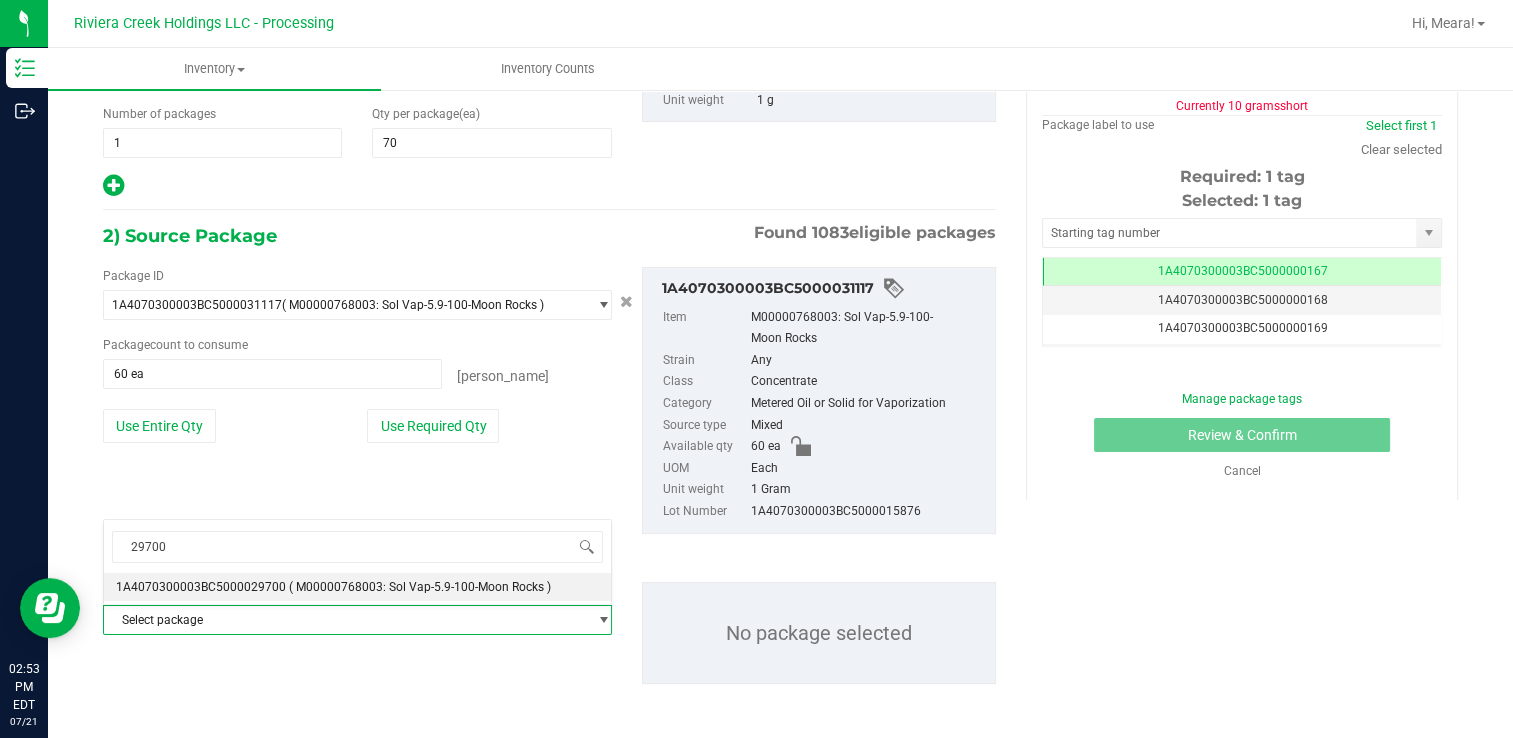 type 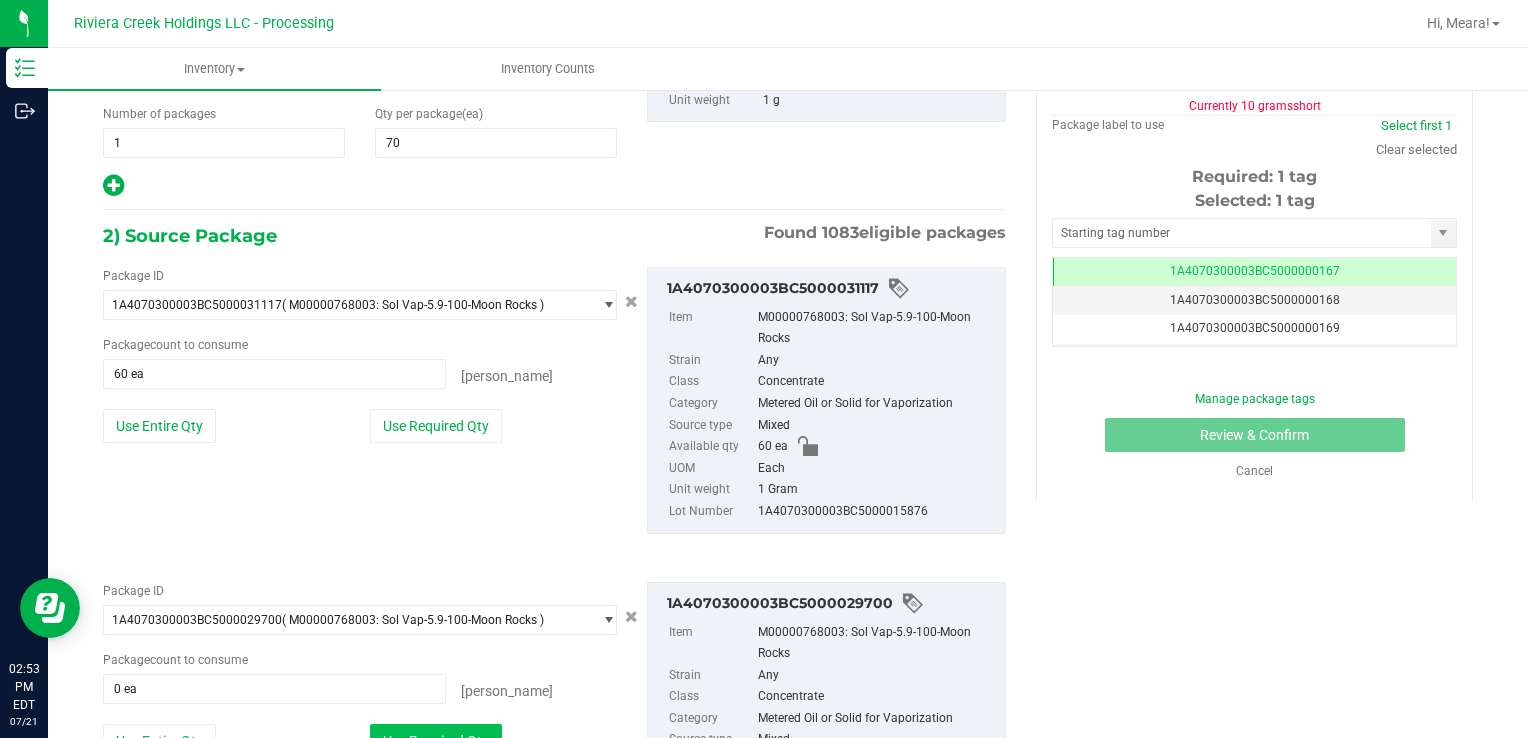 click on "Use Required Qty" at bounding box center (436, 741) 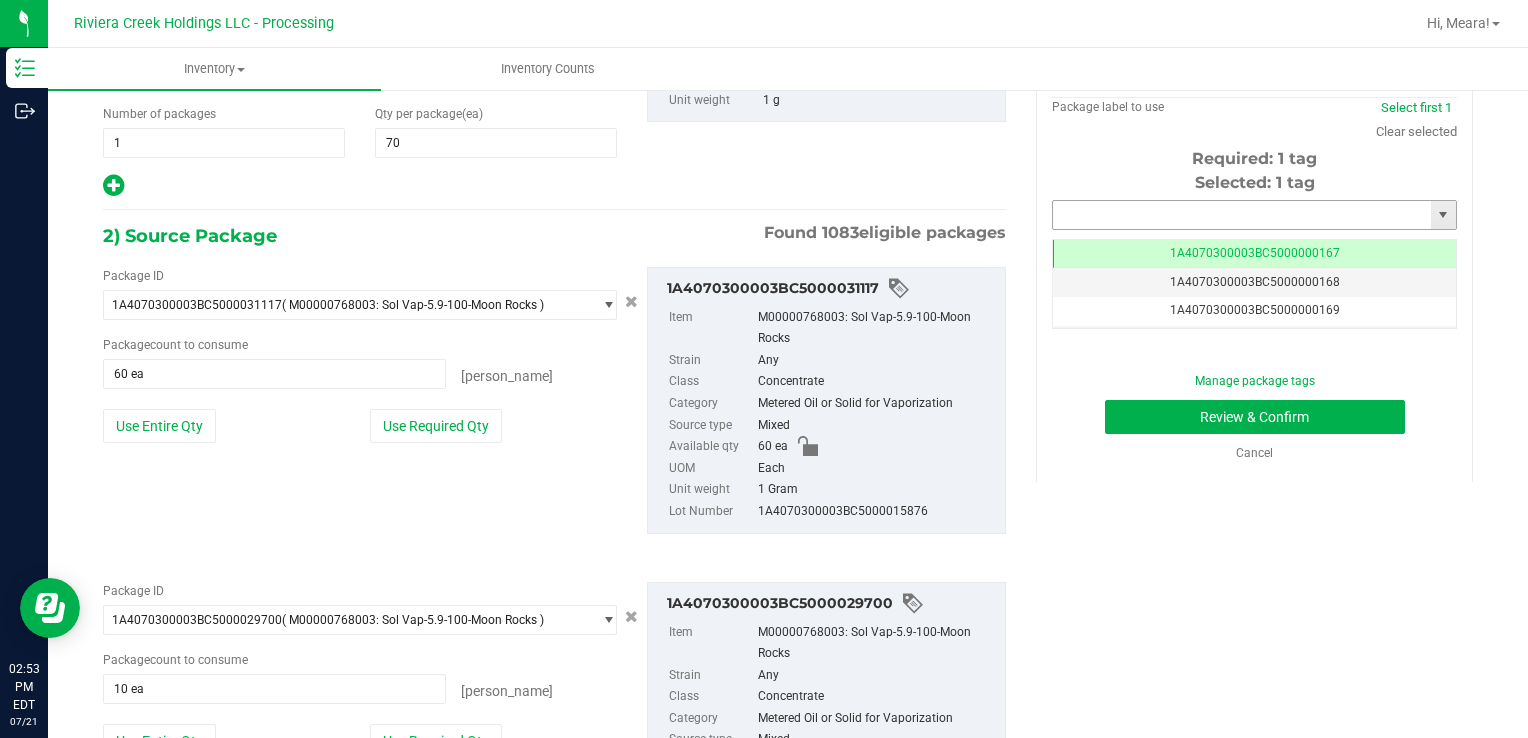 click at bounding box center (1242, 215) 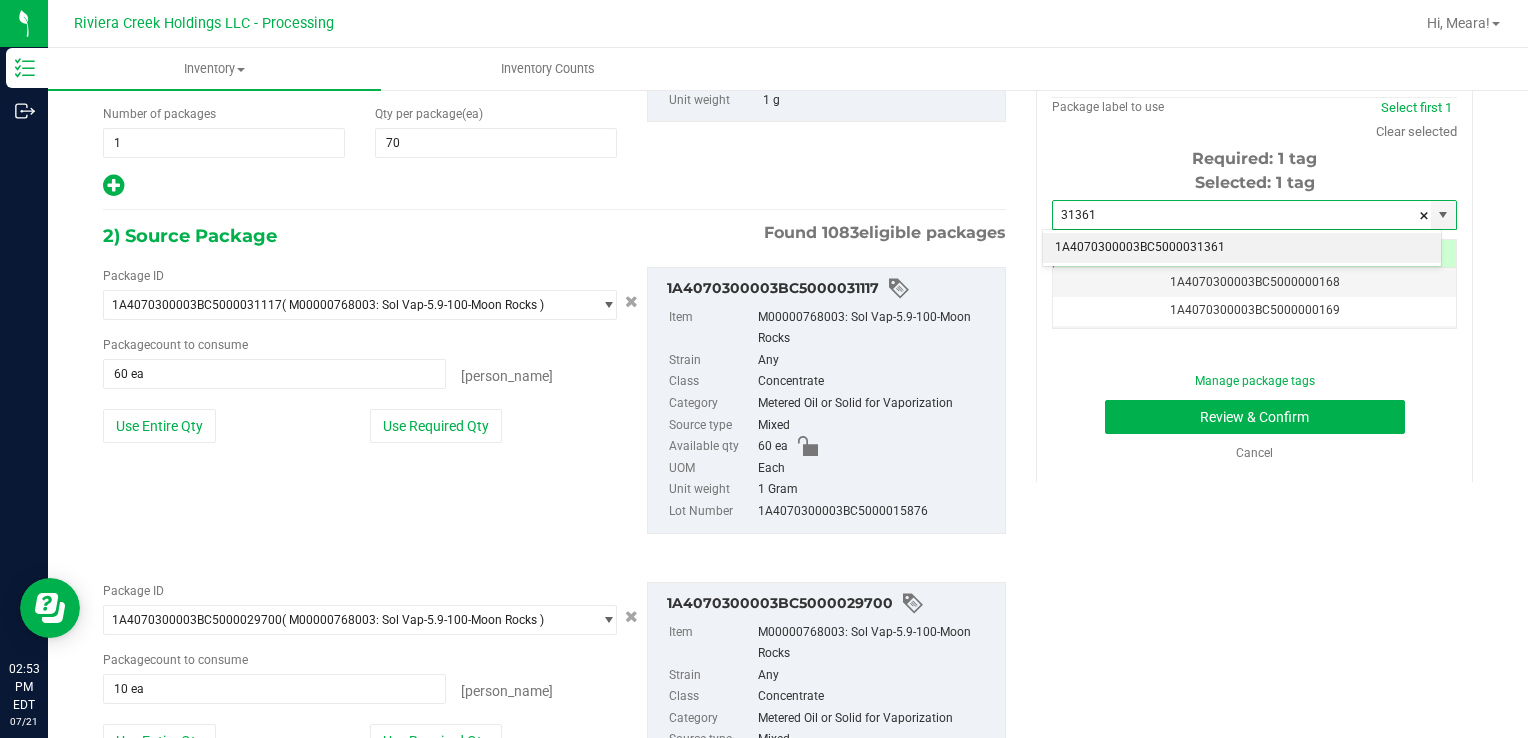 click on "1A4070300003BC5000031361" at bounding box center [1242, 248] 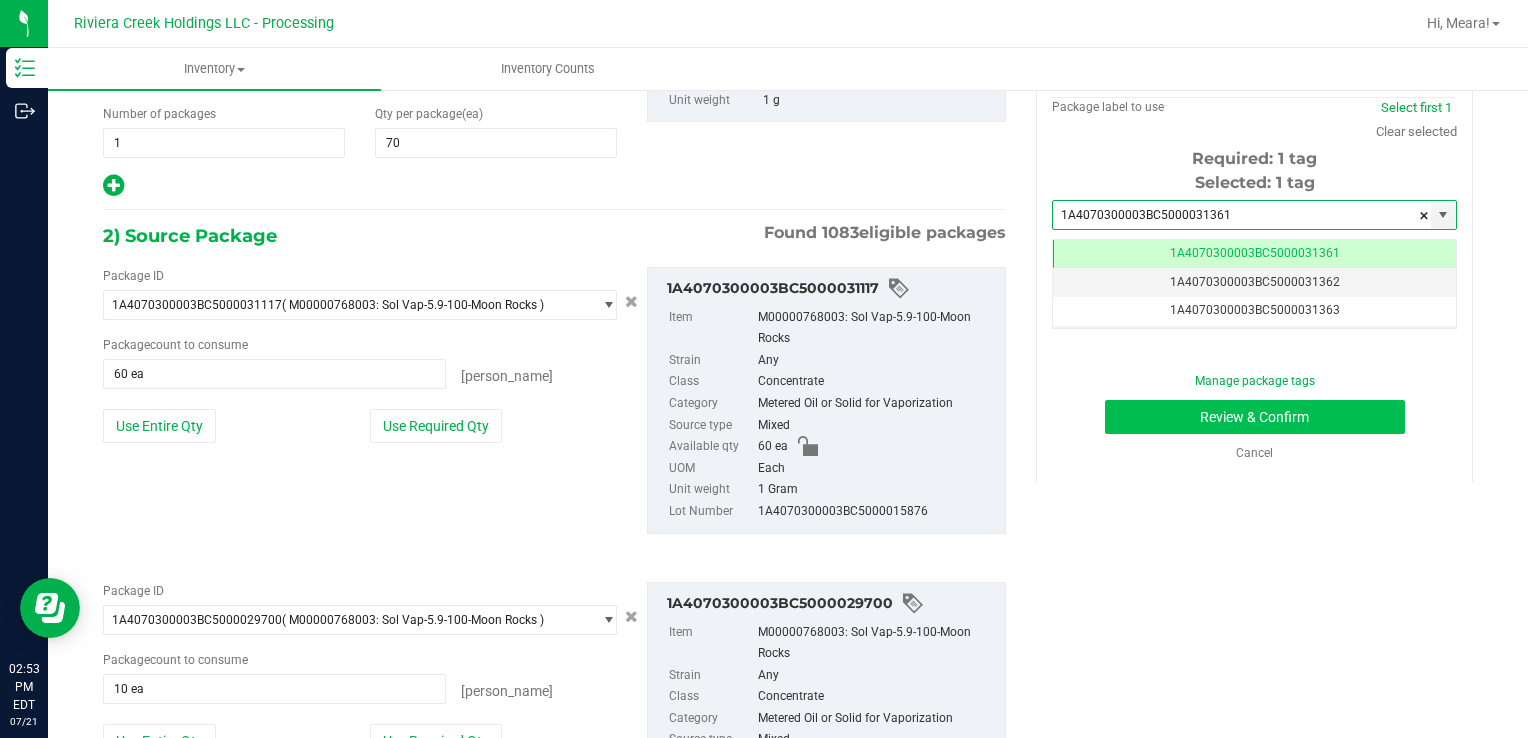 type on "1A4070300003BC5000031361" 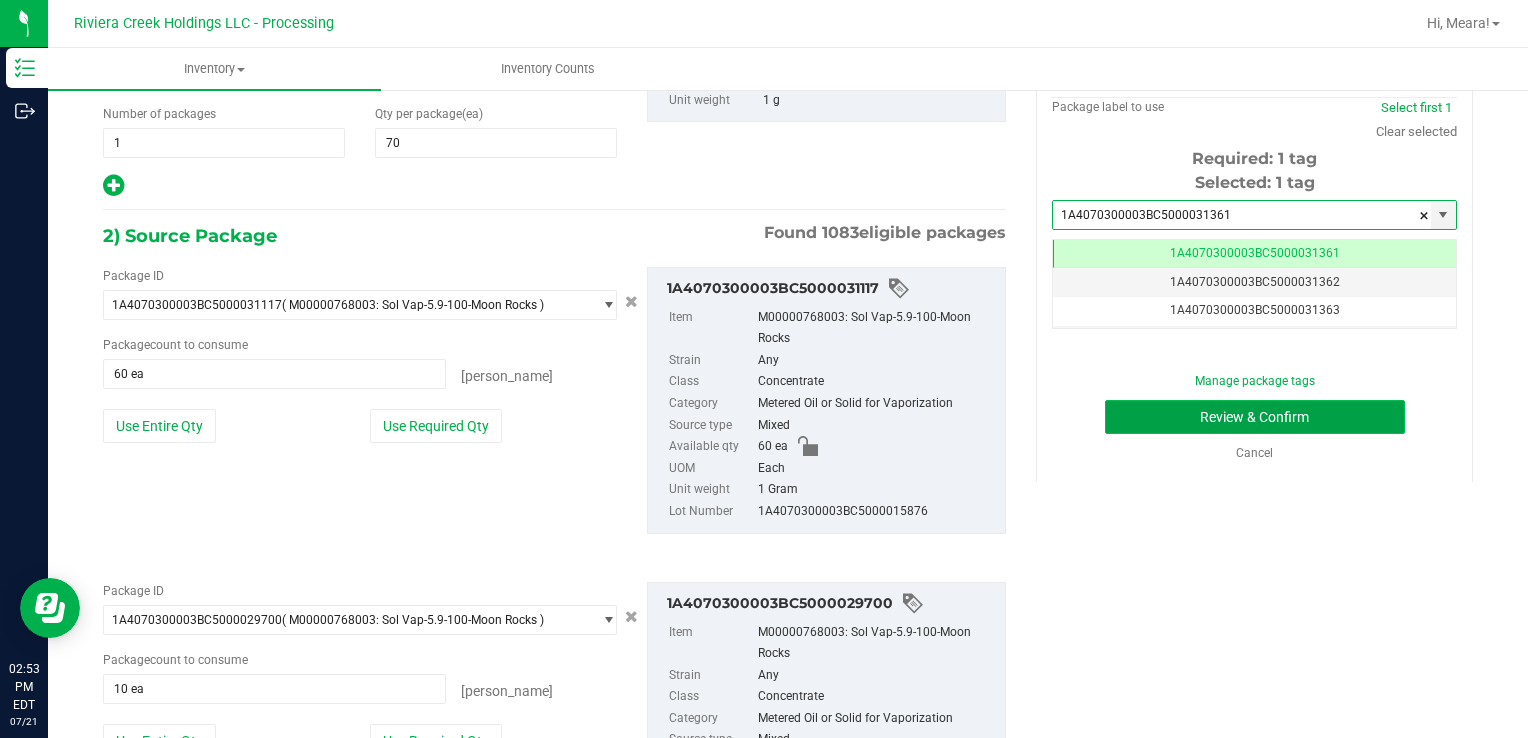 click on "Review & Confirm" at bounding box center (1255, 417) 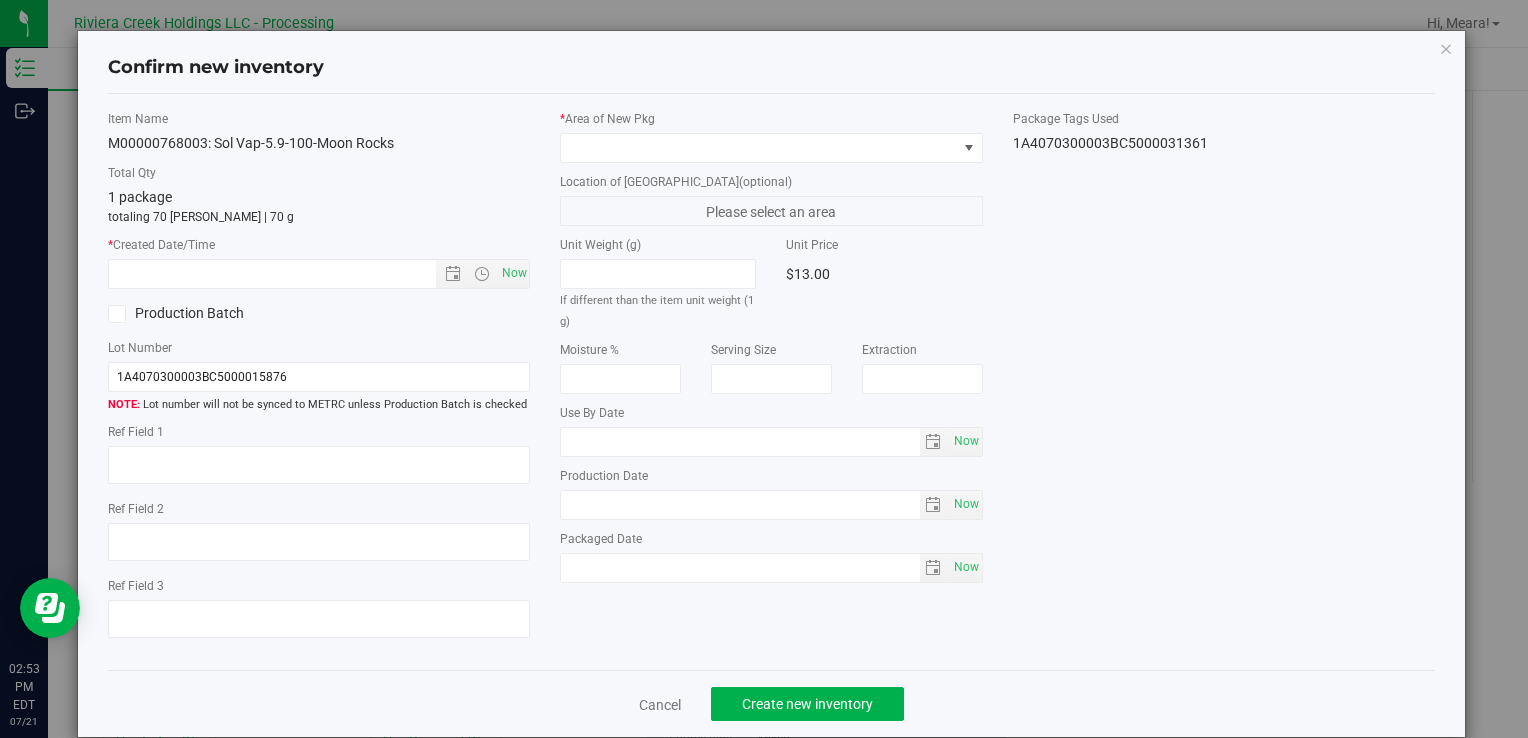 type on "[DATE]" 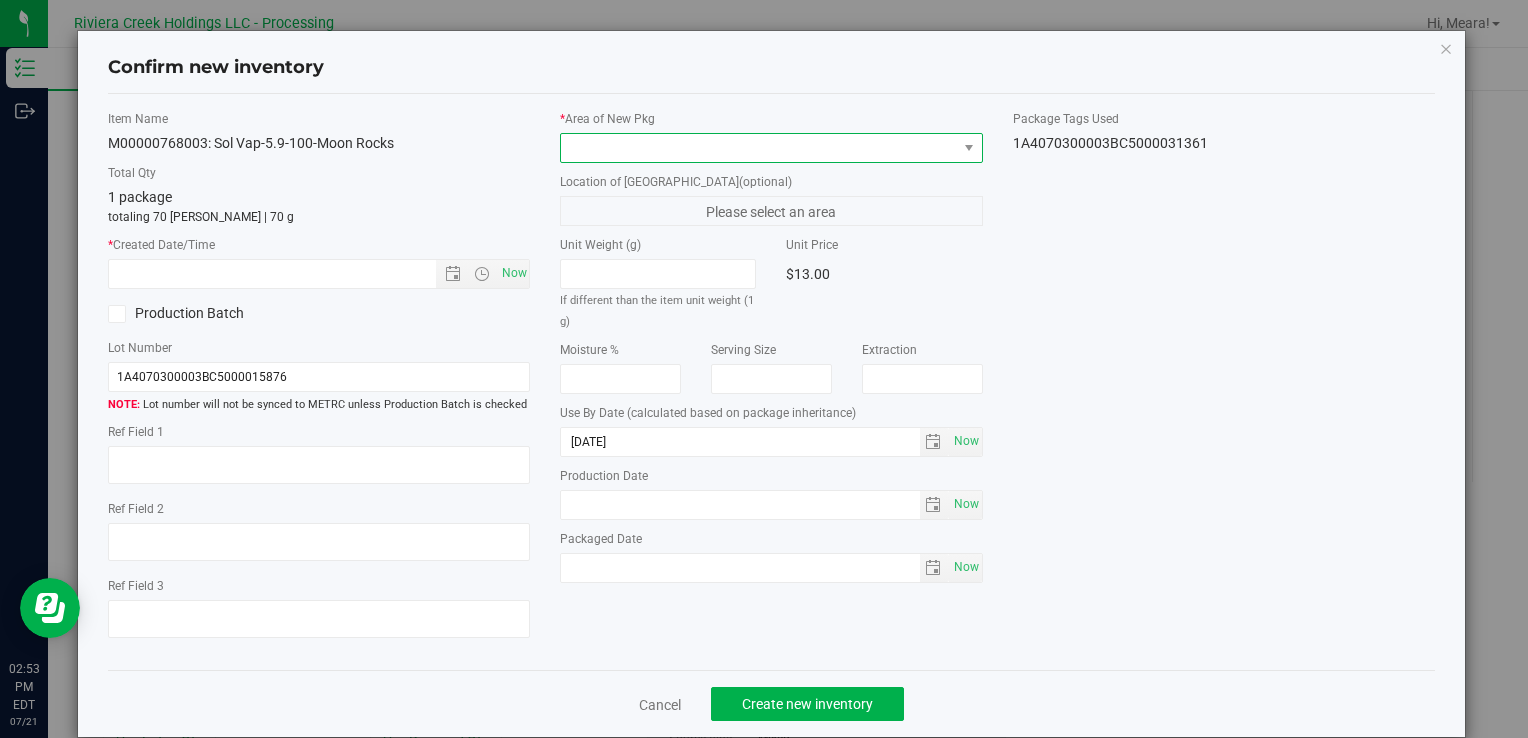 drag, startPoint x: 914, startPoint y: 136, endPoint x: 908, endPoint y: 147, distance: 12.529964 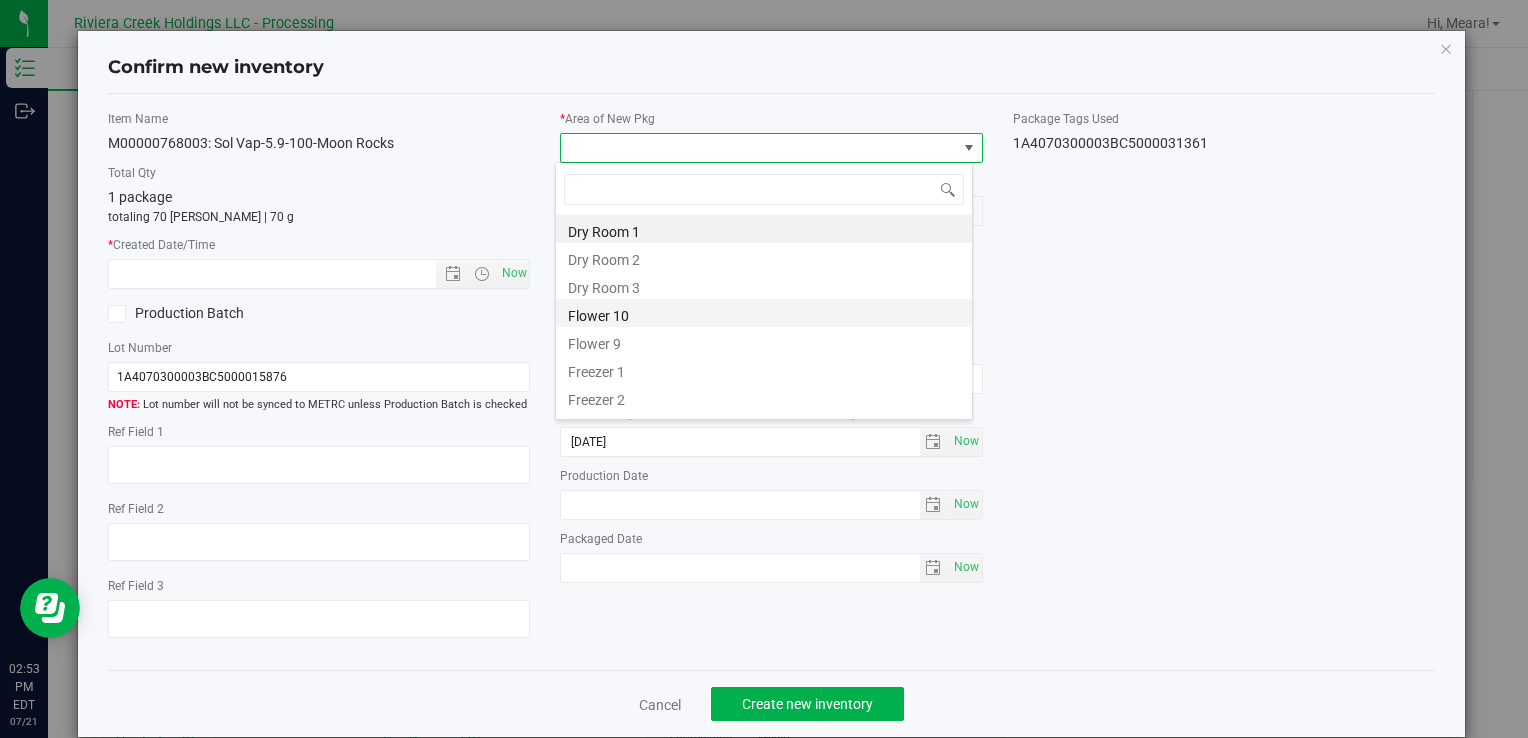 click on "Flower 10" at bounding box center [764, 313] 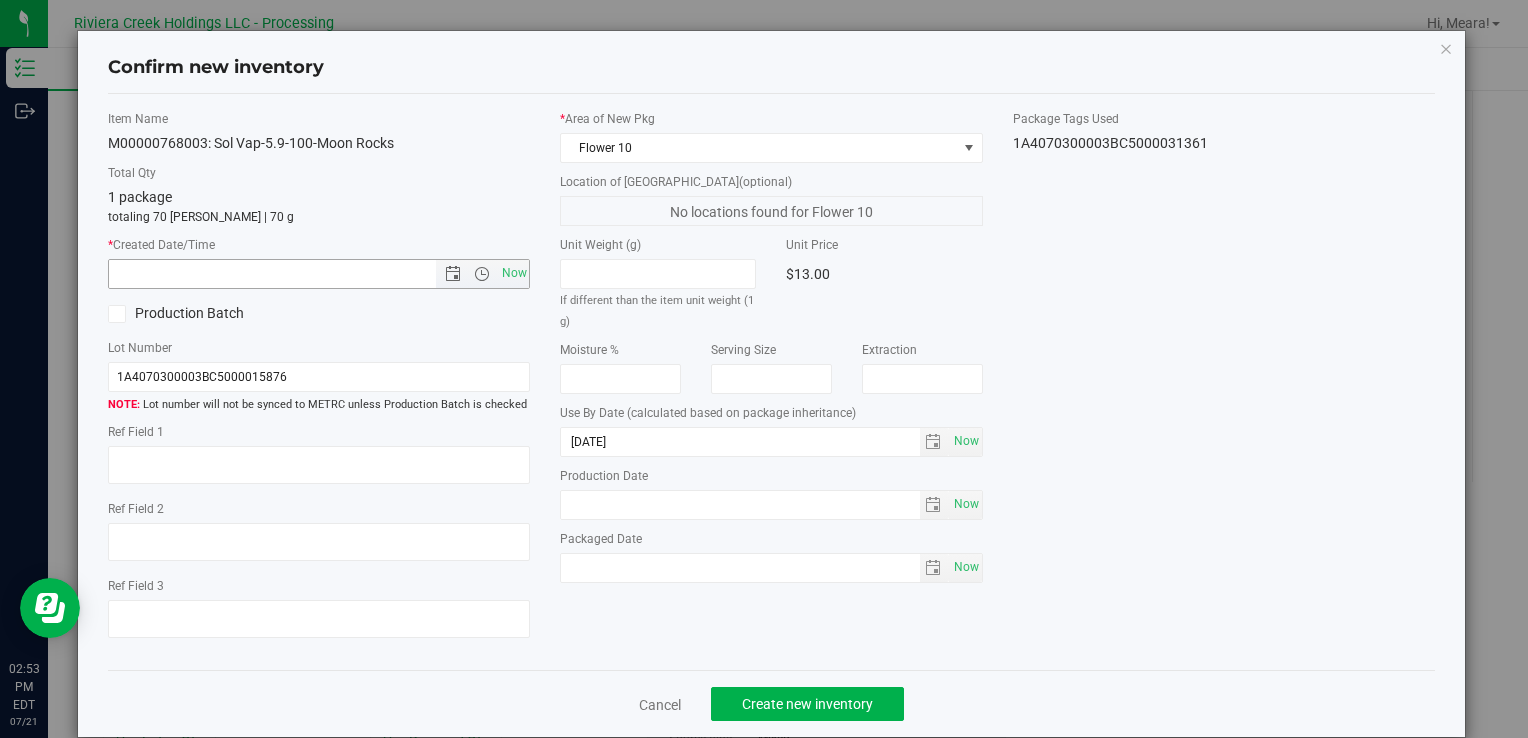 drag, startPoint x: 520, startPoint y: 274, endPoint x: 579, endPoint y: 398, distance: 137.32079 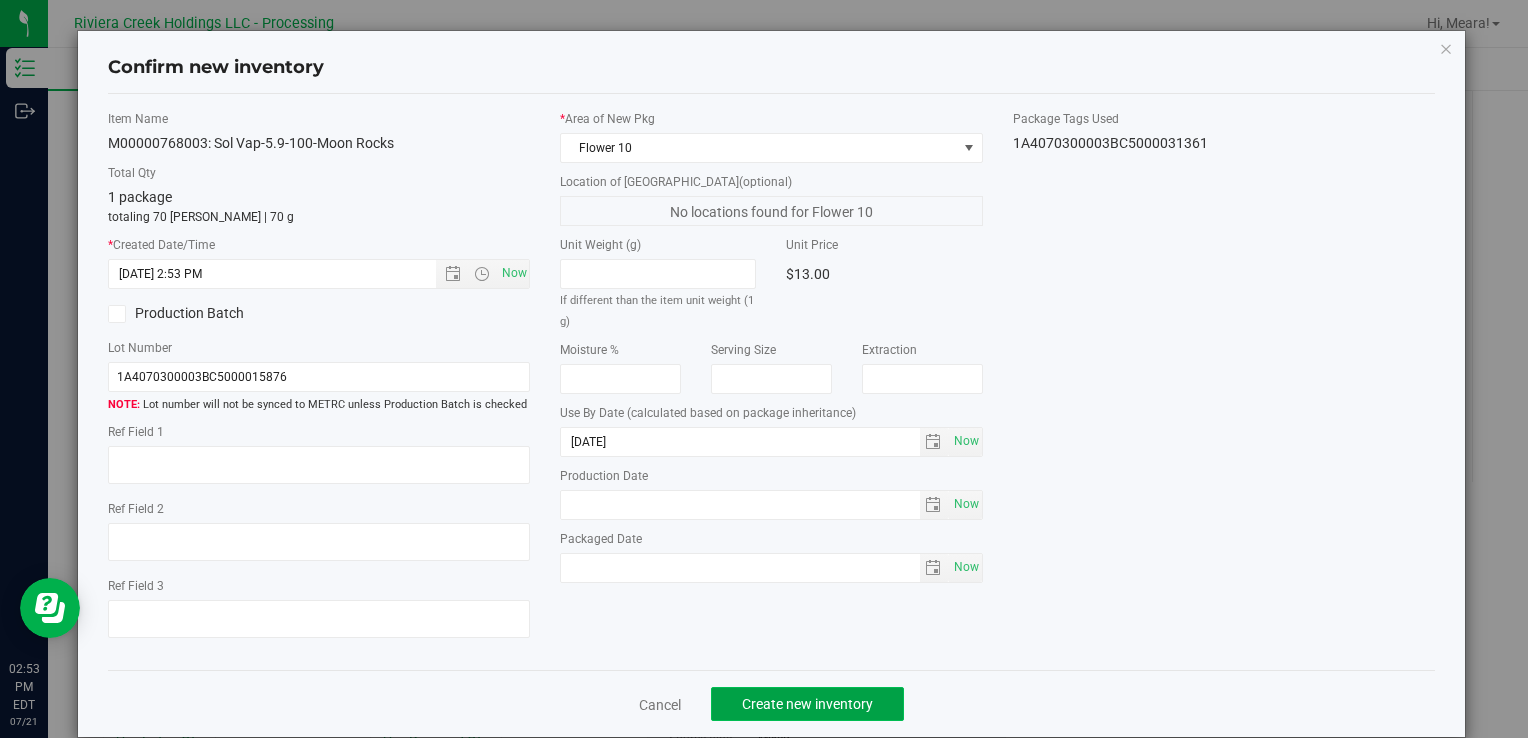 click on "Create new inventory" 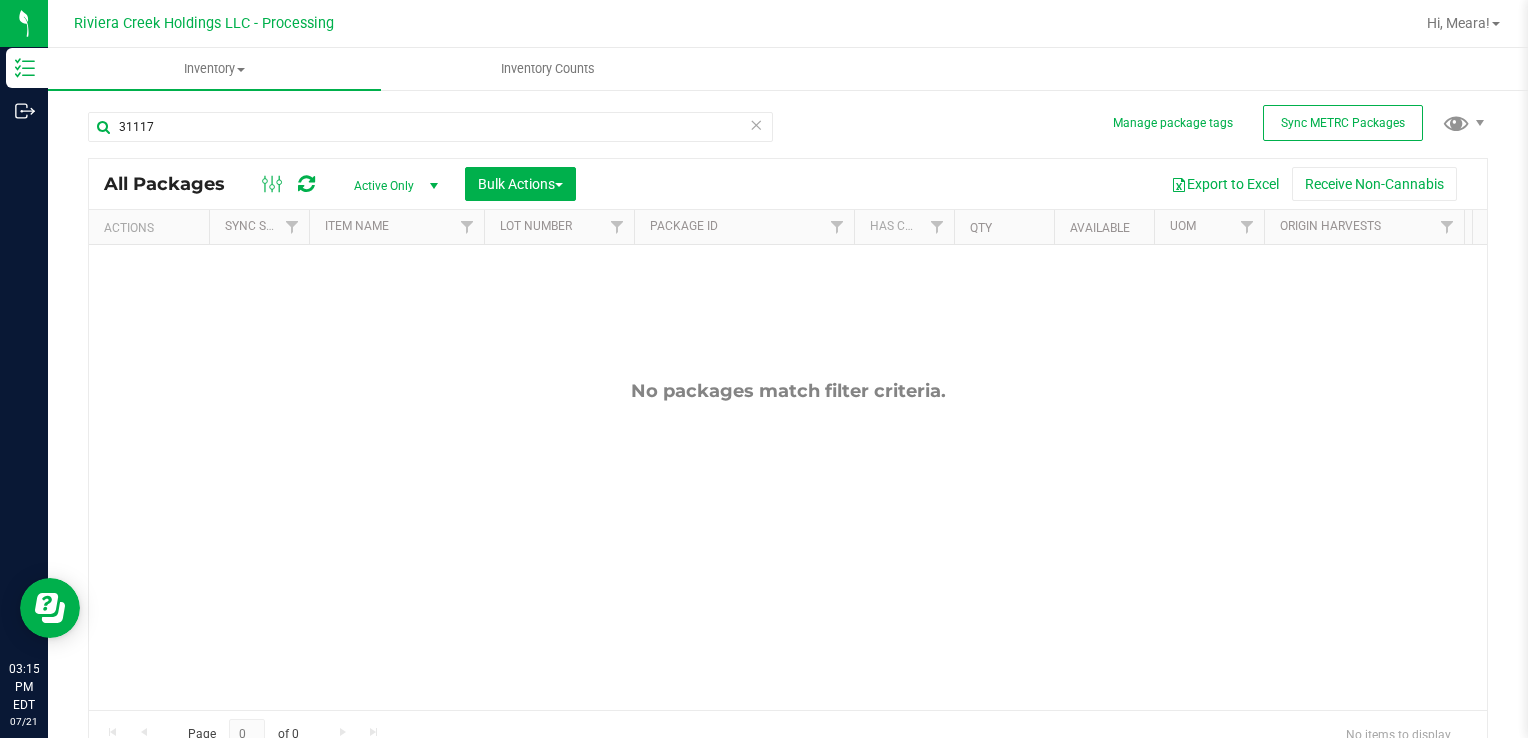 click on "No packages match filter criteria." at bounding box center (788, 545) 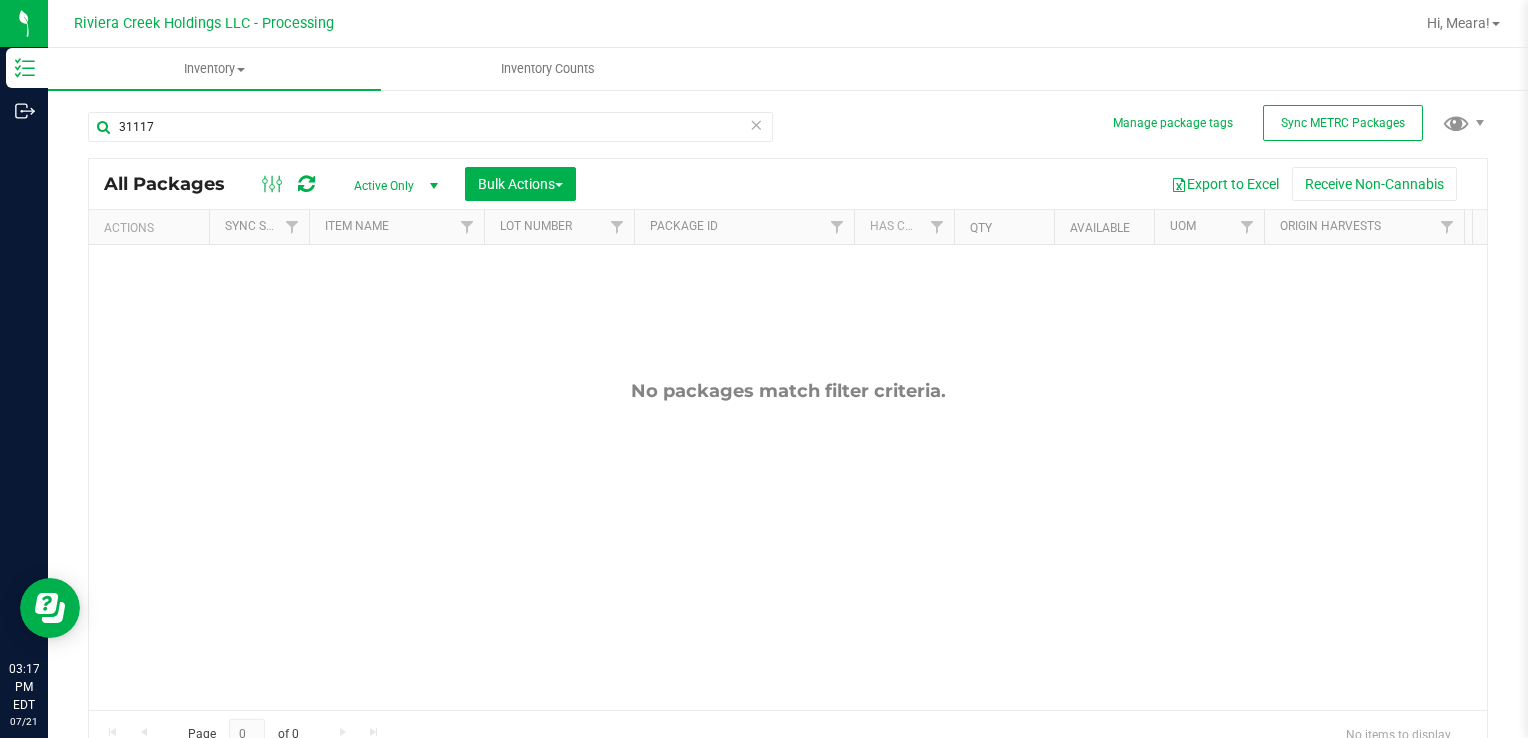 click on "No packages match filter criteria." at bounding box center [788, 545] 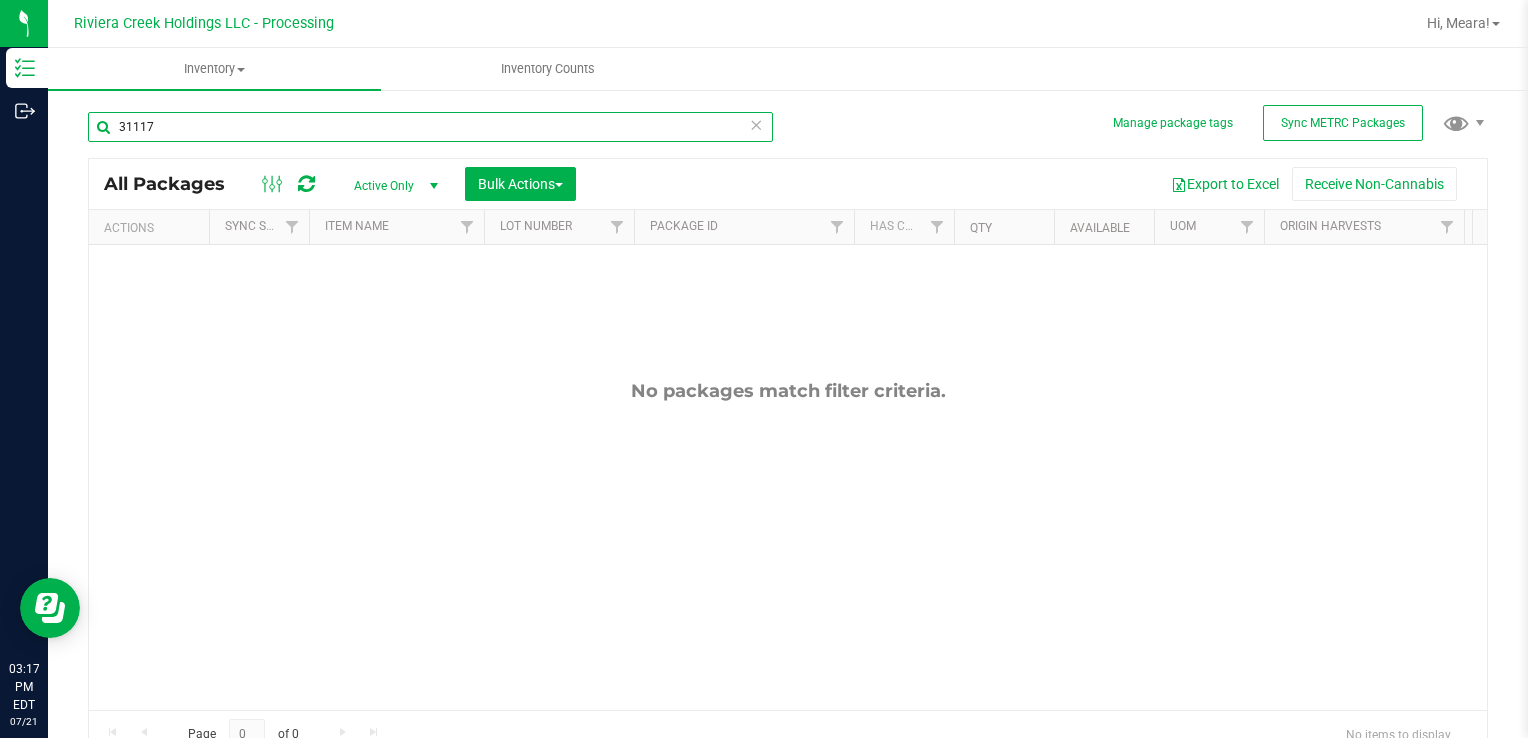 drag, startPoint x: 204, startPoint y: 123, endPoint x: -4, endPoint y: 142, distance: 208.86598 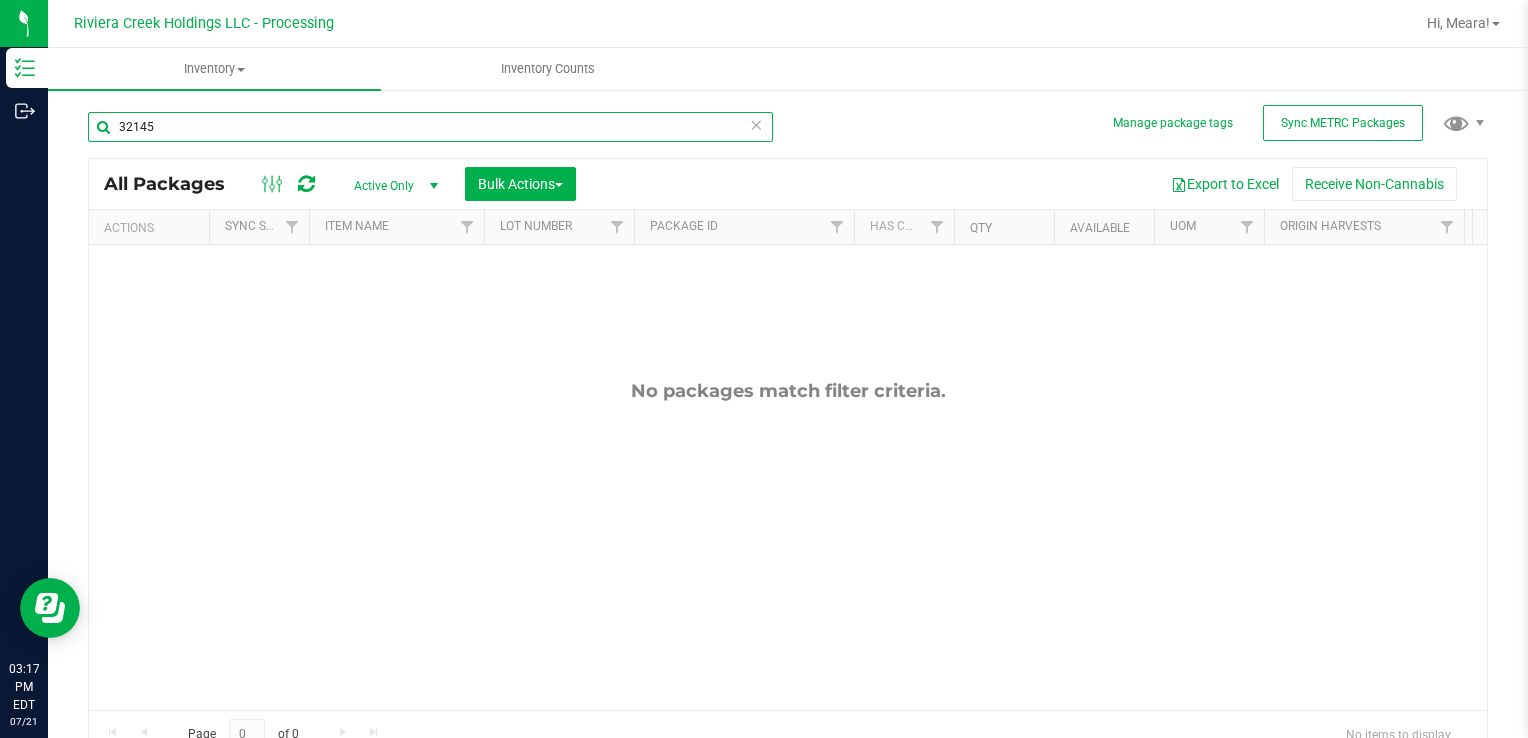 type on "32145" 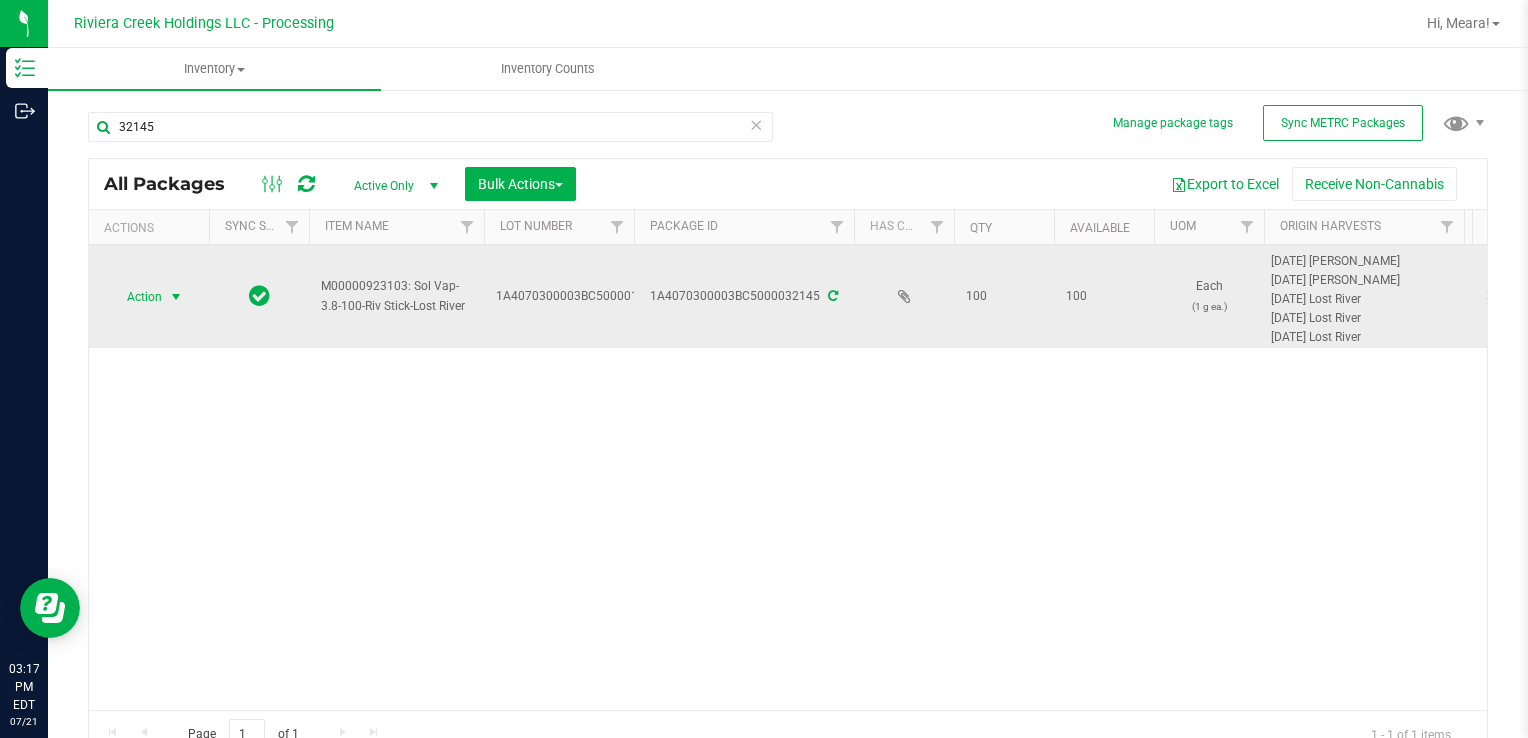 click on "Action" at bounding box center [136, 297] 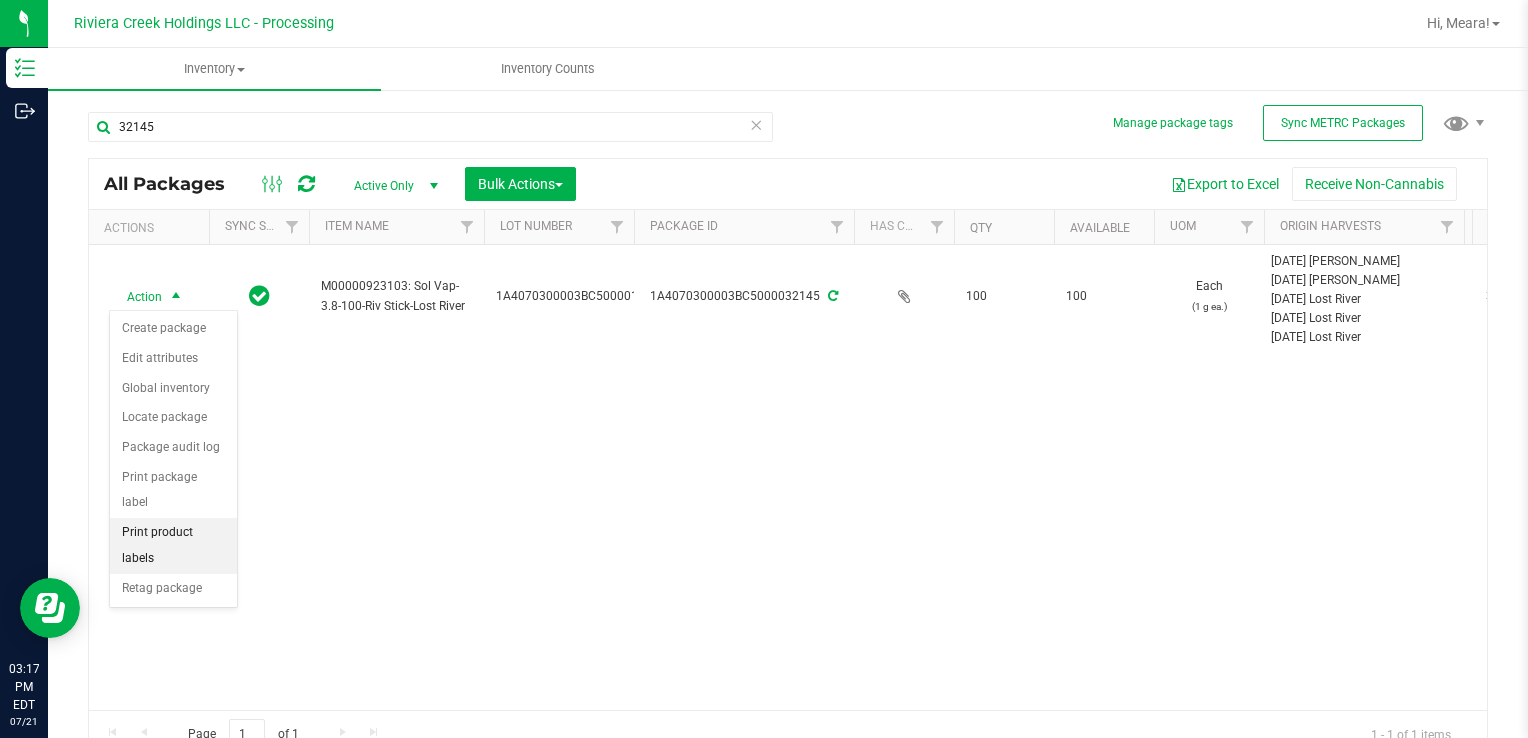 click on "Print product labels" at bounding box center [173, 545] 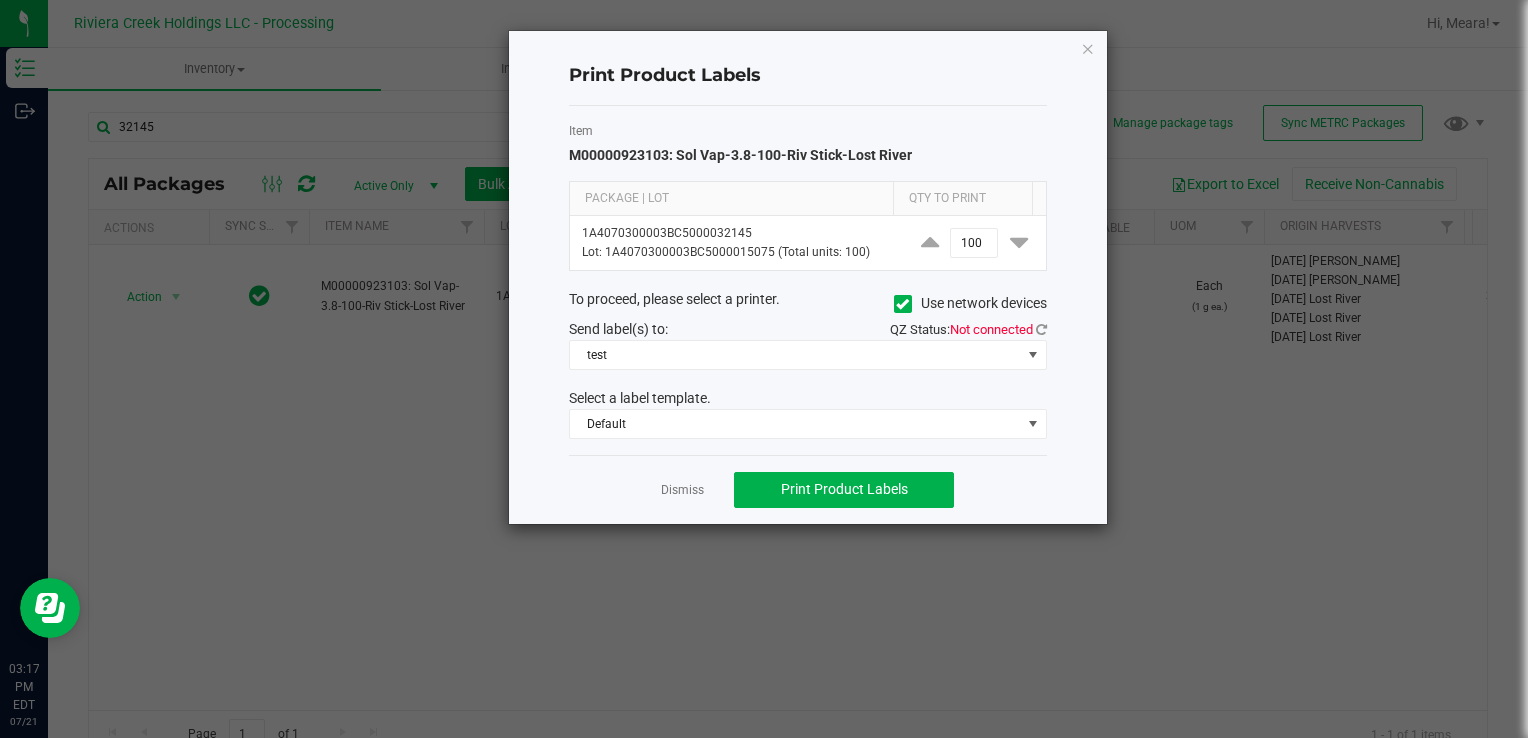 click on "Dismiss" 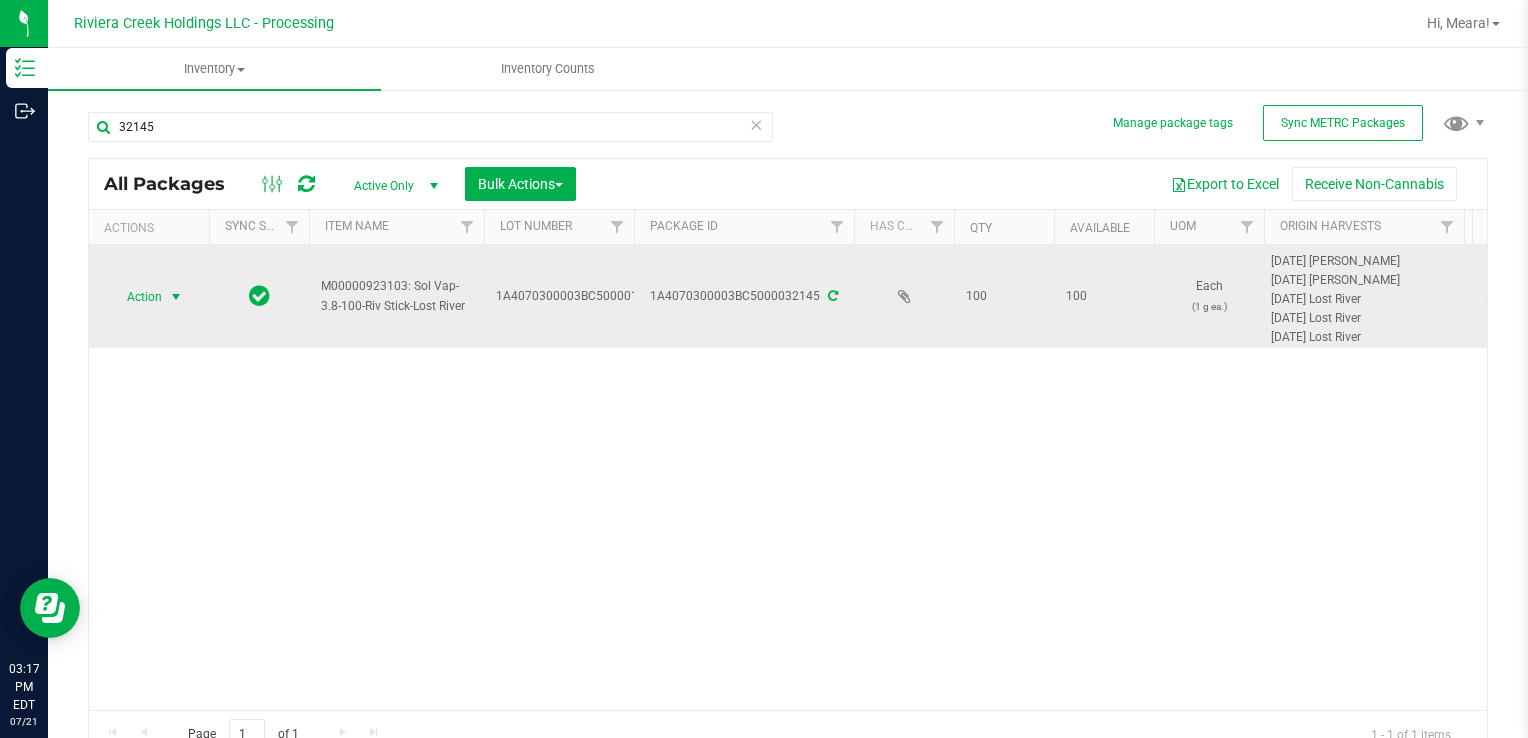 click on "Action" at bounding box center [136, 297] 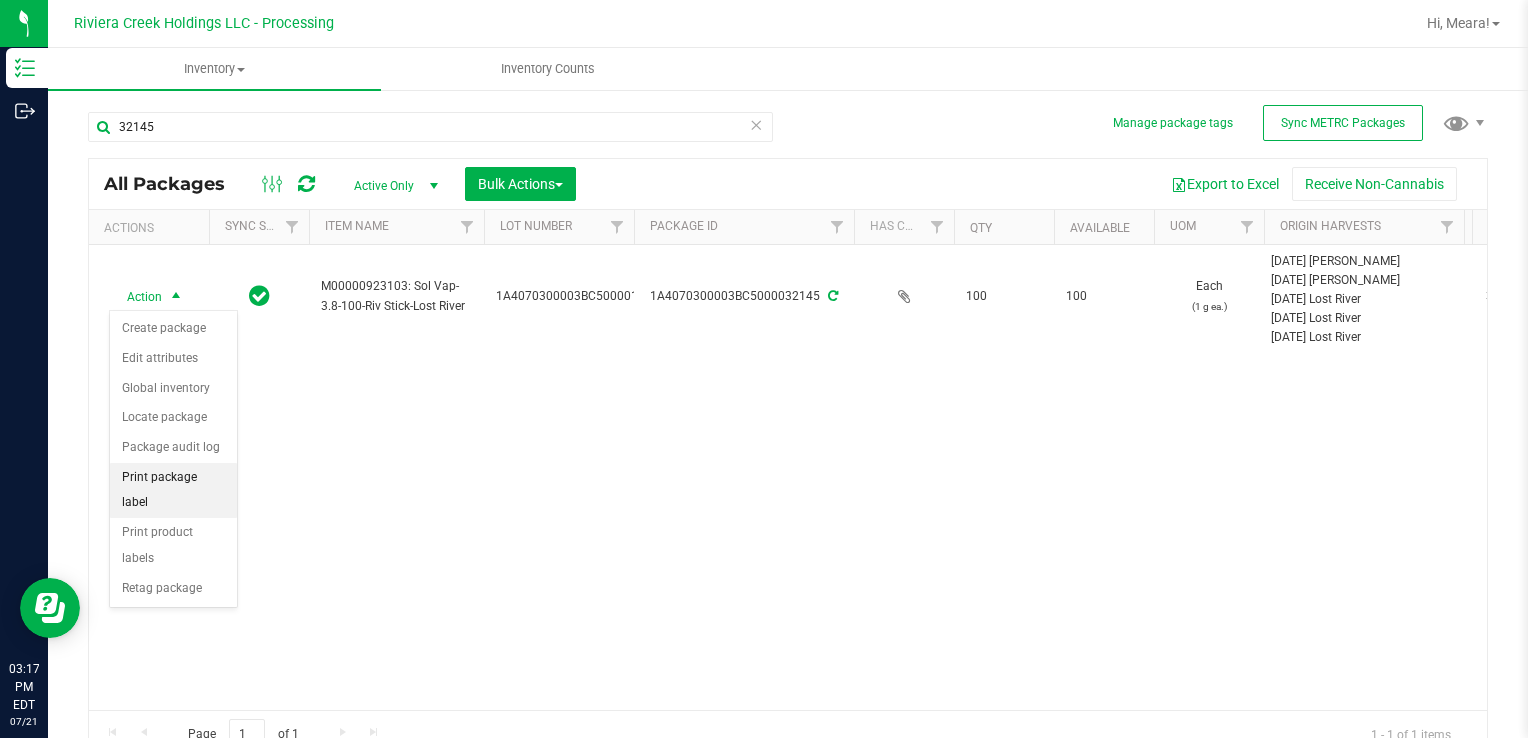 click on "Print package label" at bounding box center [173, 490] 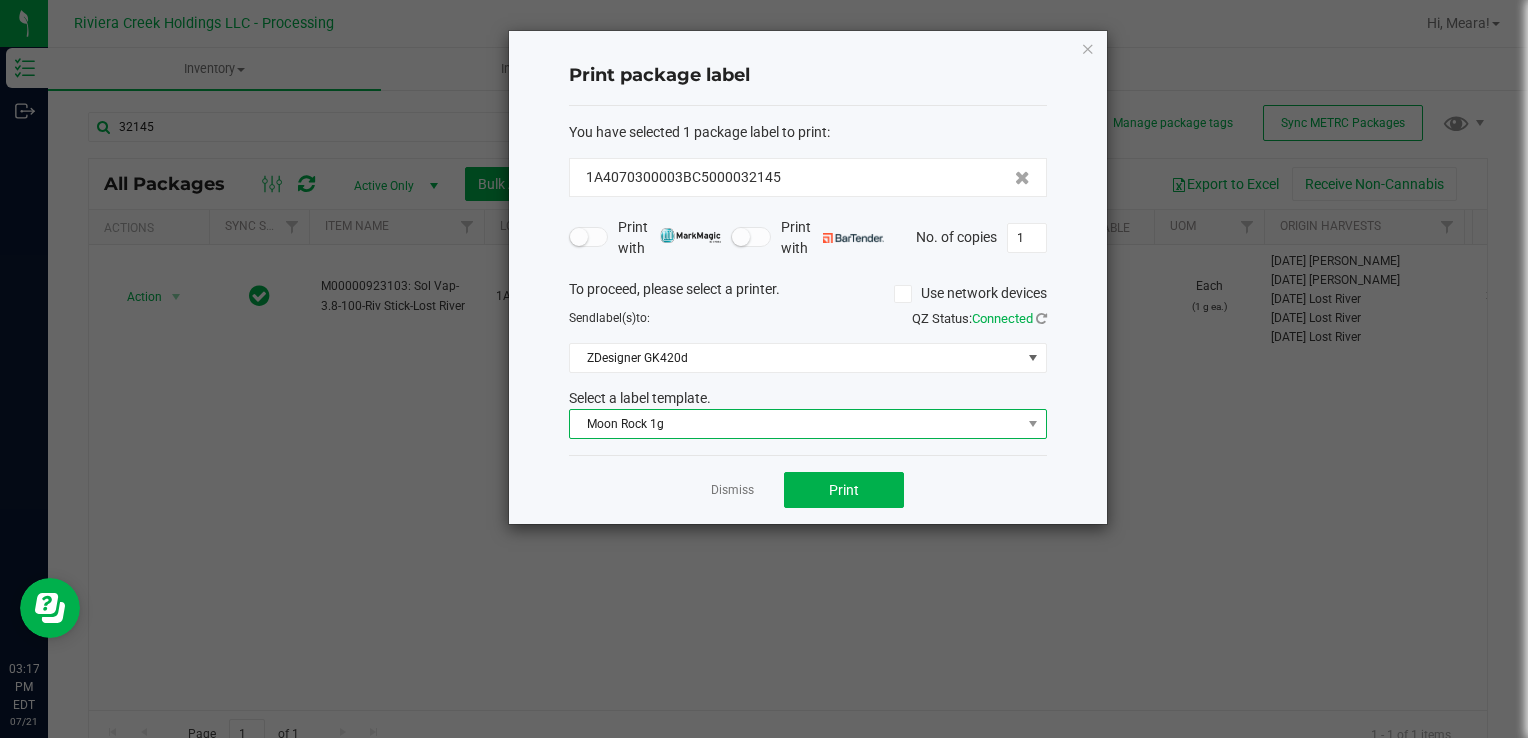 click on "Moon Rock 1g" at bounding box center (795, 424) 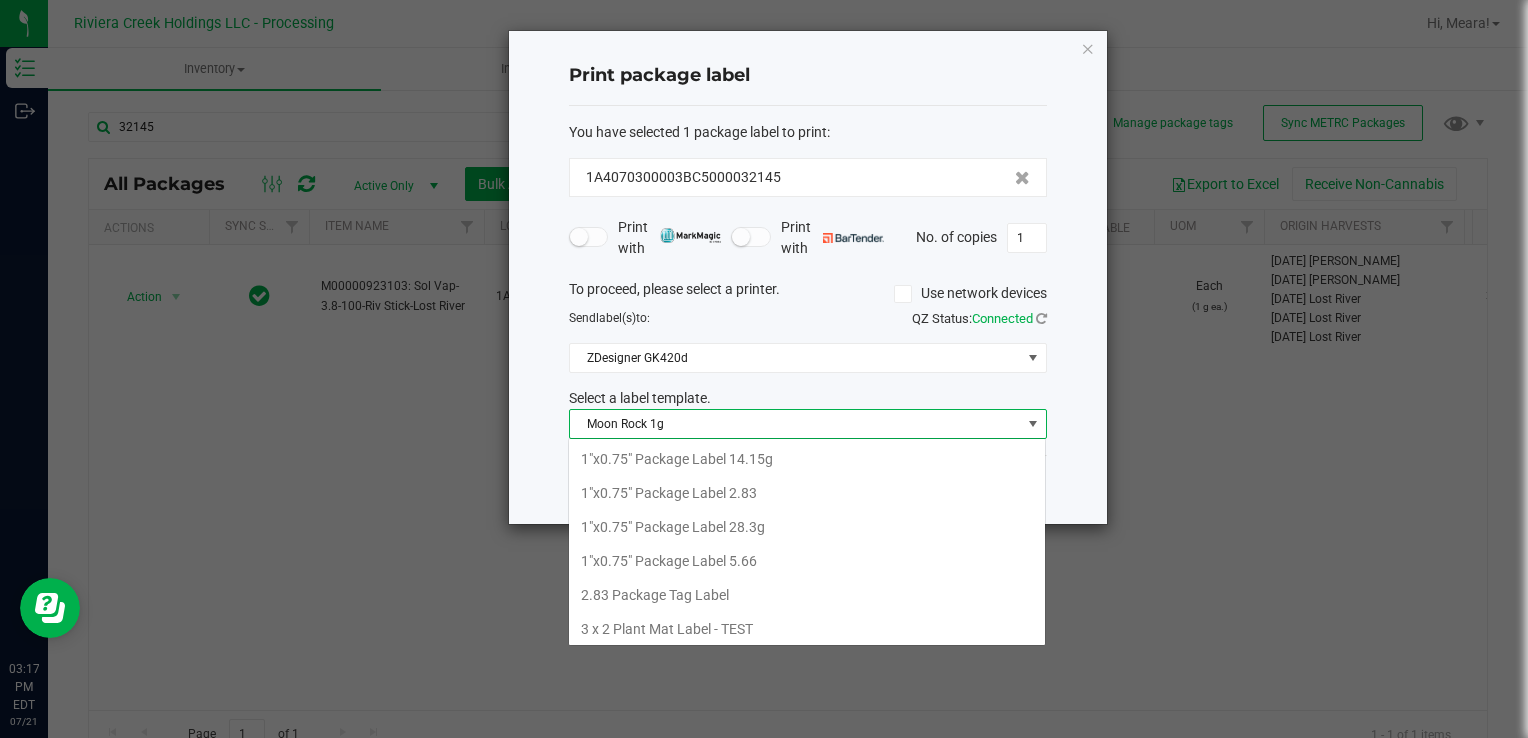 scroll, scrollTop: 99970, scrollLeft: 99521, axis: both 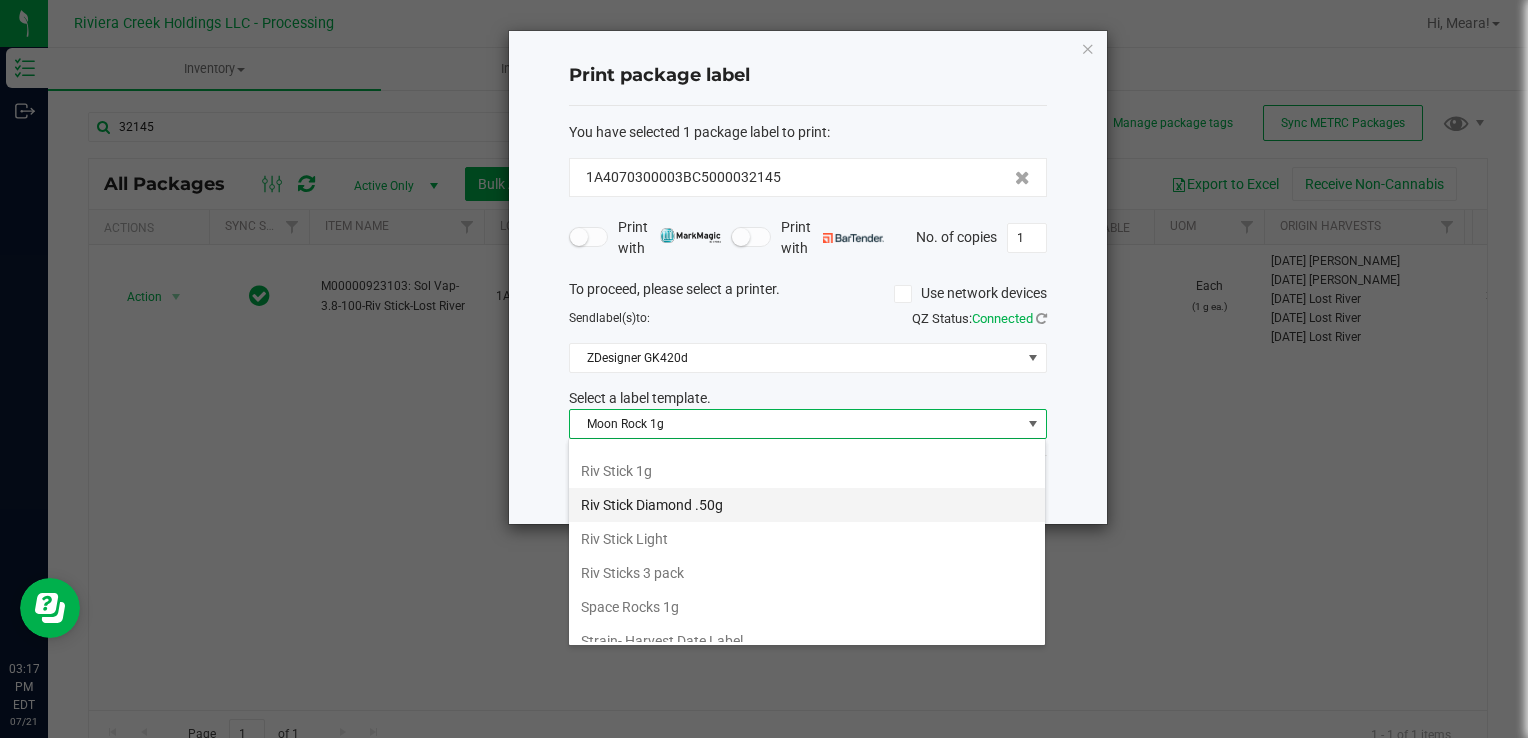 click on "Riv Stick Diamond .50g" at bounding box center (807, 505) 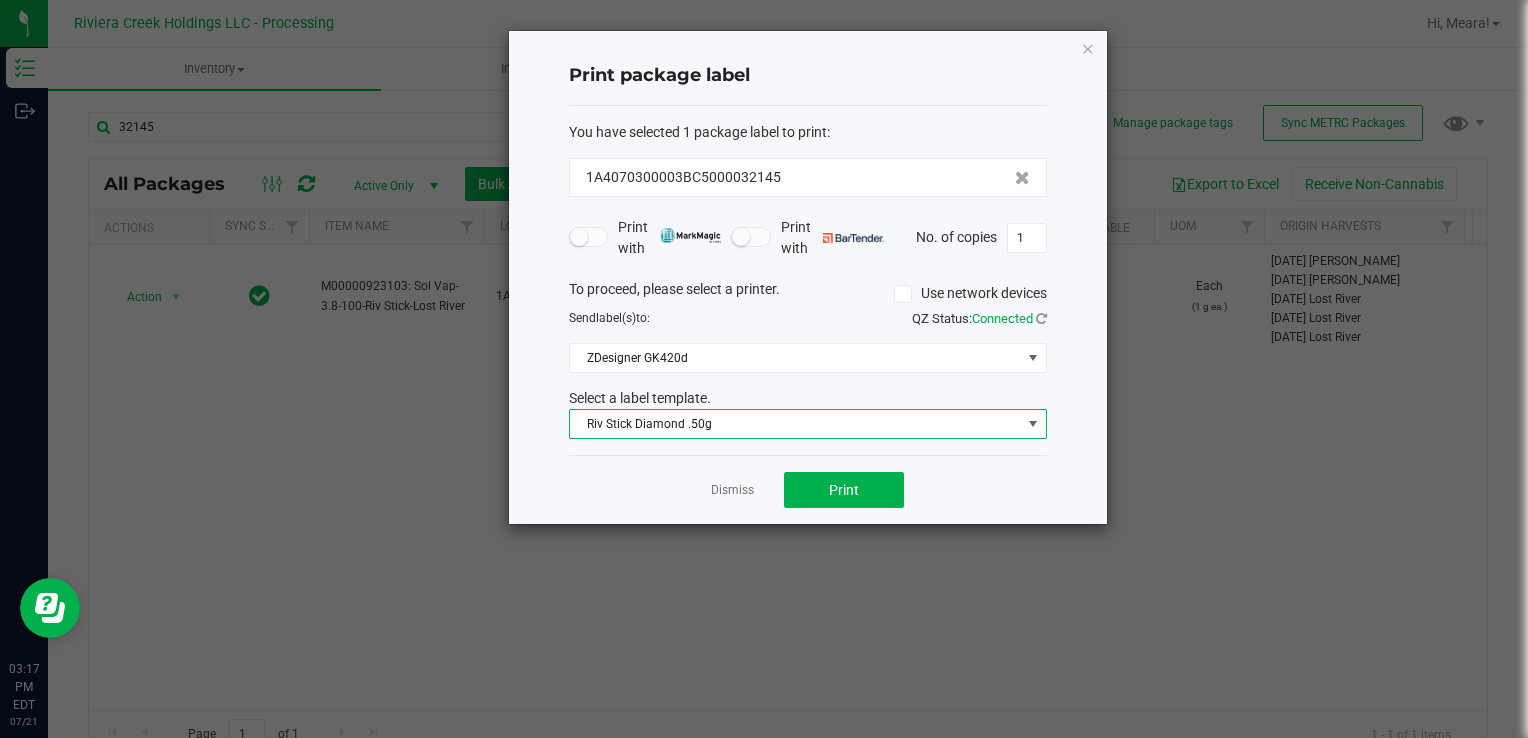 click on "Riv Stick Diamond .50g" at bounding box center (795, 424) 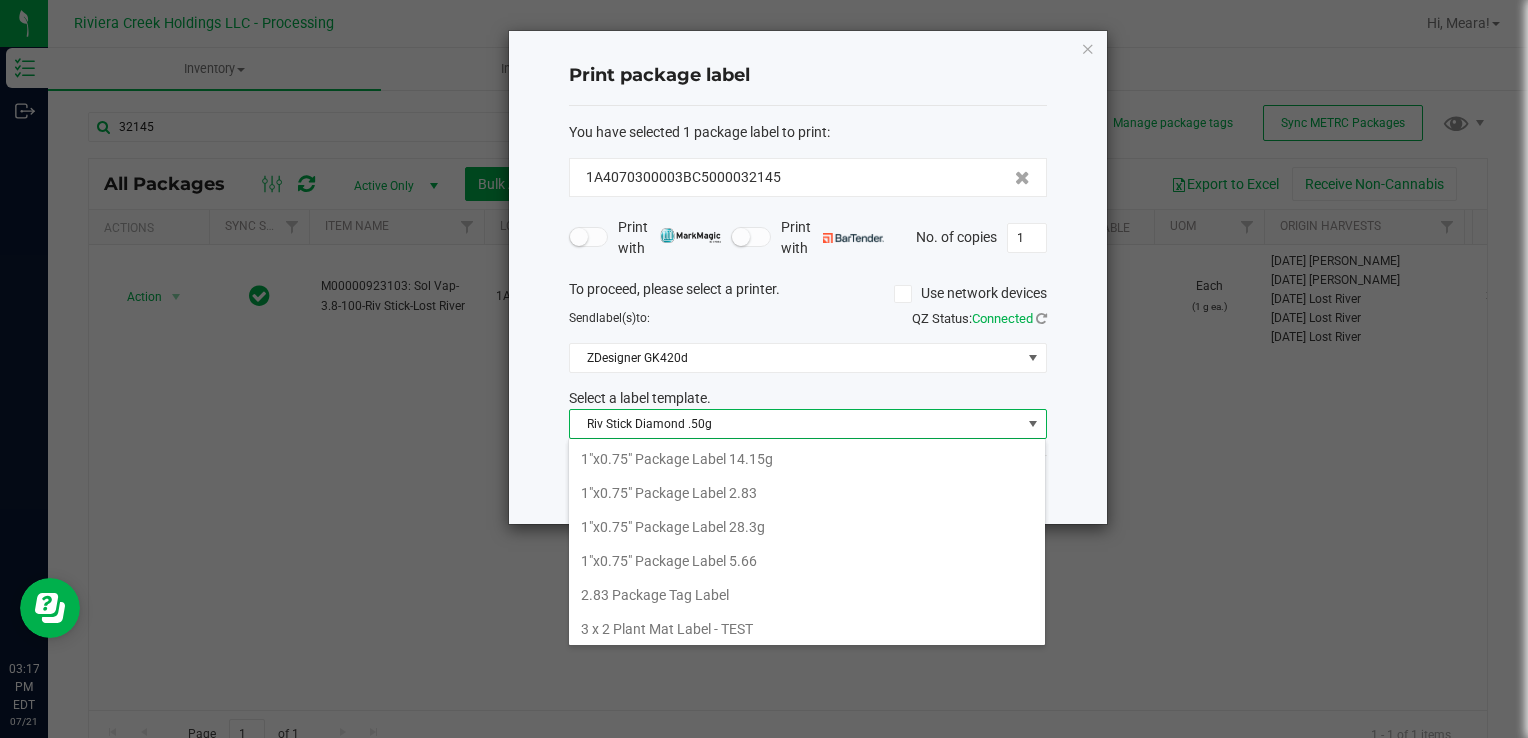 scroll, scrollTop: 808, scrollLeft: 0, axis: vertical 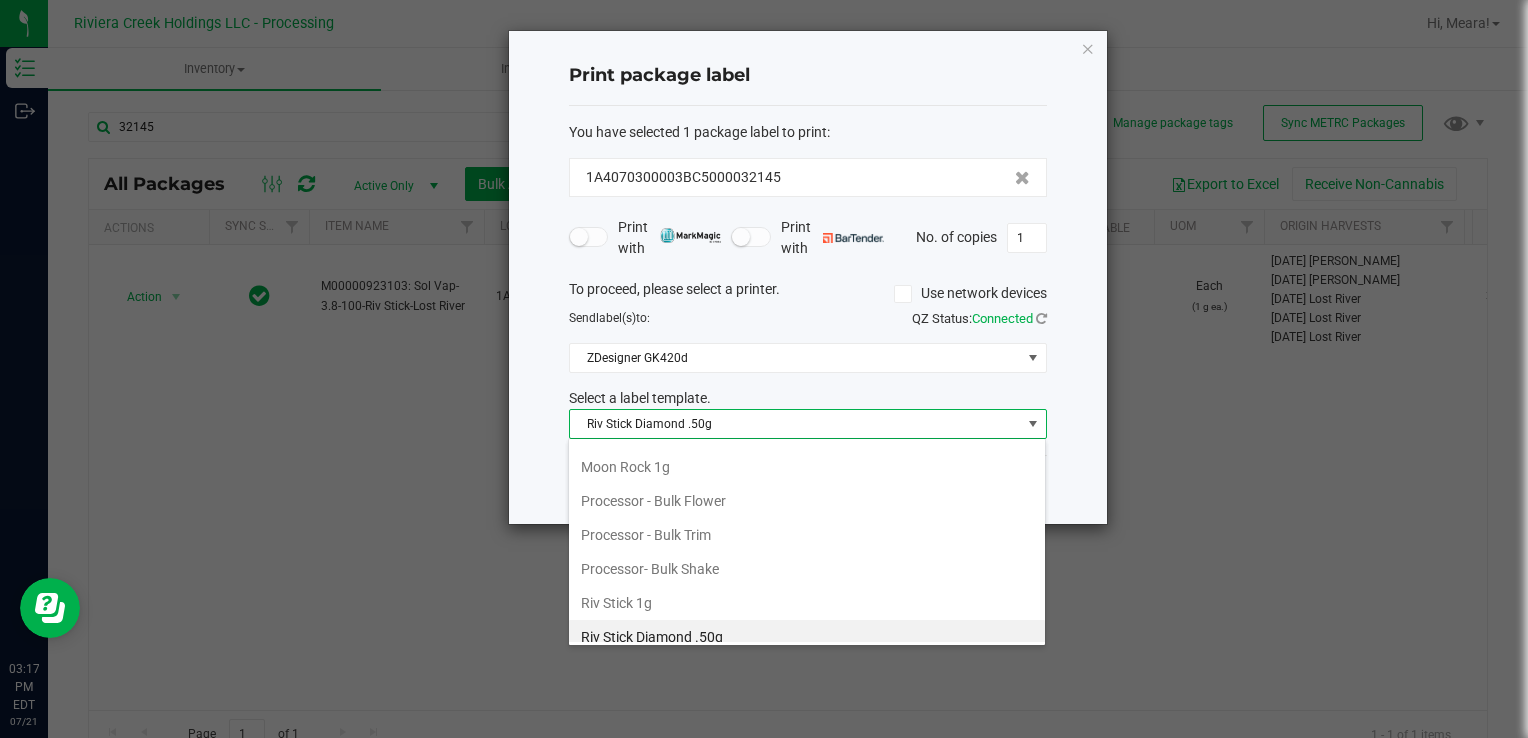 click on "Riv Stick 1g" at bounding box center [807, 603] 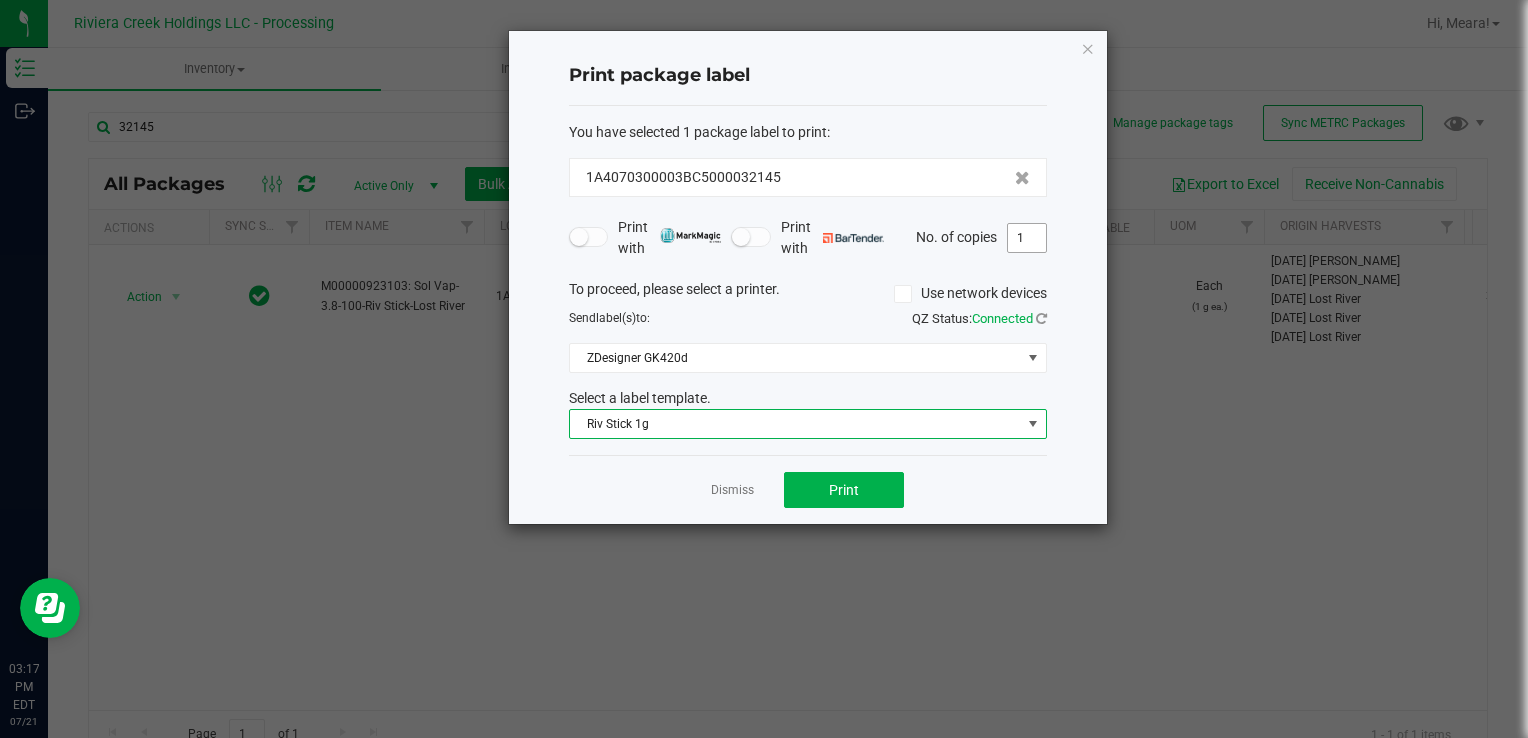 click on "1" at bounding box center (1027, 238) 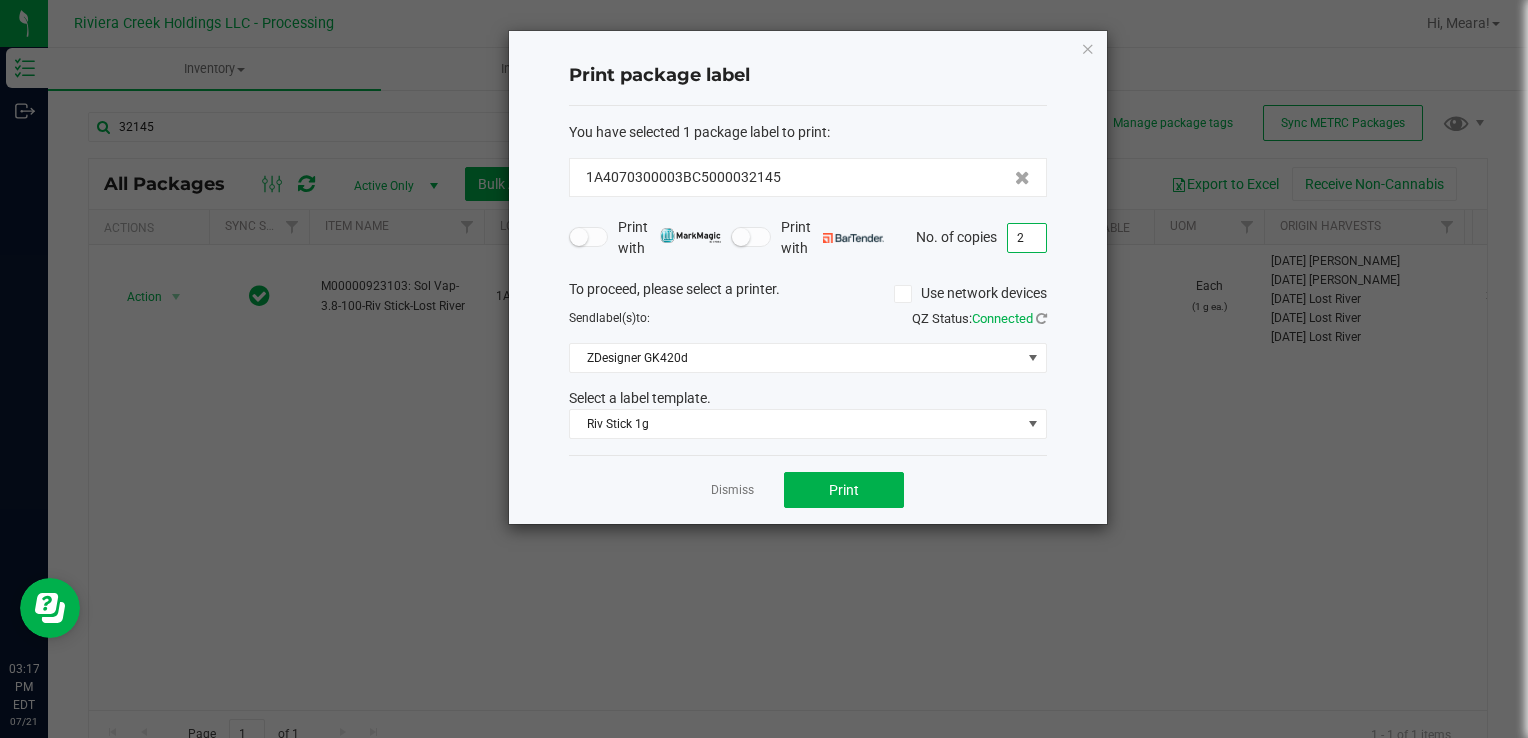 drag, startPoint x: 1037, startPoint y: 249, endPoint x: 1005, endPoint y: 245, distance: 32.24903 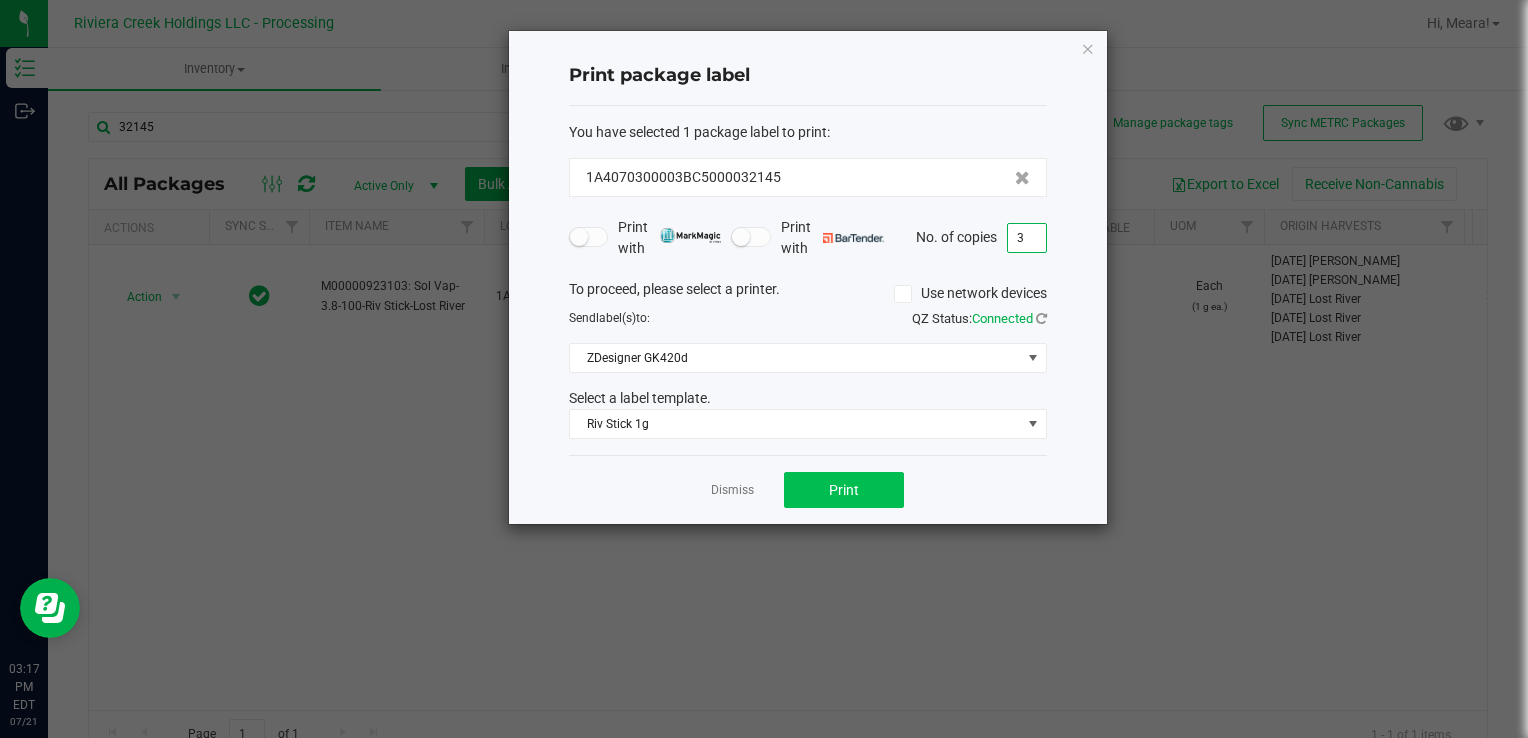 type on "3" 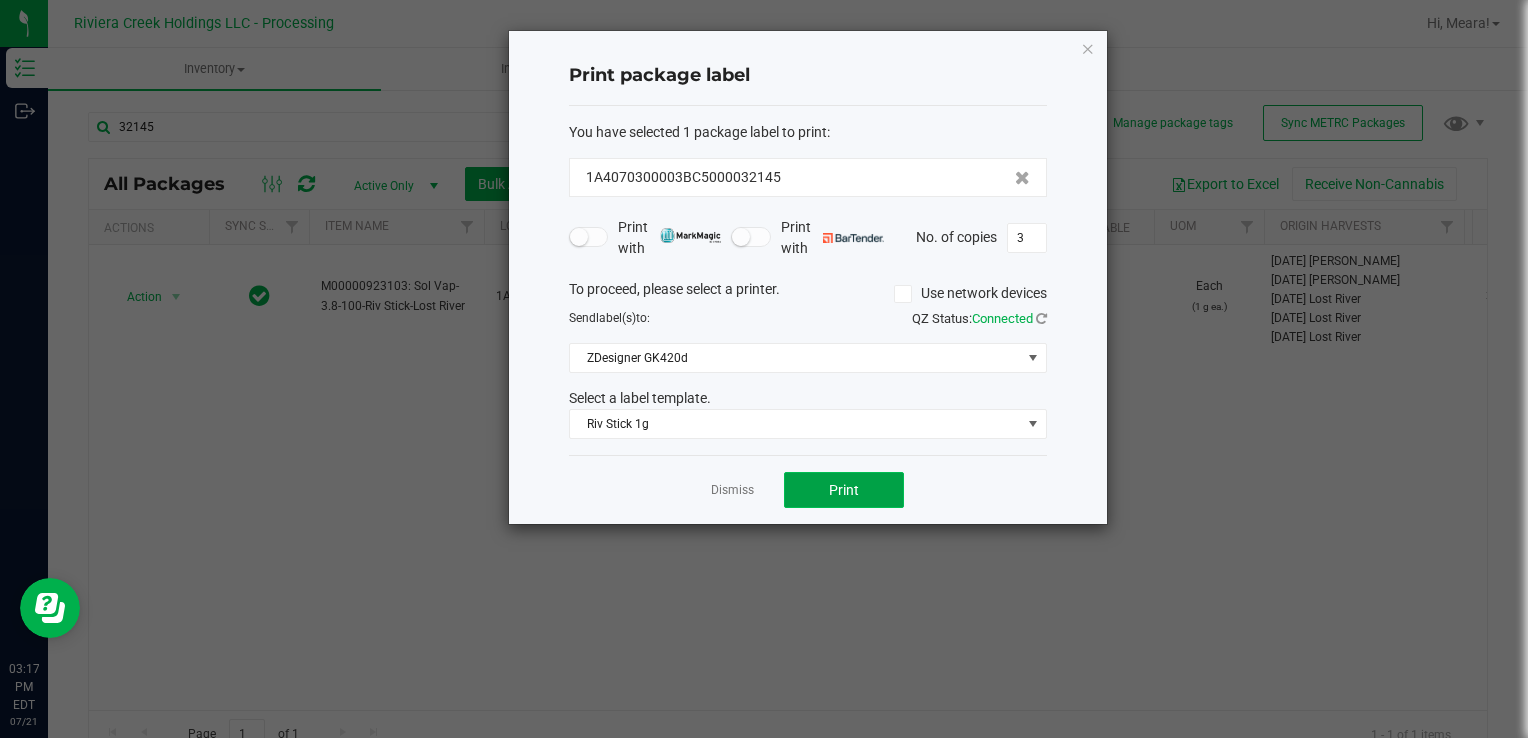 click on "Print" 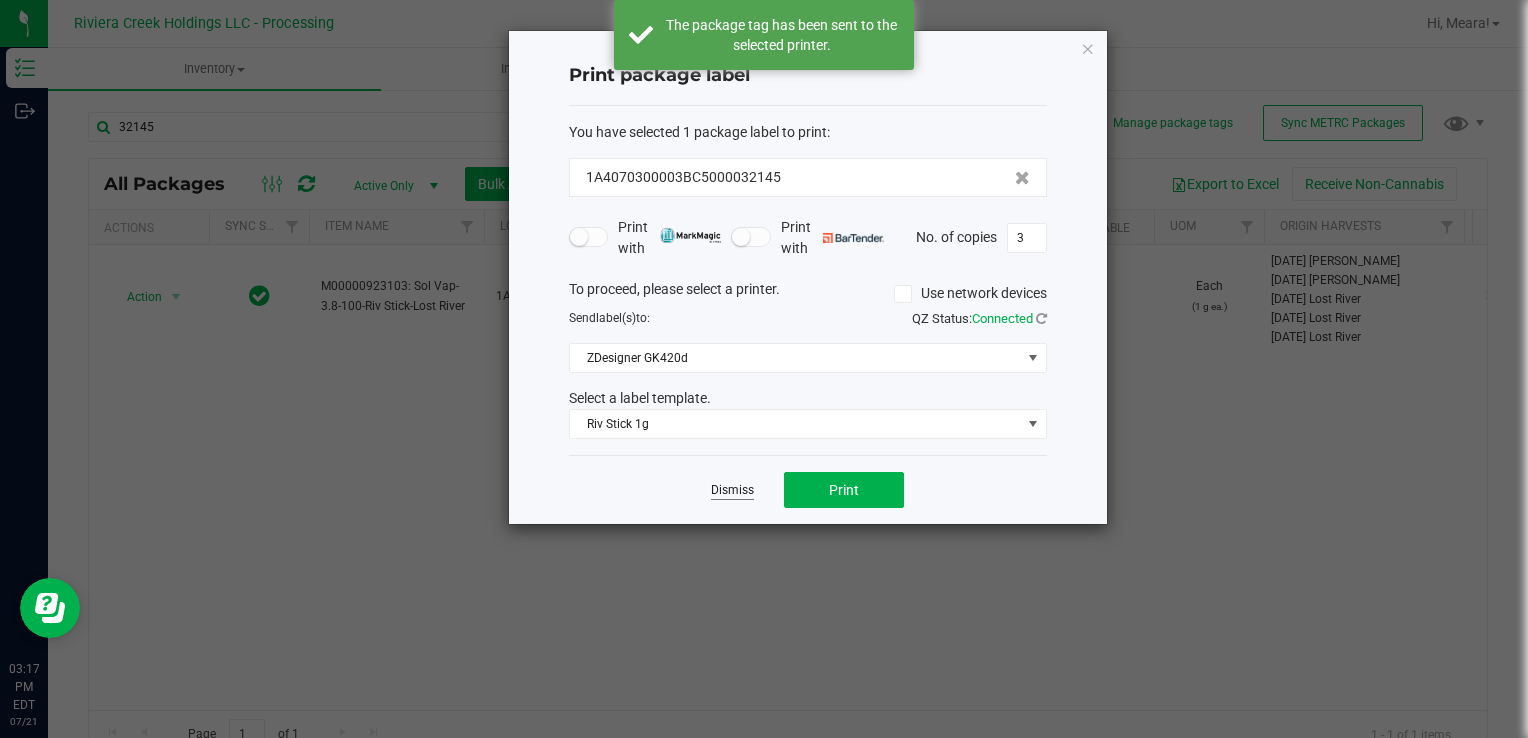 click on "Dismiss" 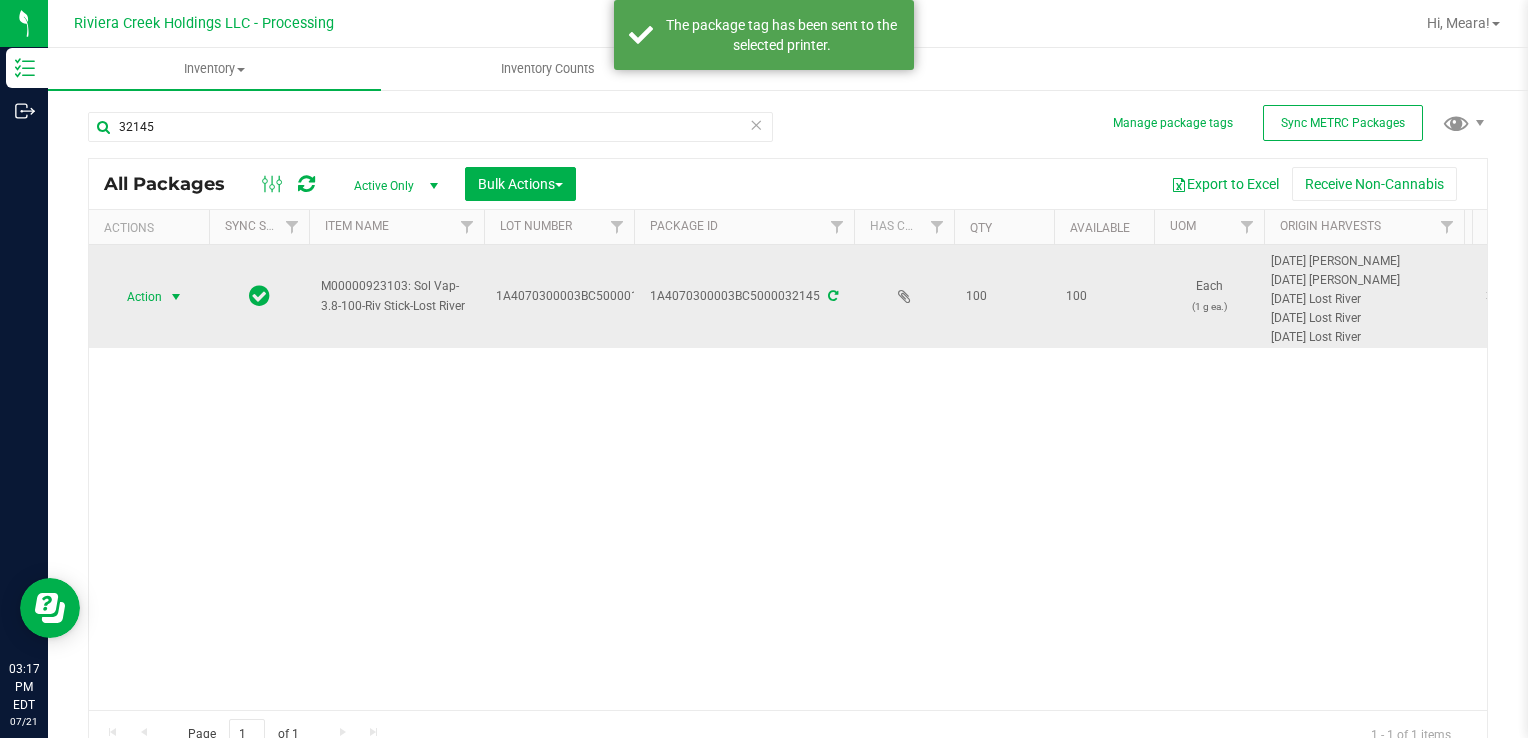 click at bounding box center [176, 297] 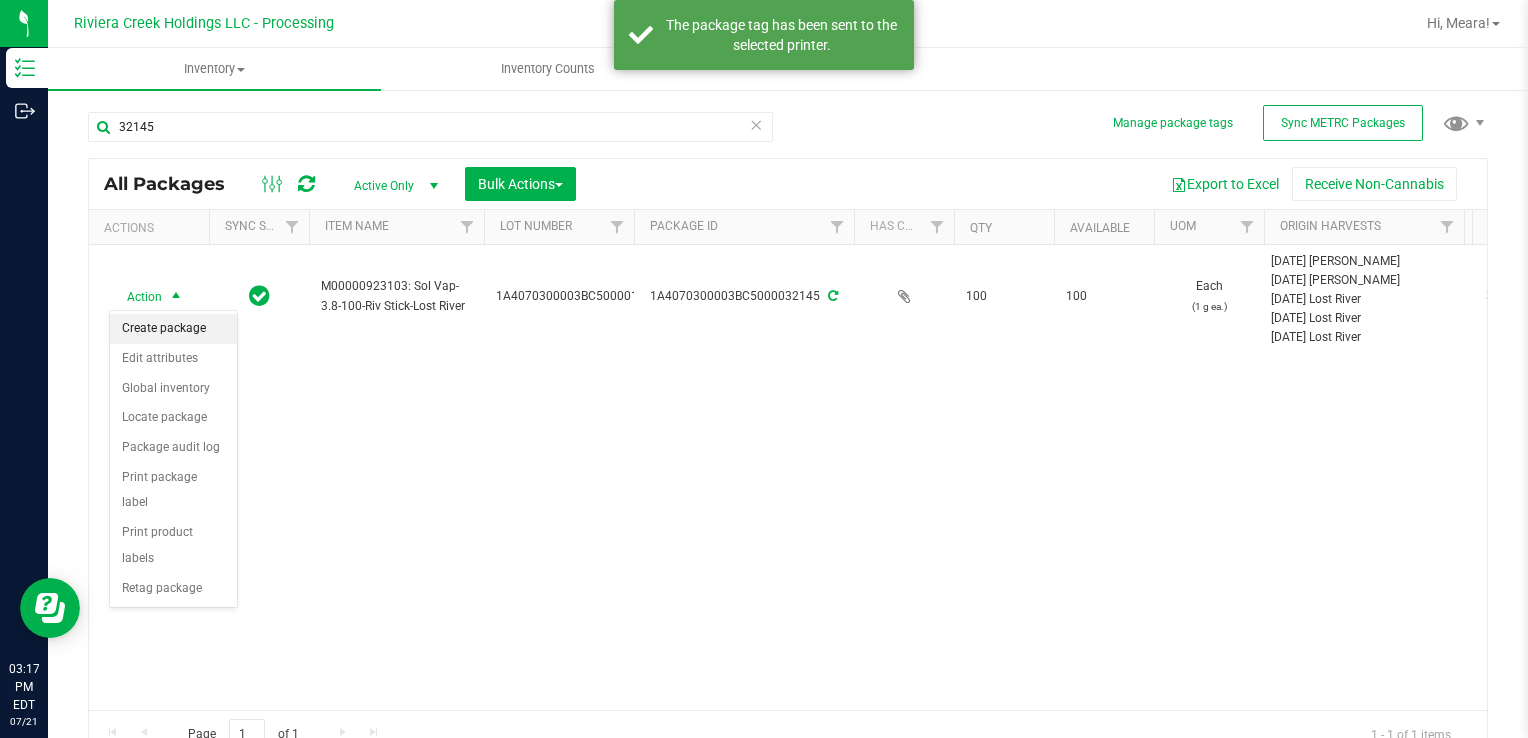 click on "Create package" at bounding box center [173, 329] 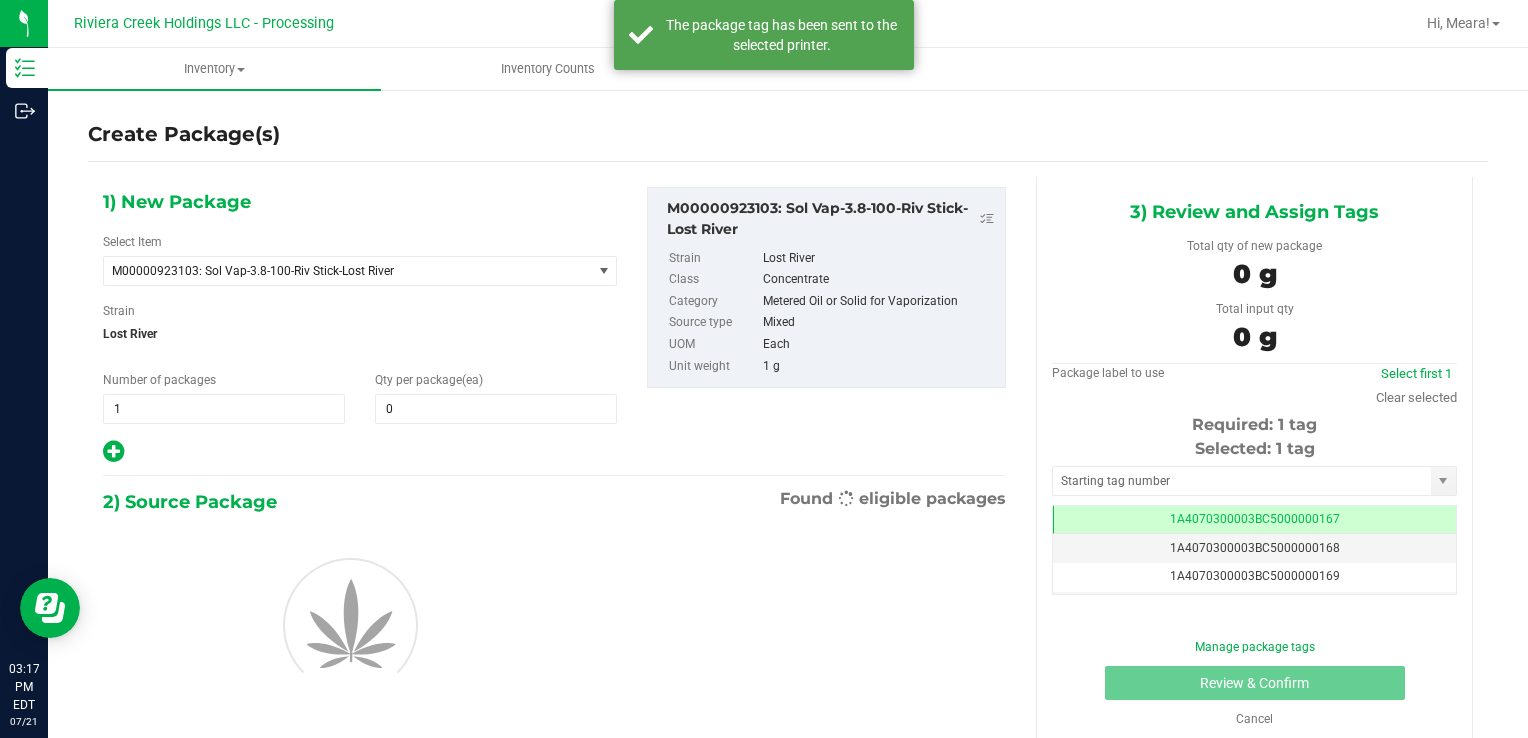 scroll, scrollTop: 0, scrollLeft: 0, axis: both 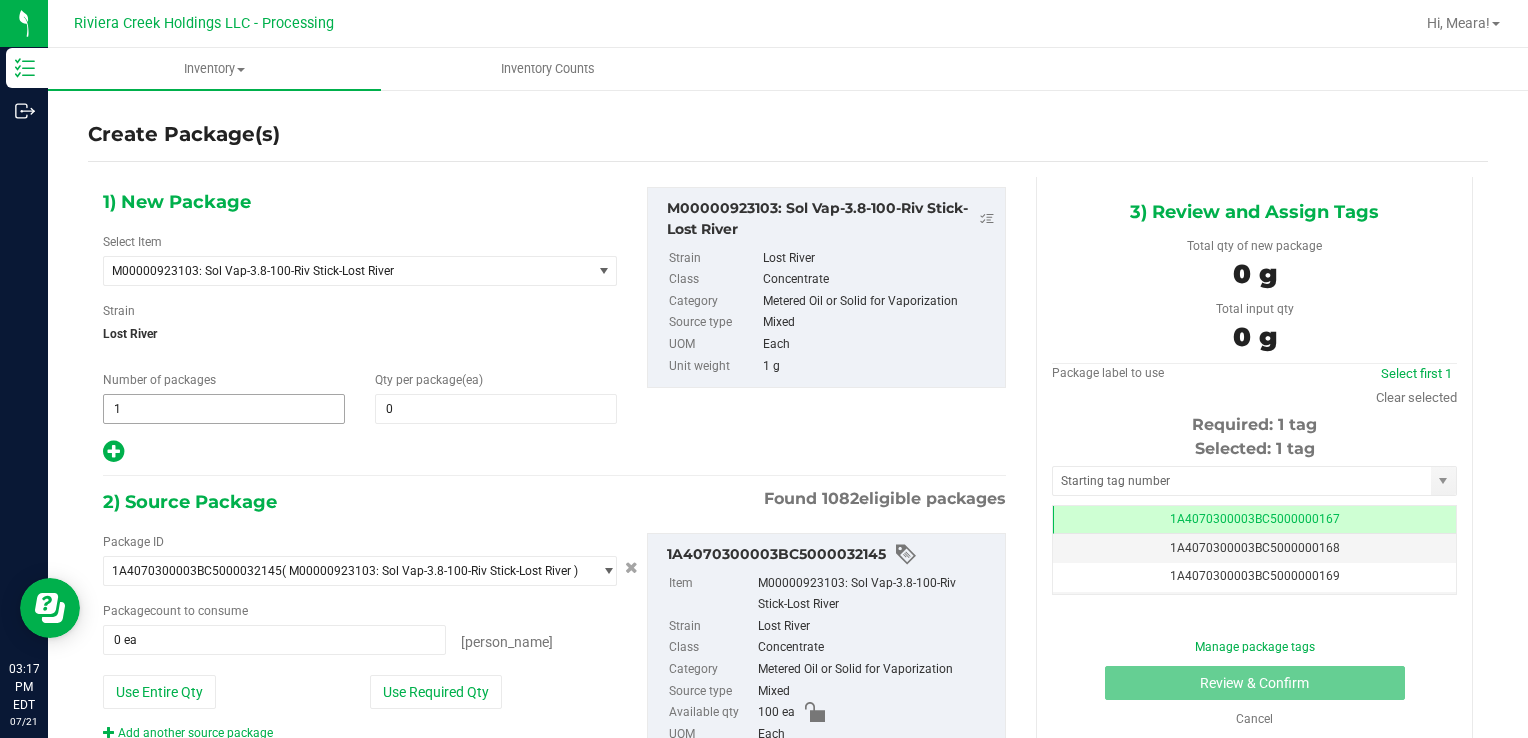 drag, startPoint x: 121, startPoint y: 390, endPoint x: 108, endPoint y: 414, distance: 27.294687 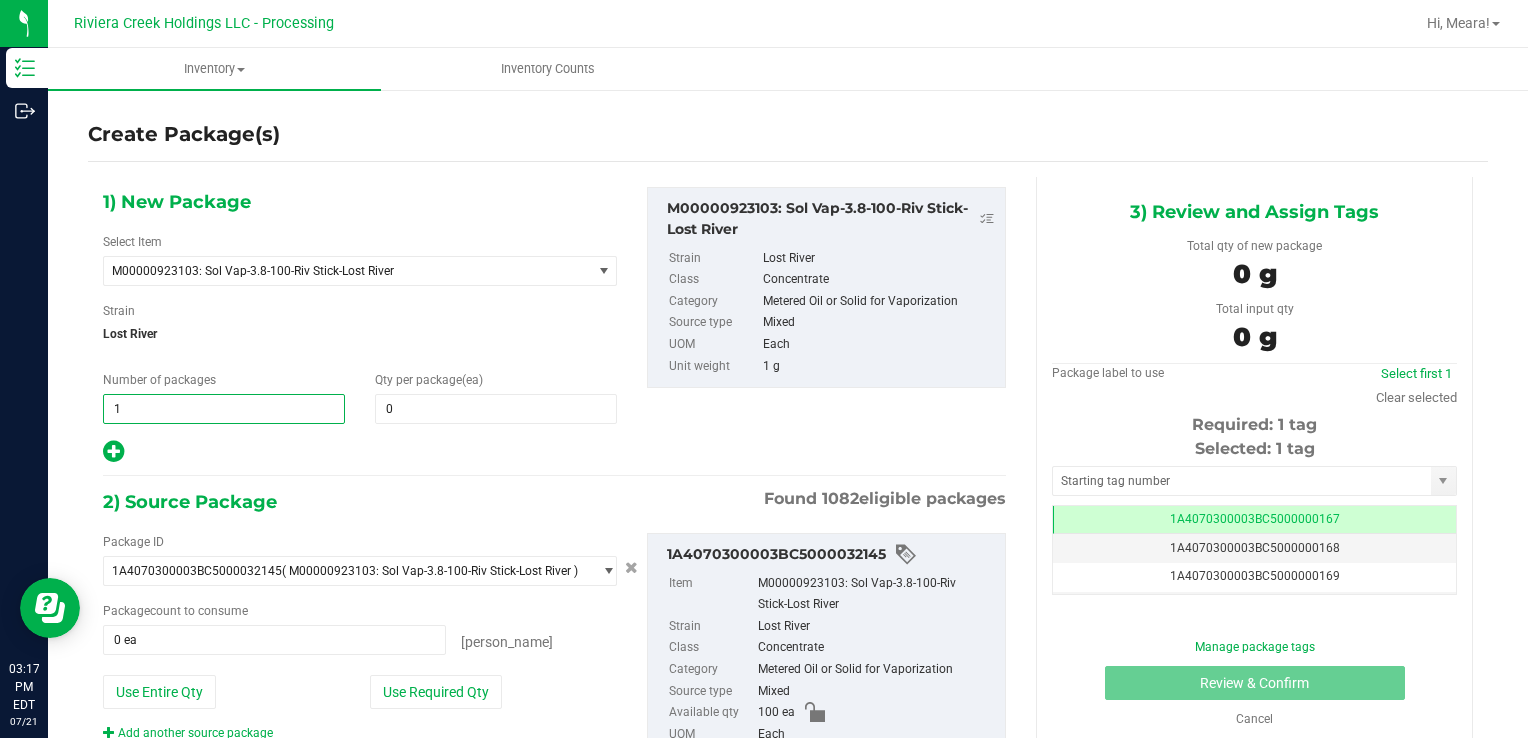 drag, startPoint x: 117, startPoint y: 417, endPoint x: 151, endPoint y: 417, distance: 34 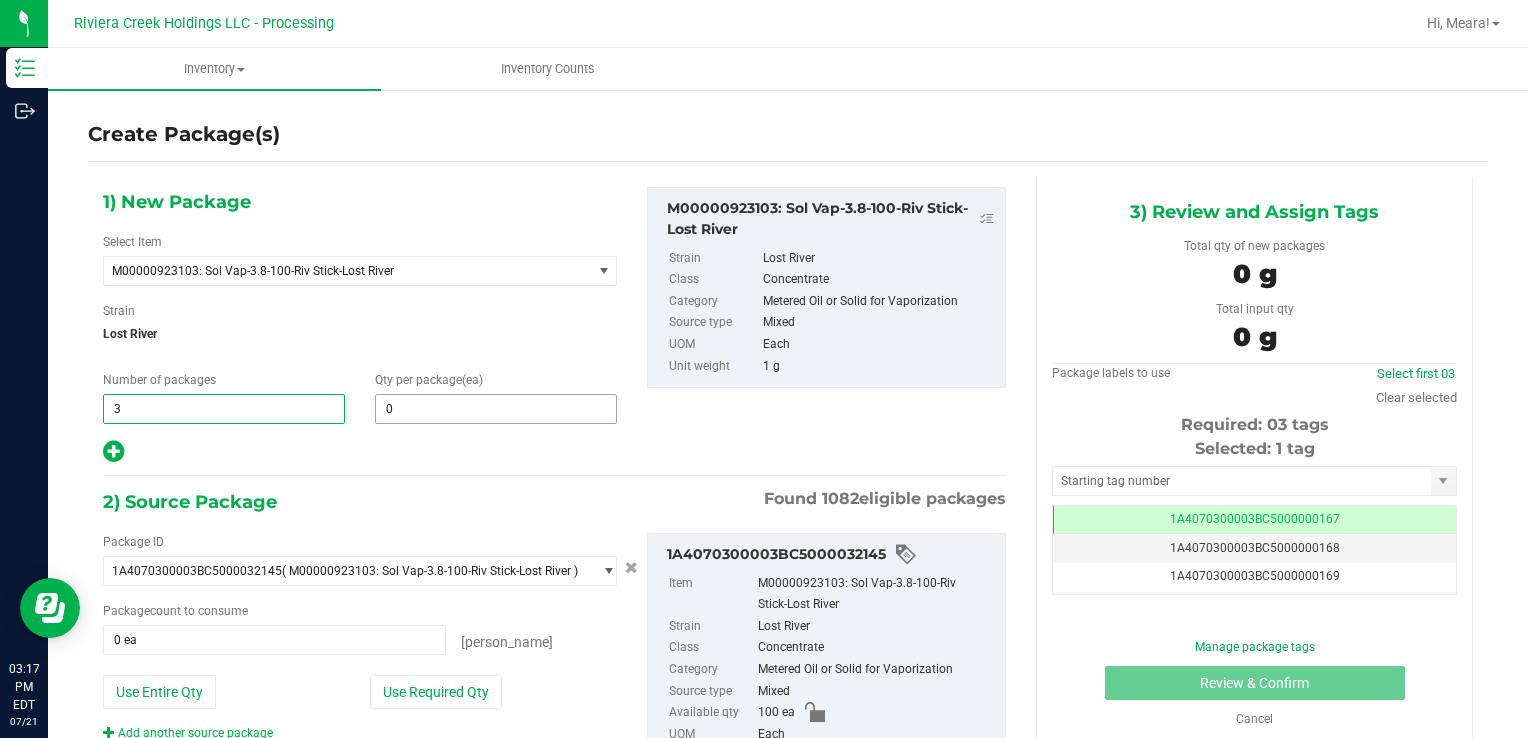 type on "3" 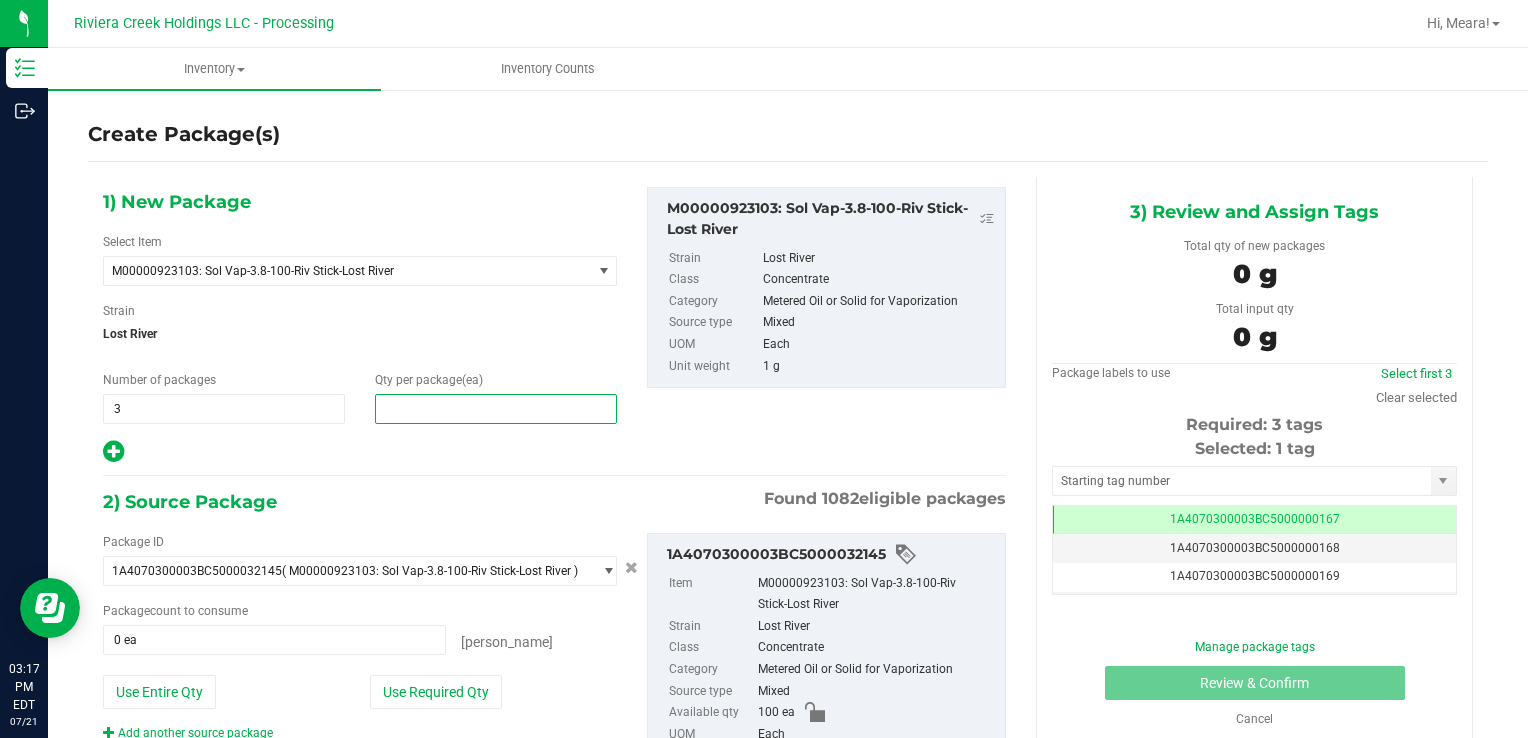 click at bounding box center [496, 409] 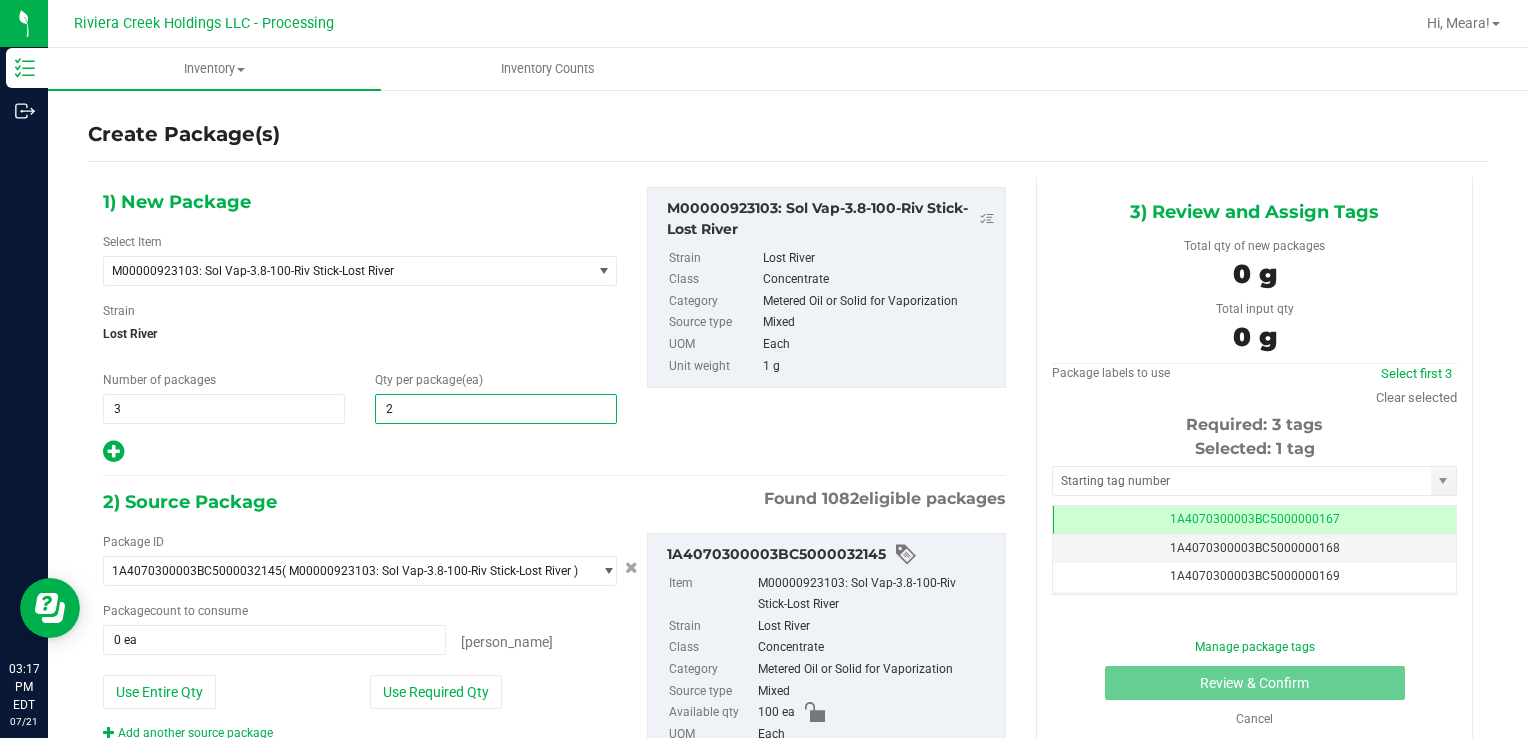 type on "20" 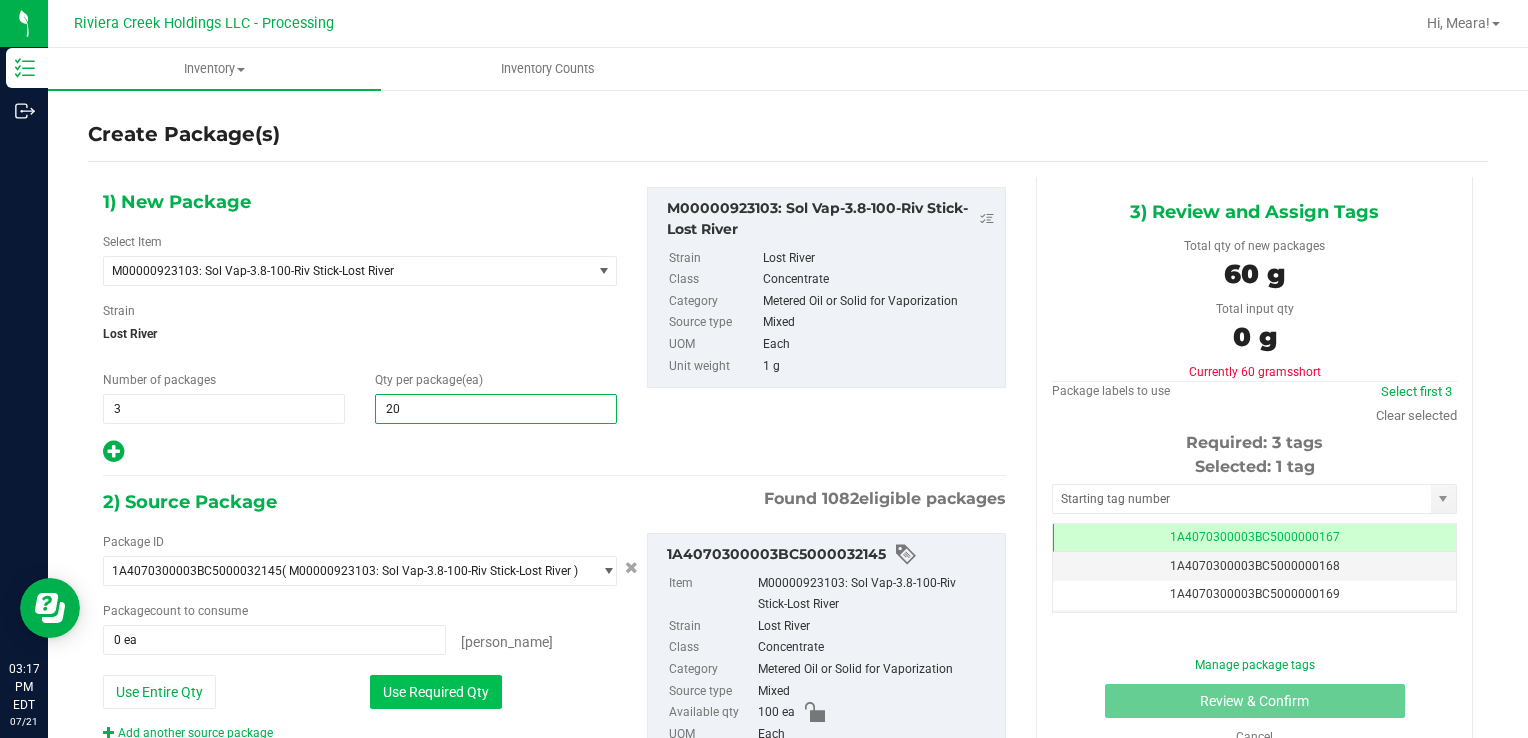 type on "20" 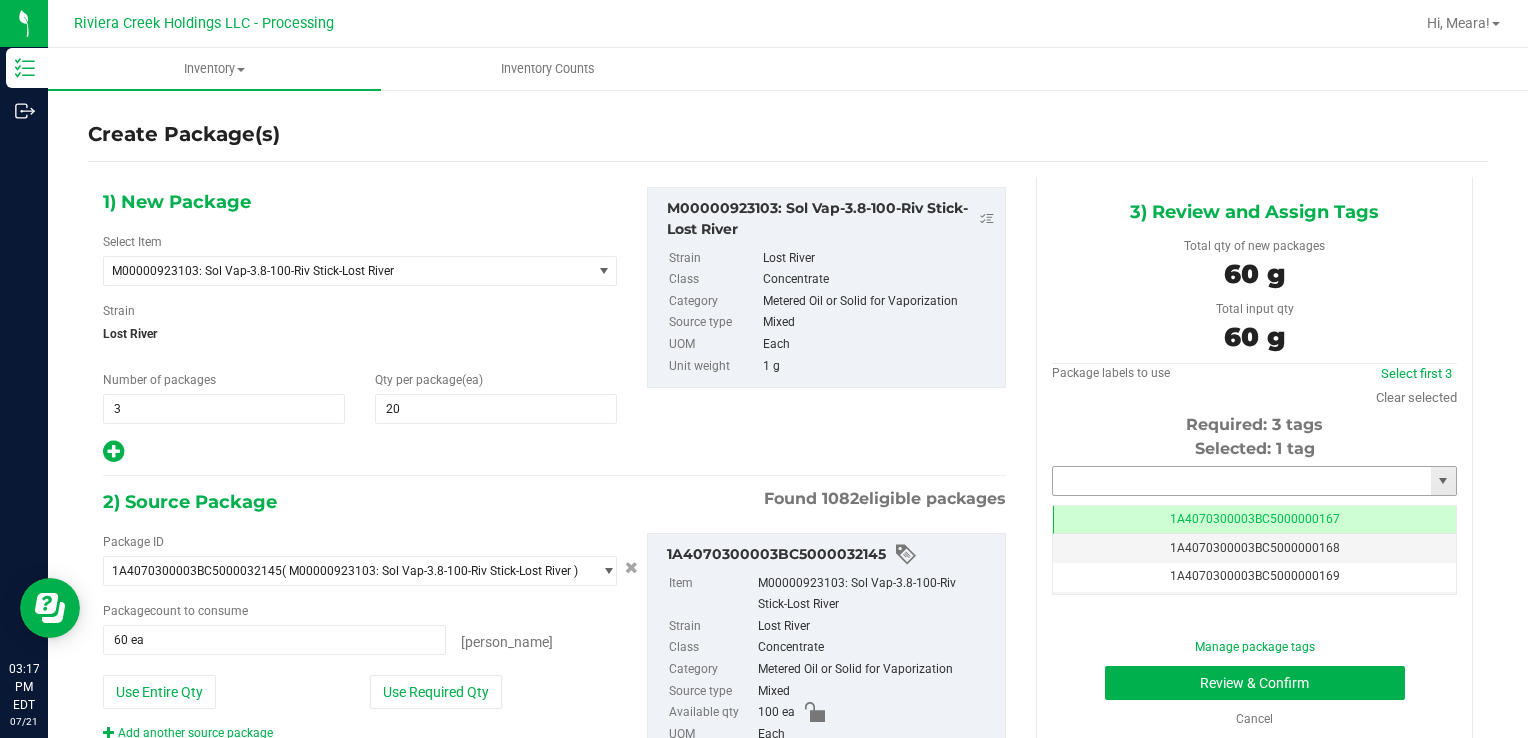 click at bounding box center [1242, 481] 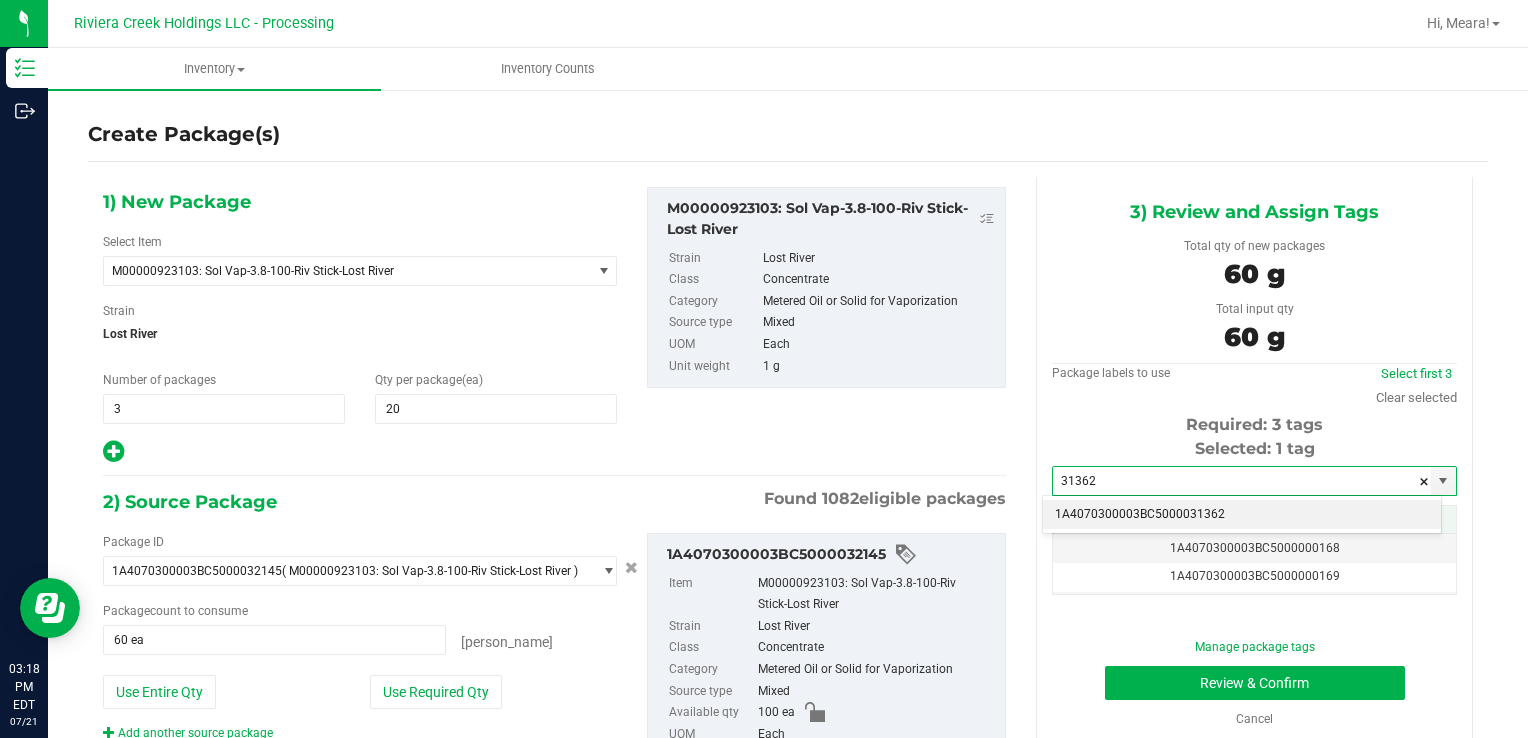click on "1A4070300003BC5000031362" at bounding box center (1242, 515) 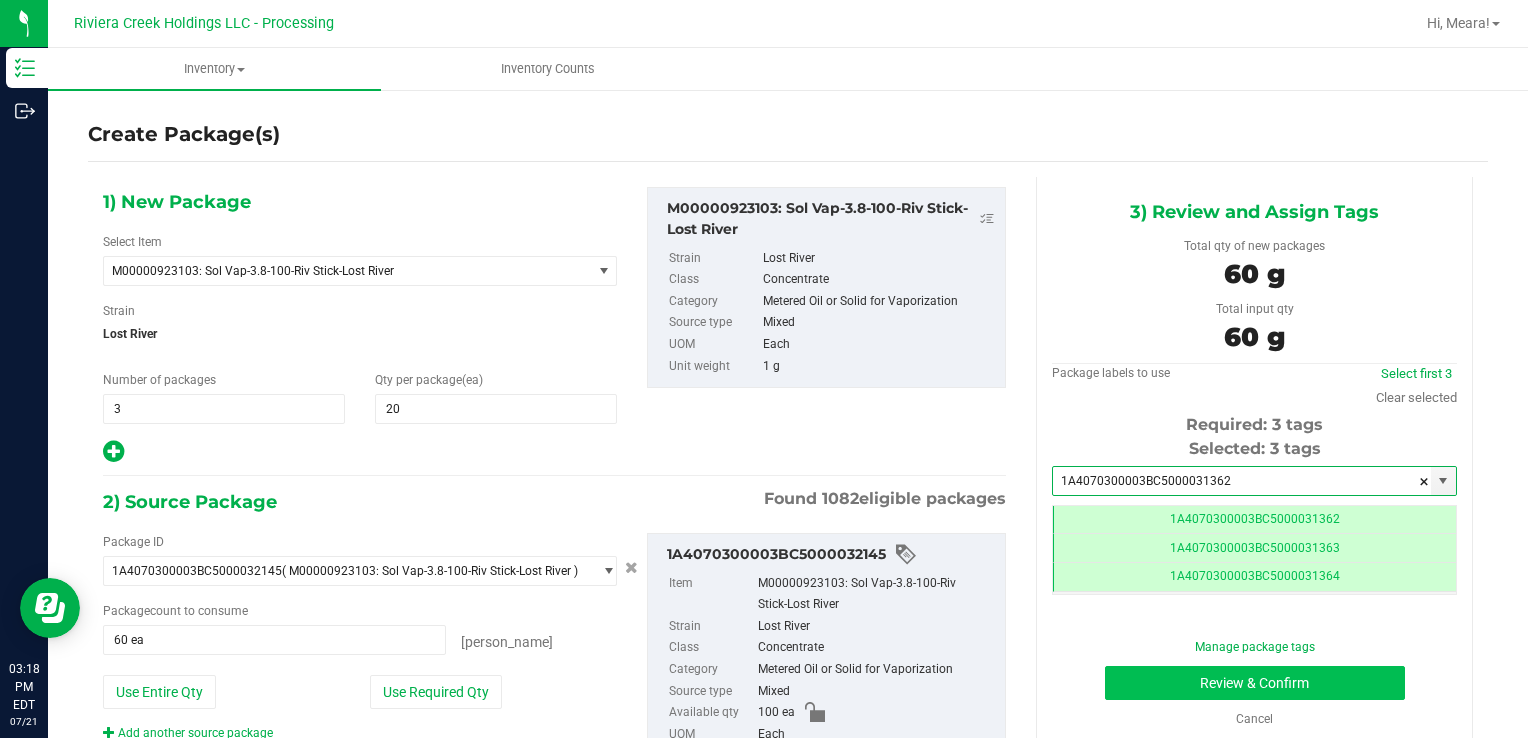 type on "1A4070300003BC5000031362" 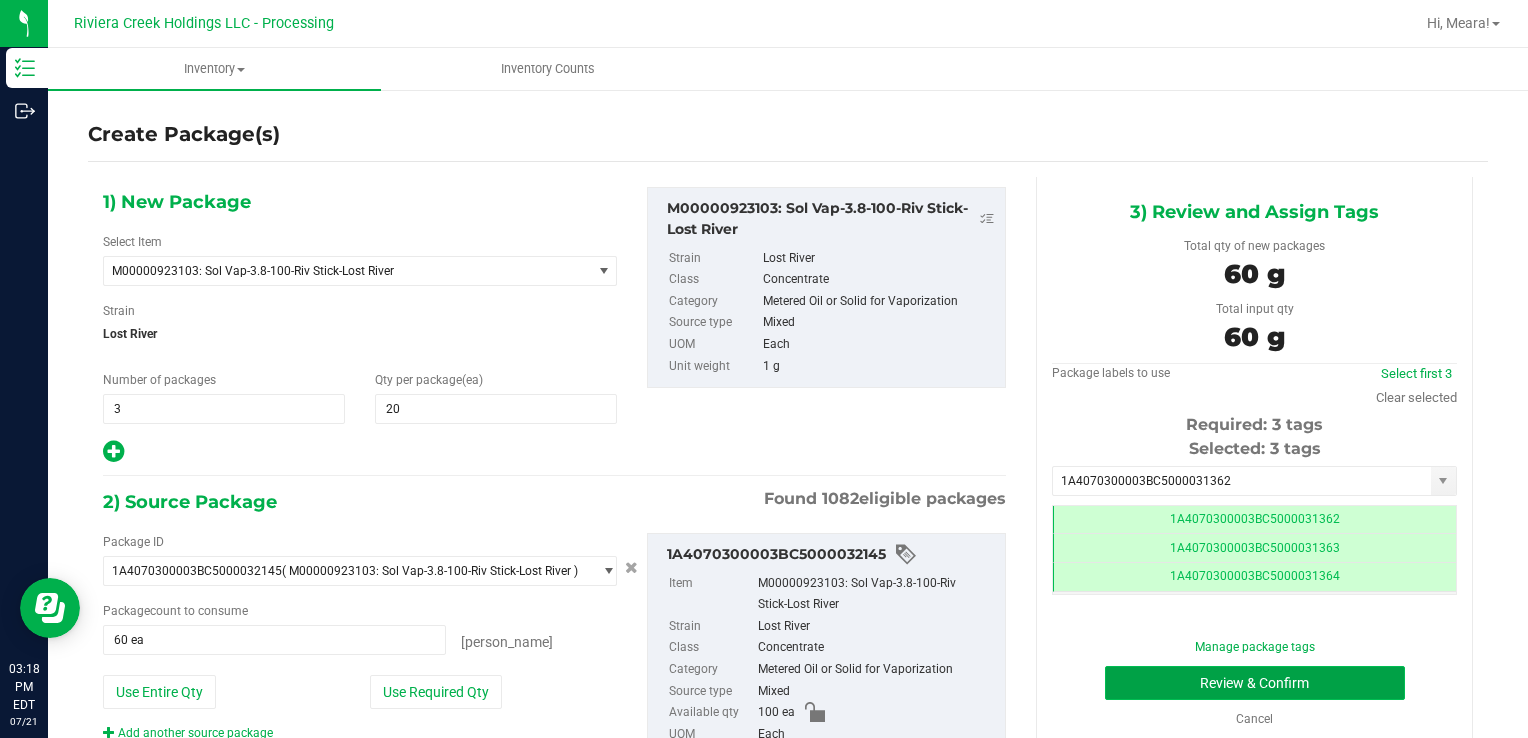 click on "Review & Confirm" at bounding box center [1255, 683] 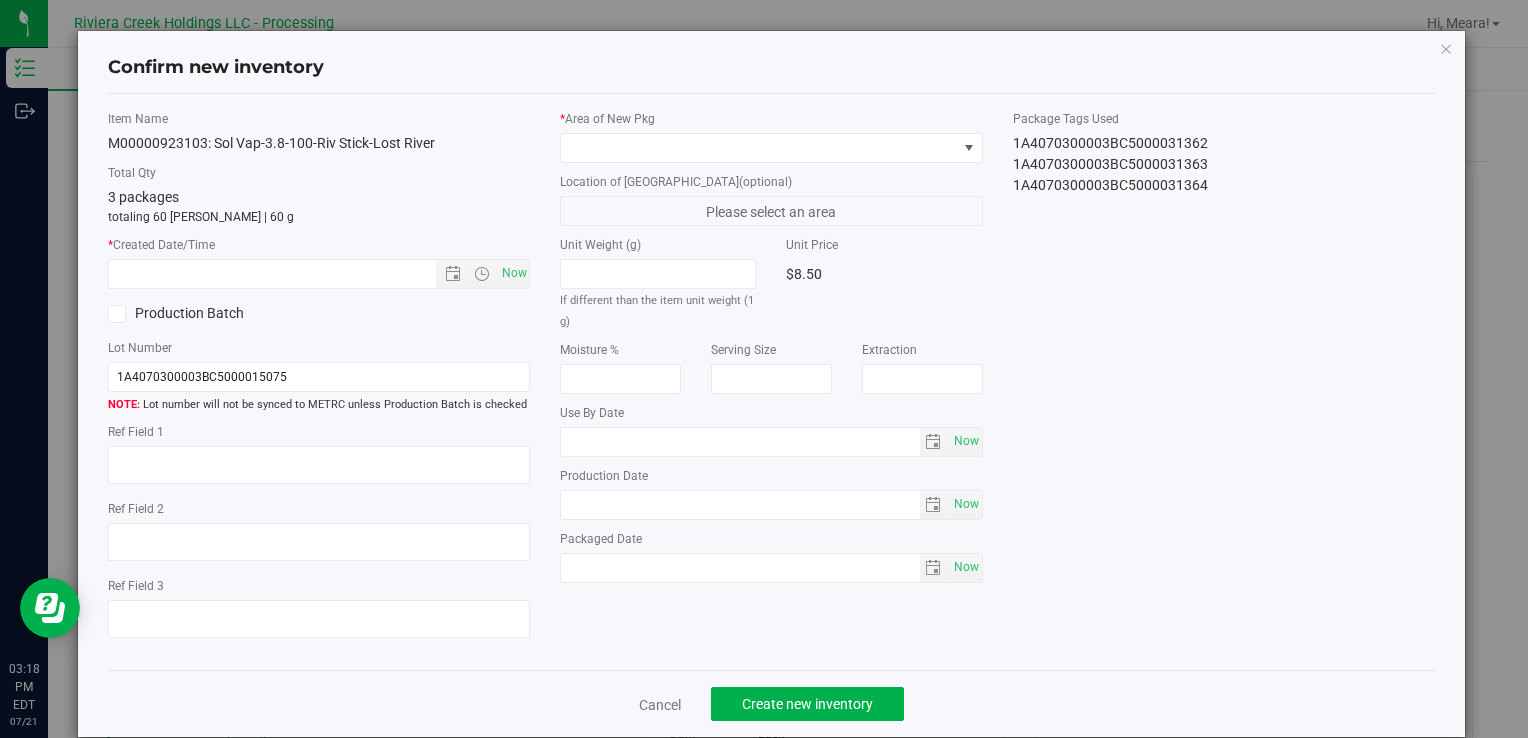 type on "[DATE]" 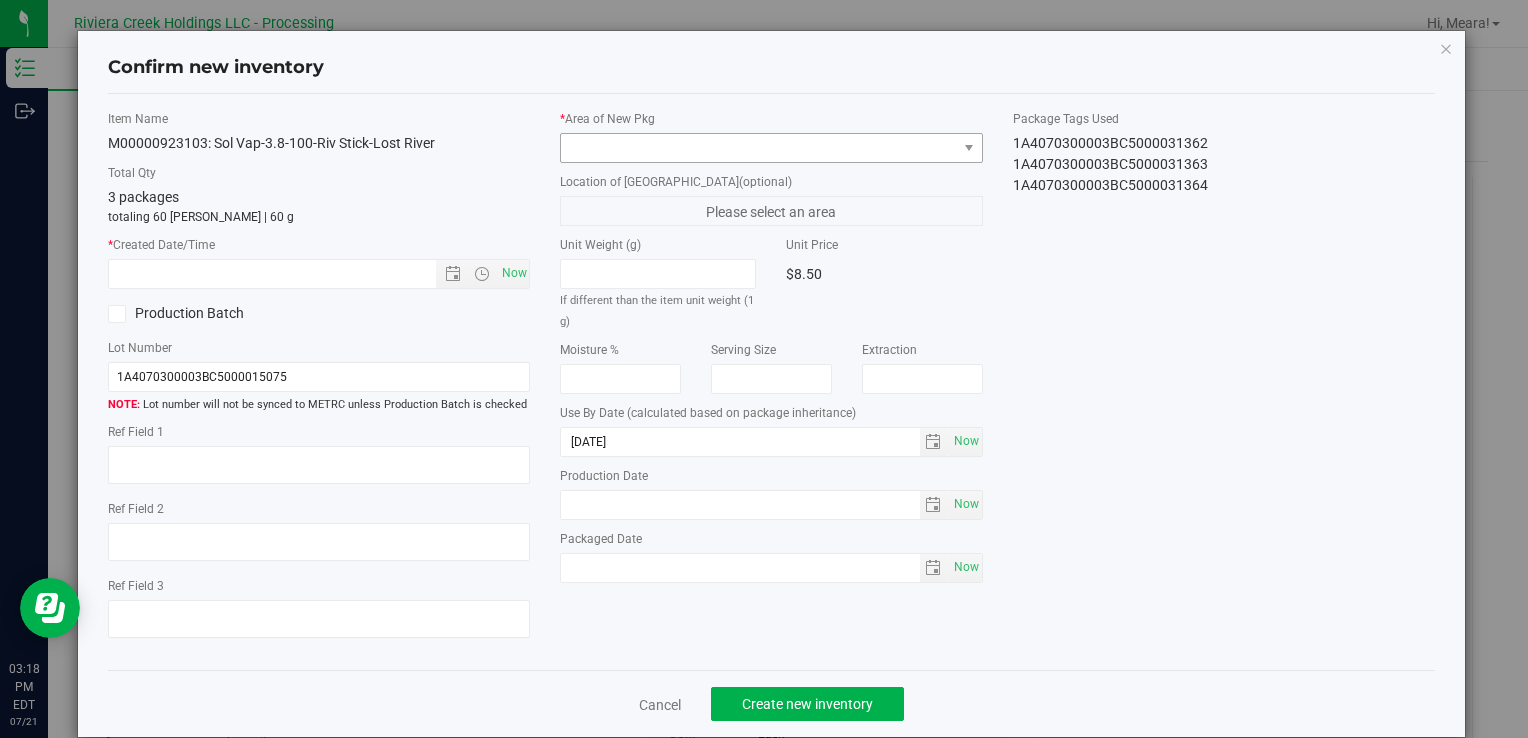 drag, startPoint x: 913, startPoint y: 130, endPoint x: 909, endPoint y: 143, distance: 13.601471 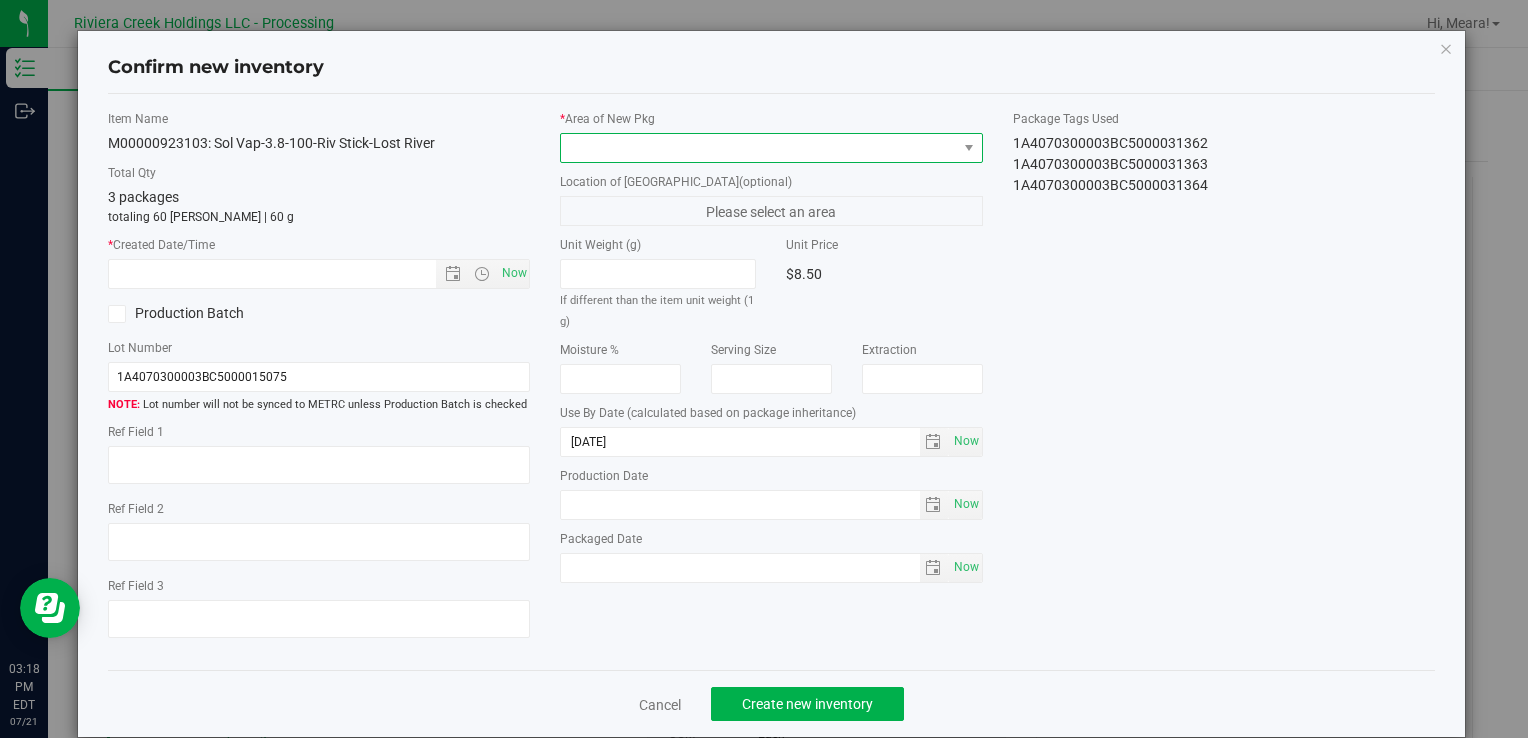 click at bounding box center [758, 148] 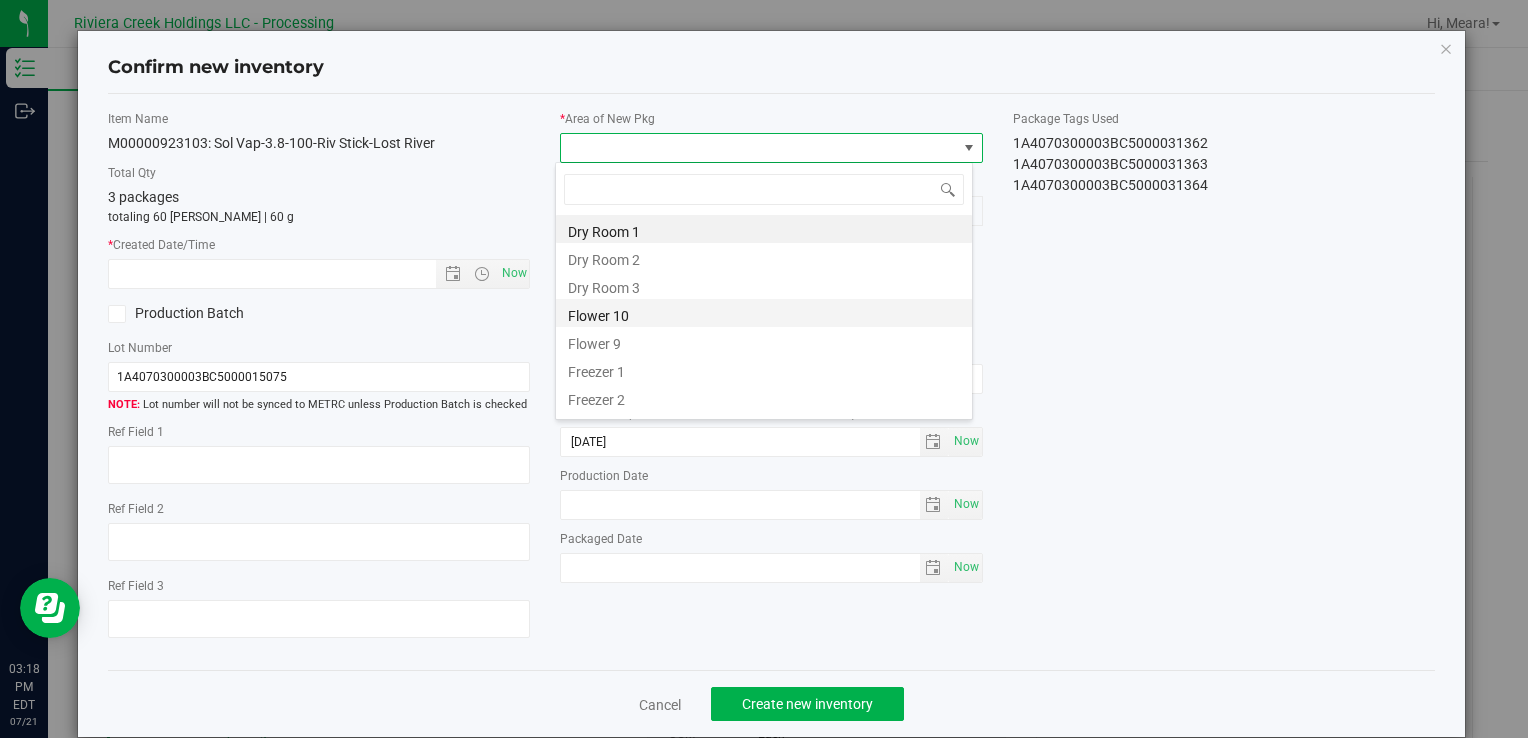 click on "Flower 10" at bounding box center [764, 313] 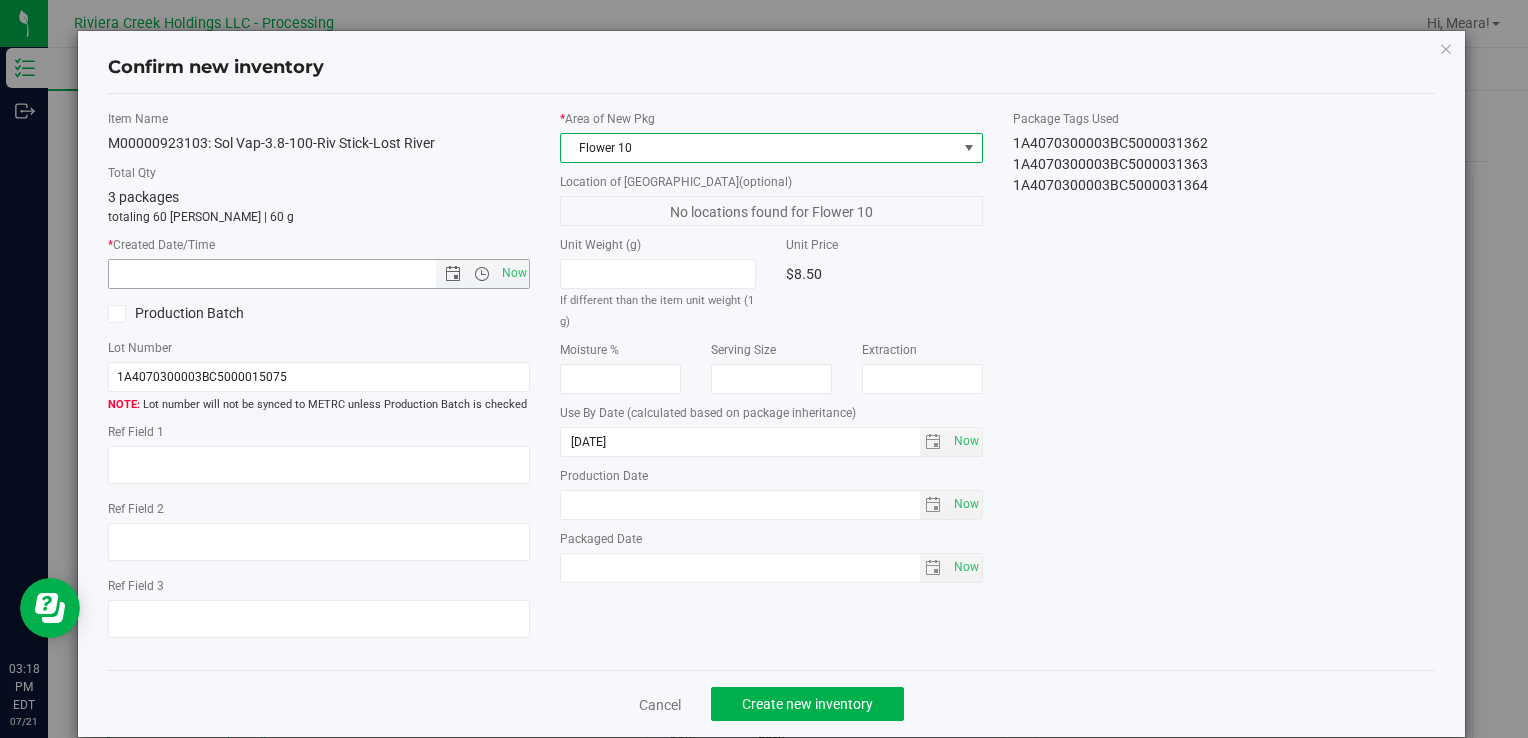 drag, startPoint x: 509, startPoint y: 274, endPoint x: 614, endPoint y: 357, distance: 133.84319 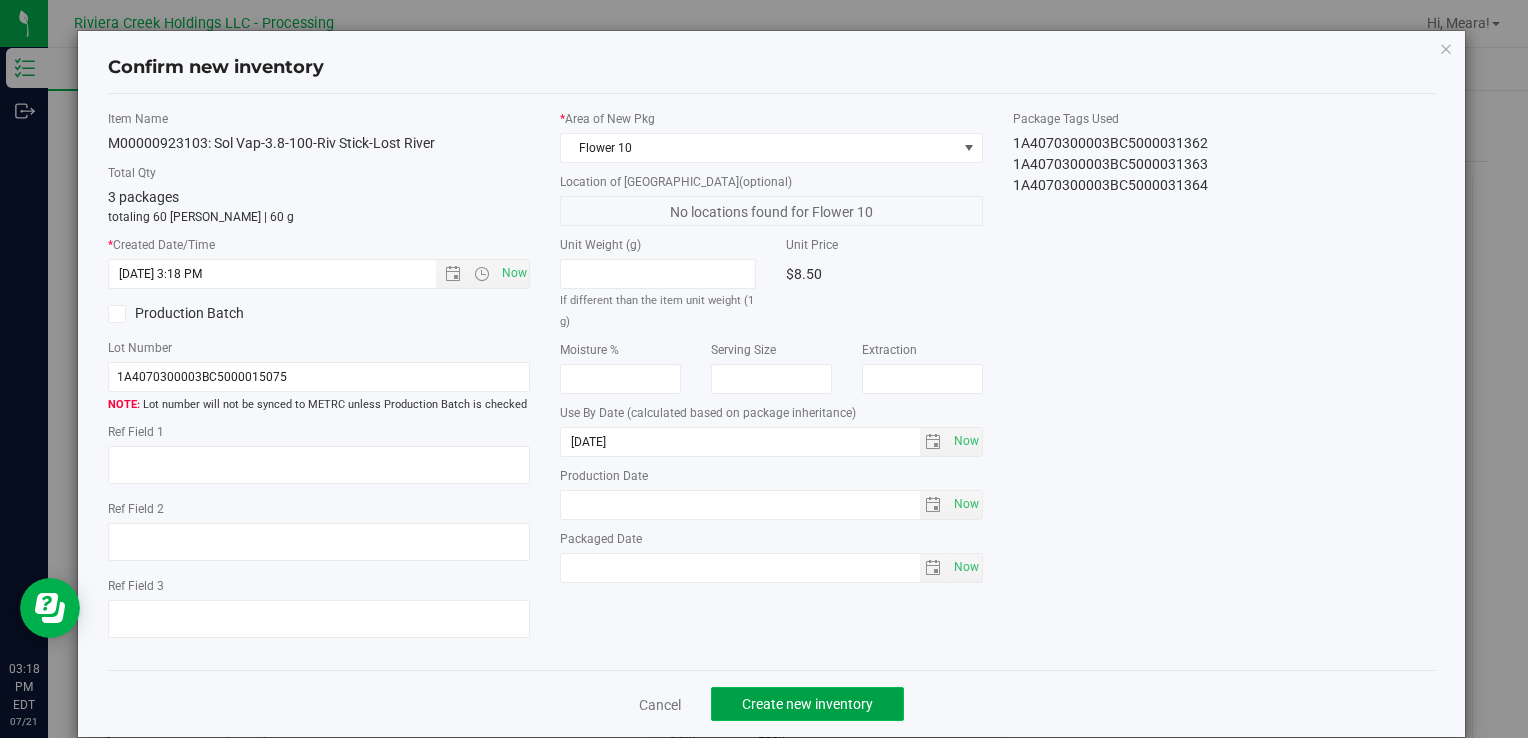 click on "Create new inventory" 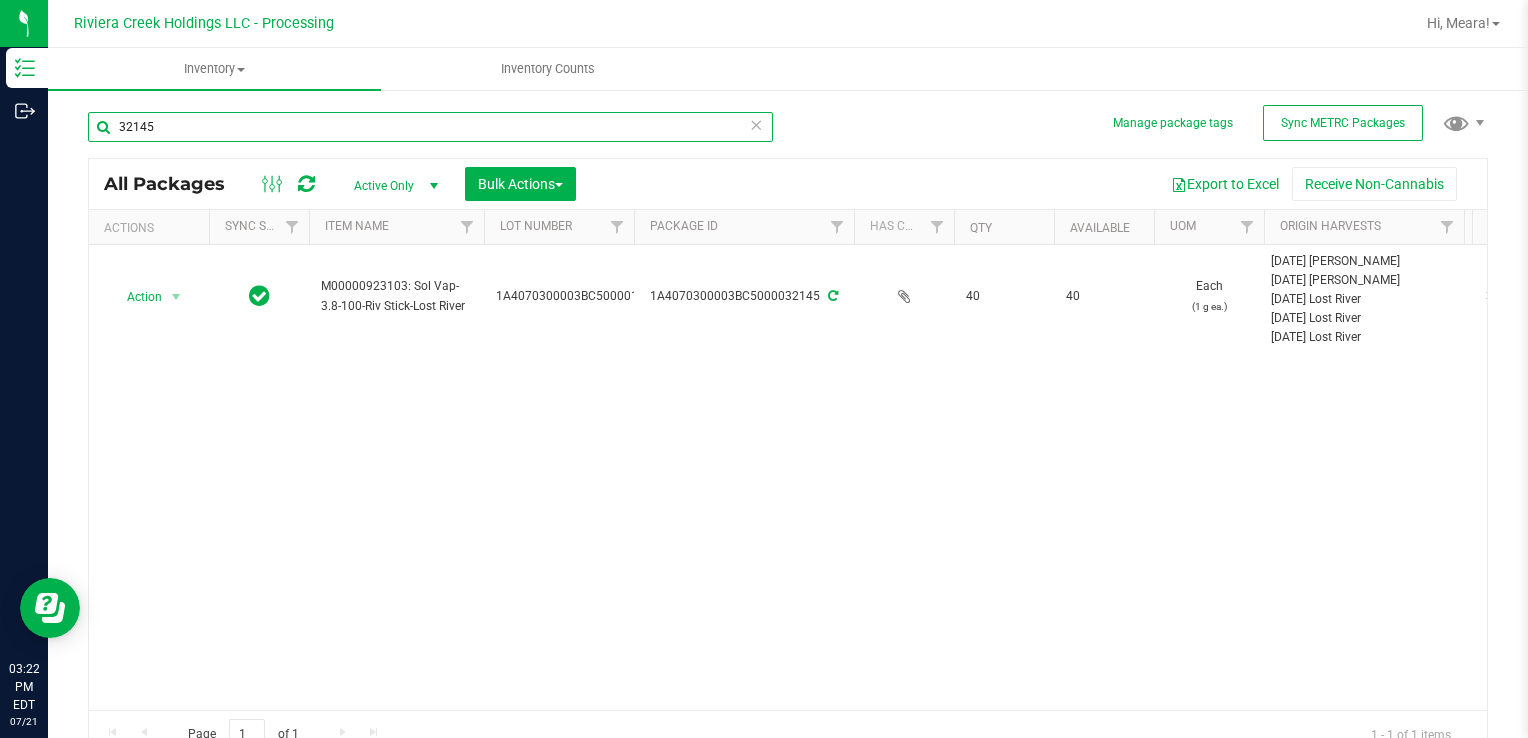 drag, startPoint x: 236, startPoint y: 135, endPoint x: 128, endPoint y: 138, distance: 108.04166 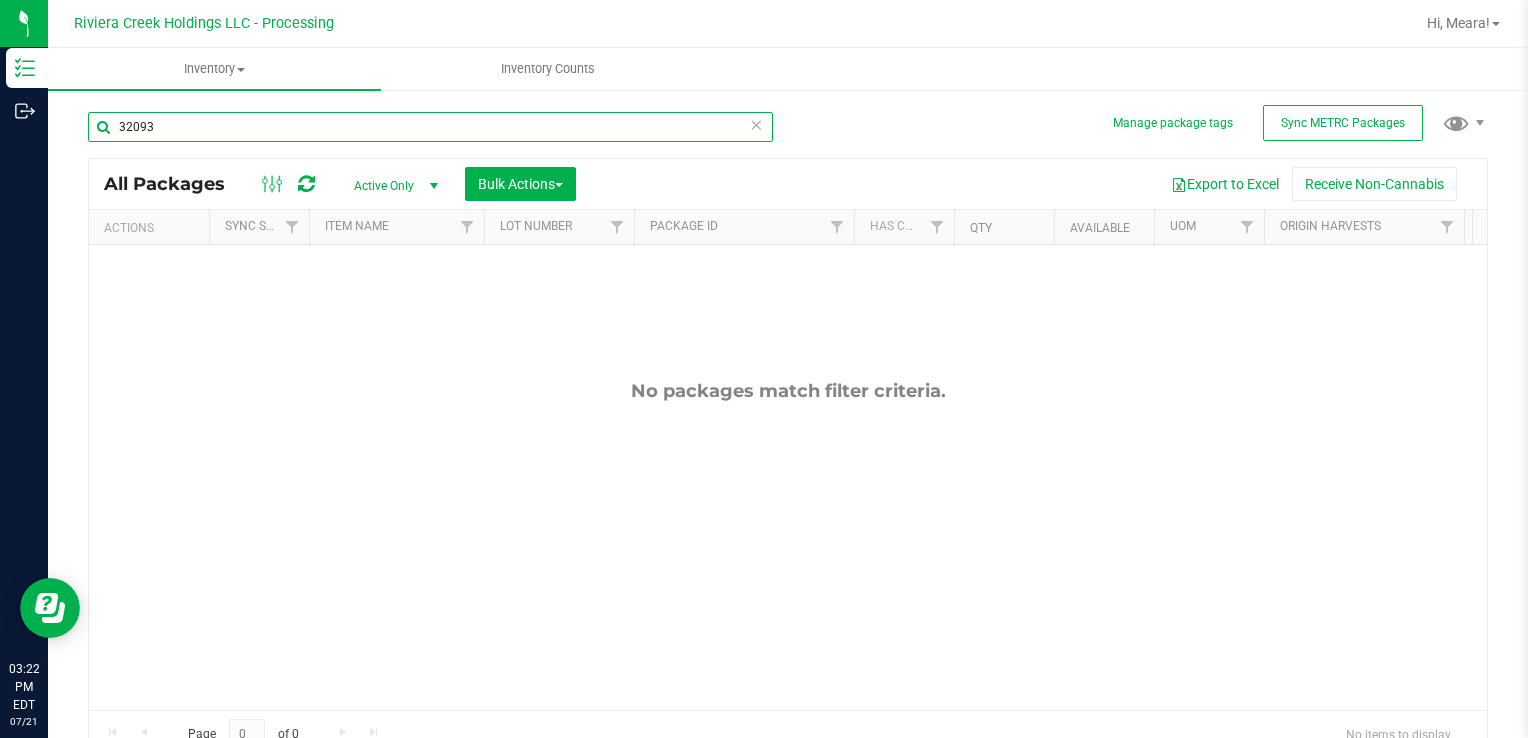 type on "32093" 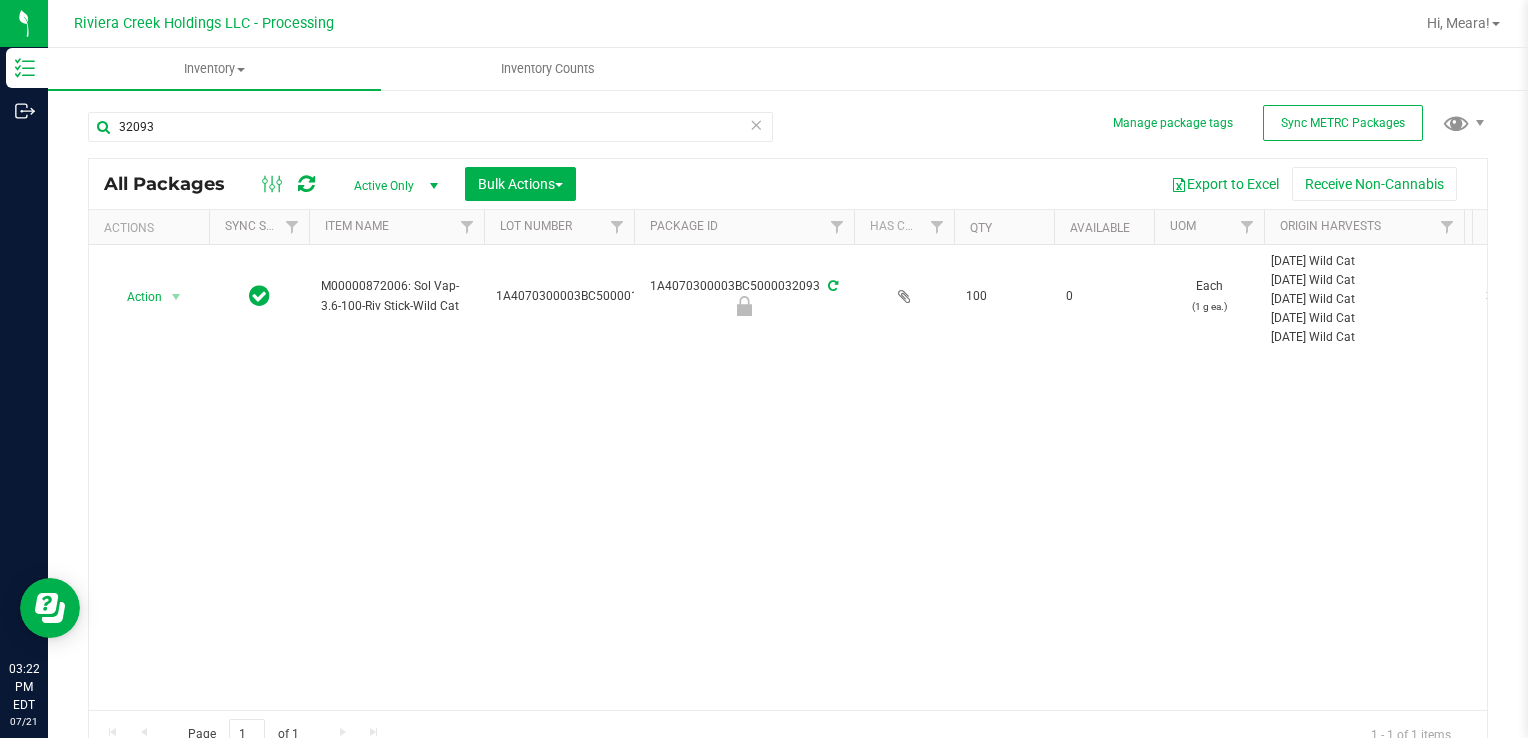 click at bounding box center [756, 124] 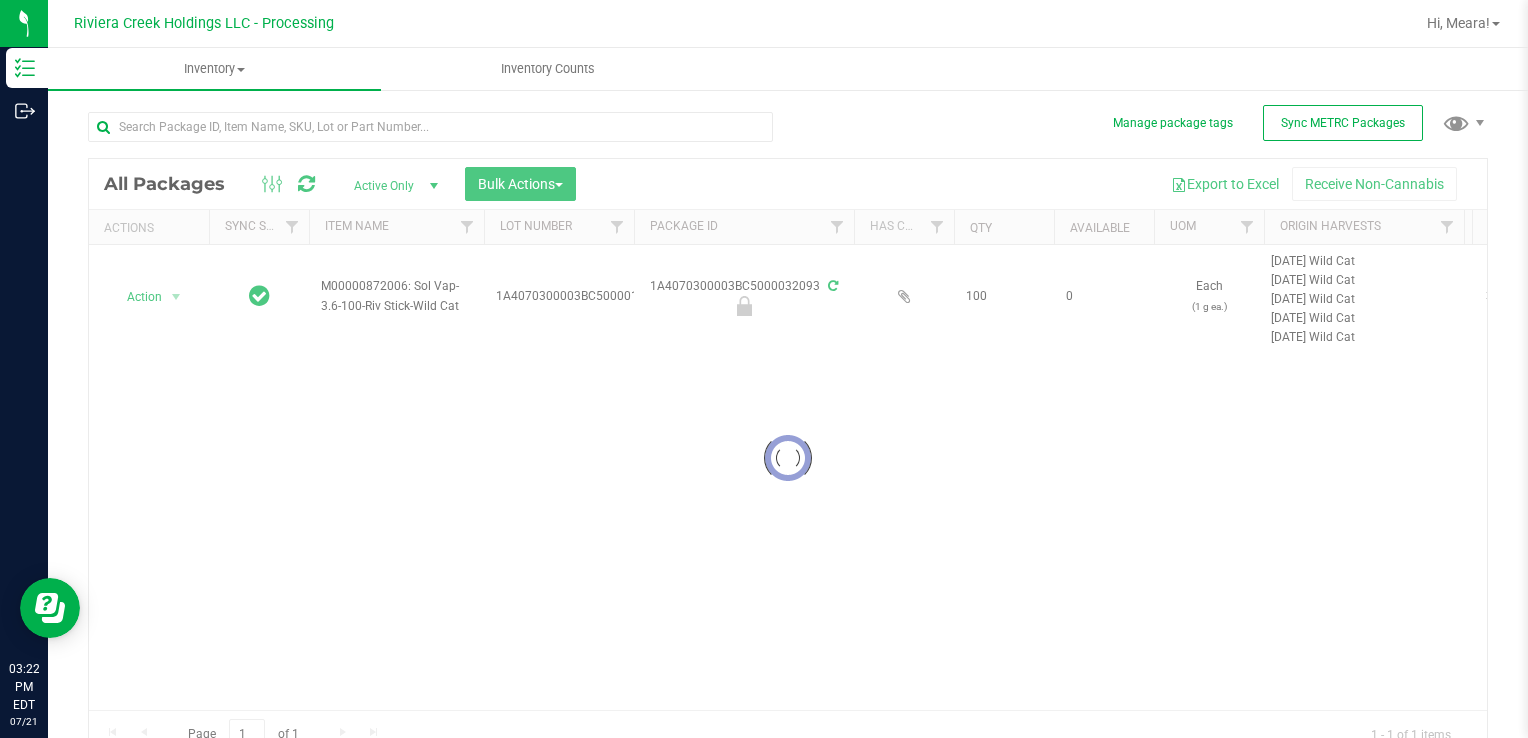 click on "Loading...
All Packages
Active Only Active Only Lab Samples Locked All External Internal
Bulk Actions
Add to manufacturing run
Add to outbound order" at bounding box center (788, 426) 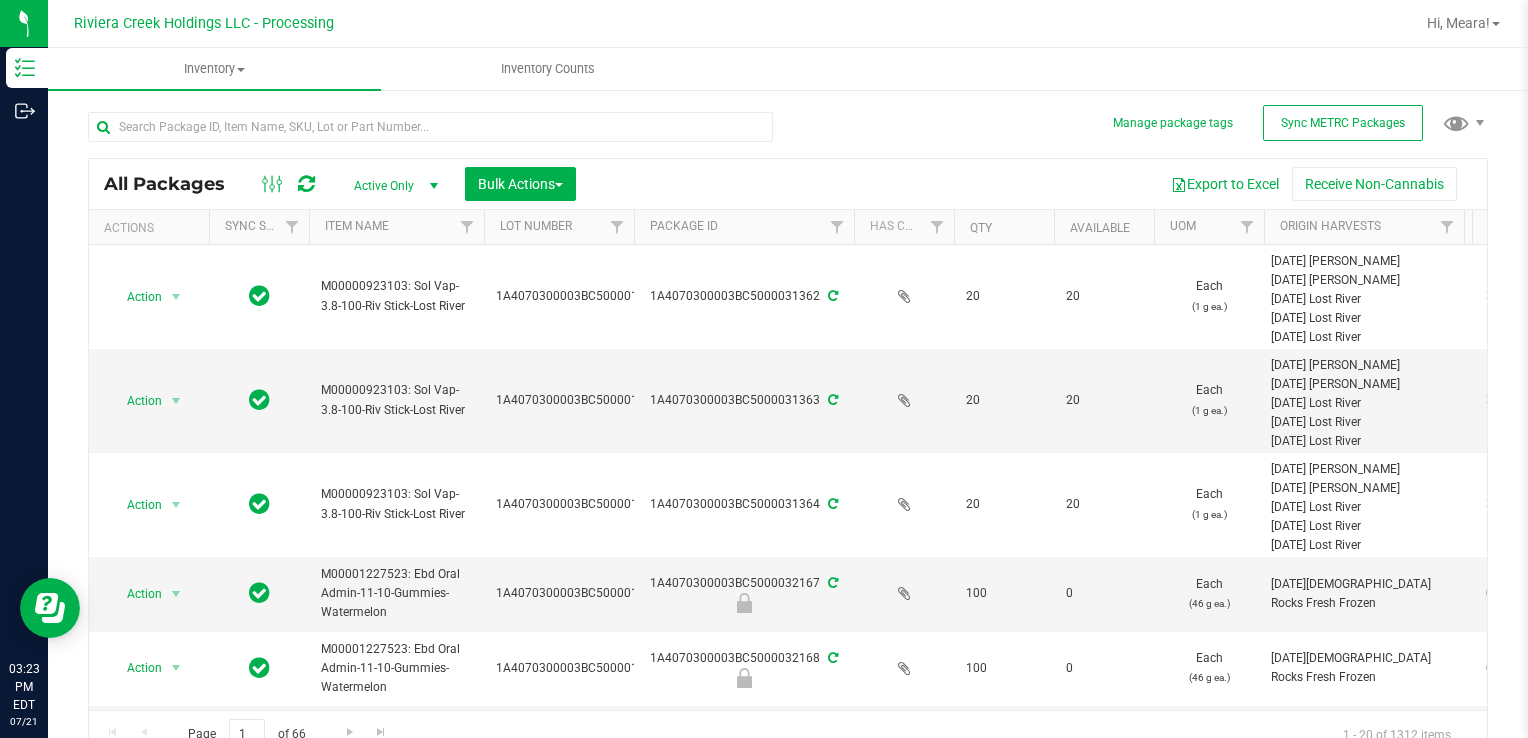 click on "Inventory
All packages
All inventory
Waste log
Create inventory
Inventory Counts" at bounding box center (812, 69) 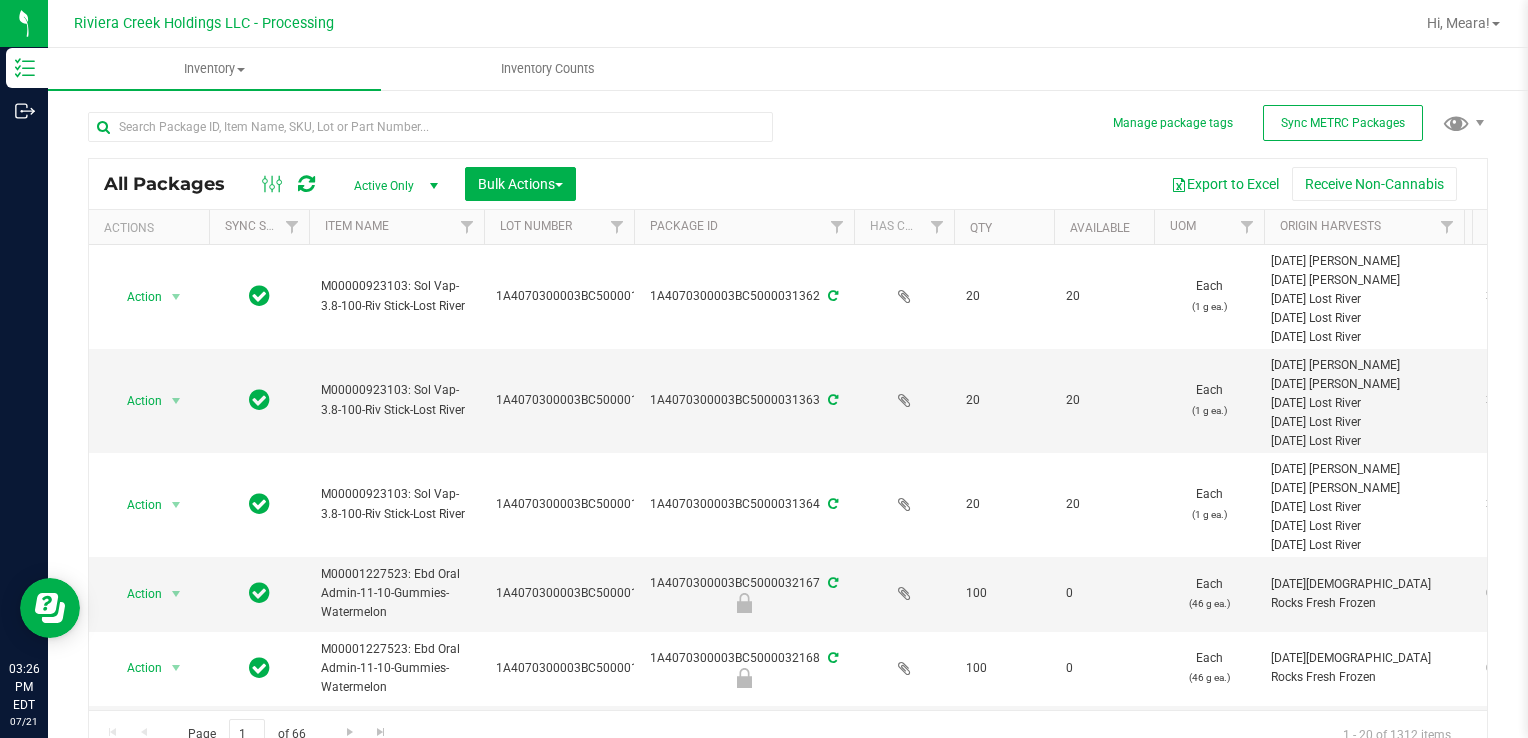 click on "Inventory
All packages
All inventory
Waste log
Create inventory
Inventory Counts" at bounding box center [812, 69] 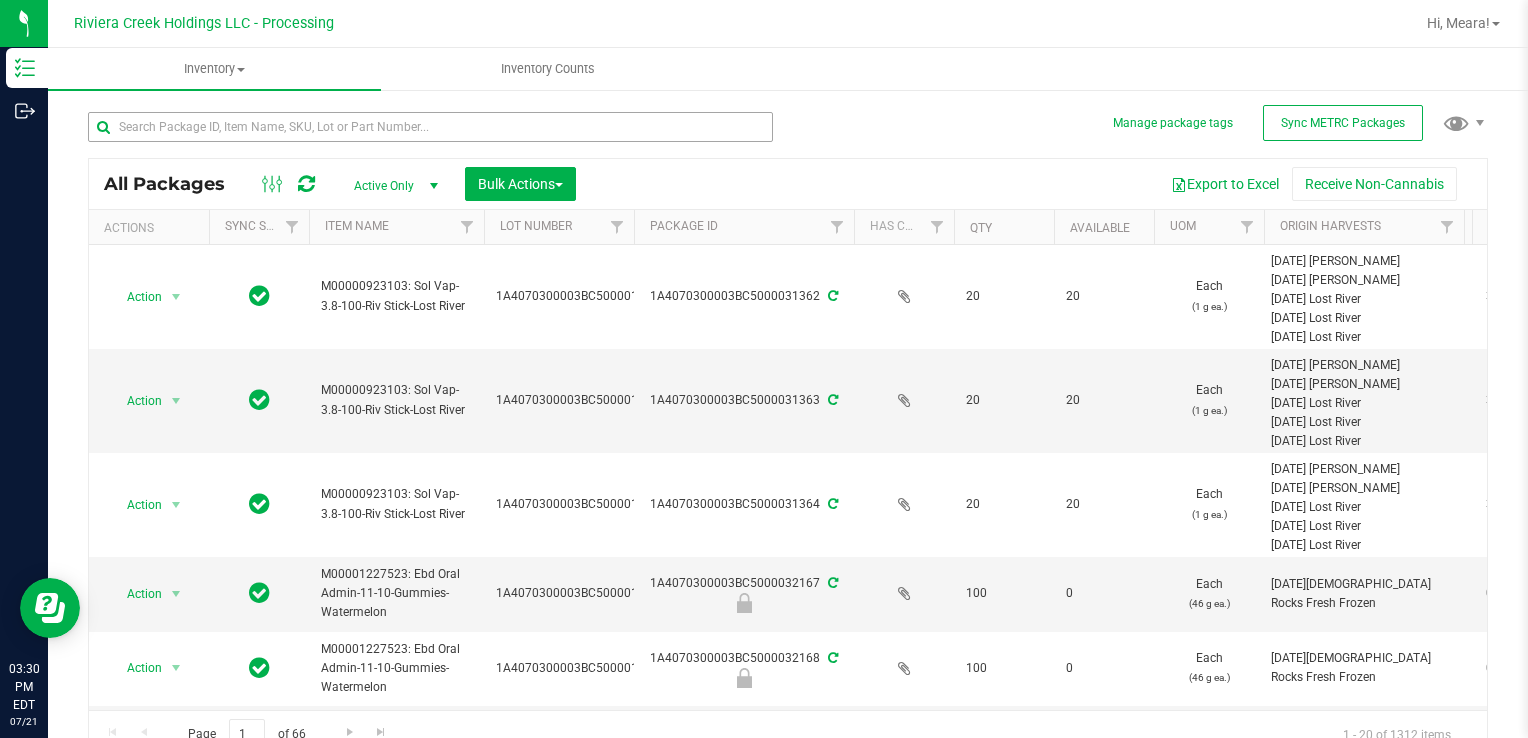click at bounding box center (438, 126) 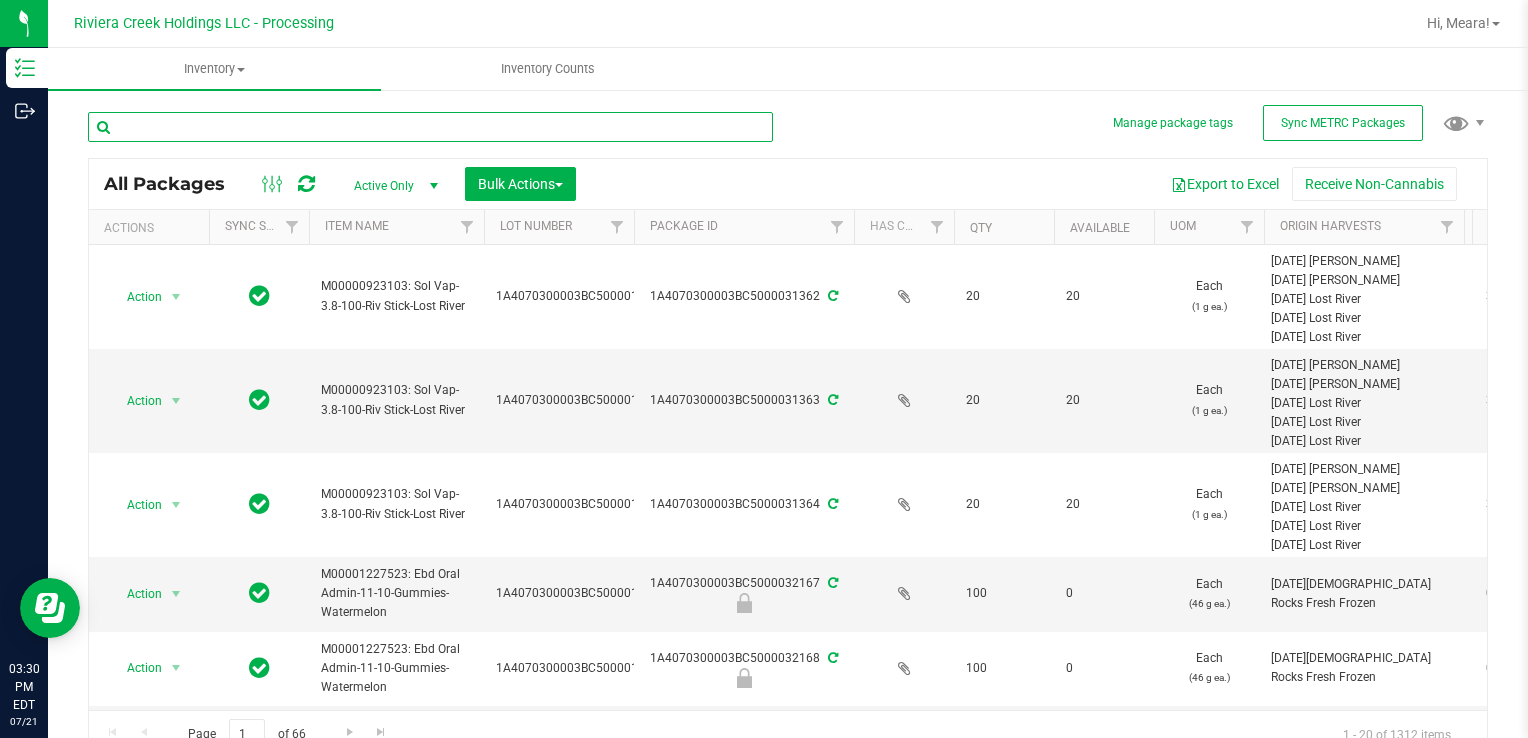 click at bounding box center [430, 127] 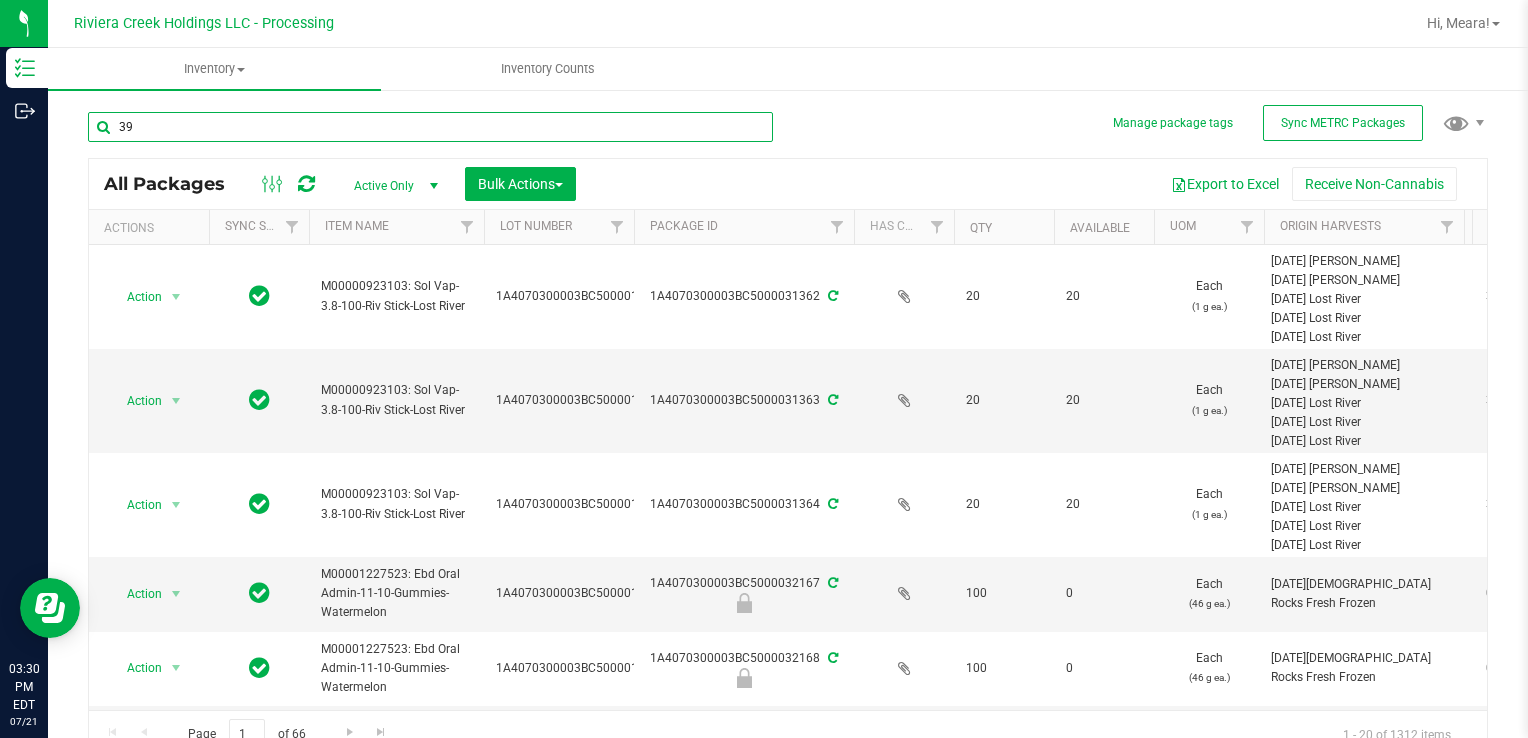 type on "3" 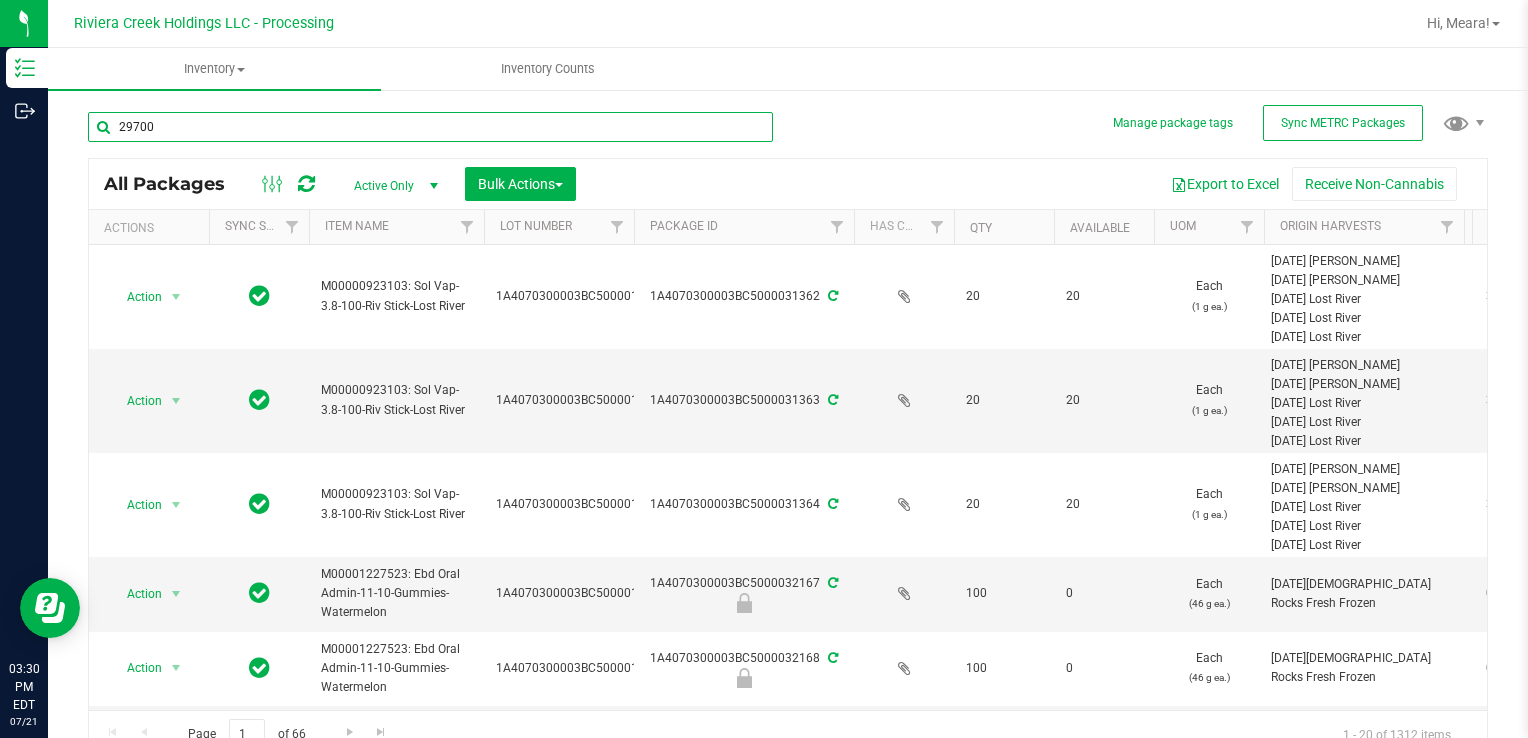 type on "29700" 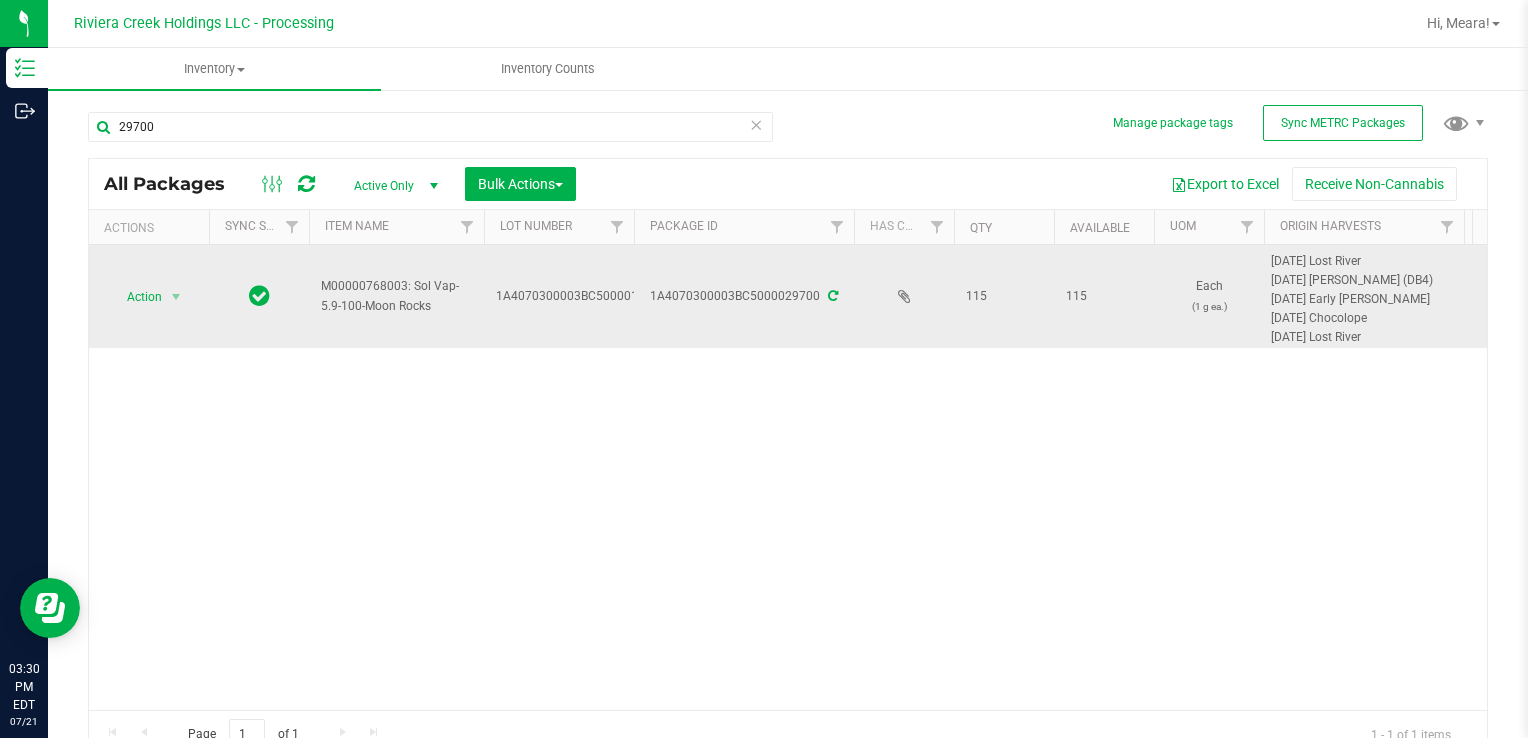 click on "Action" at bounding box center (136, 297) 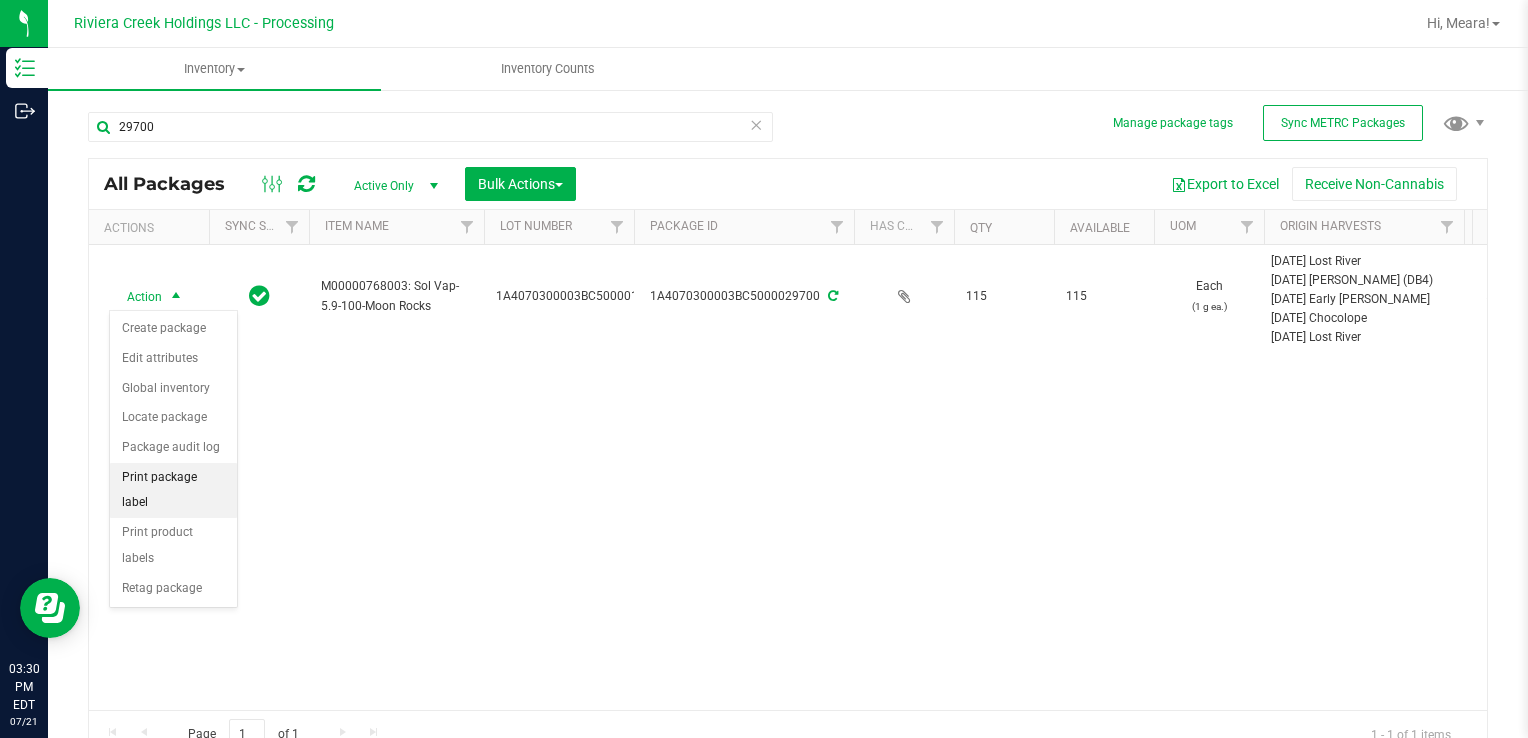 click on "Print package label" at bounding box center (173, 490) 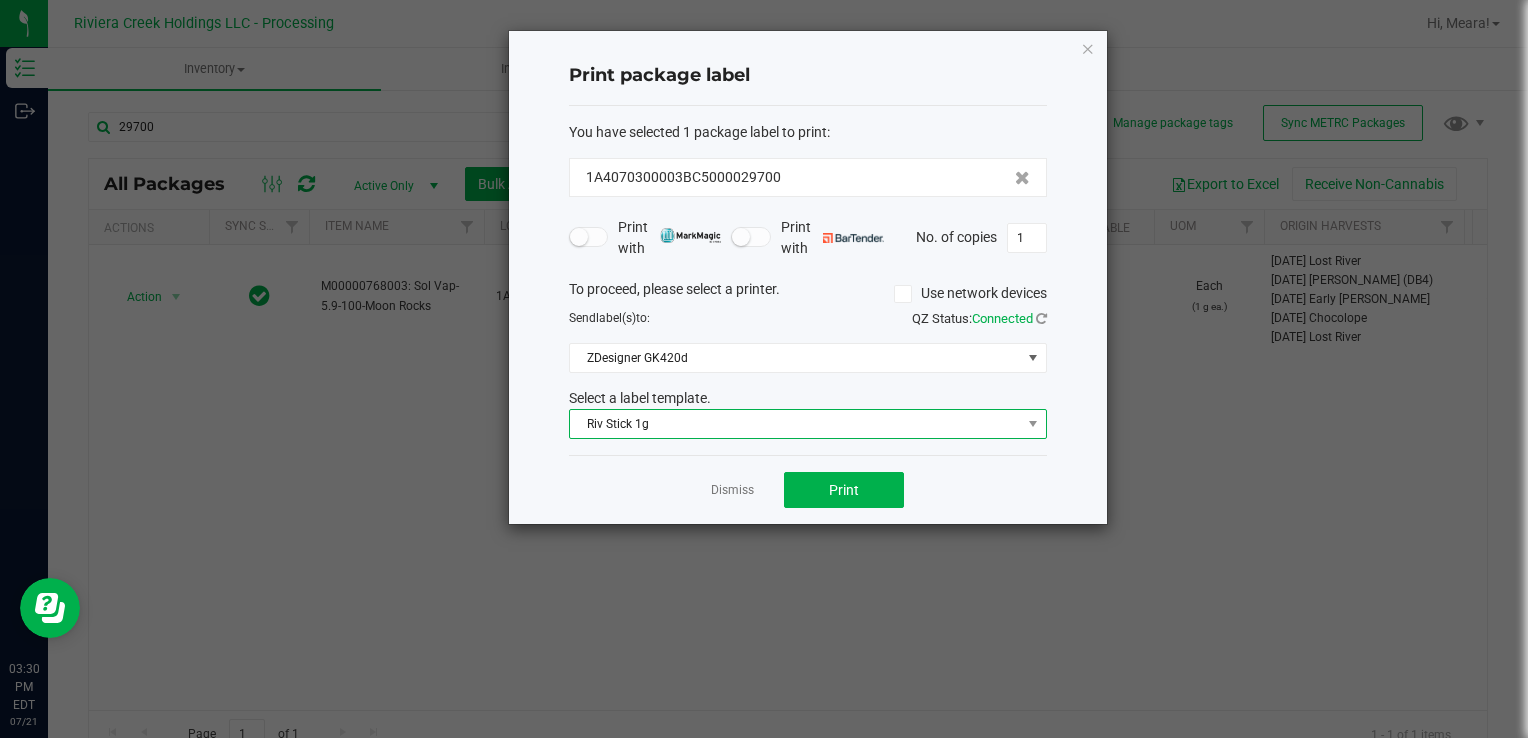 click on "Riv Stick 1g" at bounding box center [795, 424] 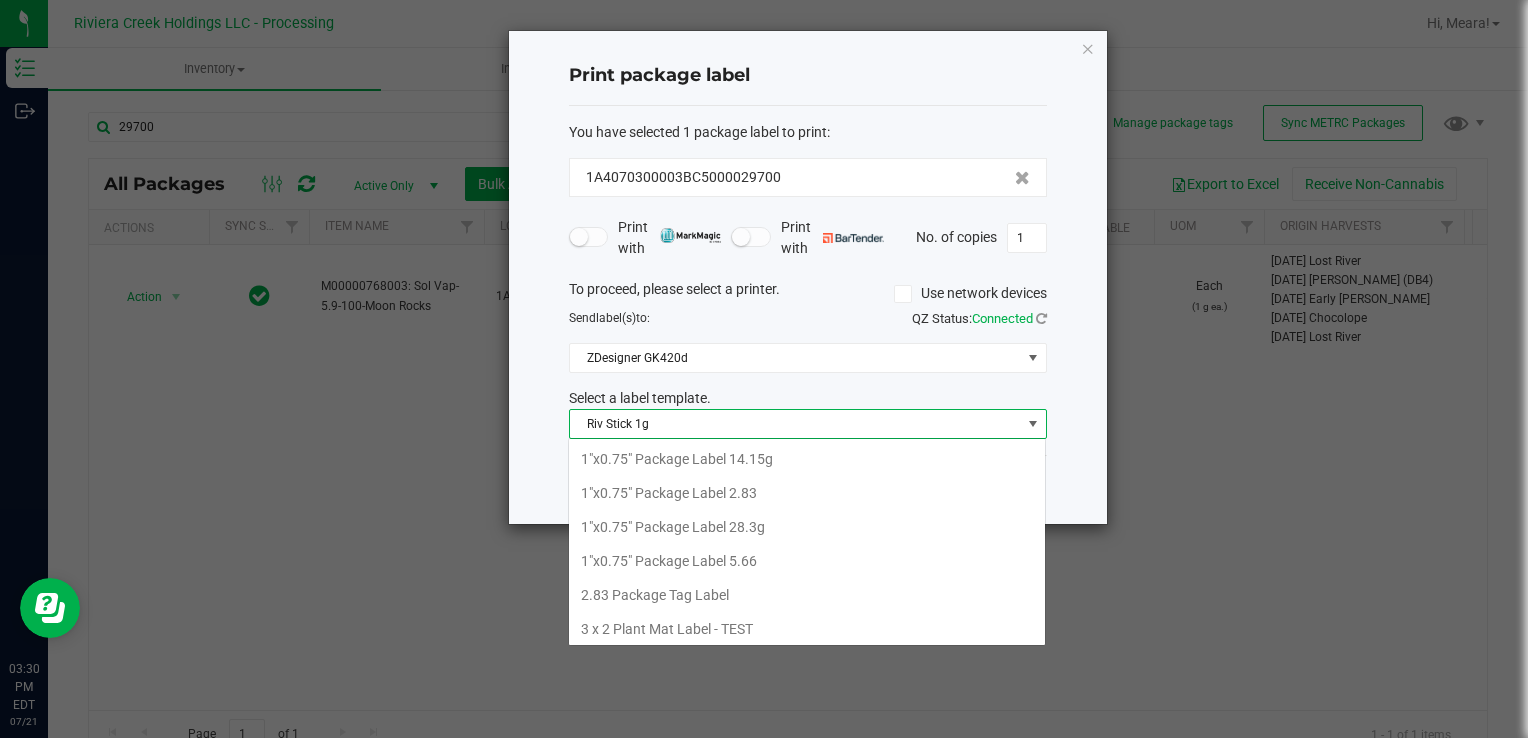 scroll, scrollTop: 99970, scrollLeft: 99521, axis: both 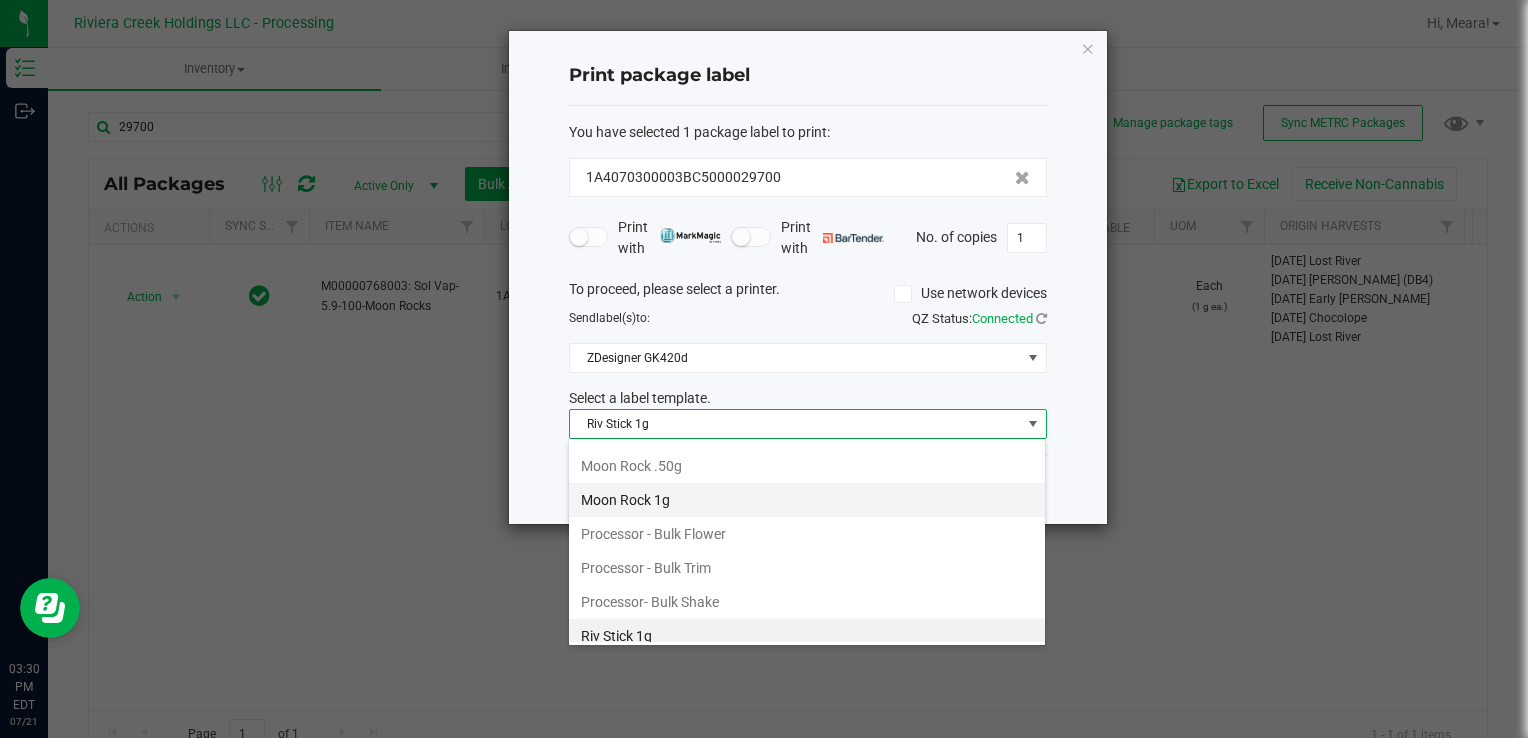 click on "Moon Rock 1g" at bounding box center [807, 500] 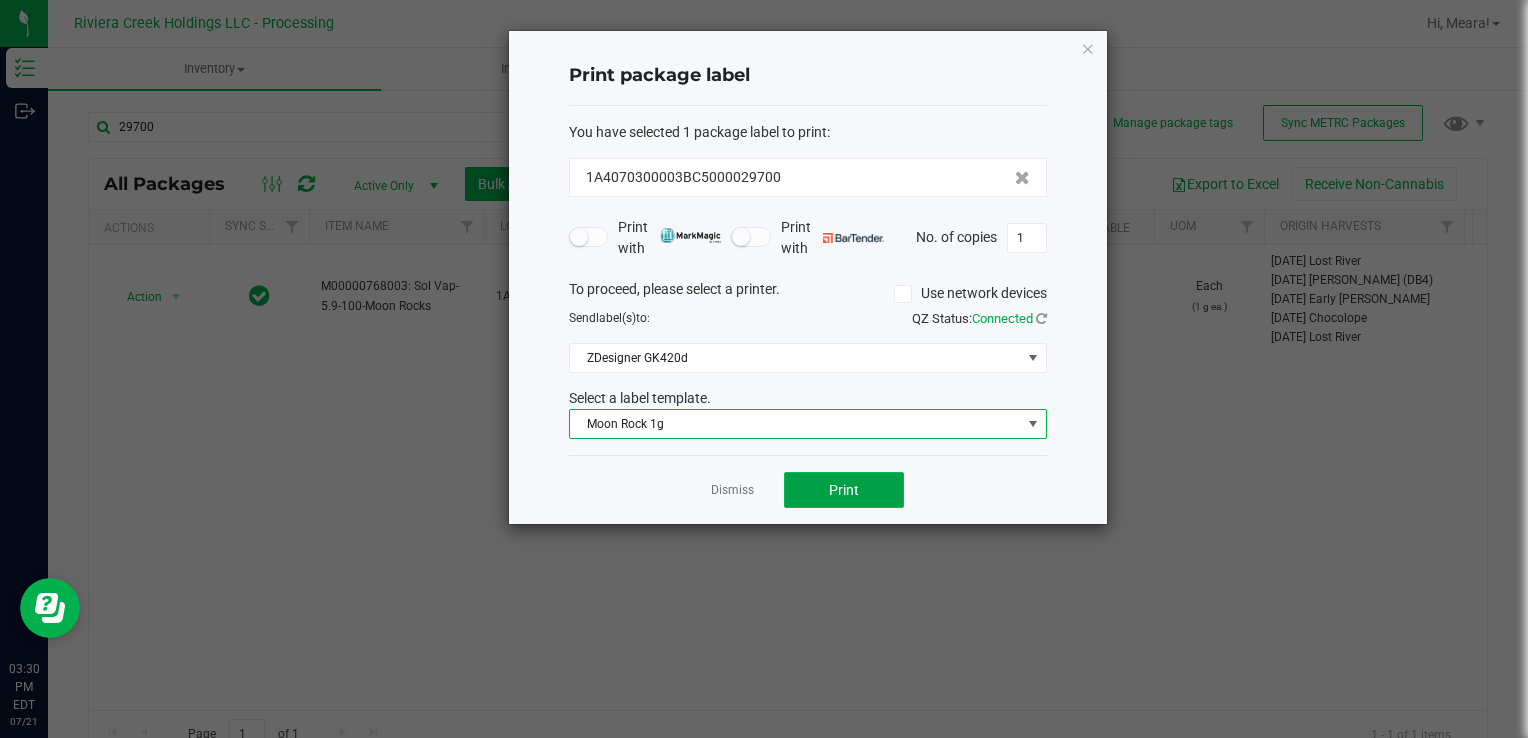 click on "Print" 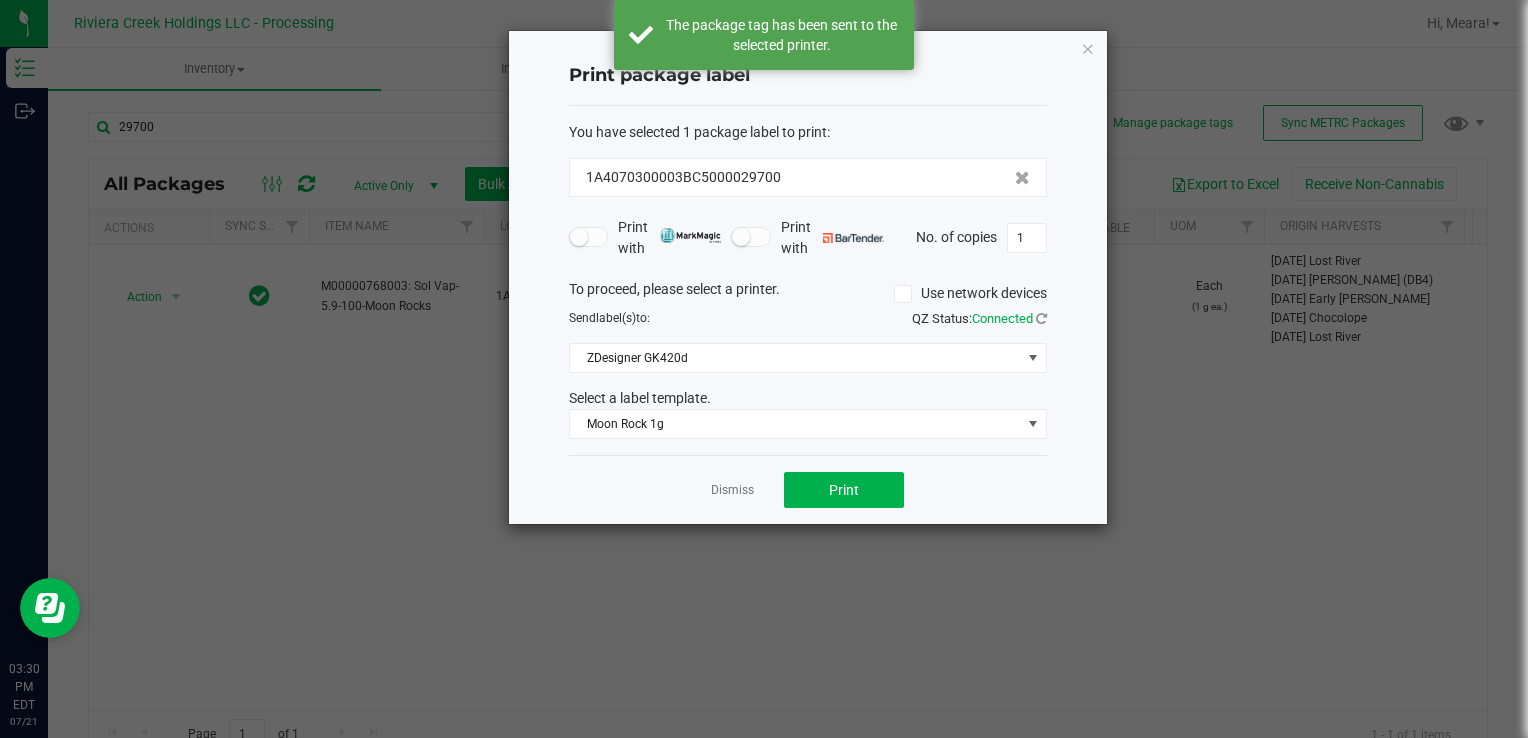 click on "Dismiss" 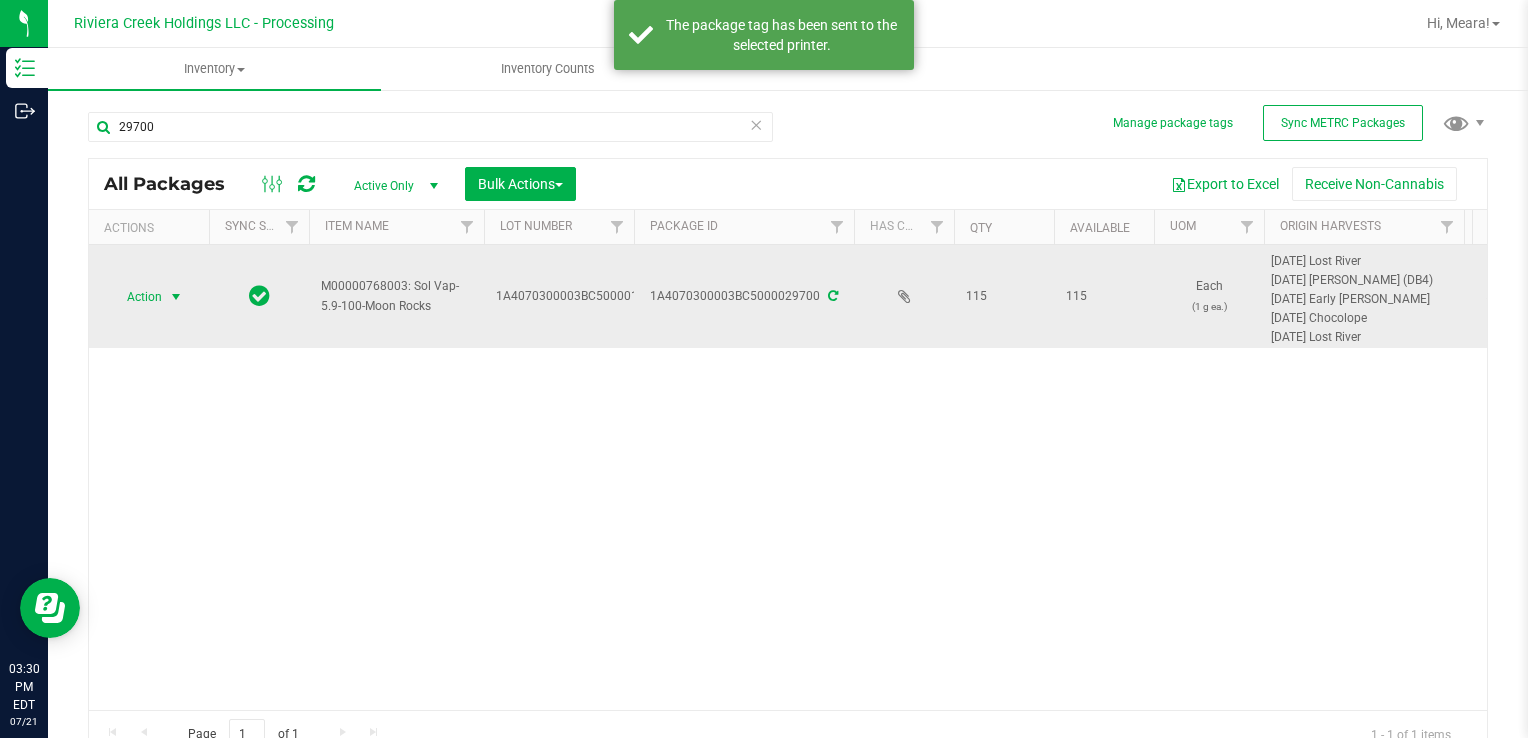 click on "Action" at bounding box center (136, 297) 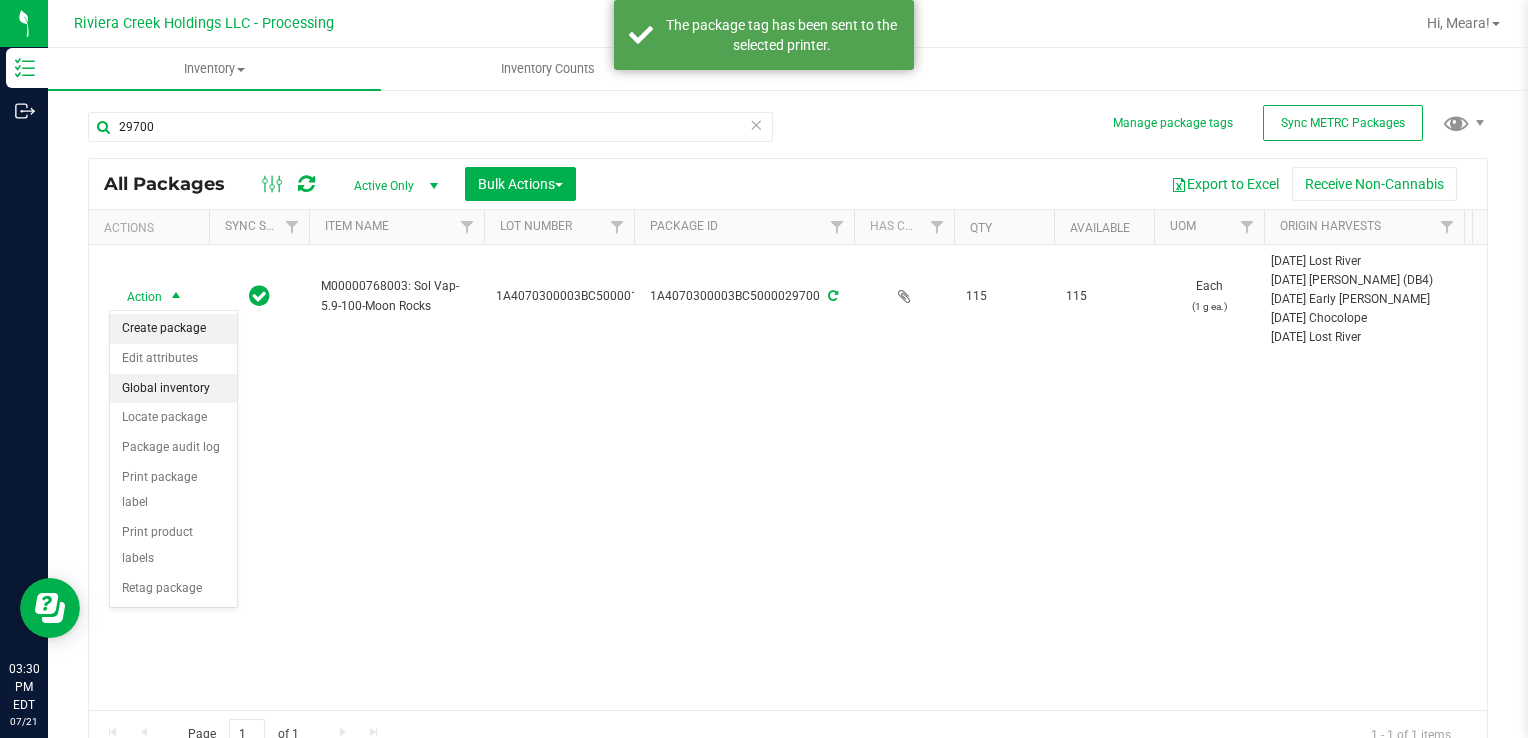 click on "Create package" at bounding box center (173, 329) 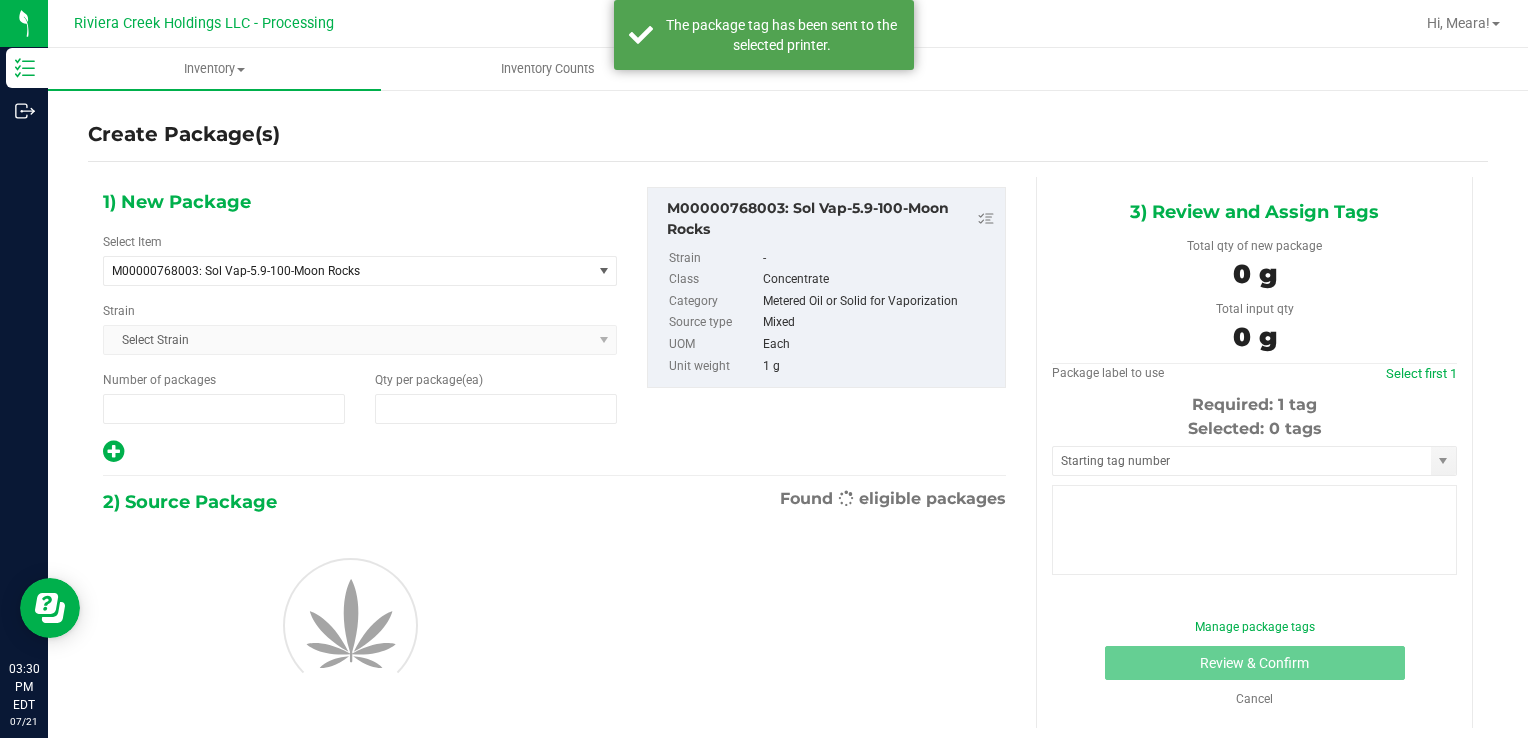 type on "1" 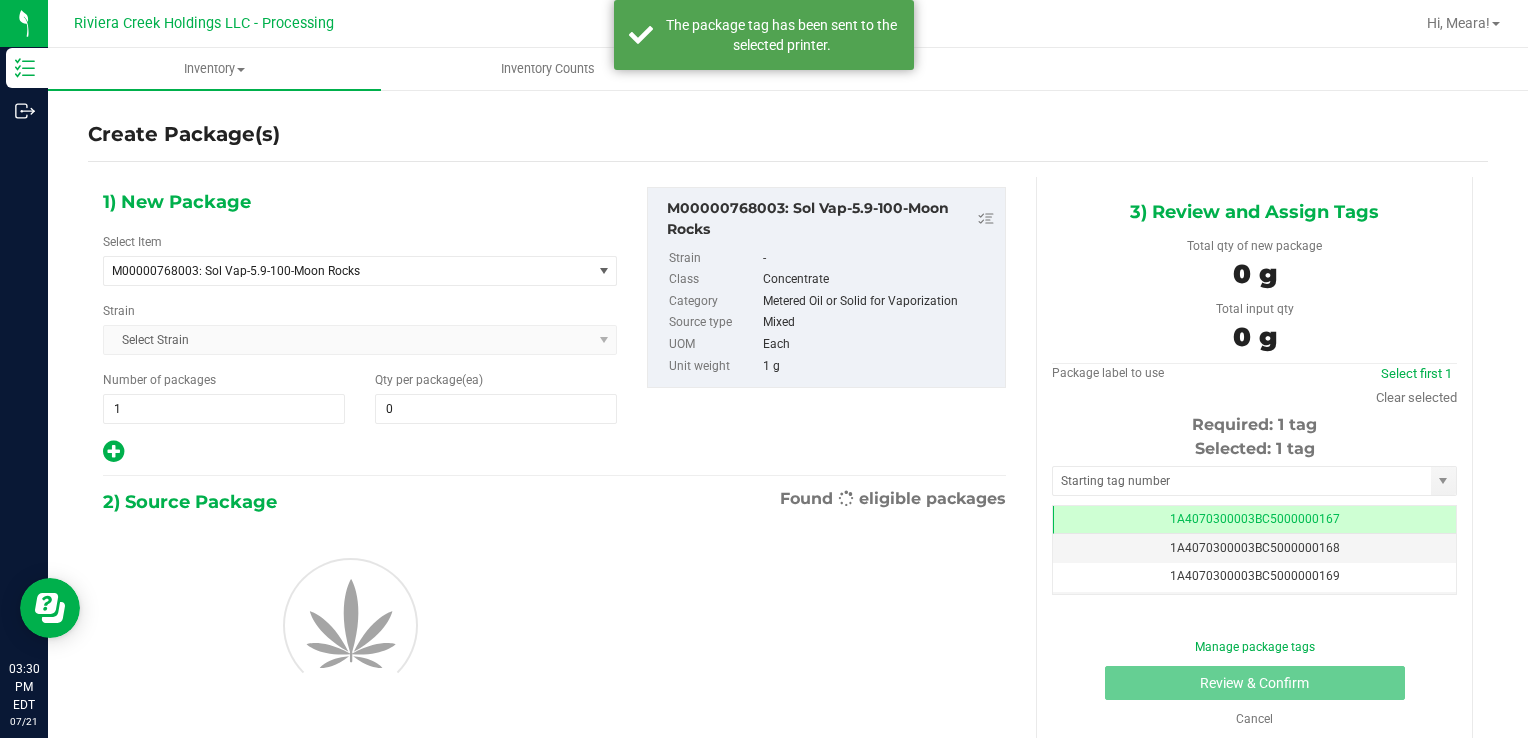 scroll, scrollTop: 0, scrollLeft: 0, axis: both 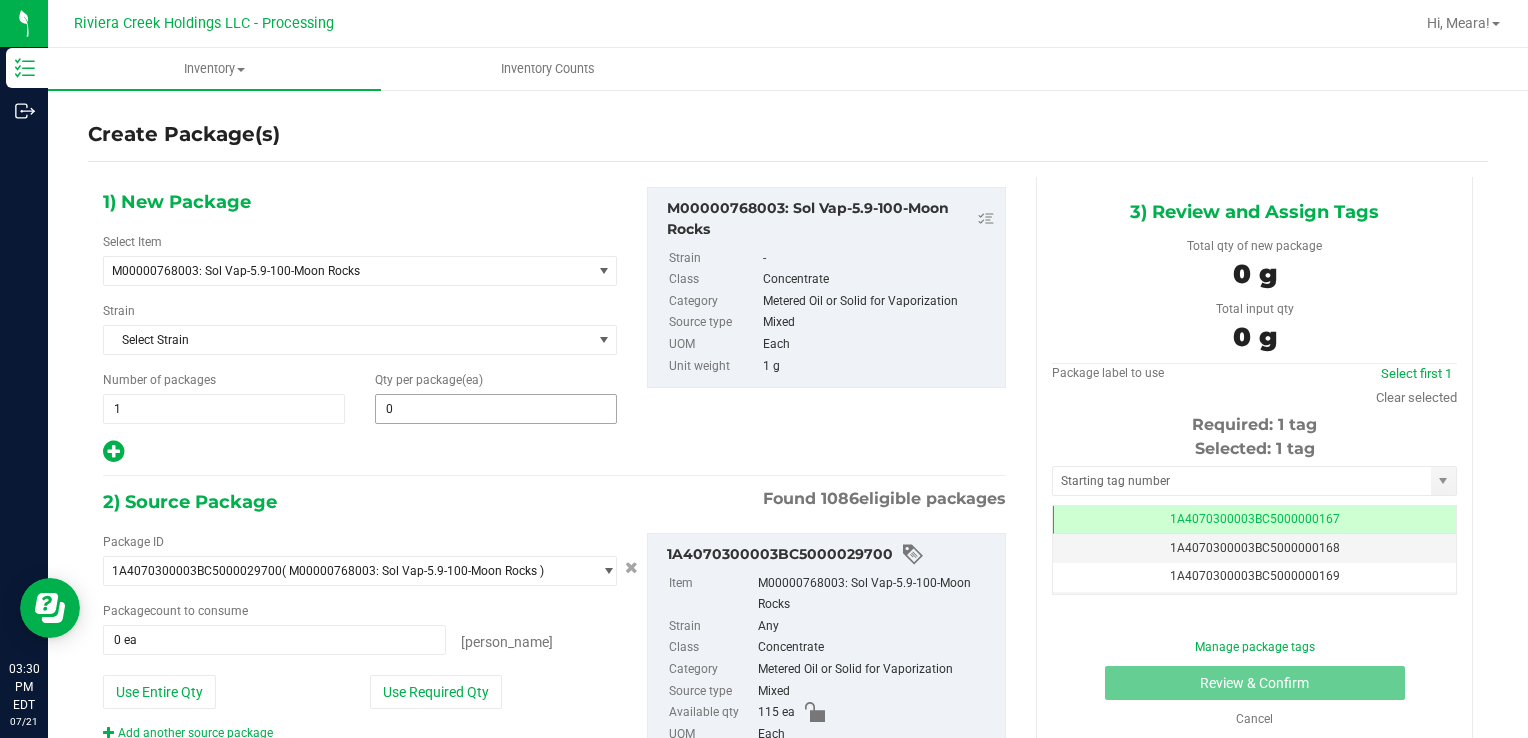 click on "0 0" at bounding box center [496, 409] 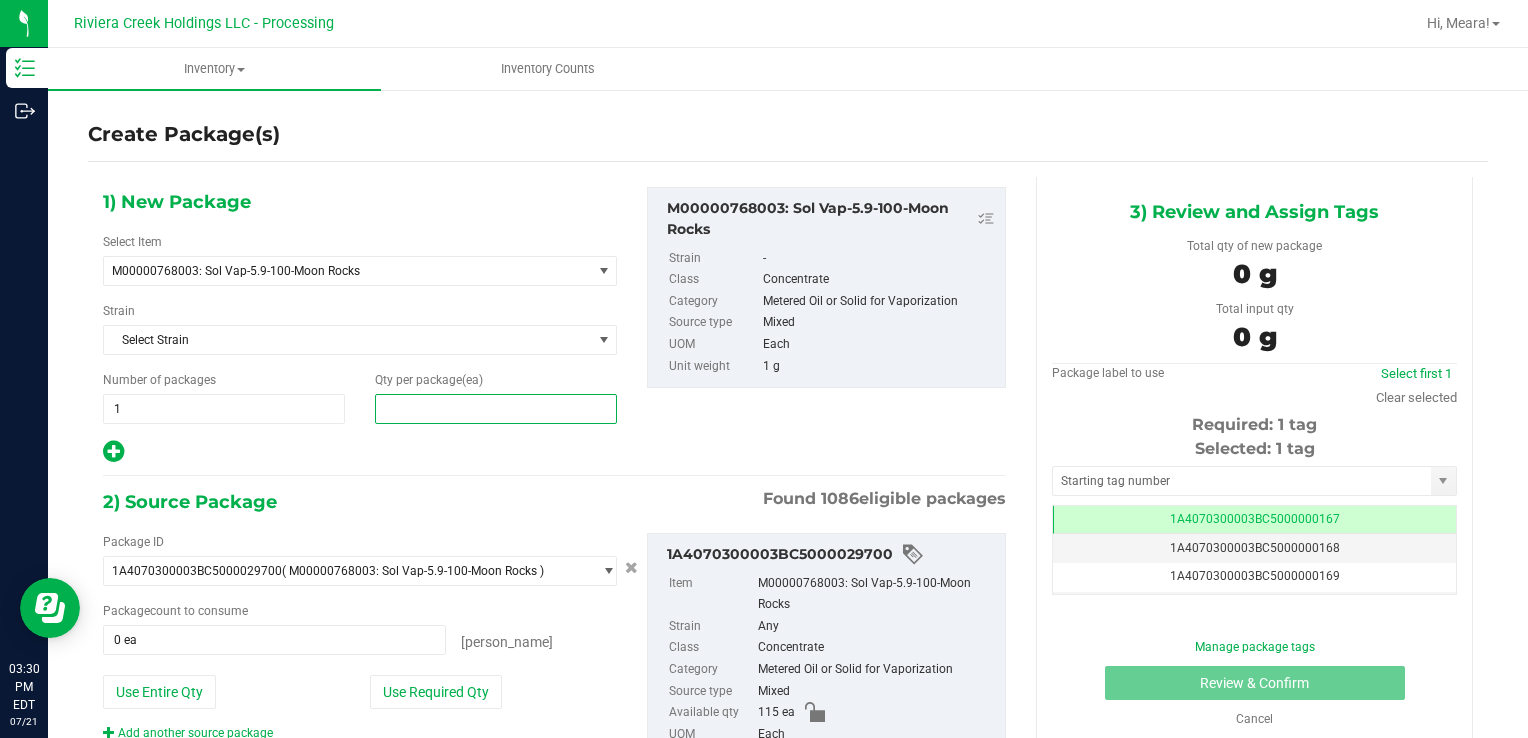 click at bounding box center (496, 409) 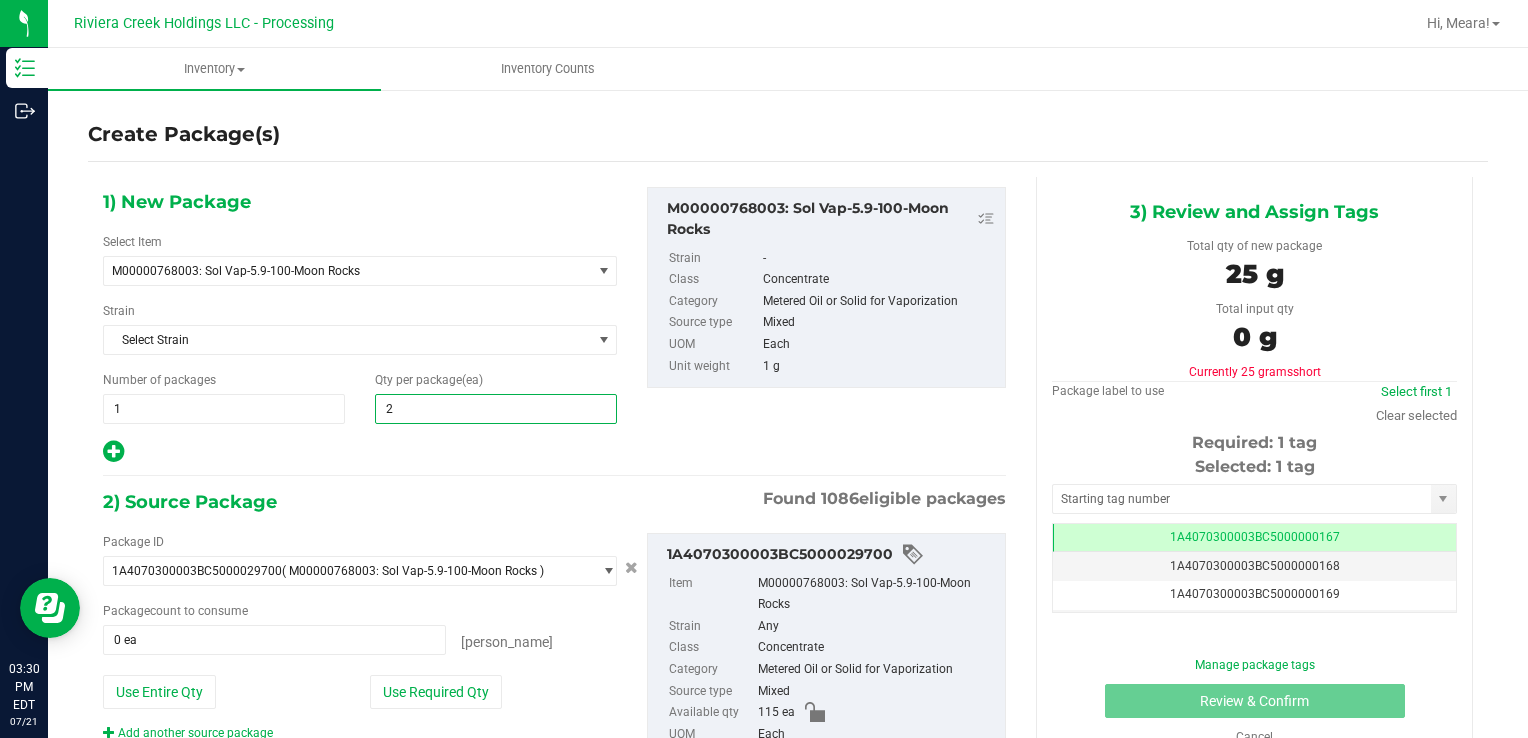 type on "25" 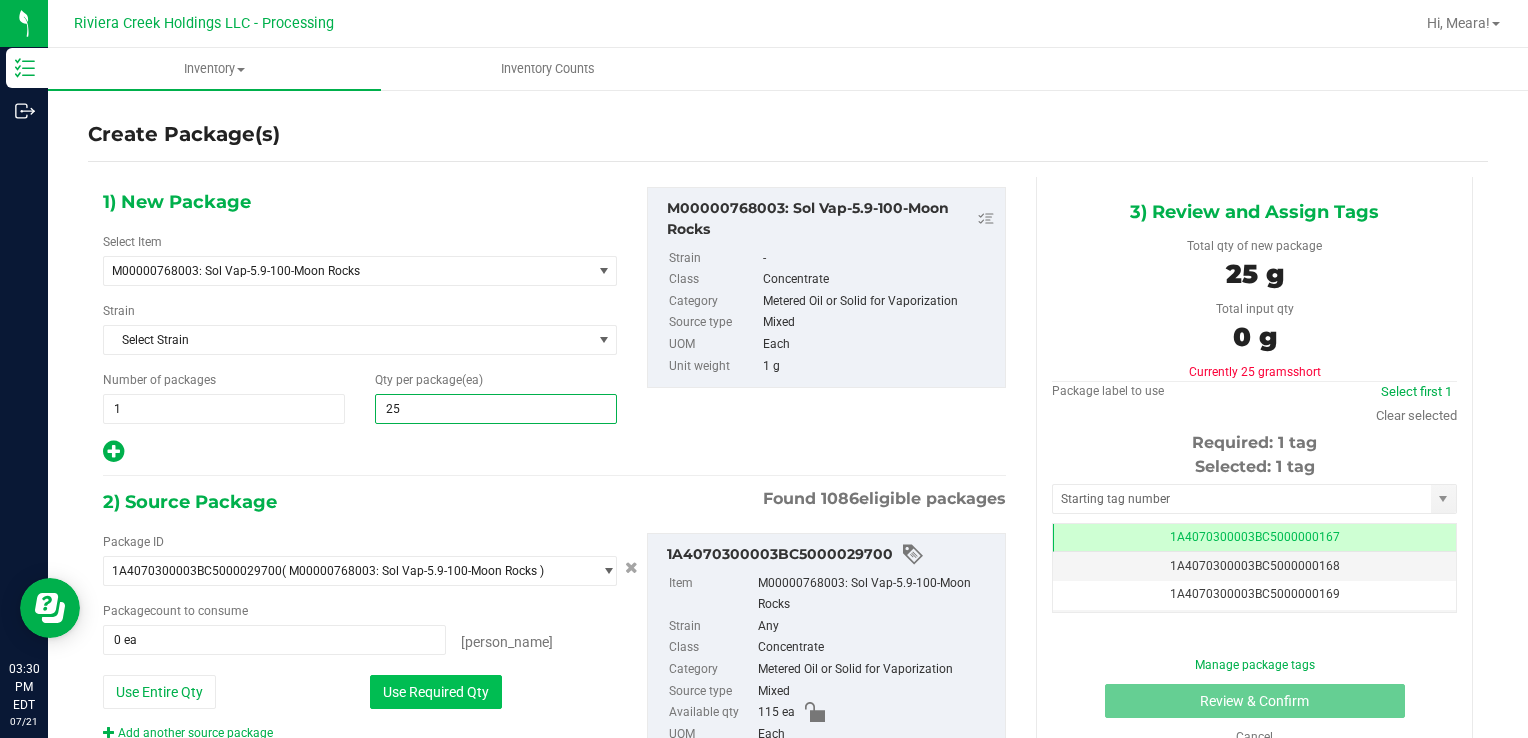 type on "25" 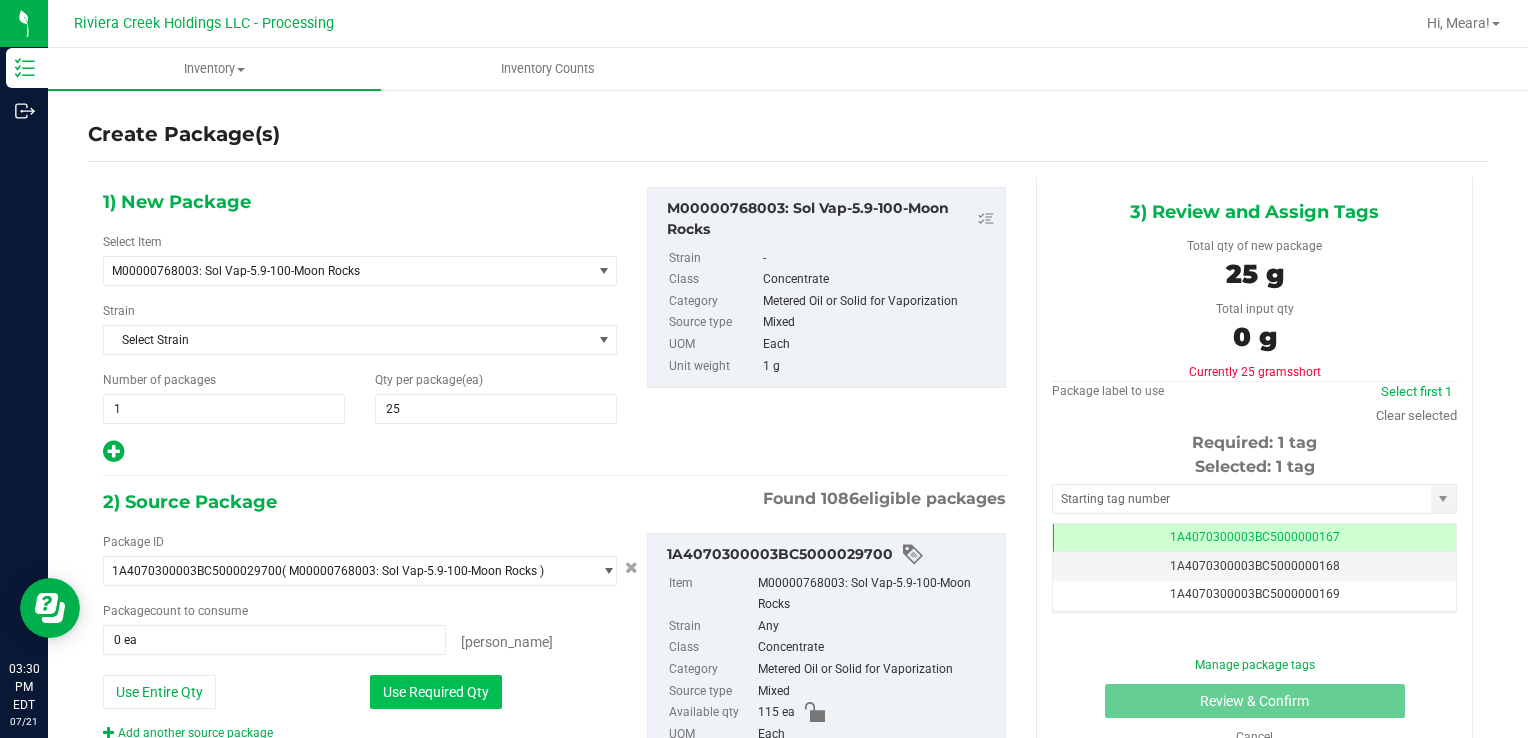 click on "Use Required Qty" at bounding box center (436, 692) 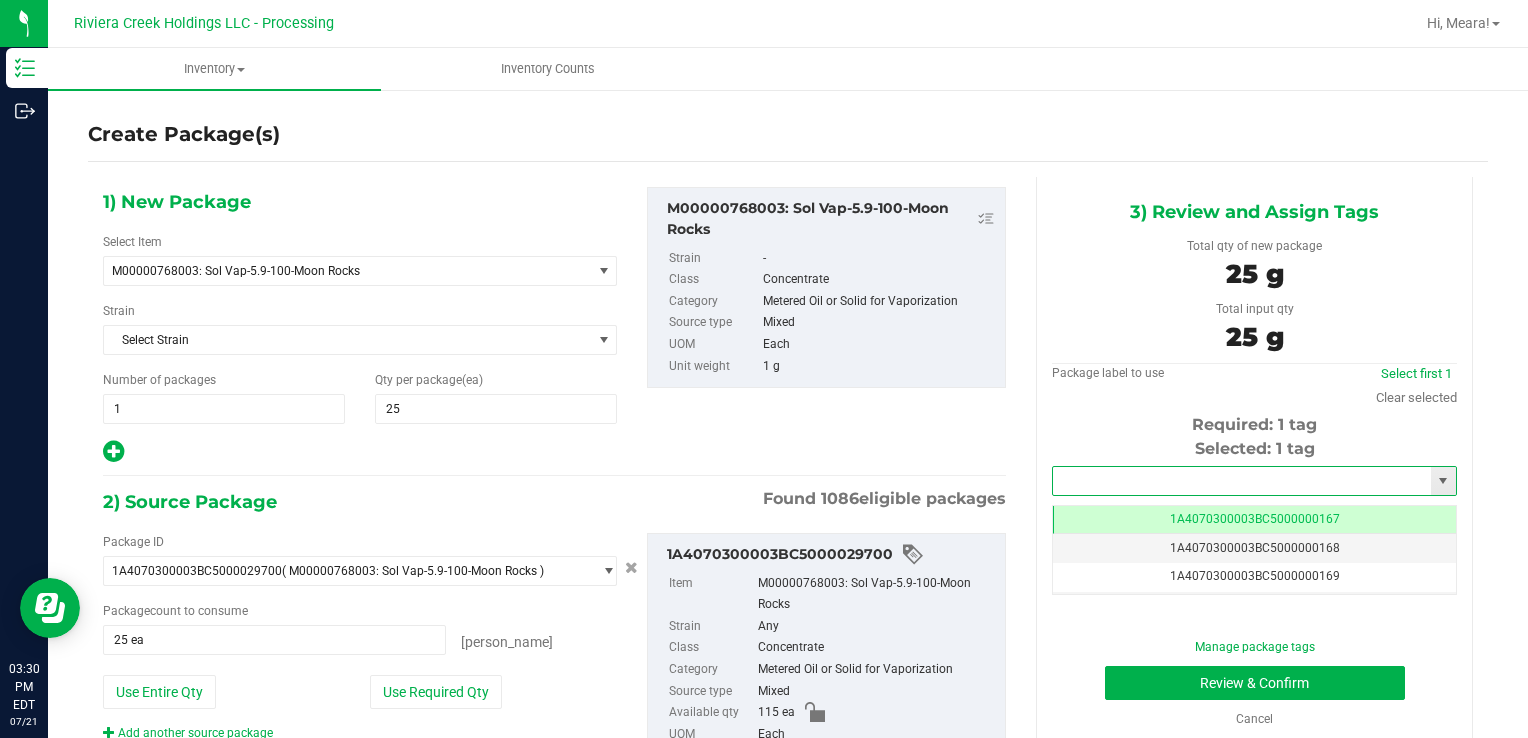 click at bounding box center [1242, 481] 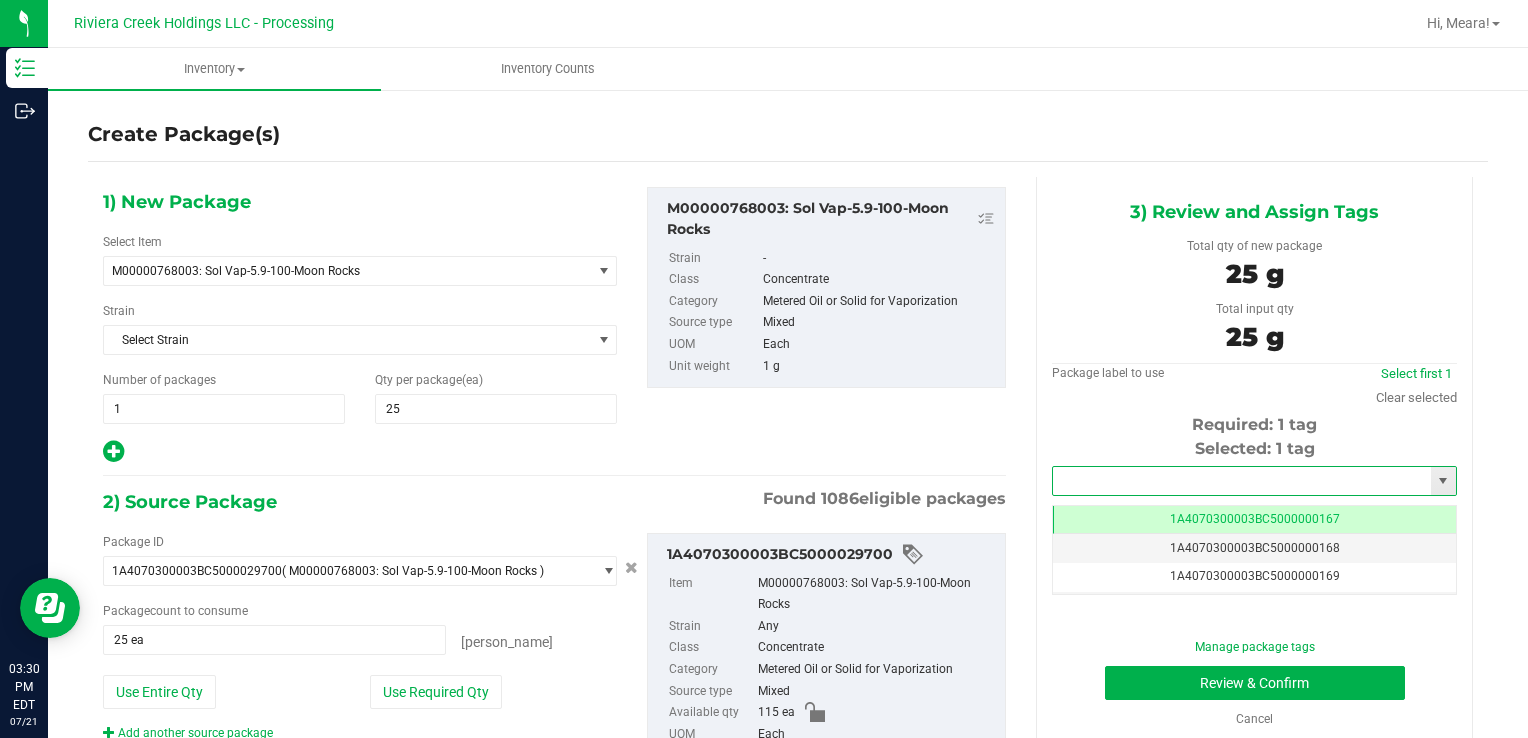 type on "6" 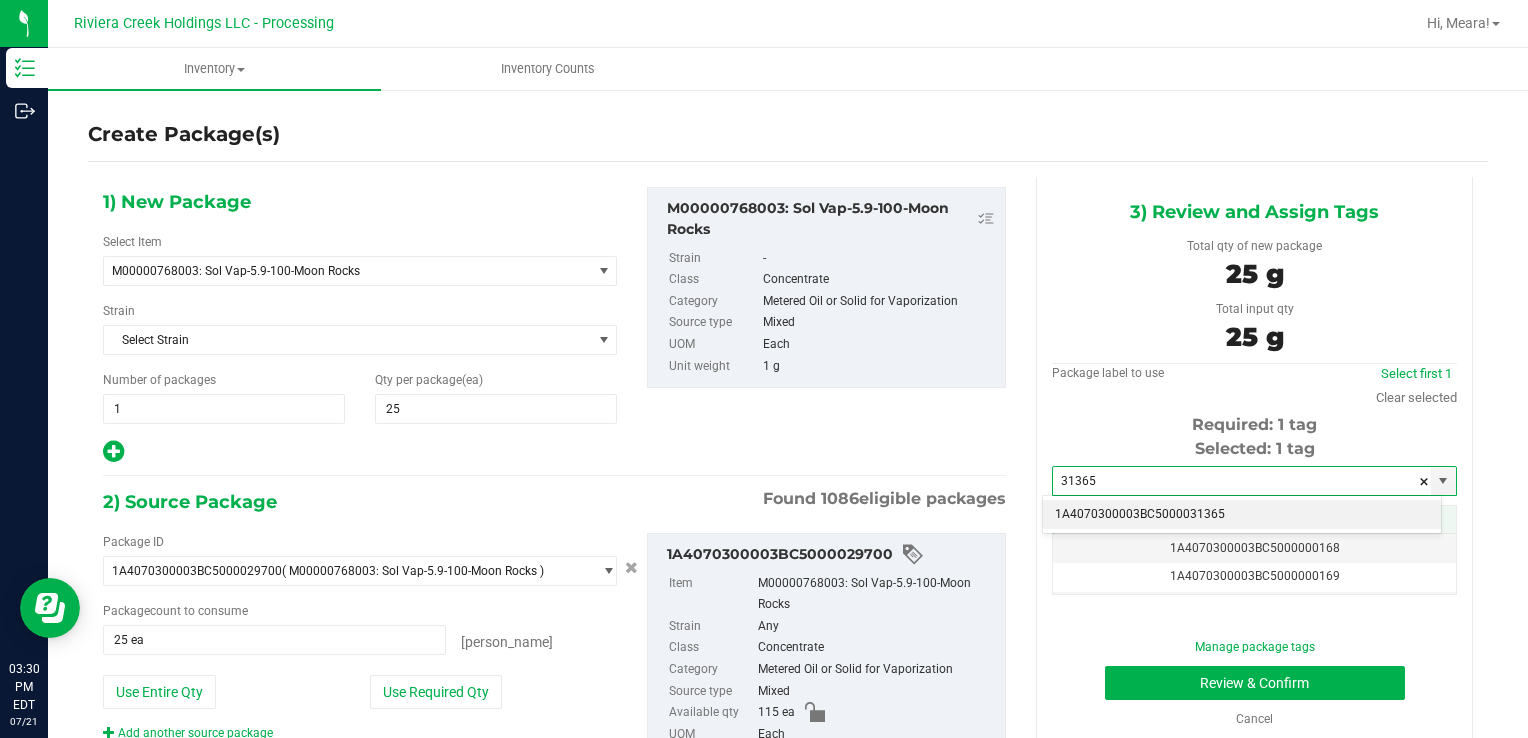 click on "1A4070300003BC5000031365" at bounding box center [1242, 515] 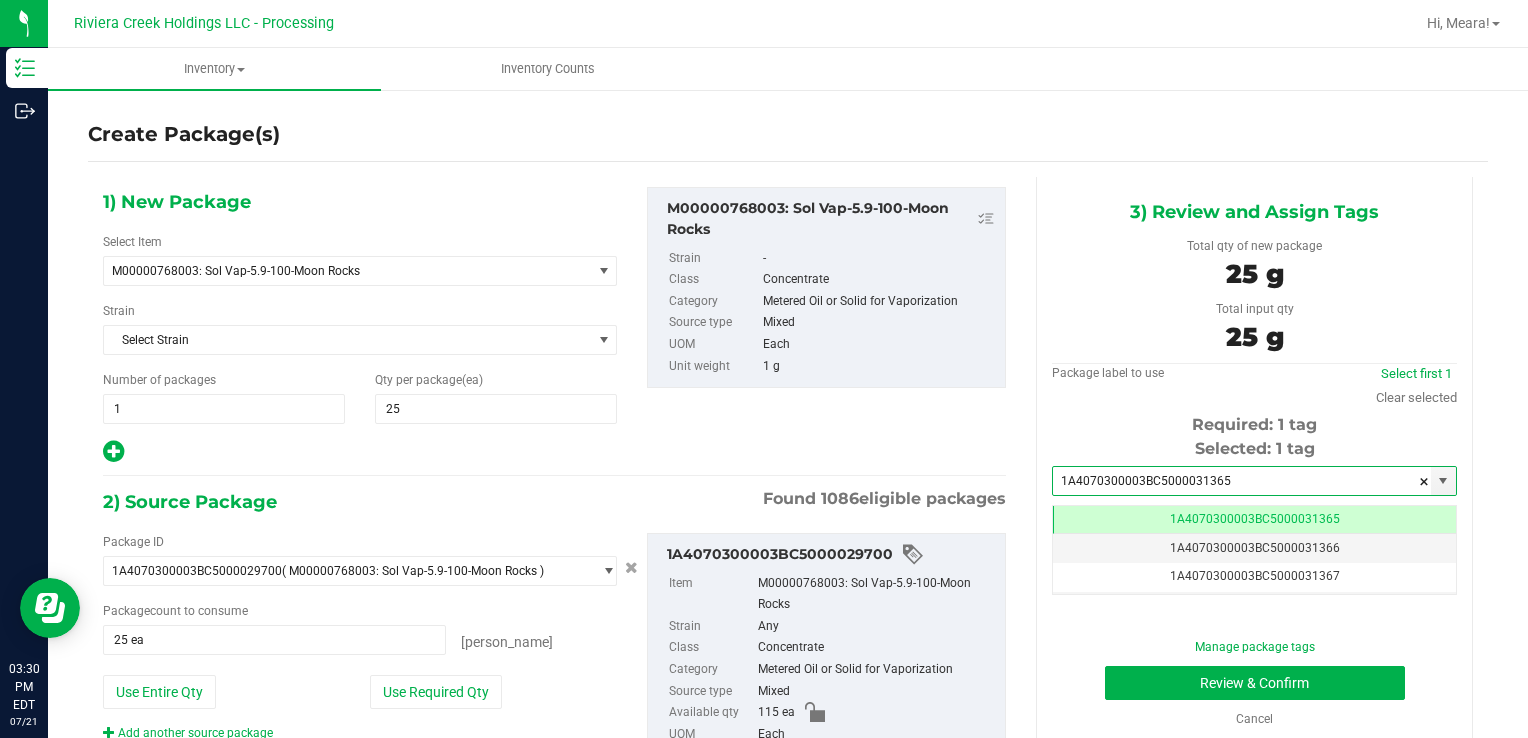 scroll, scrollTop: 0, scrollLeft: 0, axis: both 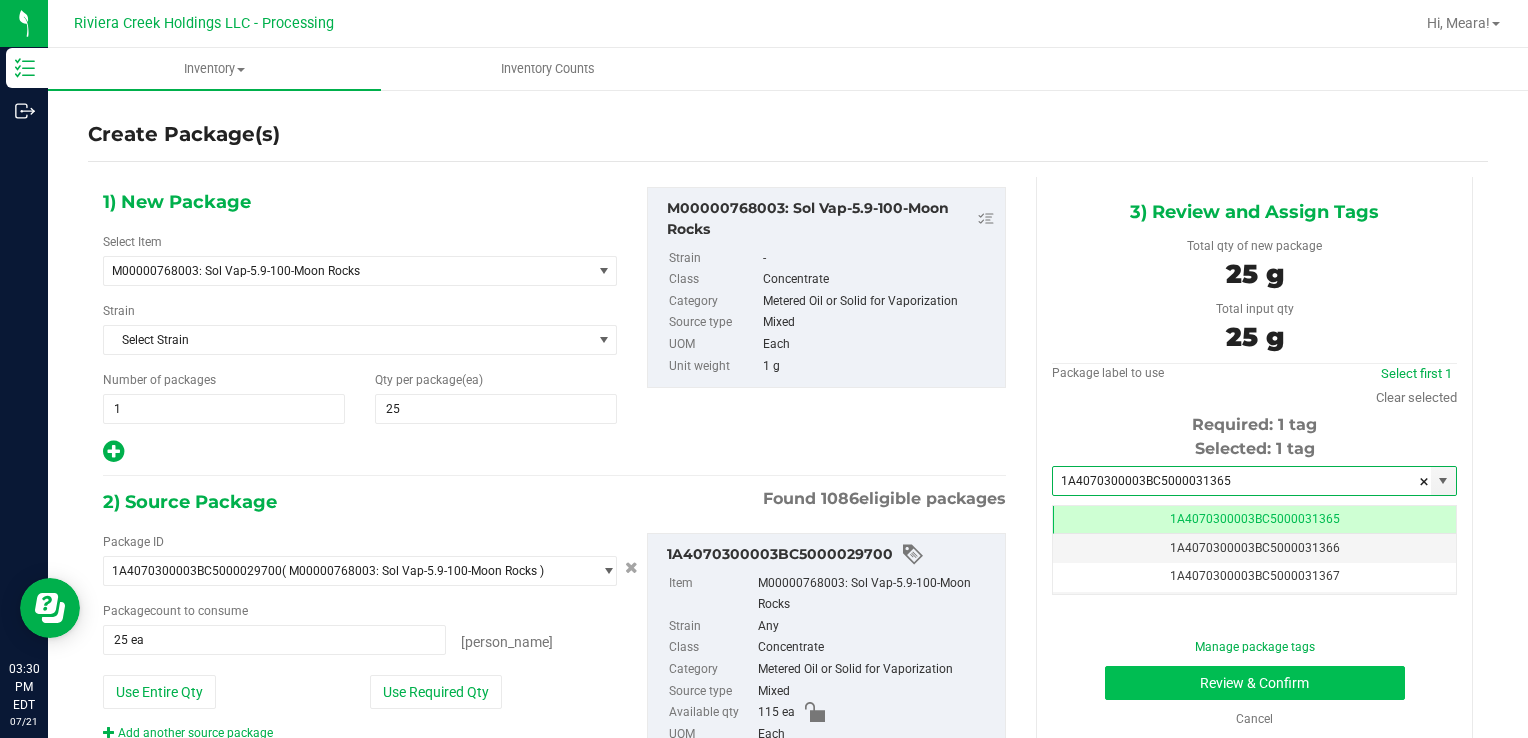 type on "1A4070300003BC5000031365" 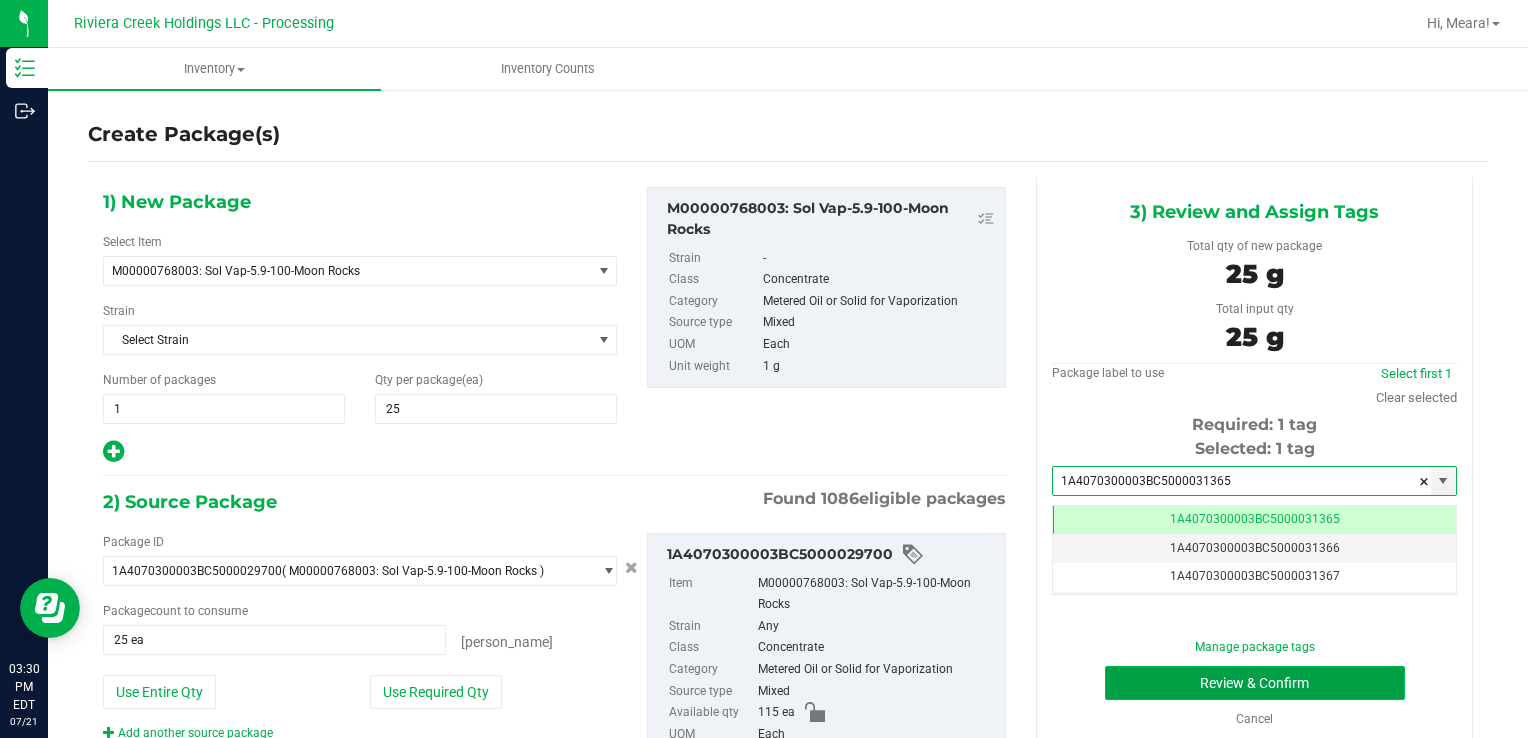 click on "Review & Confirm" at bounding box center (1255, 683) 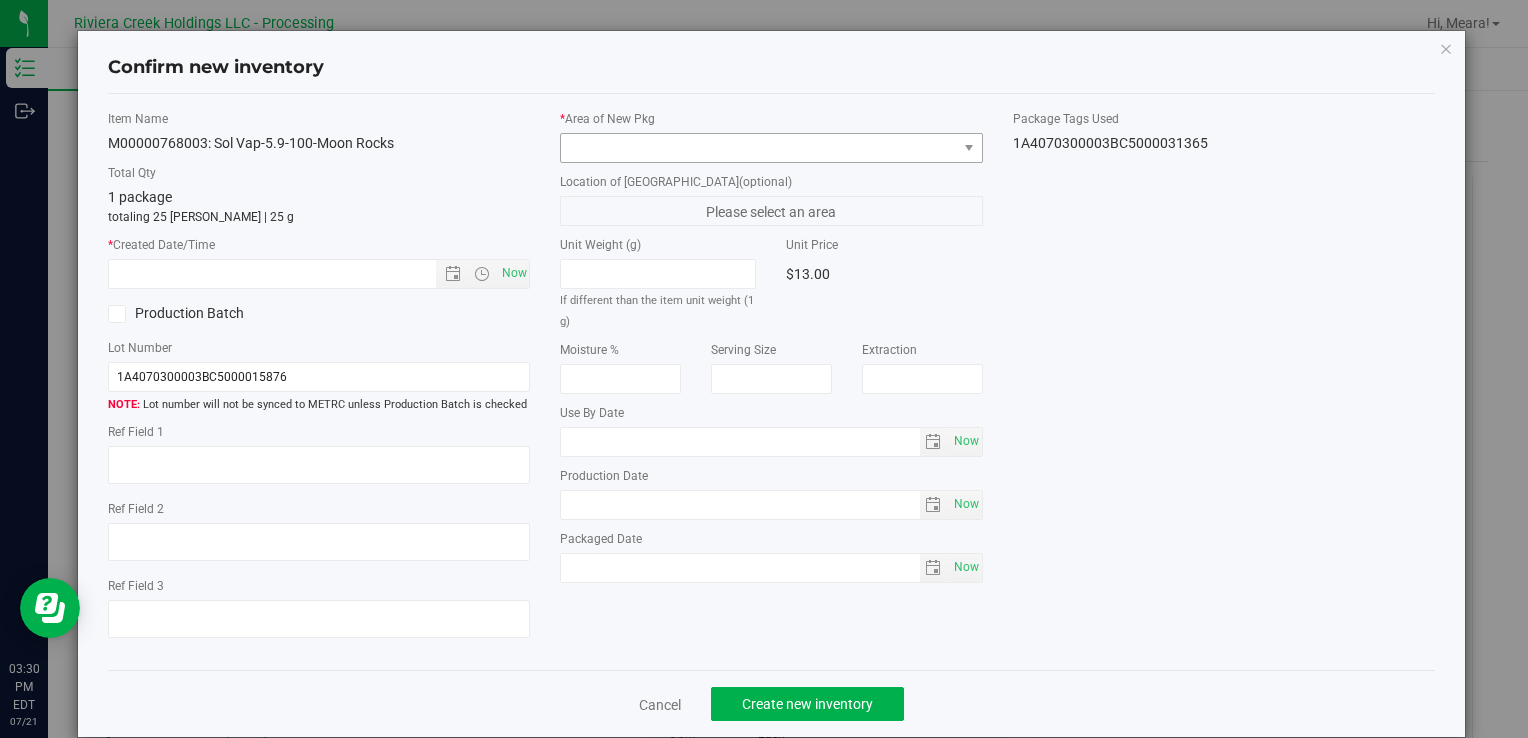 type on "[DATE]" 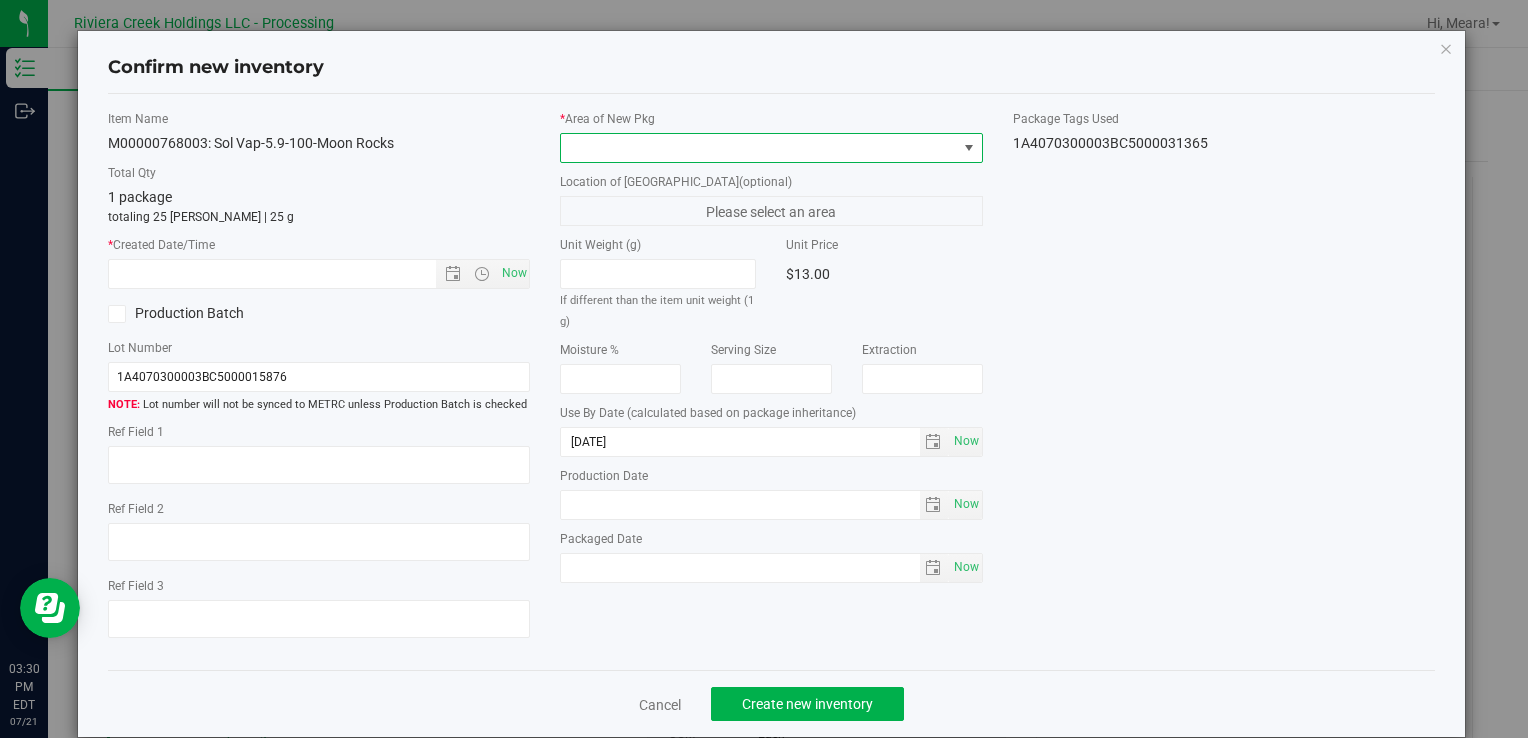 click at bounding box center (758, 148) 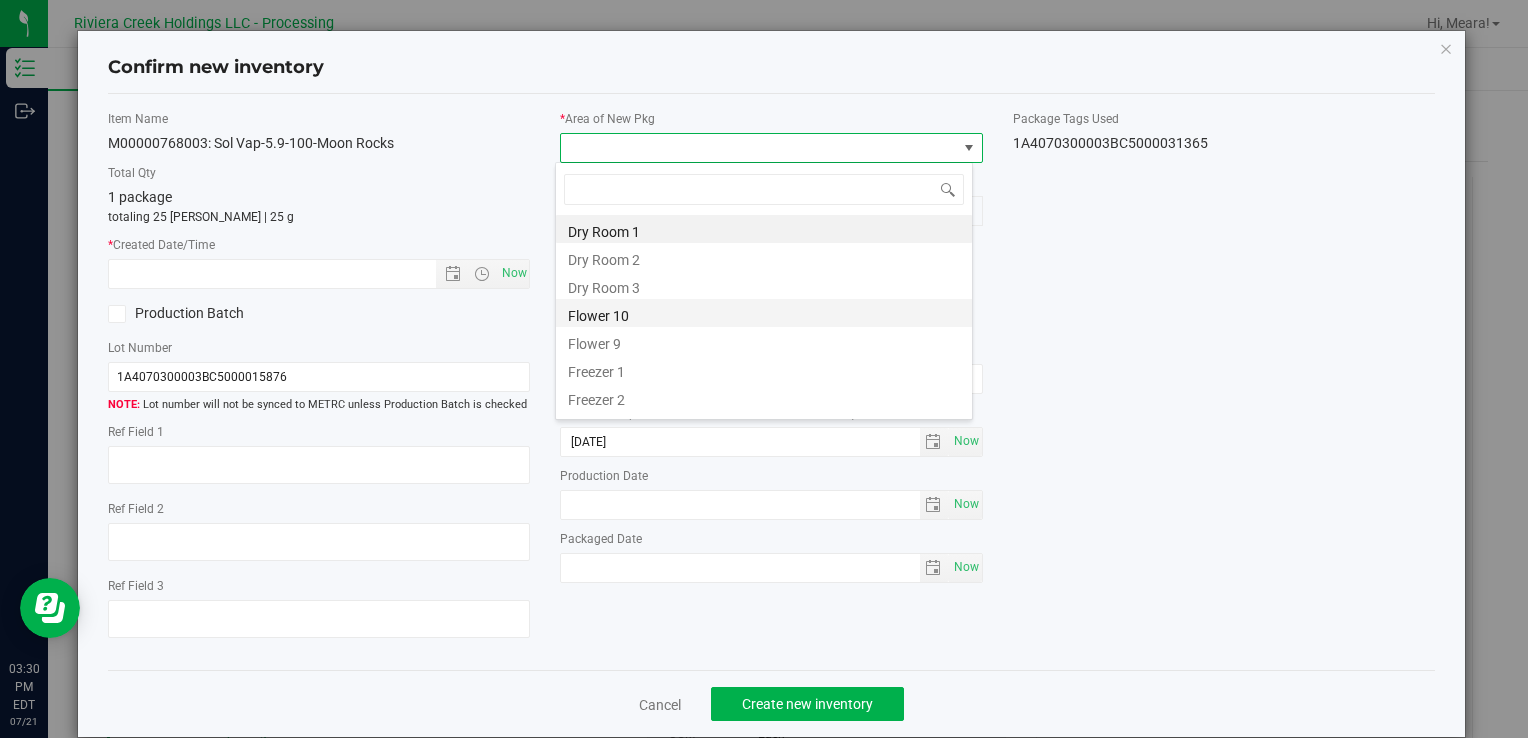 click on "Flower 10" at bounding box center [764, 313] 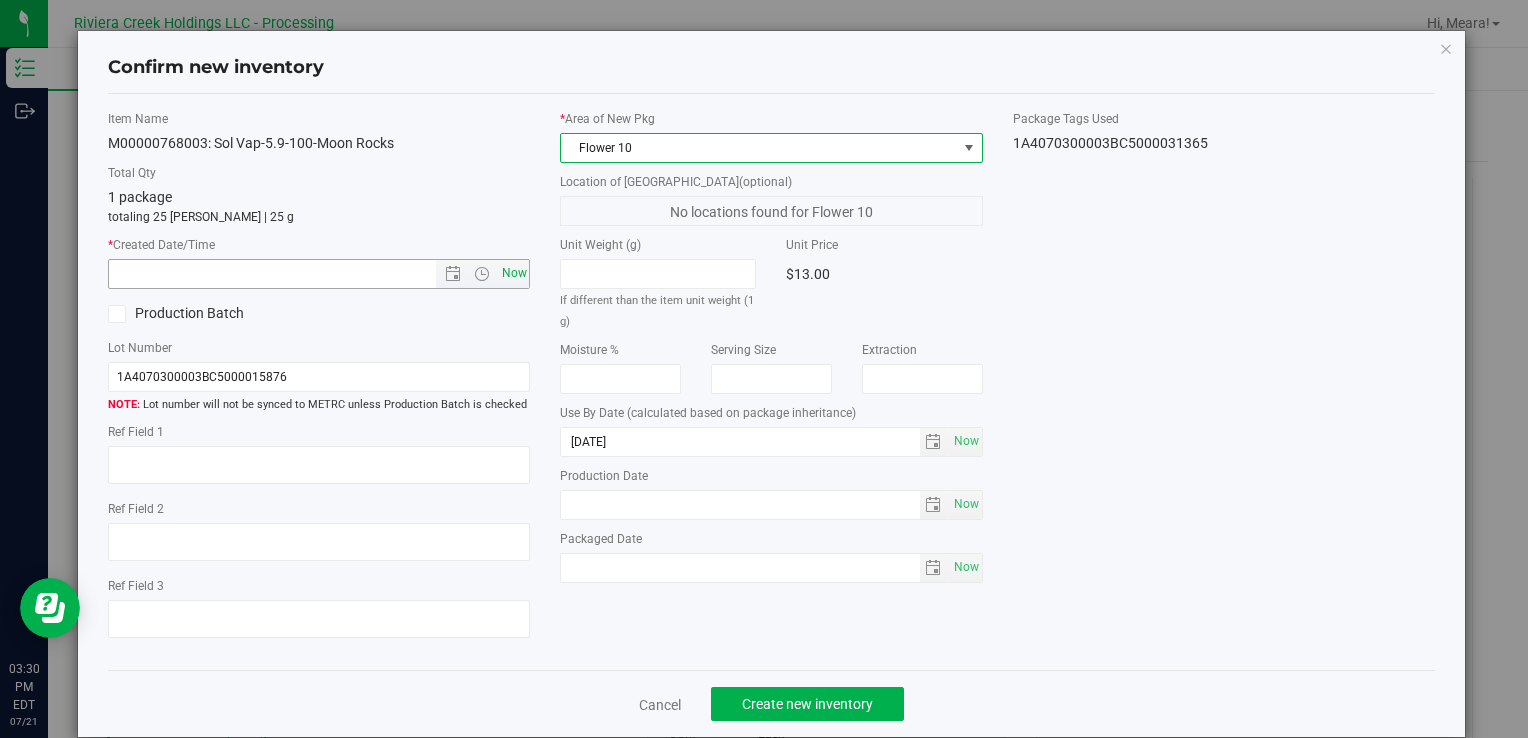 click on "Now" at bounding box center [514, 273] 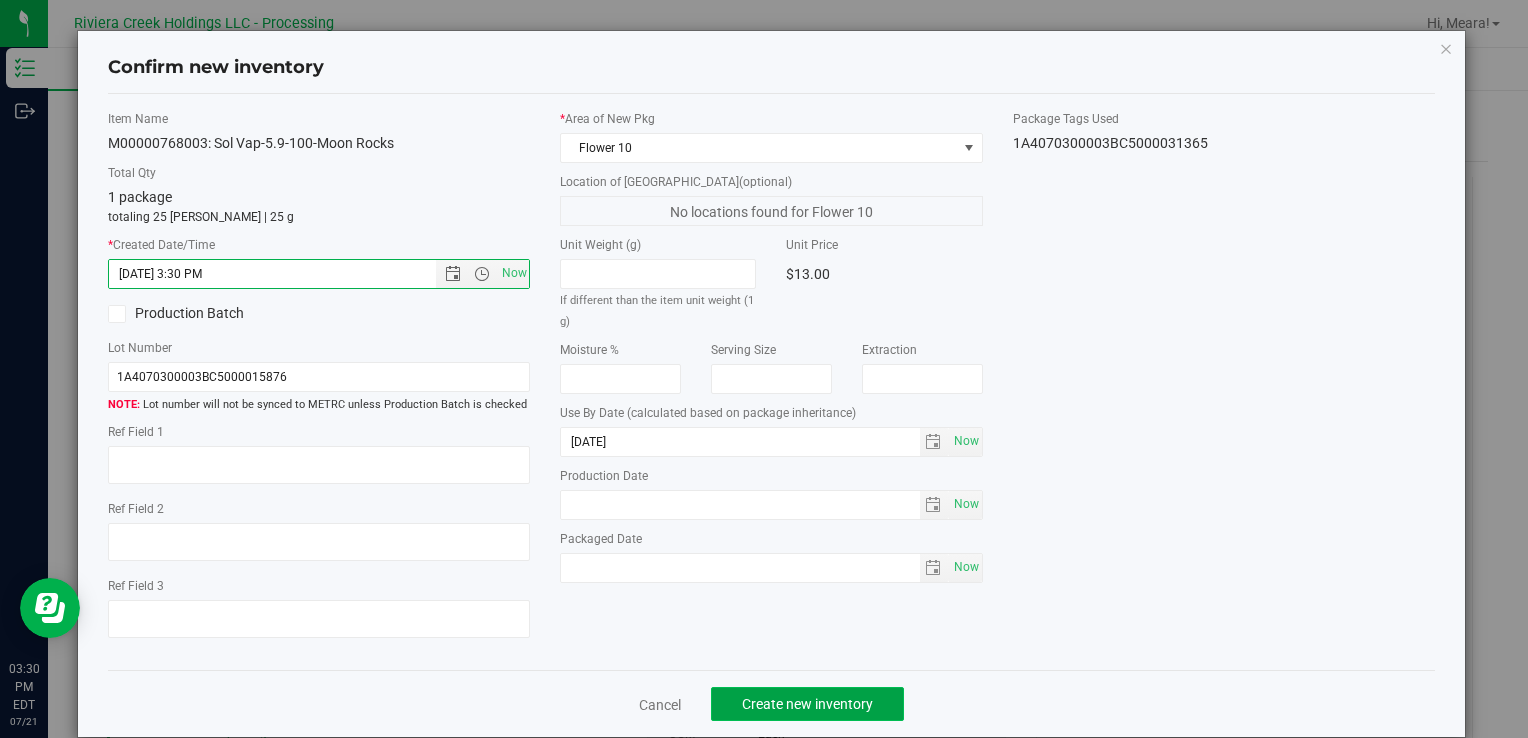 click on "Create new inventory" 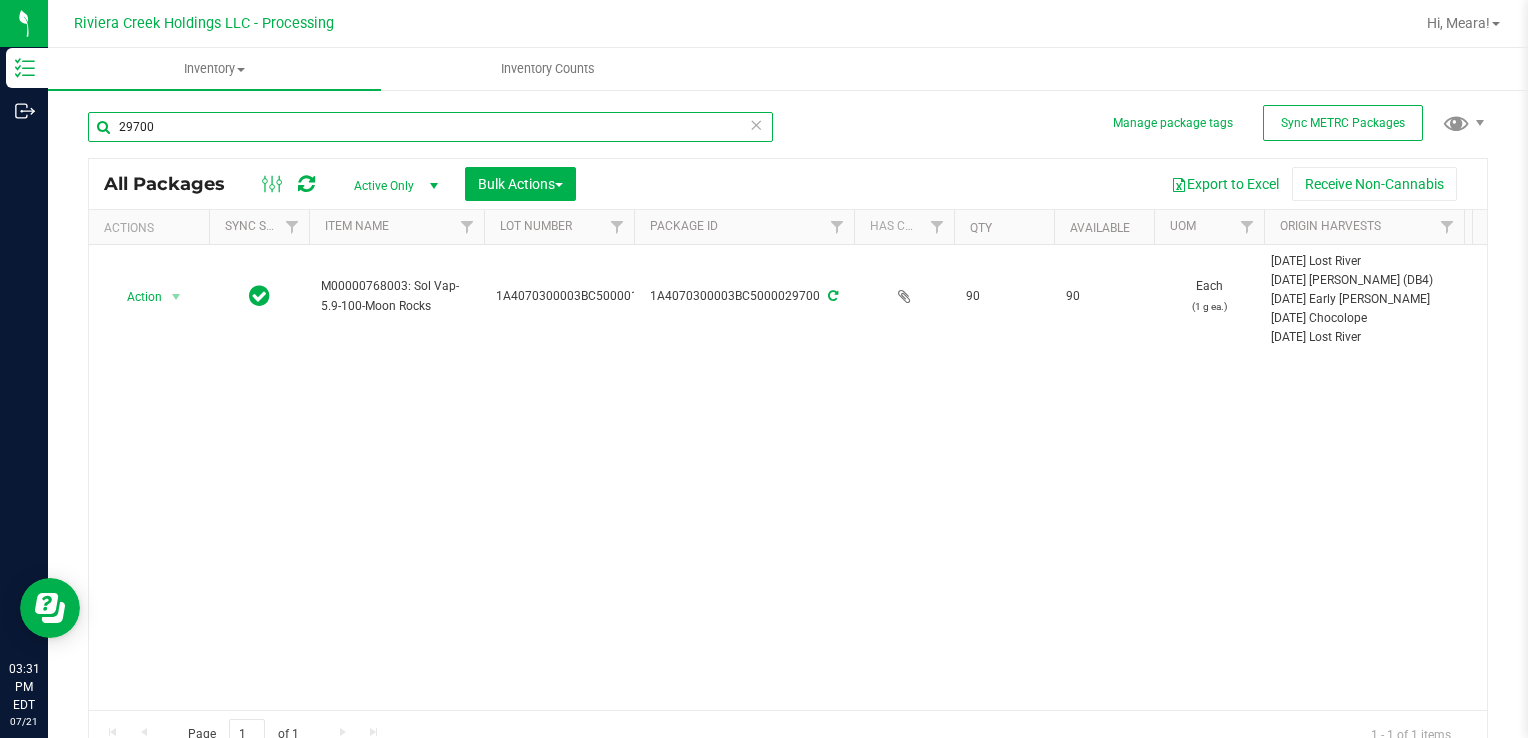 click on "29700" at bounding box center [430, 127] 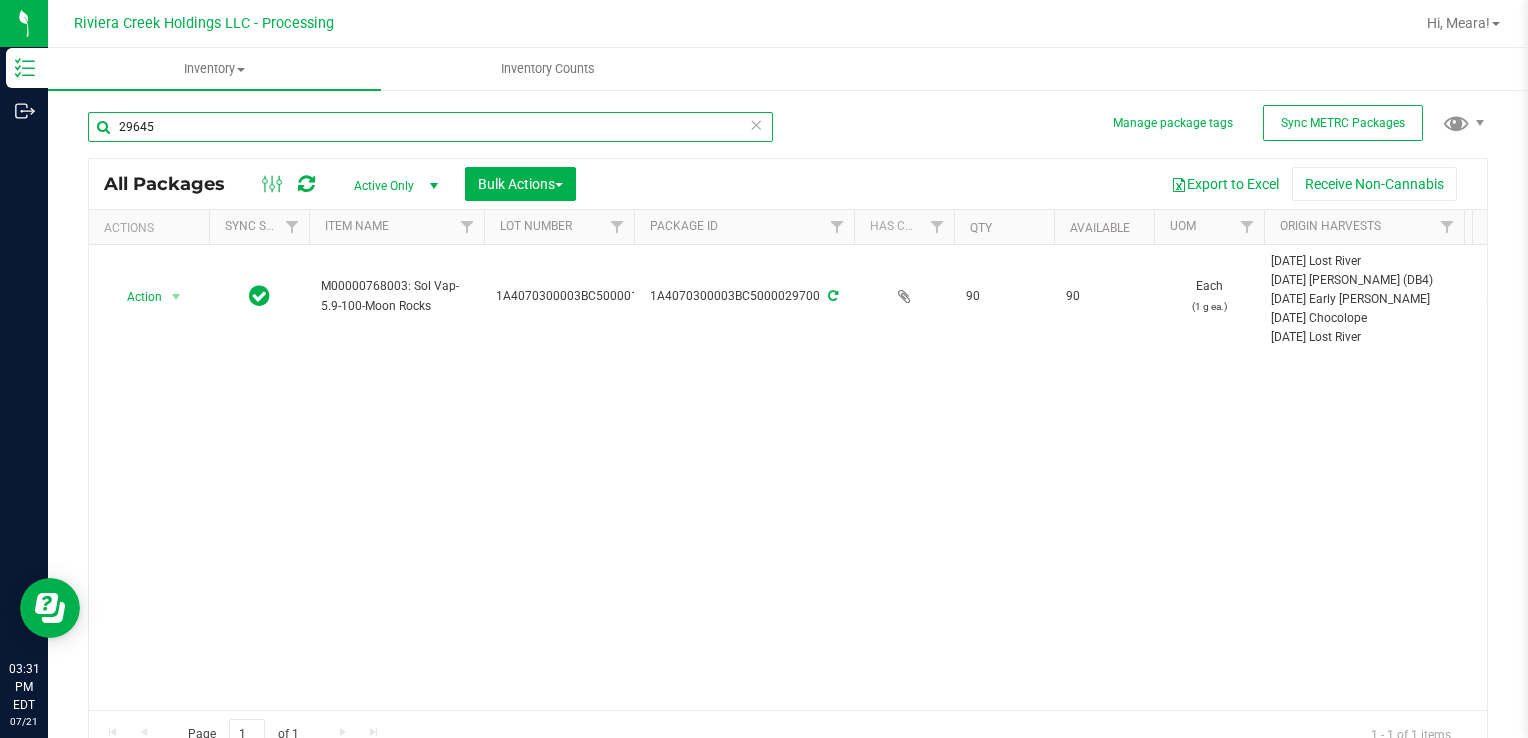 type on "29645" 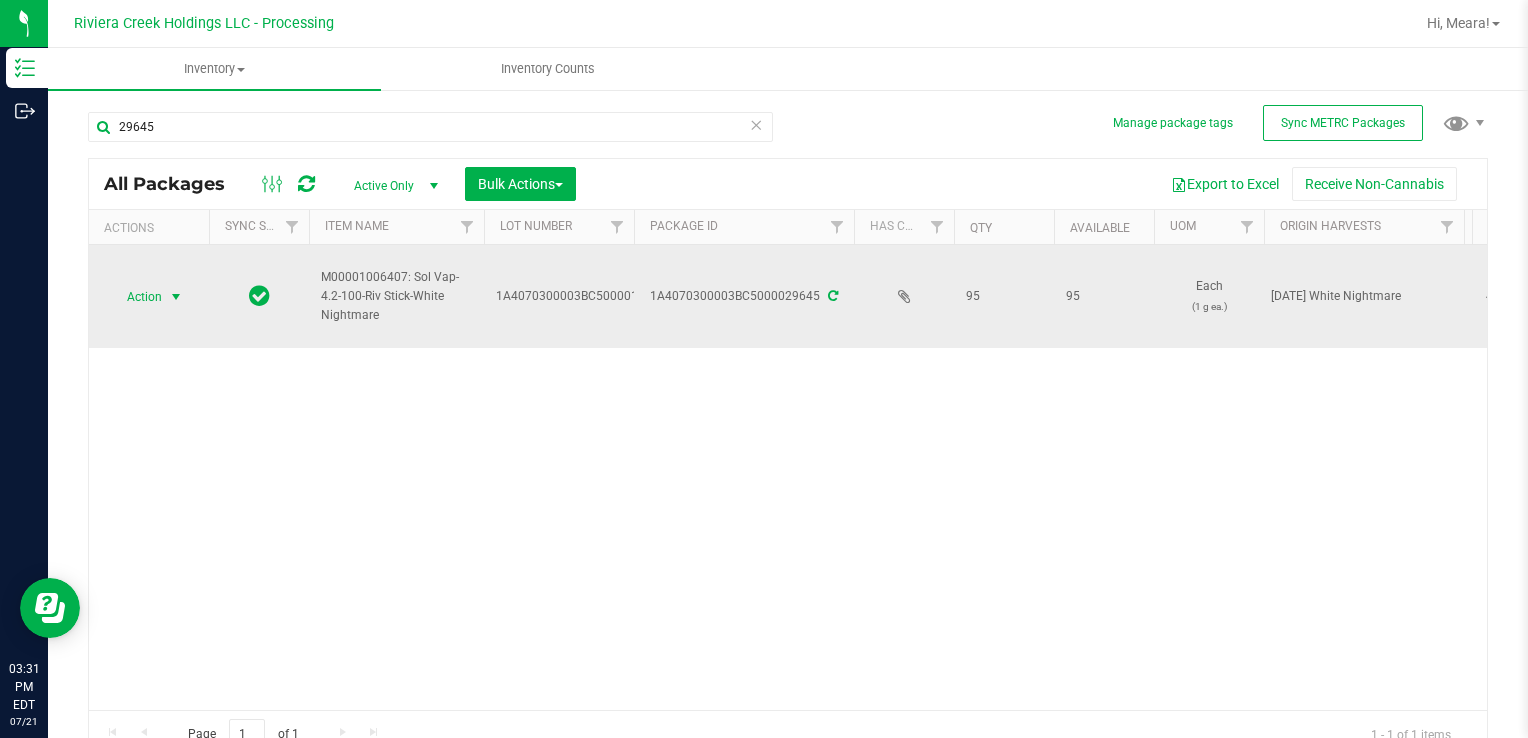 click at bounding box center (176, 297) 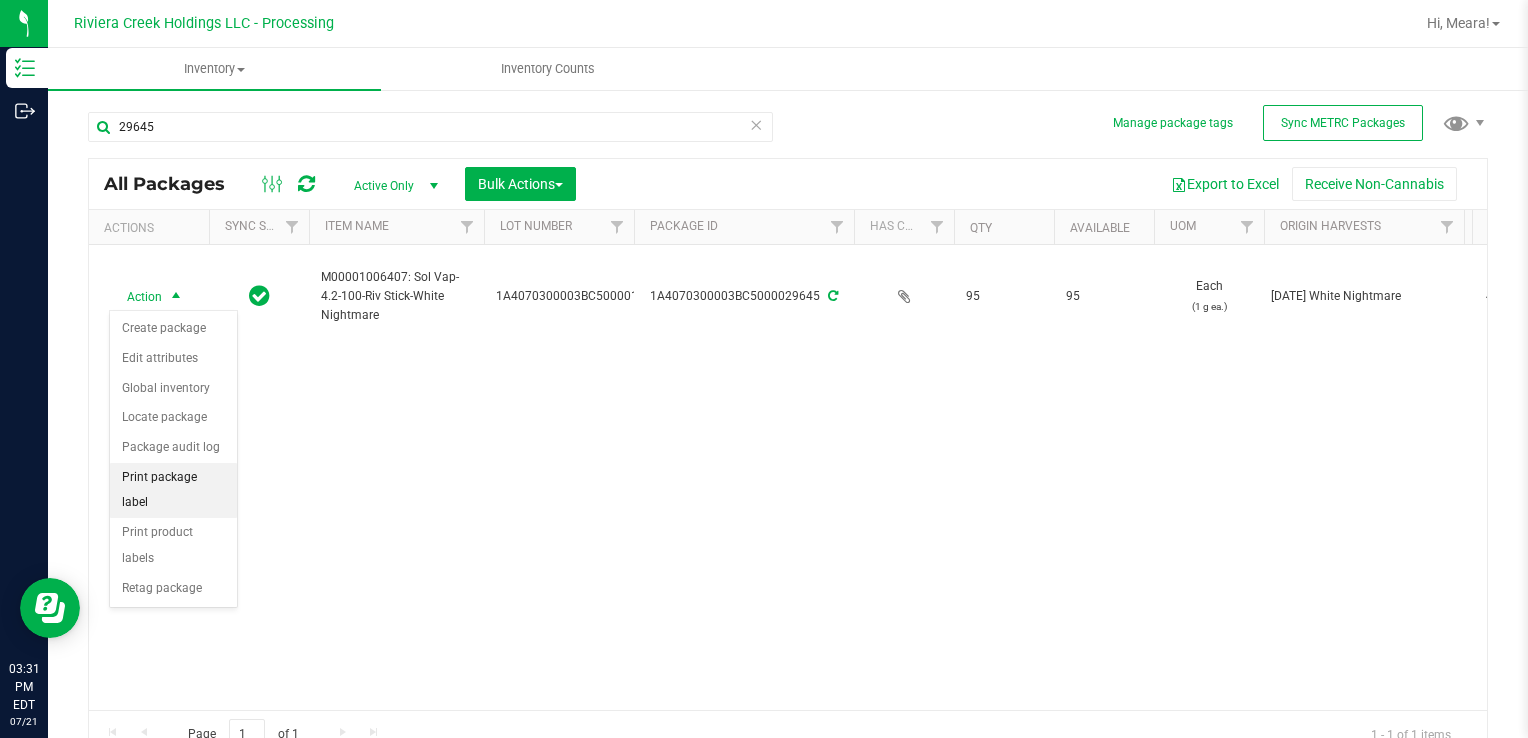 click on "Print package label" at bounding box center [173, 490] 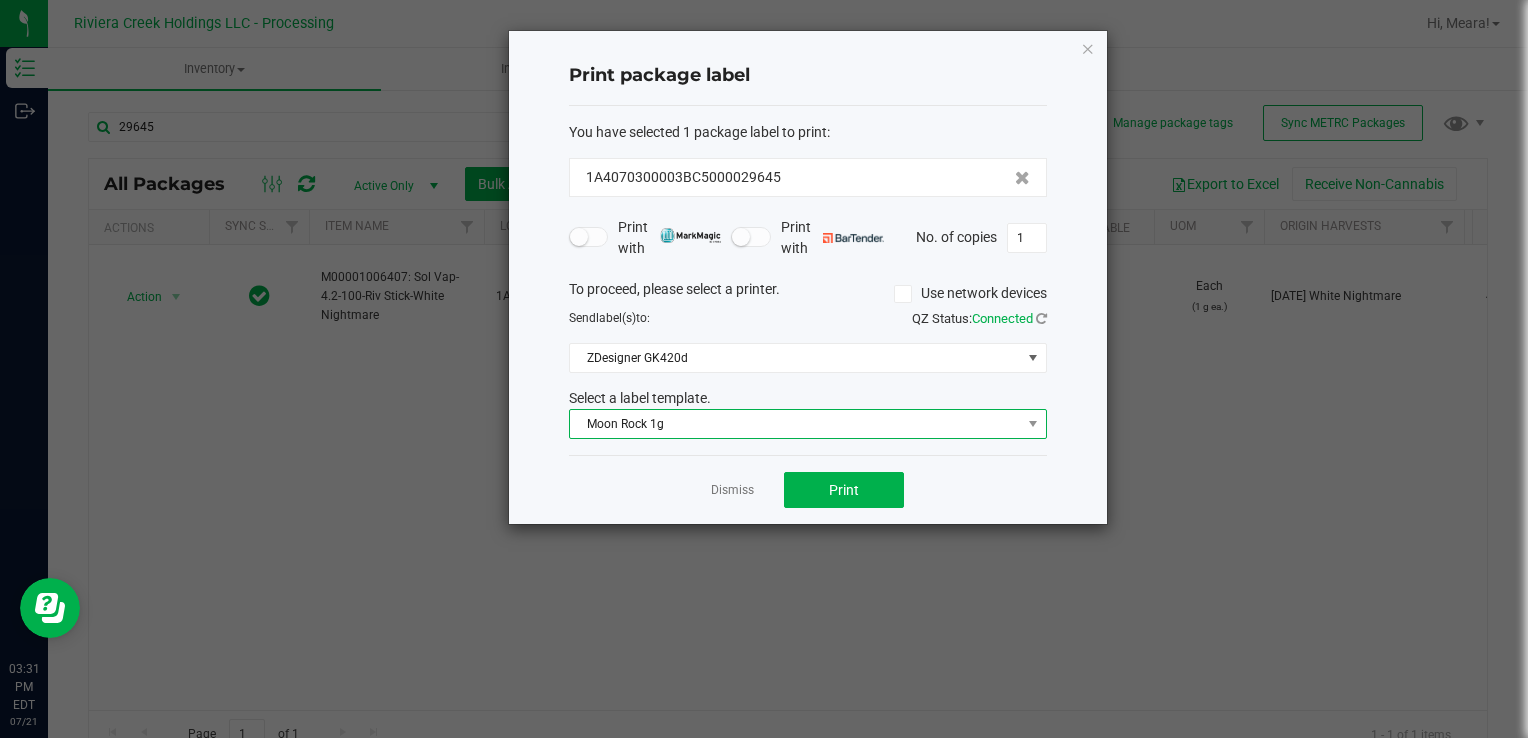 click on "Moon Rock 1g" at bounding box center [795, 424] 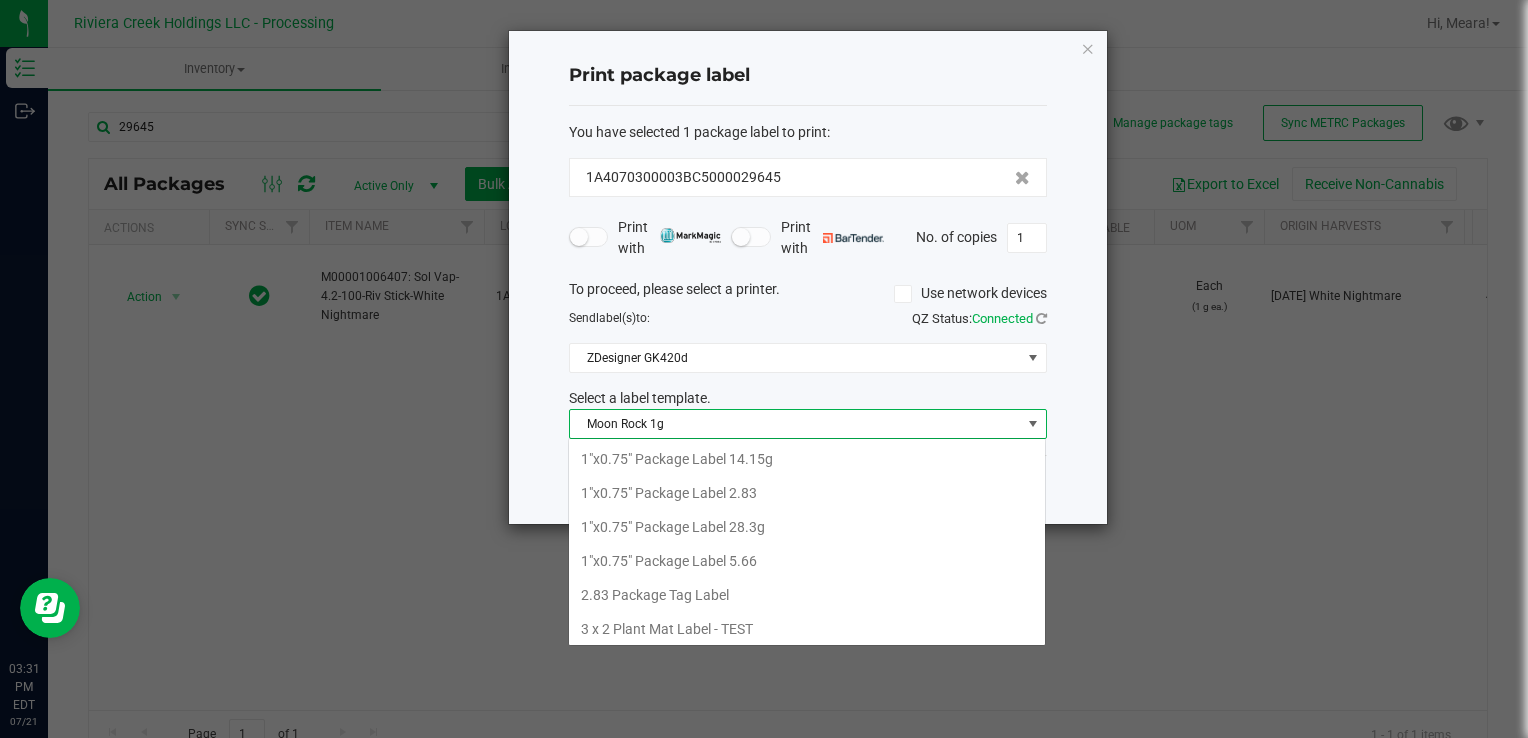 scroll, scrollTop: 99970, scrollLeft: 99521, axis: both 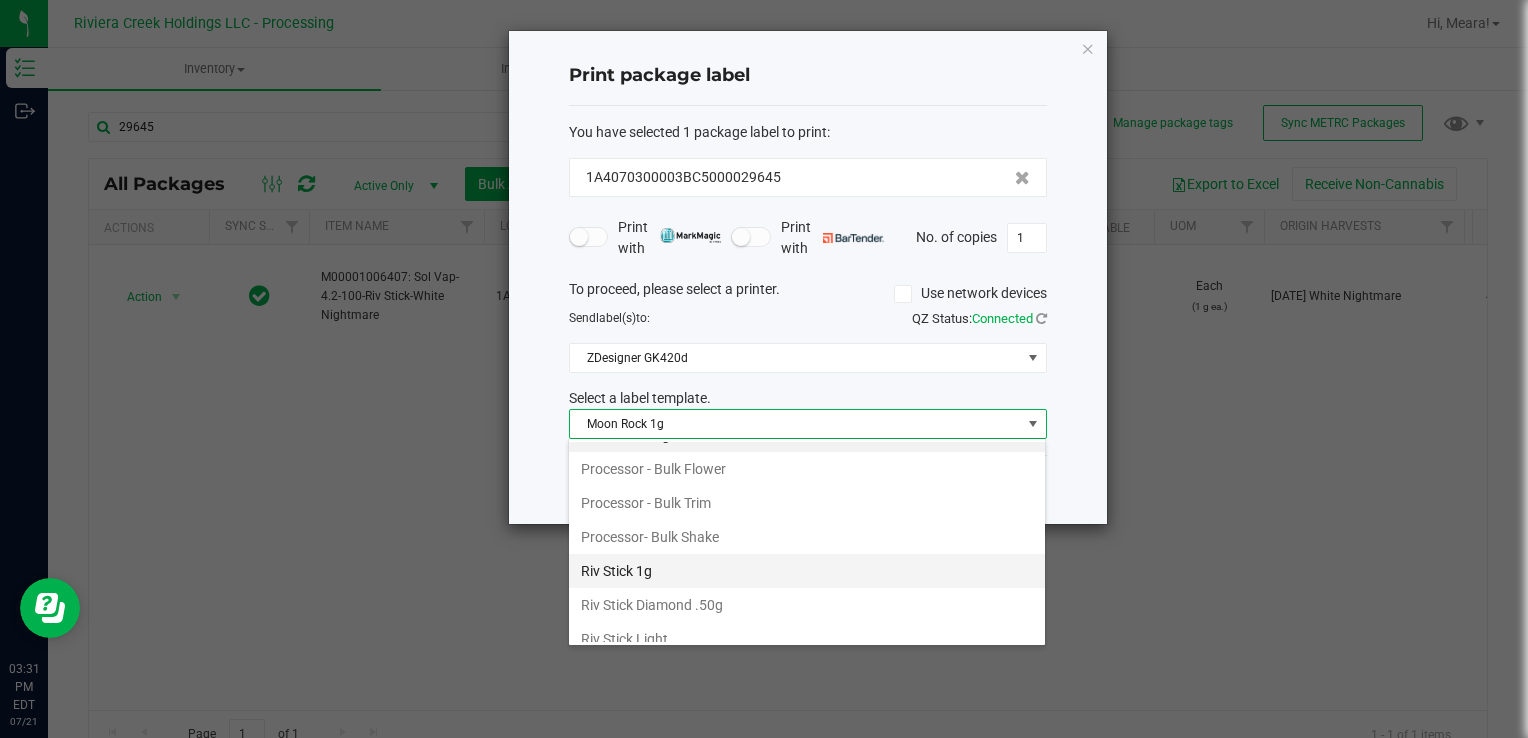 click on "Riv Stick 1g" at bounding box center (807, 571) 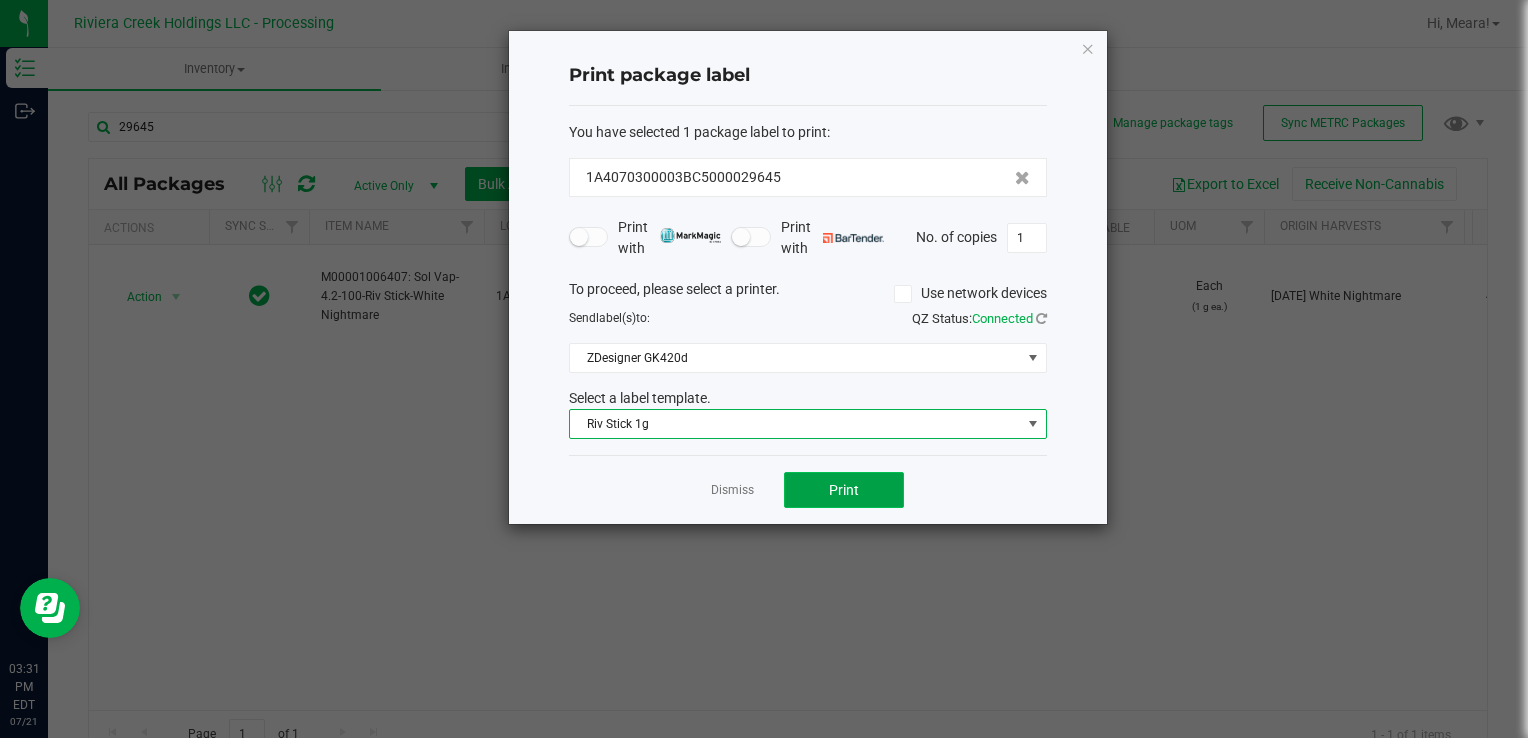 click on "Print" 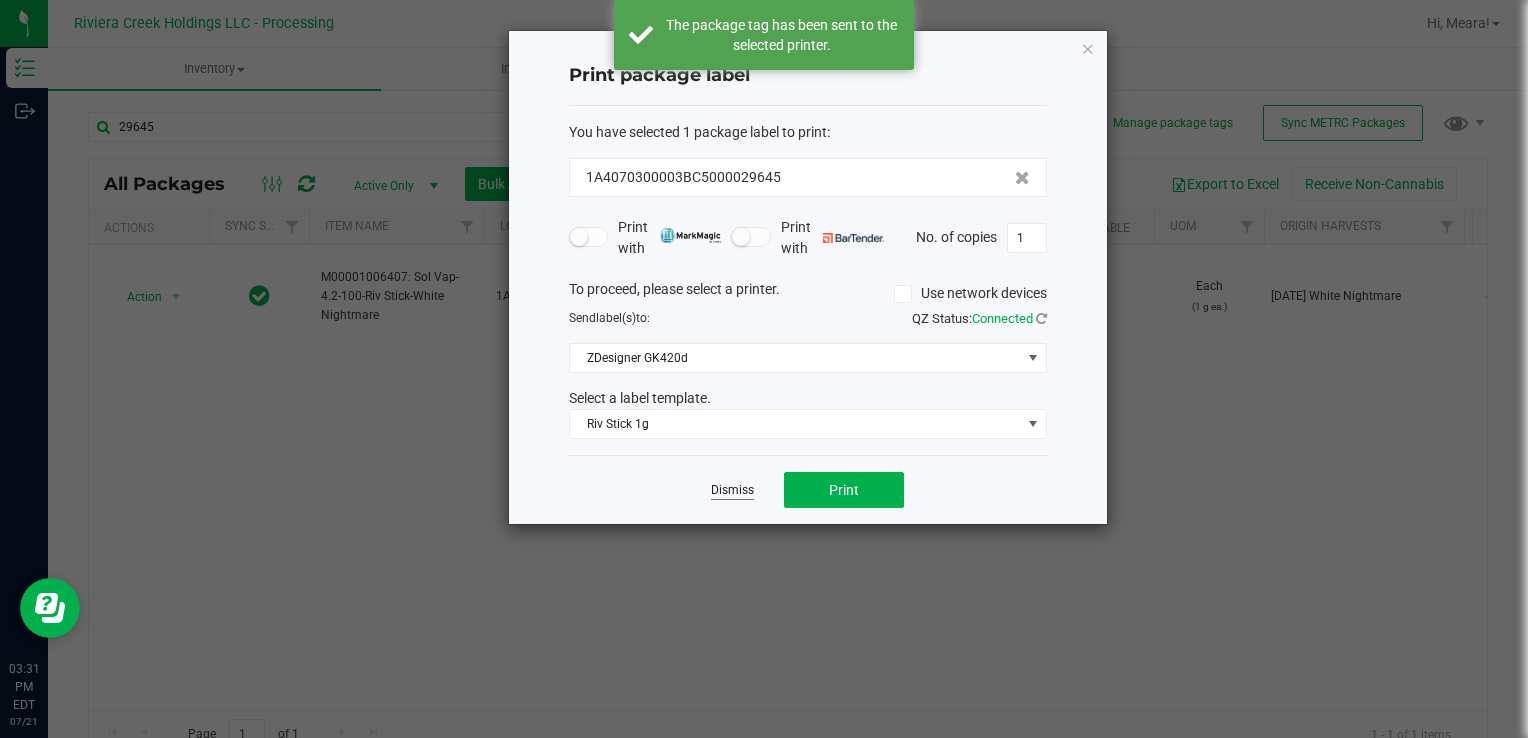 click on "Dismiss" 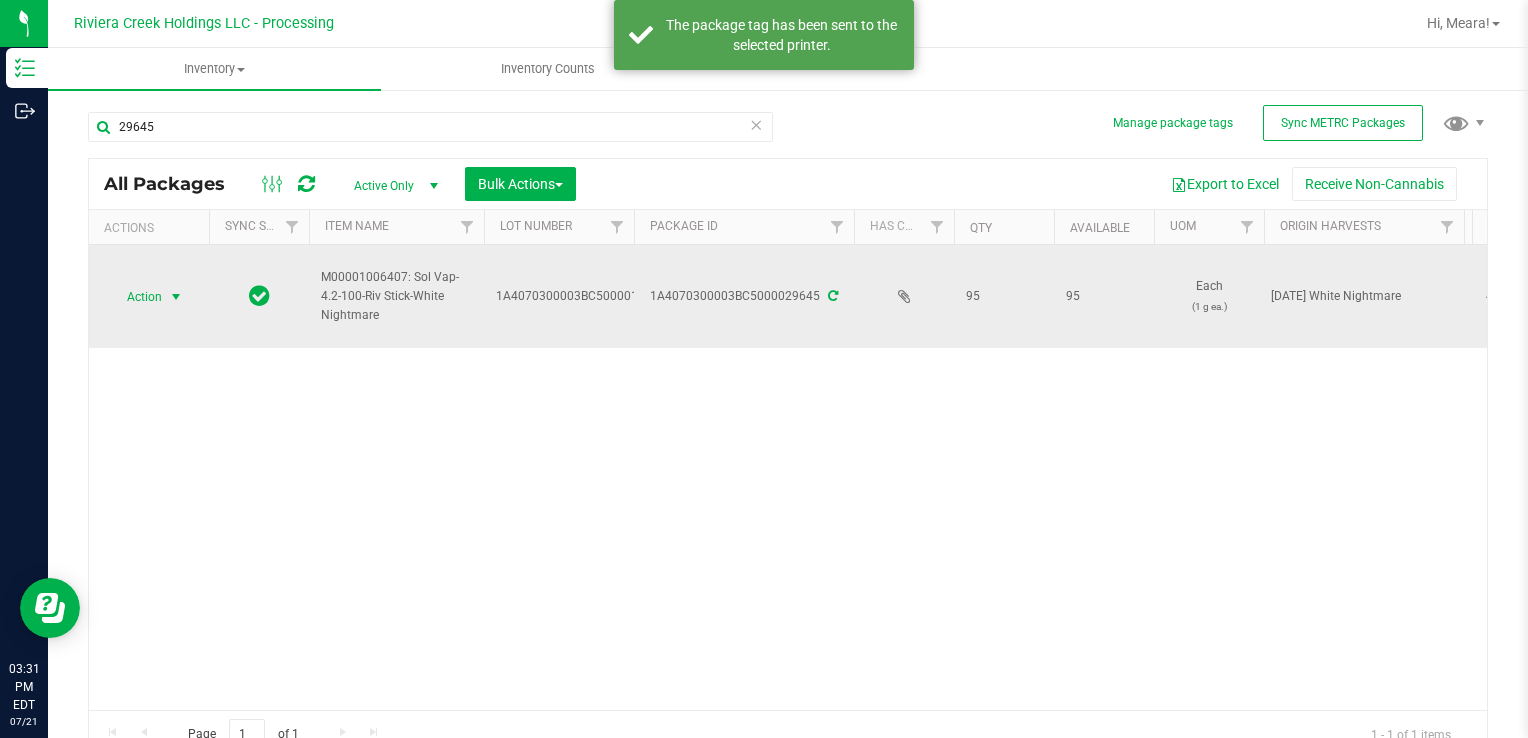 click on "Action" at bounding box center (136, 297) 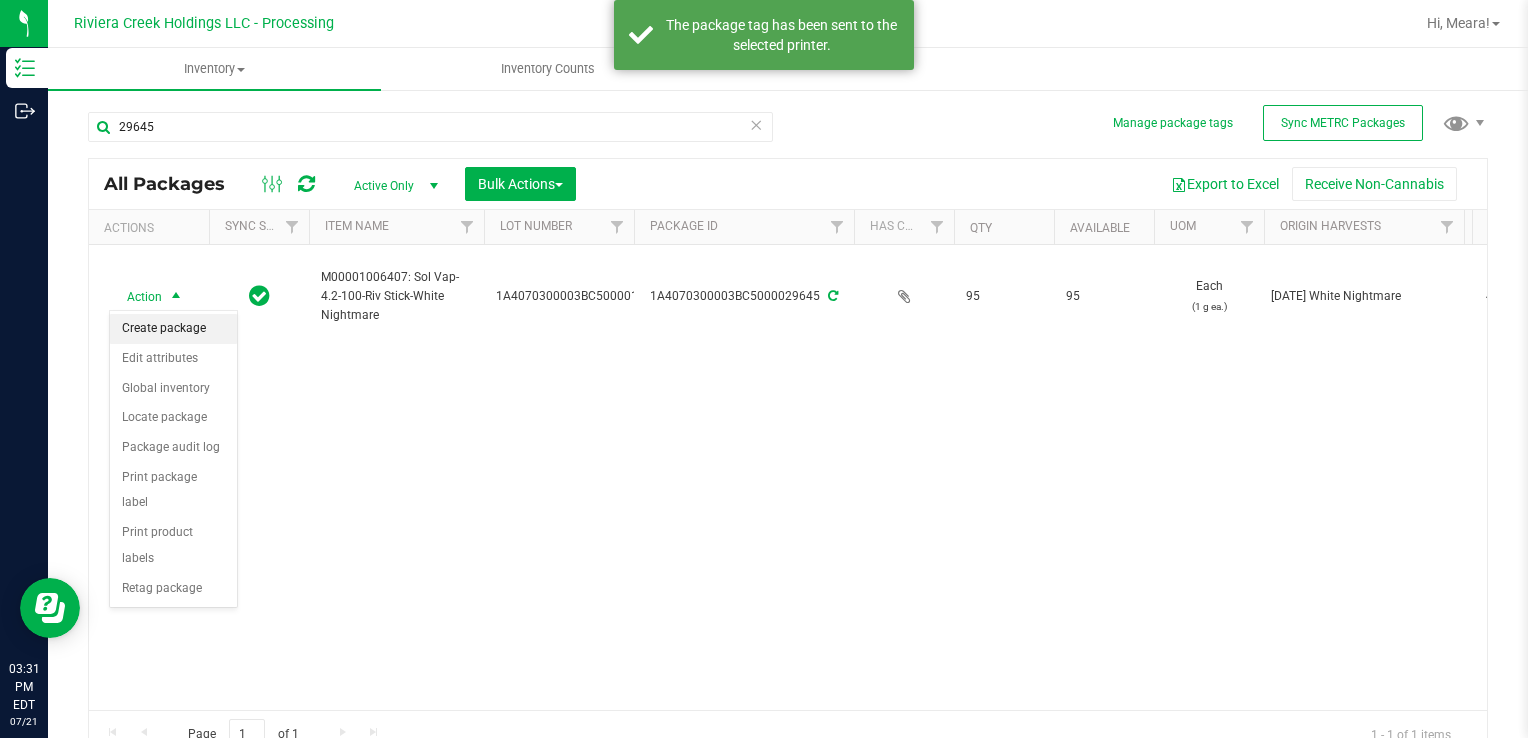 click on "Create package" at bounding box center (173, 329) 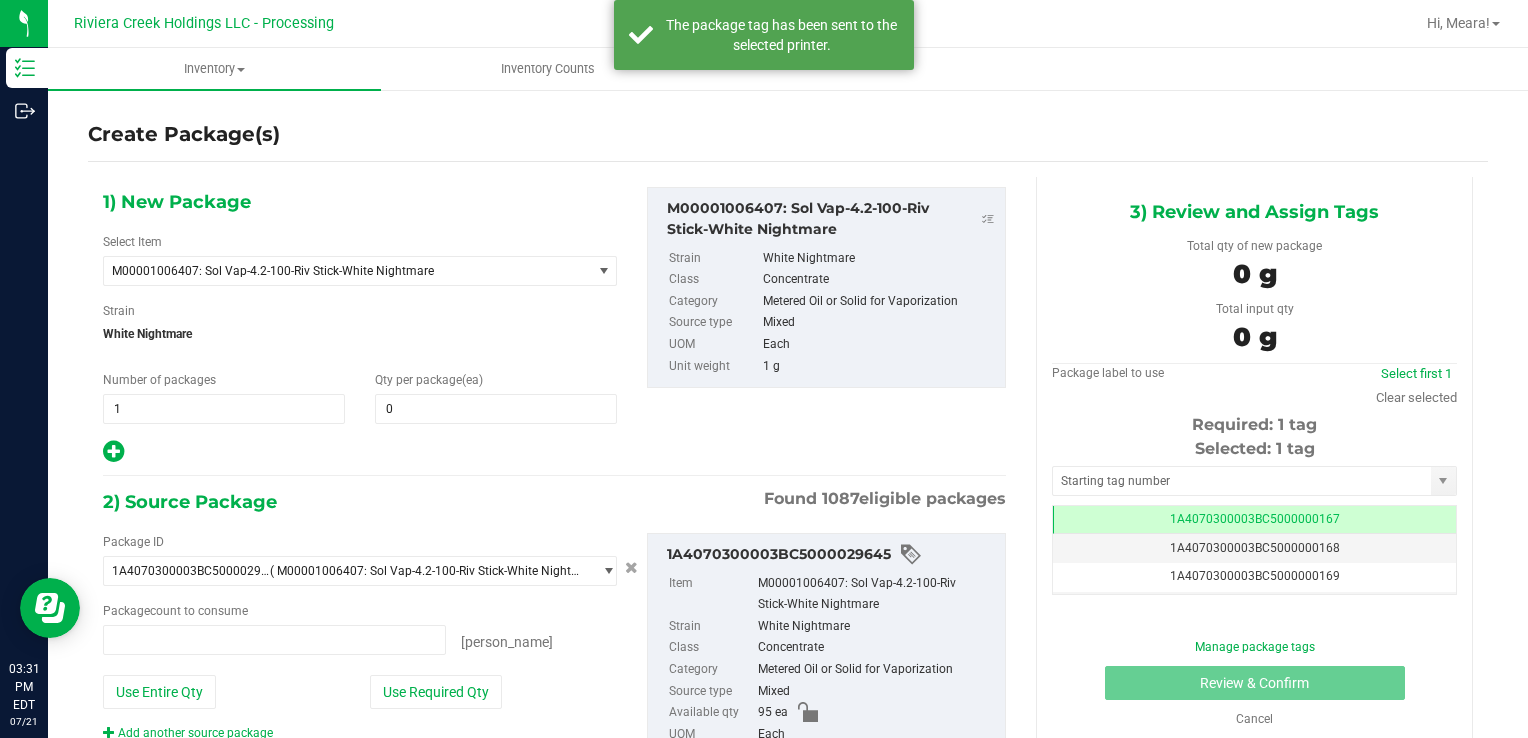 type on "0 ea" 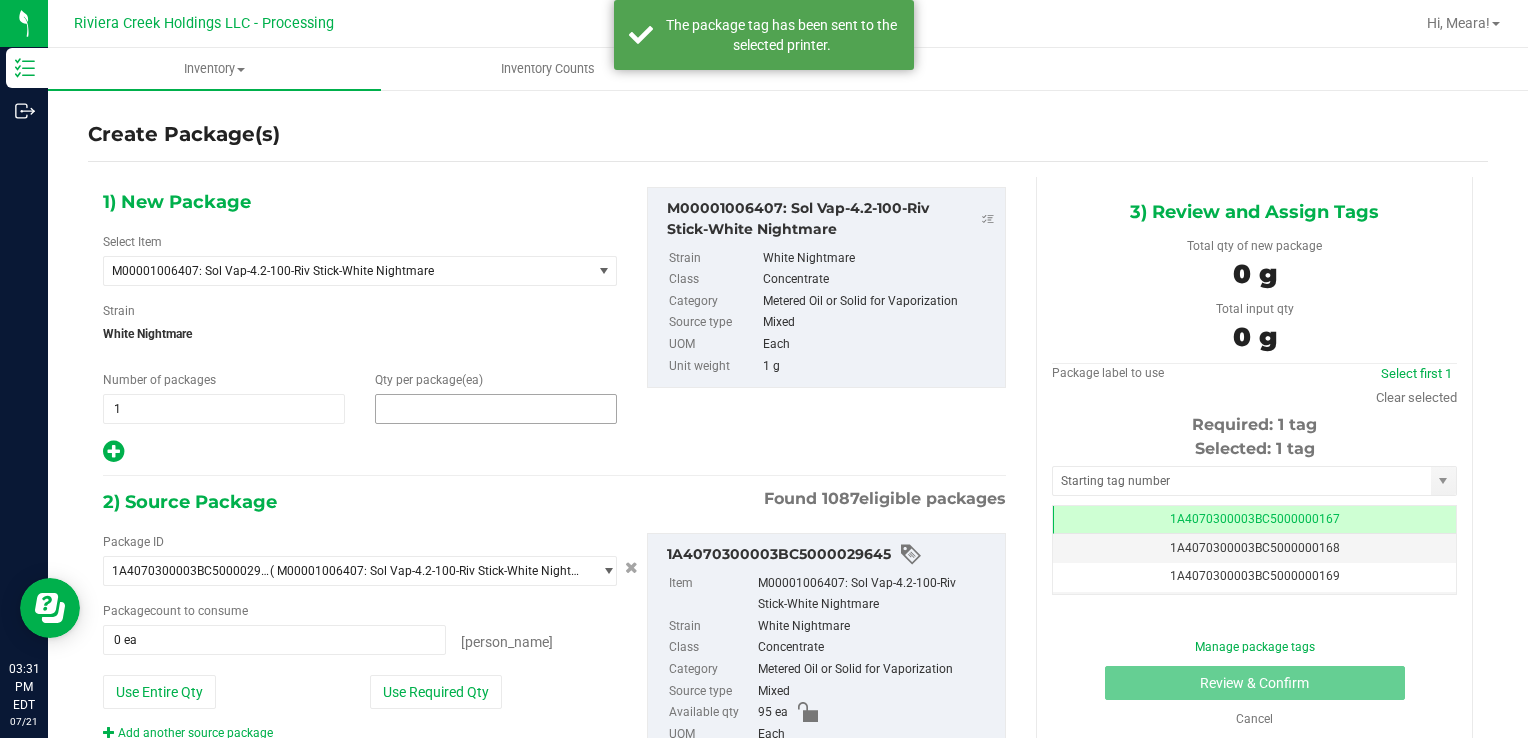 click at bounding box center [496, 409] 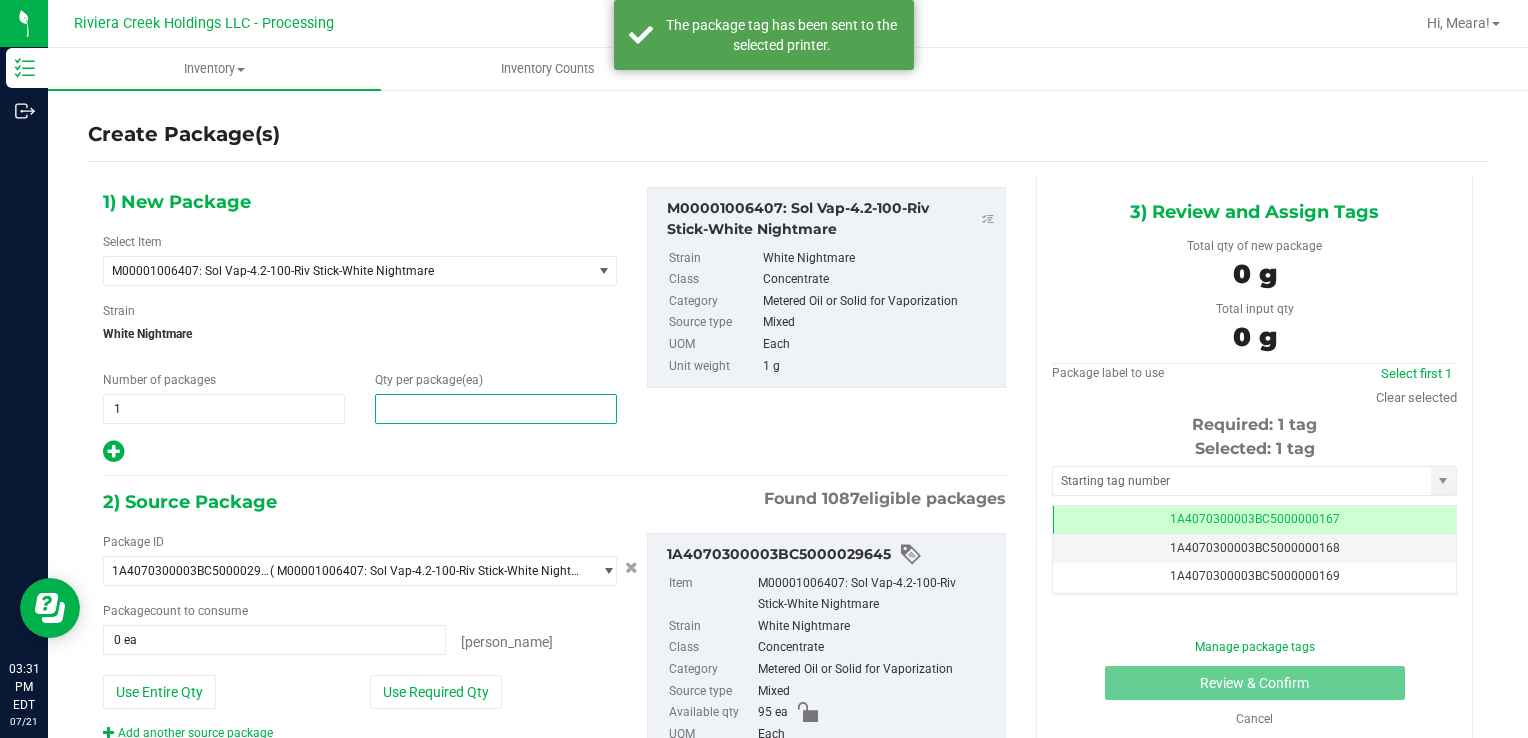 click at bounding box center (496, 409) 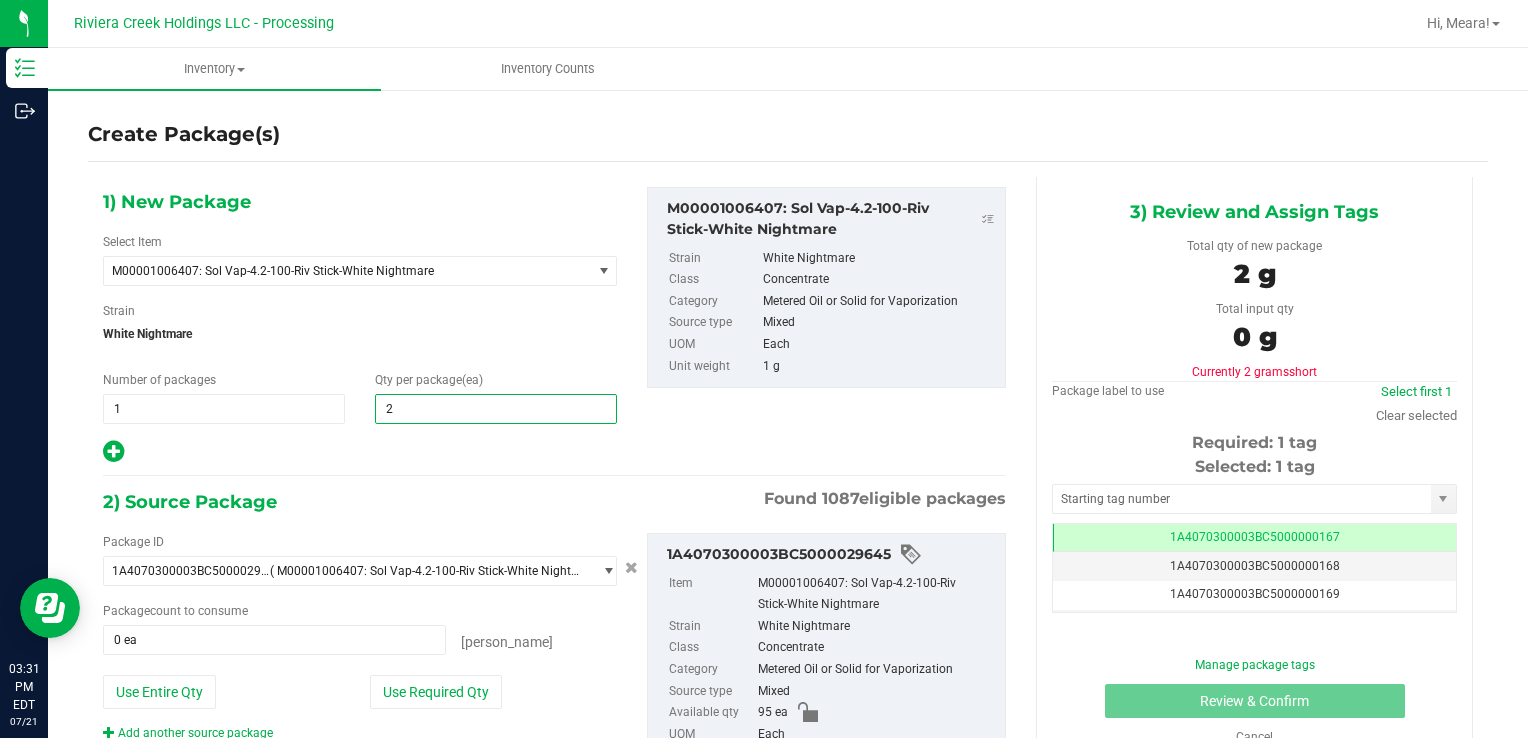 type on "20" 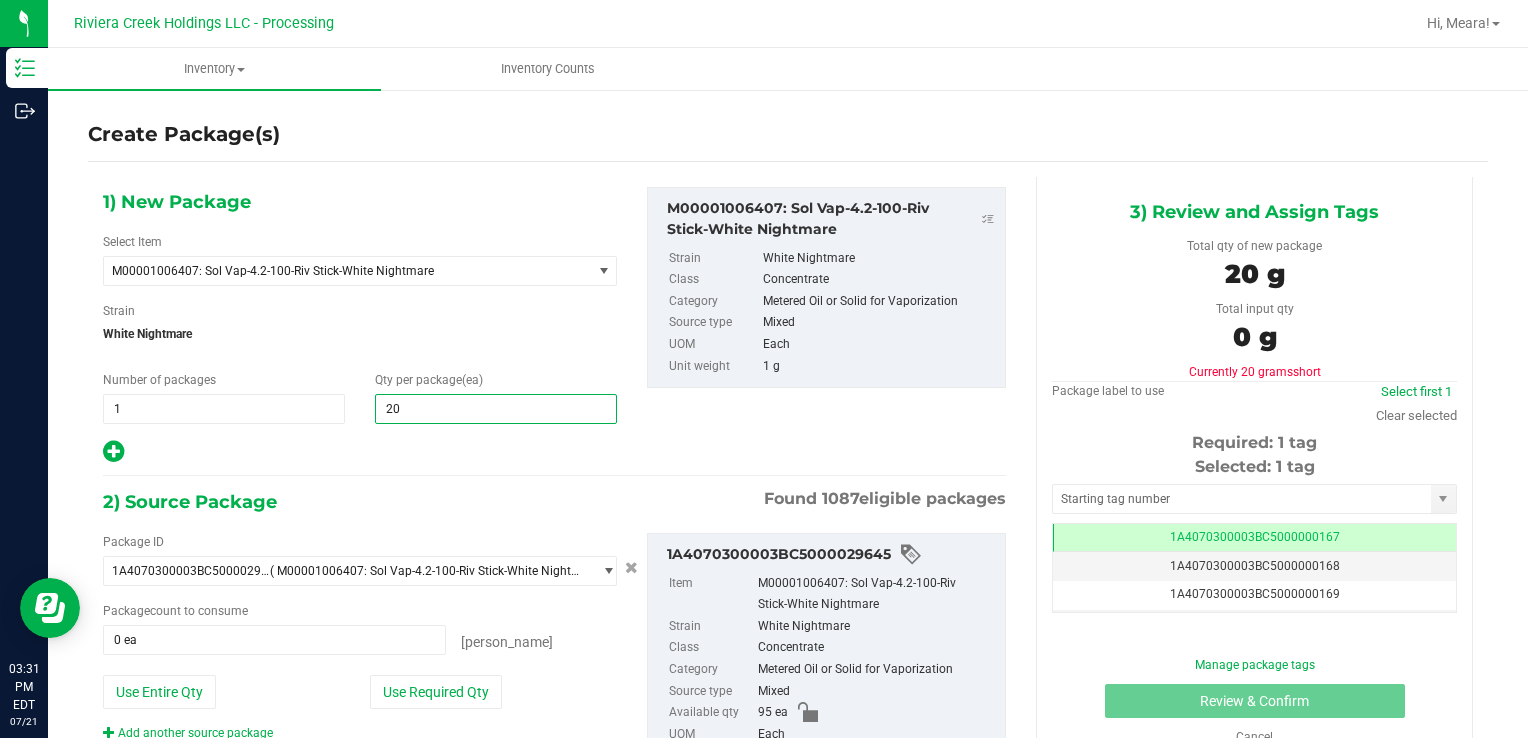 type on "20" 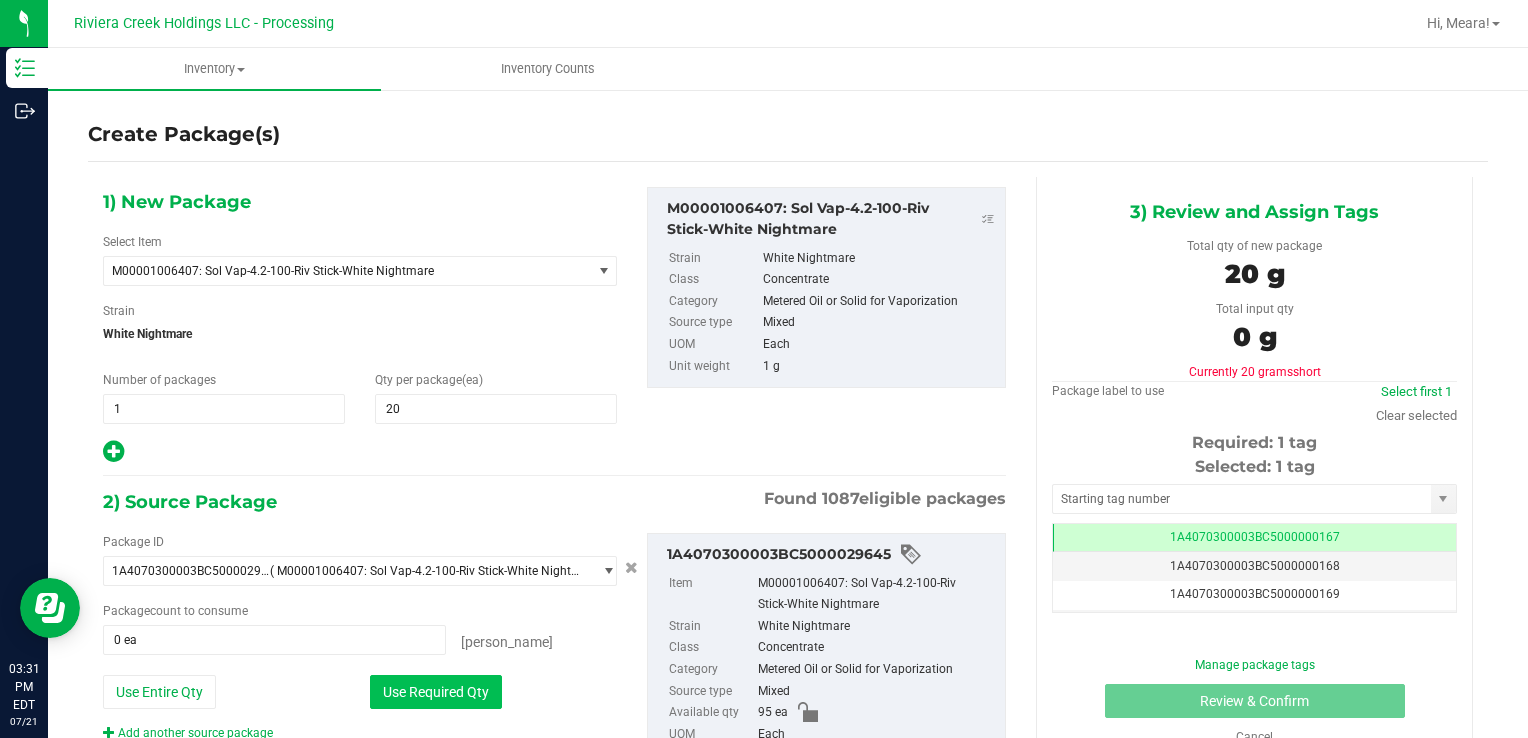 click on "Use Required Qty" at bounding box center [436, 692] 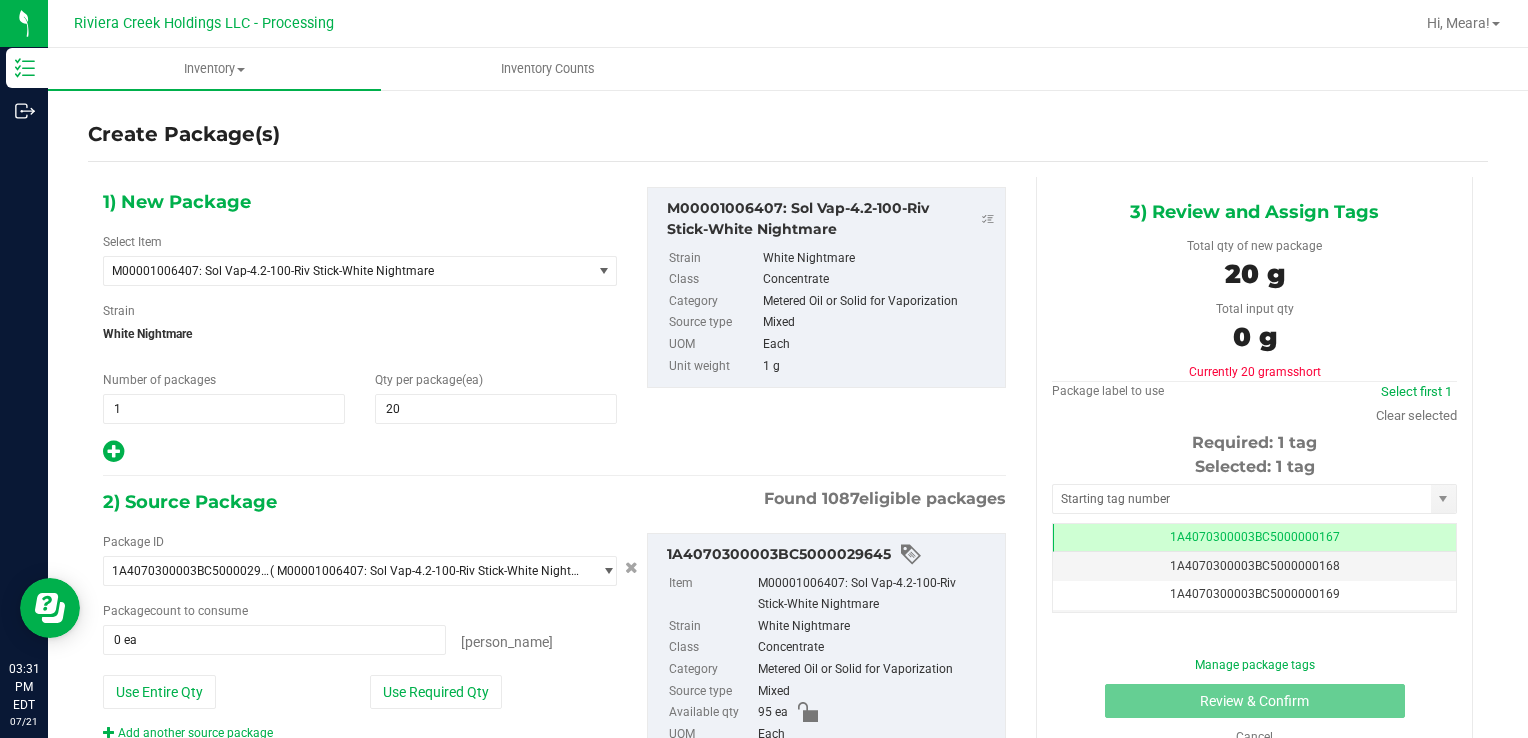 type on "20 ea" 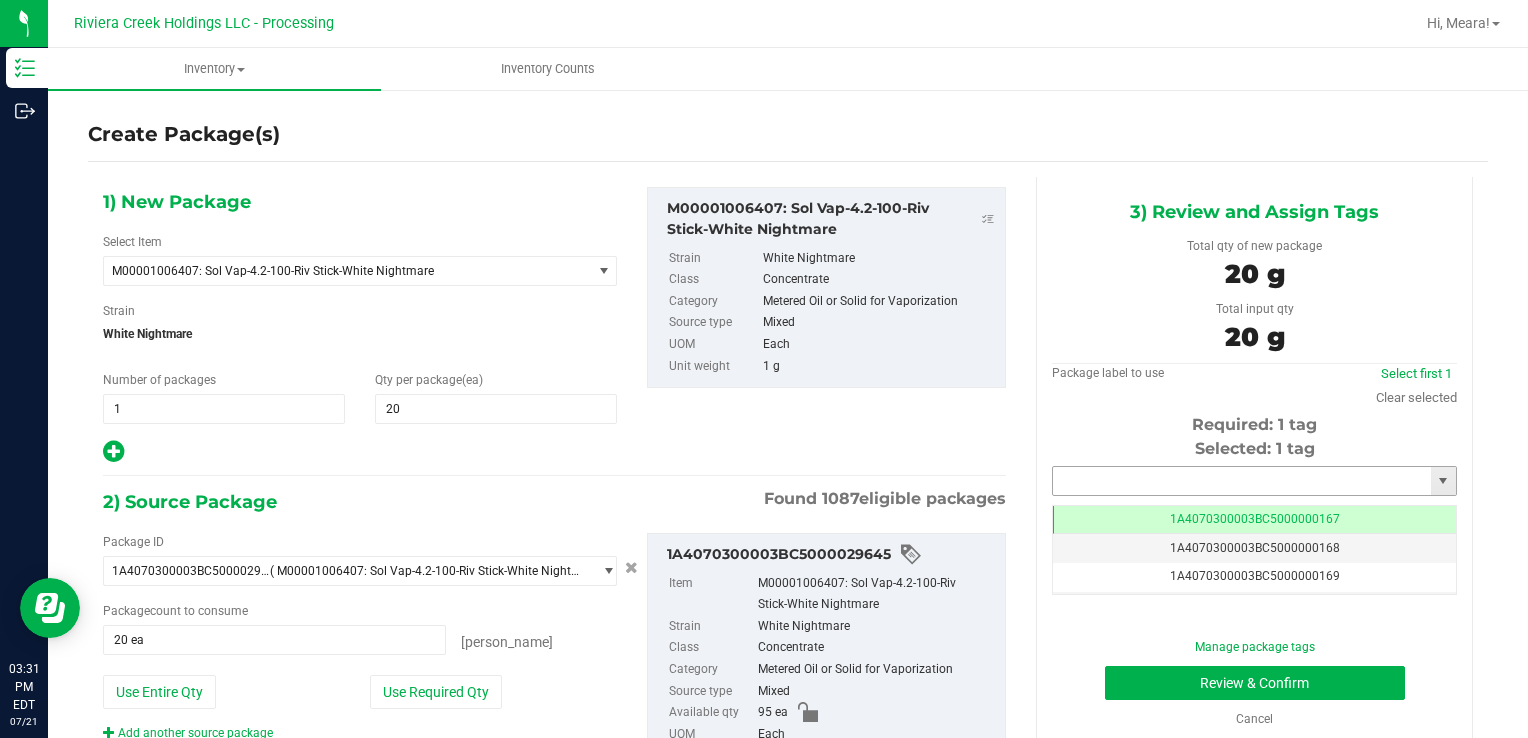 click on "Selected: 1 tag
Tag 1A4070300003BC5000000167 1A4070300003BC5000000168 1A4070300003BC5000000169 1A4070300003BC5000000170 1A4070300003BC5000000171 1A4070300003BC5000000172 1A4070300003BC5000000173 1A4070300003BC5000000174 1A4070300003BC5000000175 1A4070300003BC5000000176 1A4070300003BC5000000177 1A4070300003BC5000000178 1A4070300003BC5000000179 1A4070300003BC5000000180 1A4070300003BC5000000181 1A4070300003BC5000000182 1A4070300003BC5000000183 1A4070300003BC5000000184 1A4070300003BC5000000185 1A4070300003BC5000000186 1A4070300003BC5000000187 1A4070300003BC5000000188 1A4070300003BC5000000191 1A4070300003BC5000001900 1A4070300003BC5000002394 1A4070300003BC5000003798 Page of 1 [PERSON_NAME] of 26 items" at bounding box center (1254, 516) 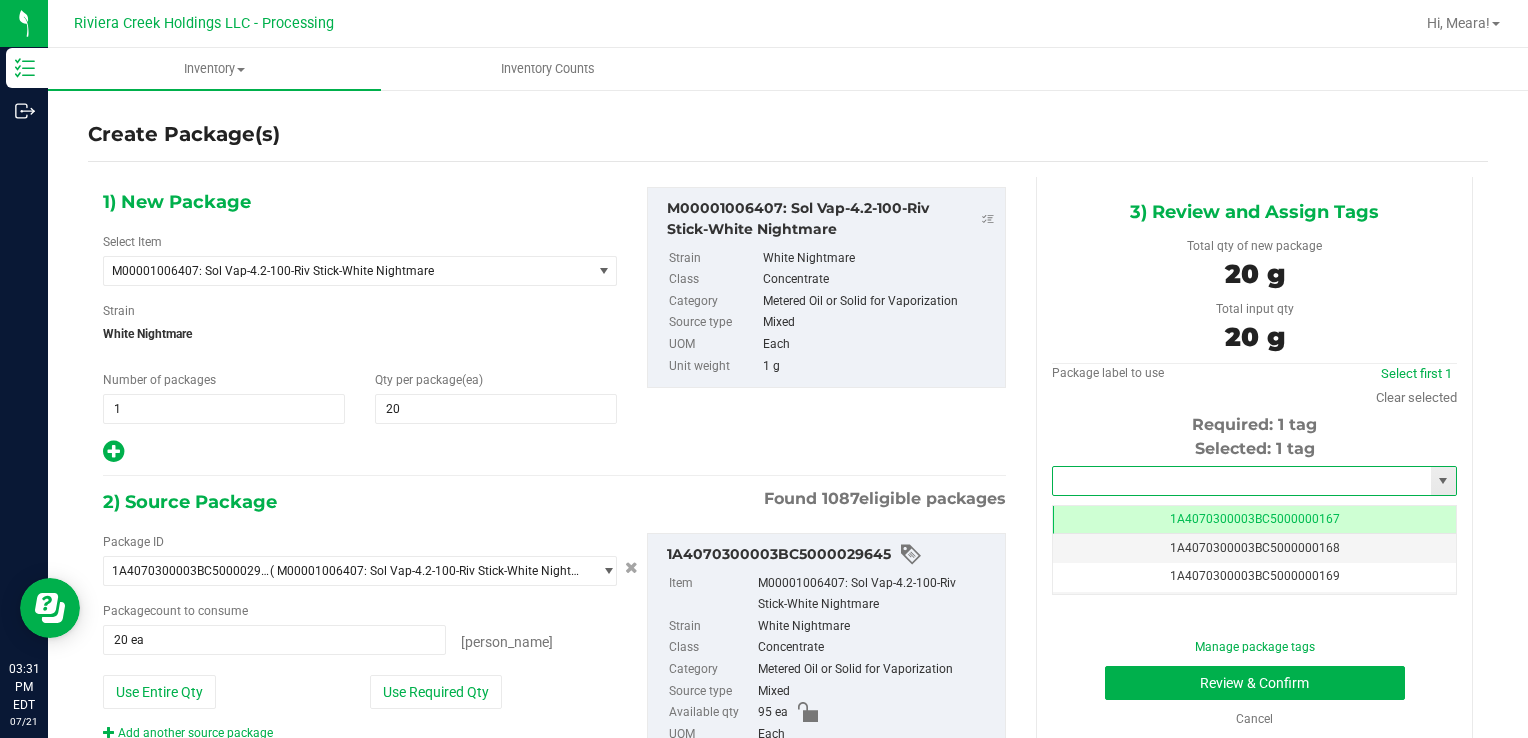 click at bounding box center (1242, 481) 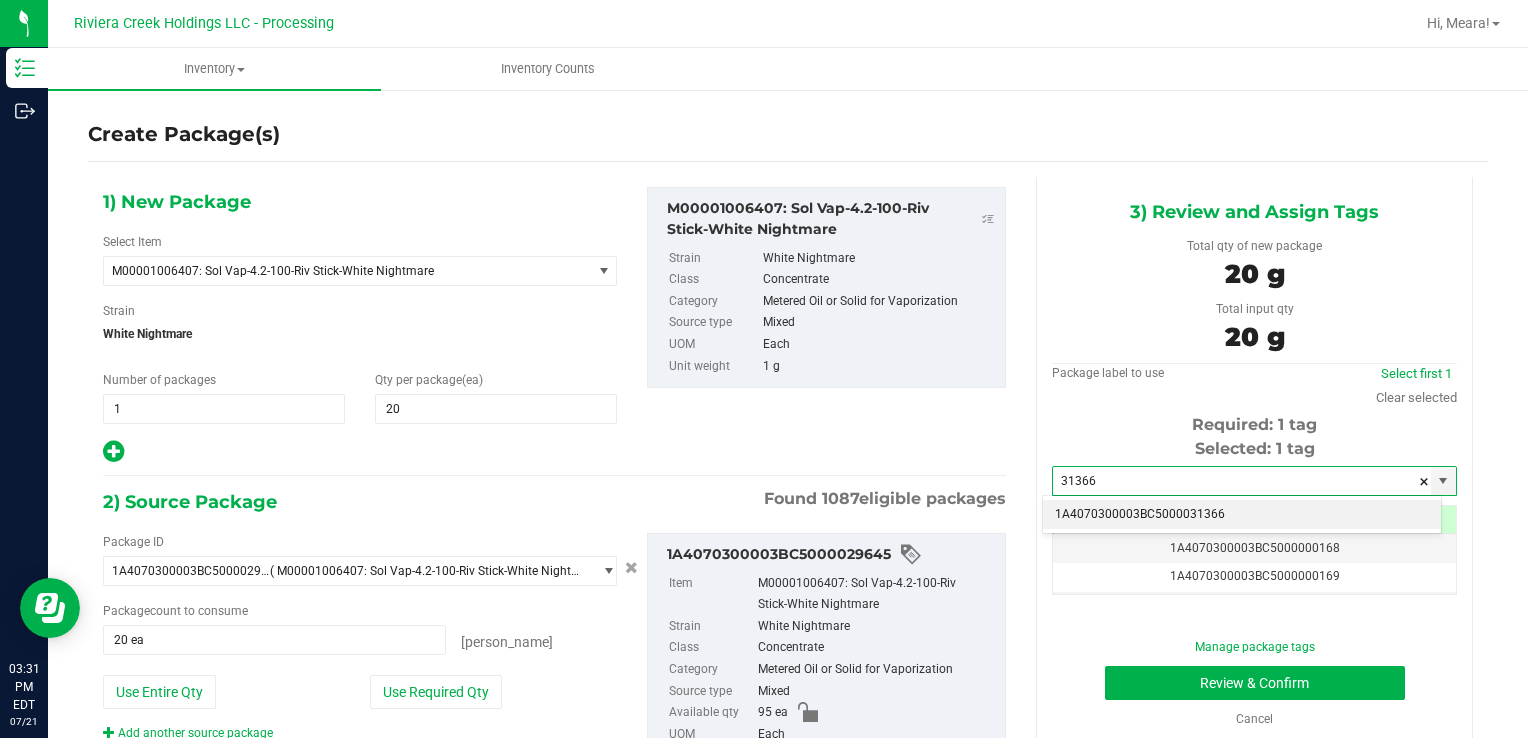click on "1A4070300003BC5000031366" at bounding box center (1242, 515) 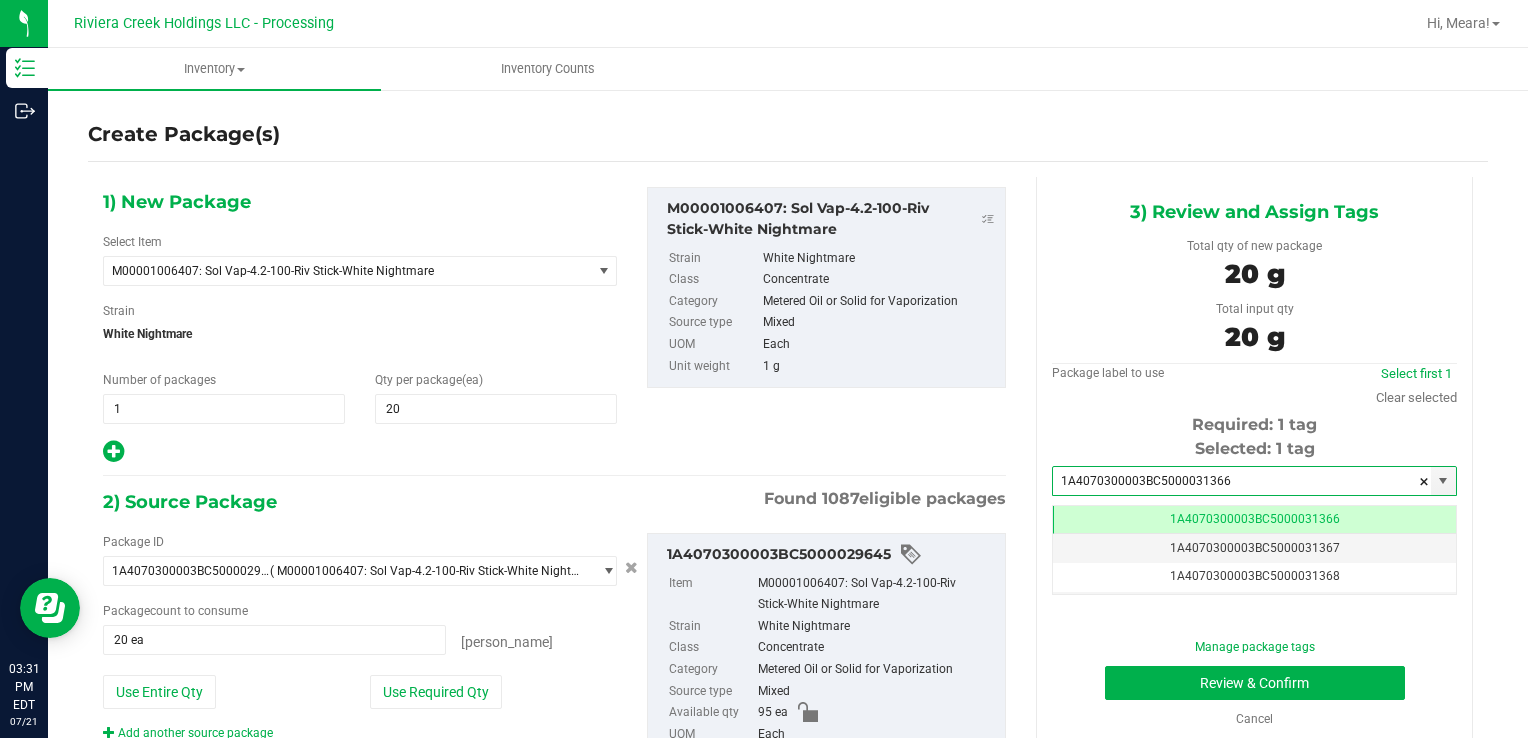 scroll, scrollTop: 0, scrollLeft: 0, axis: both 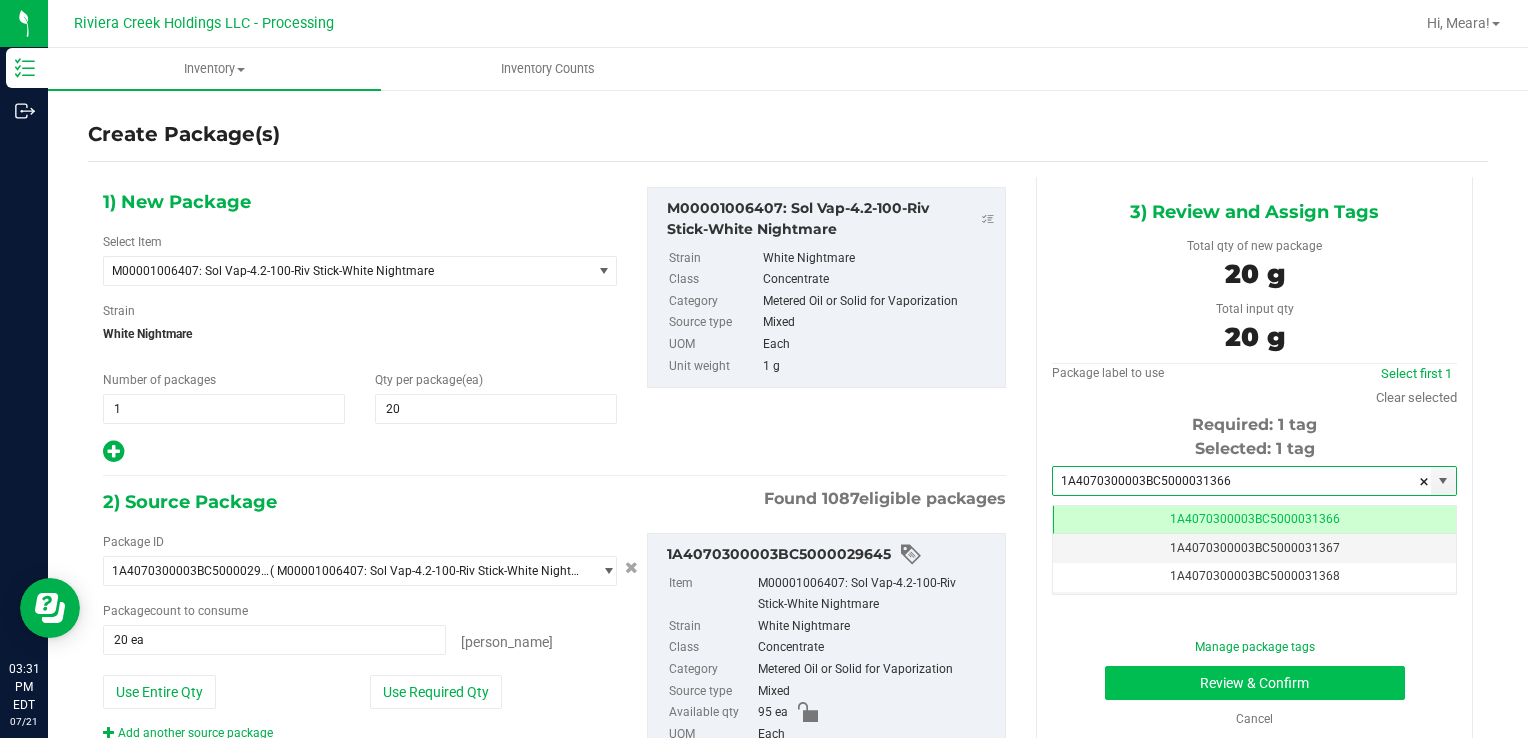 type on "1A4070300003BC5000031366" 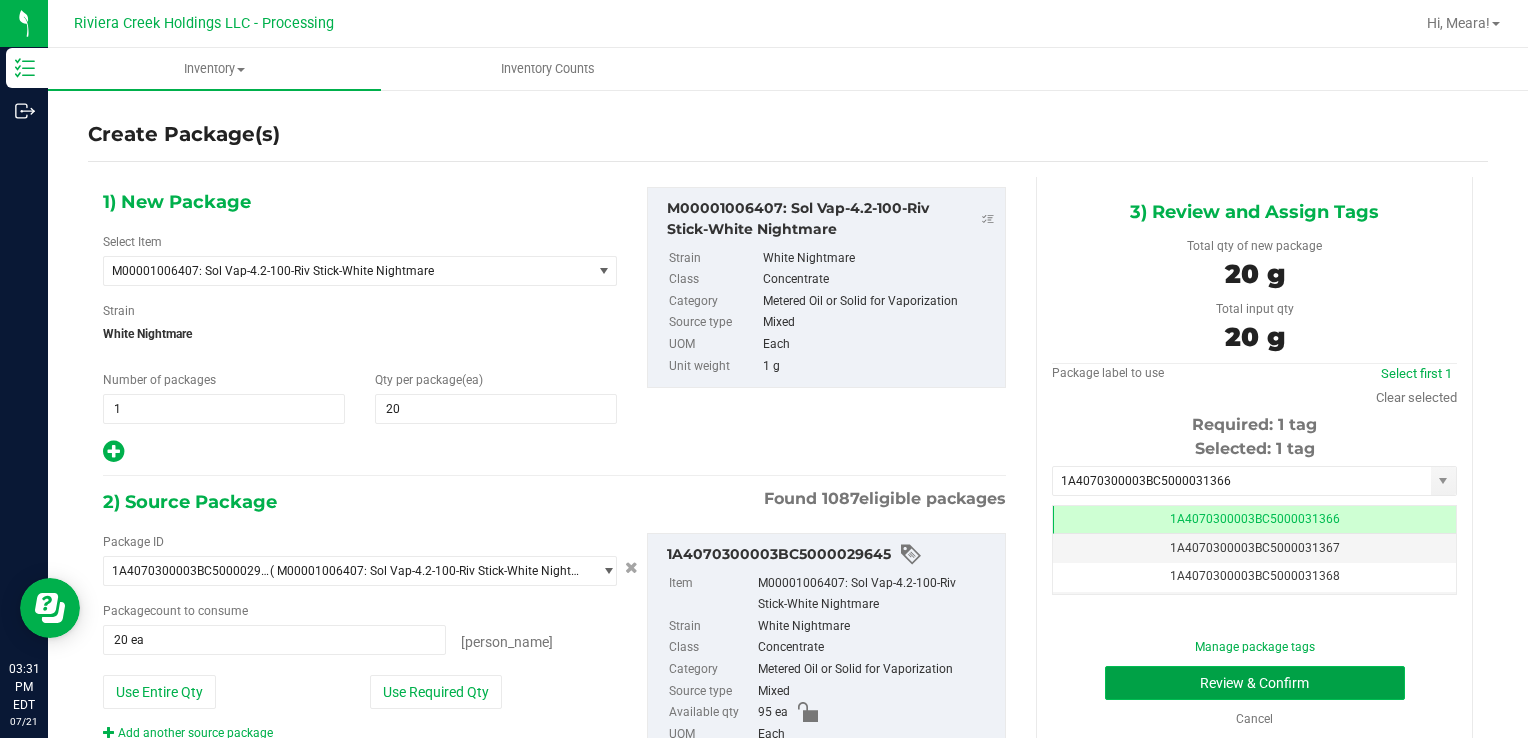 click on "Review & Confirm" at bounding box center (1255, 683) 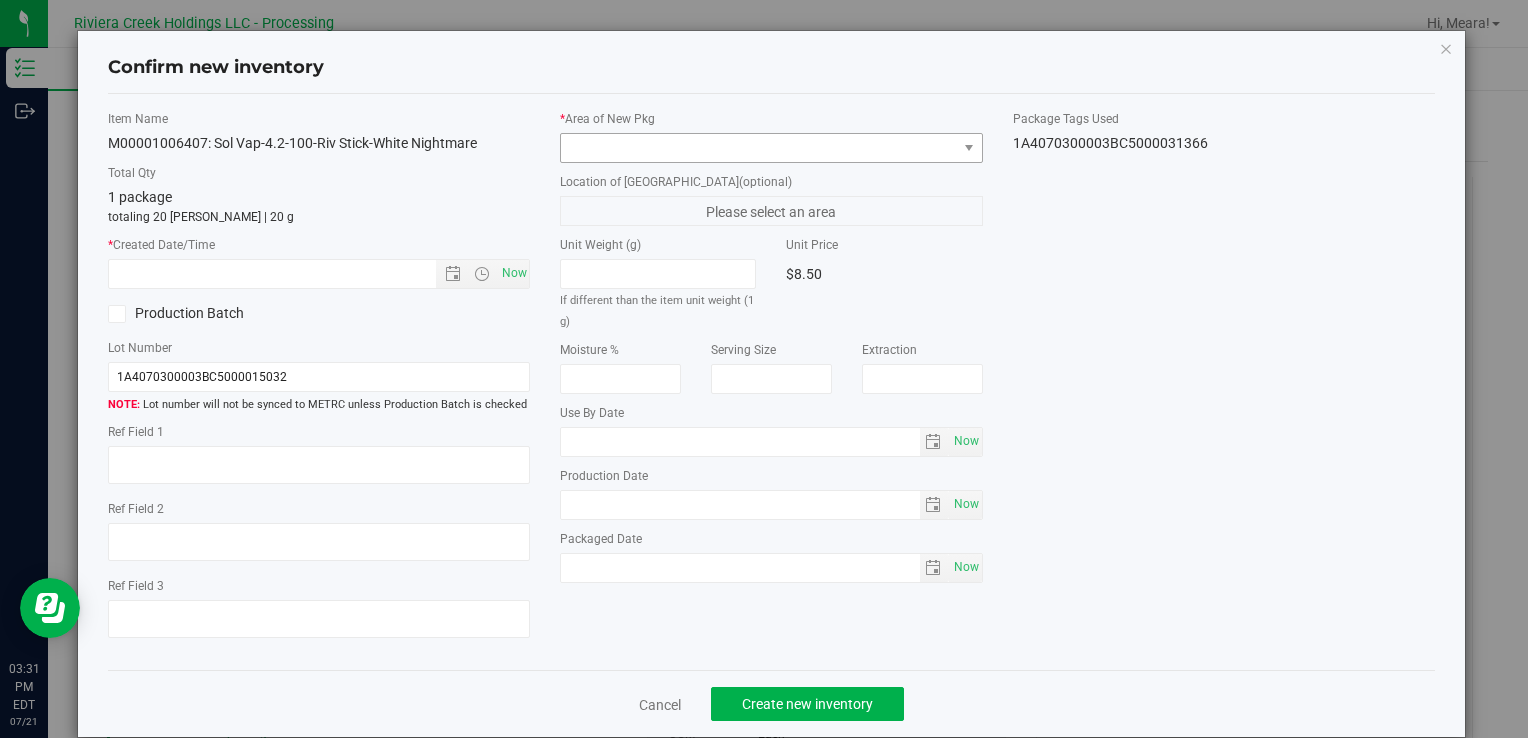 type on "[DATE]" 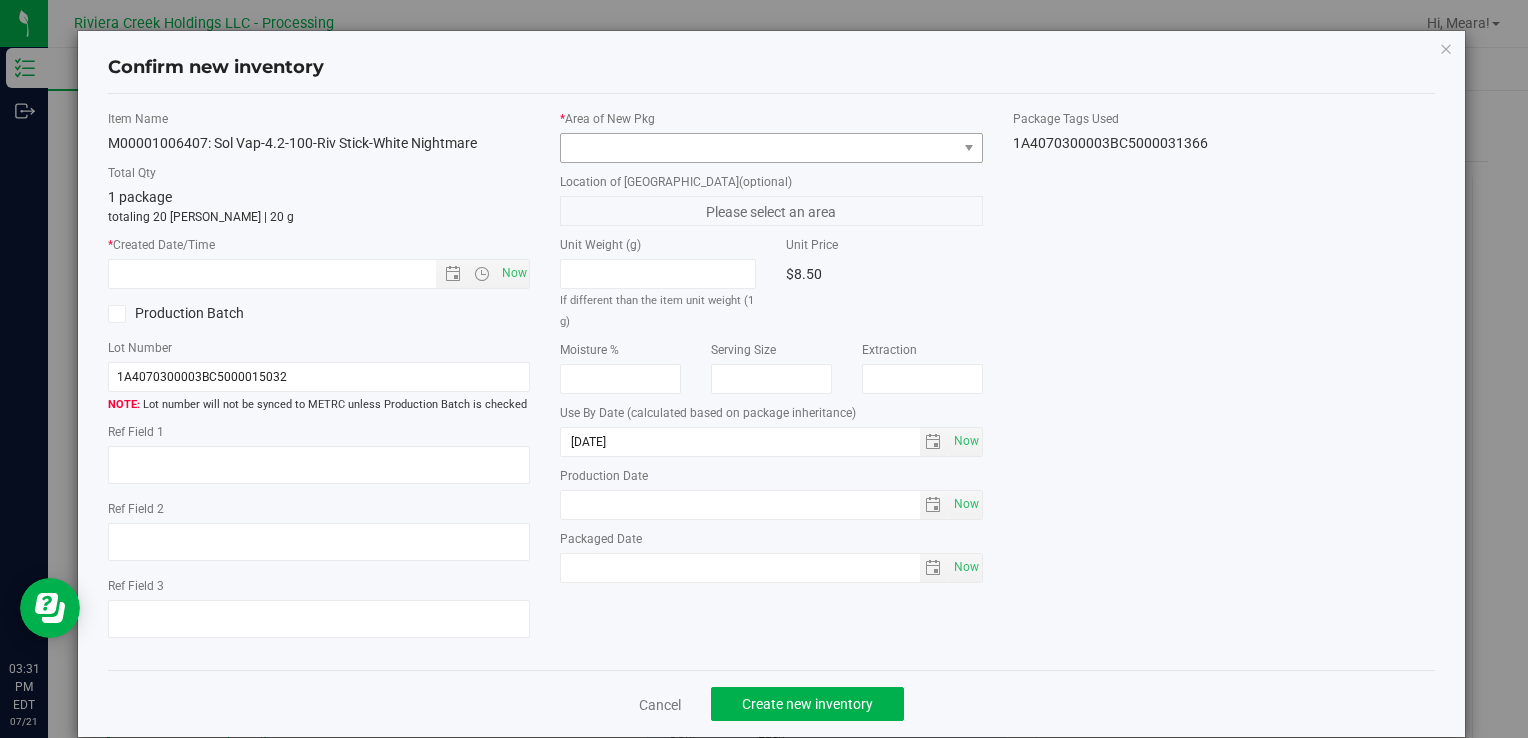 drag, startPoint x: 877, startPoint y: 162, endPoint x: 864, endPoint y: 158, distance: 13.601471 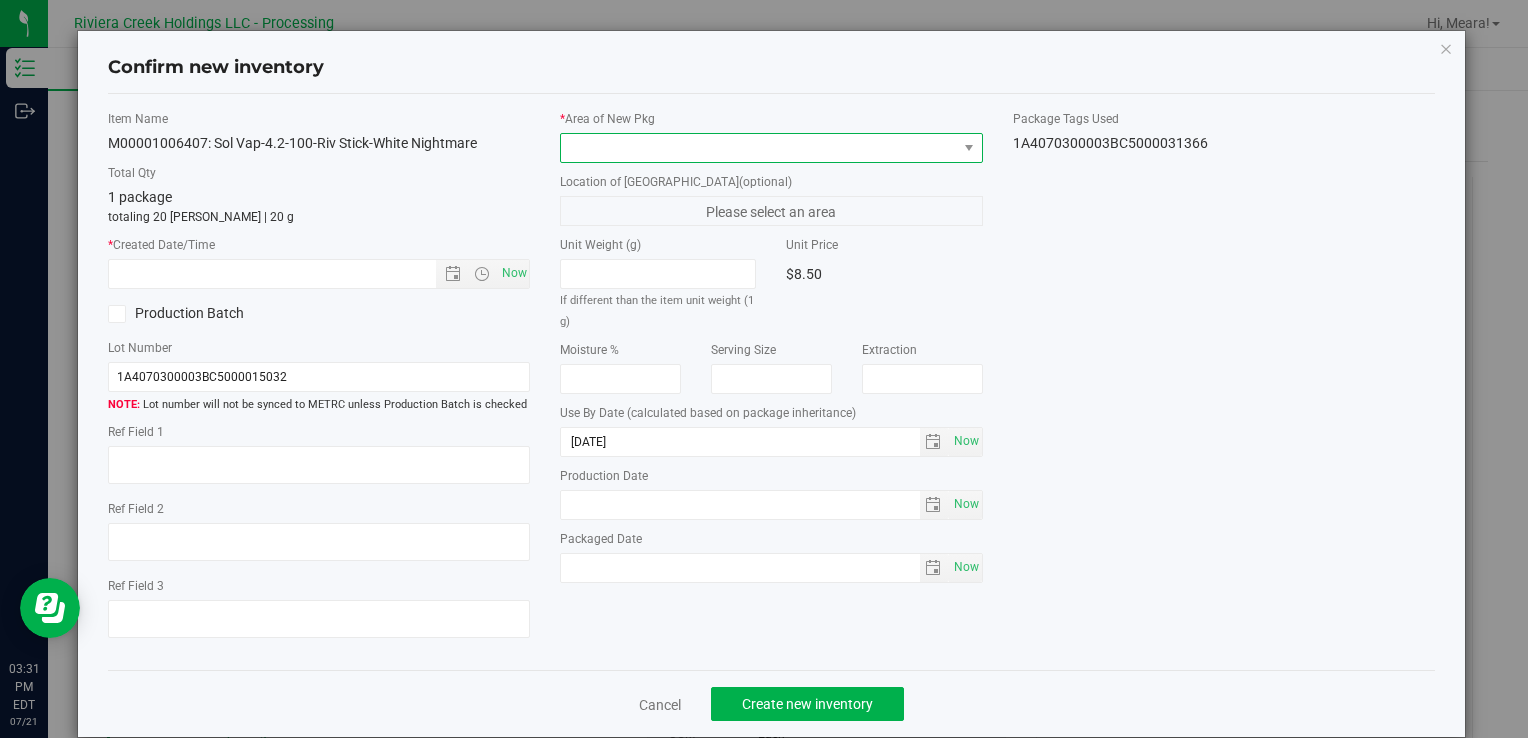 click at bounding box center [758, 148] 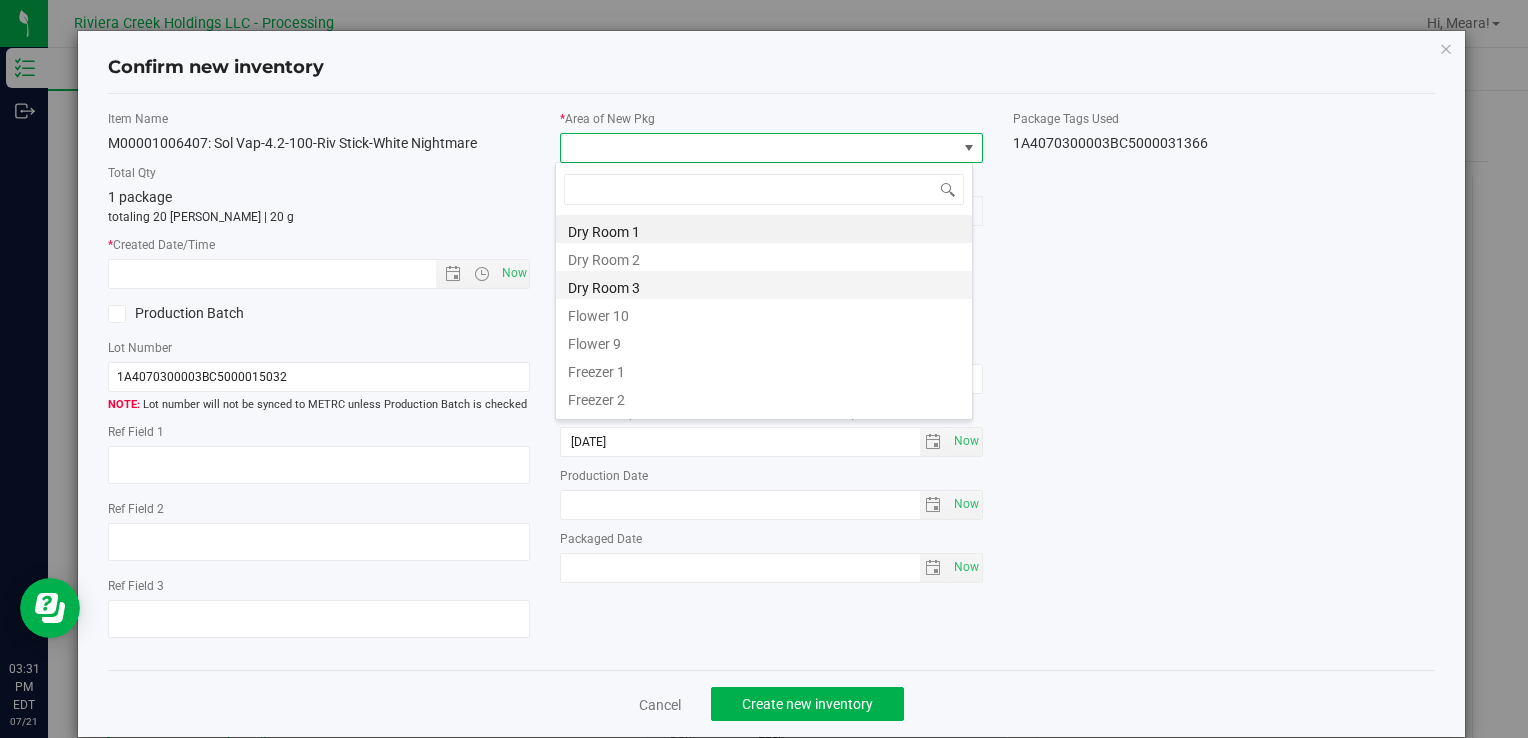 click on "Dry Room 3" at bounding box center [764, 285] 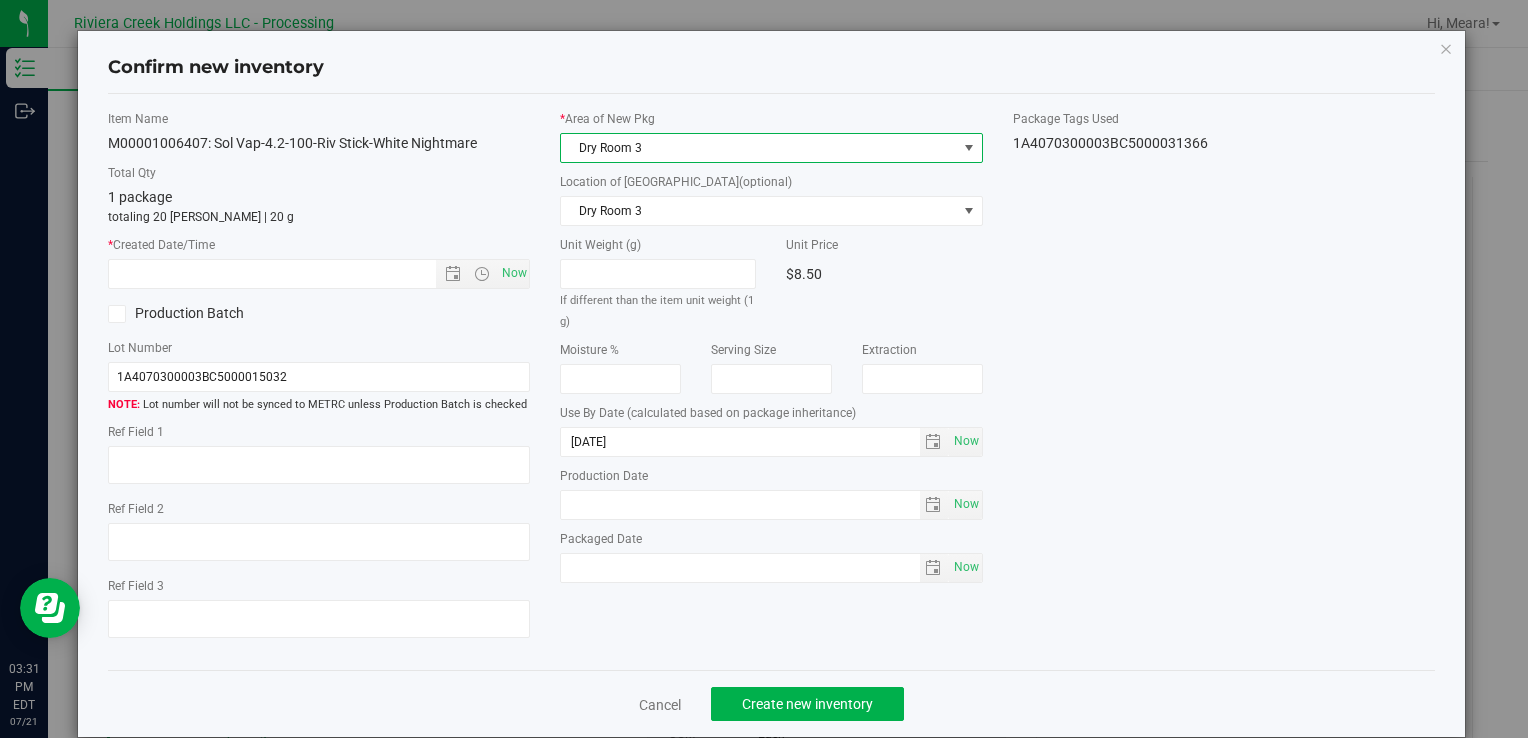 click on "Dry Room 3" at bounding box center [758, 148] 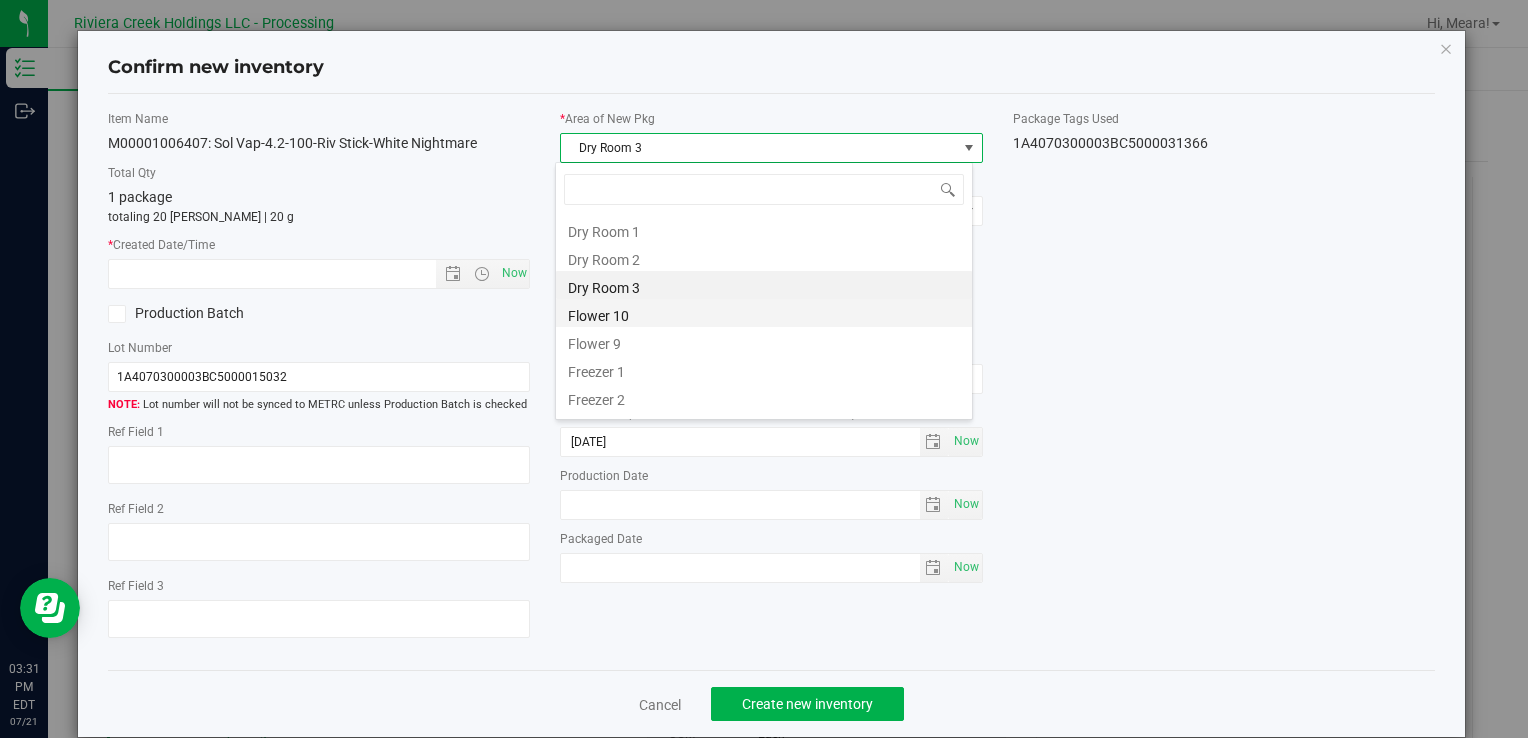 click on "Flower 10" at bounding box center (764, 313) 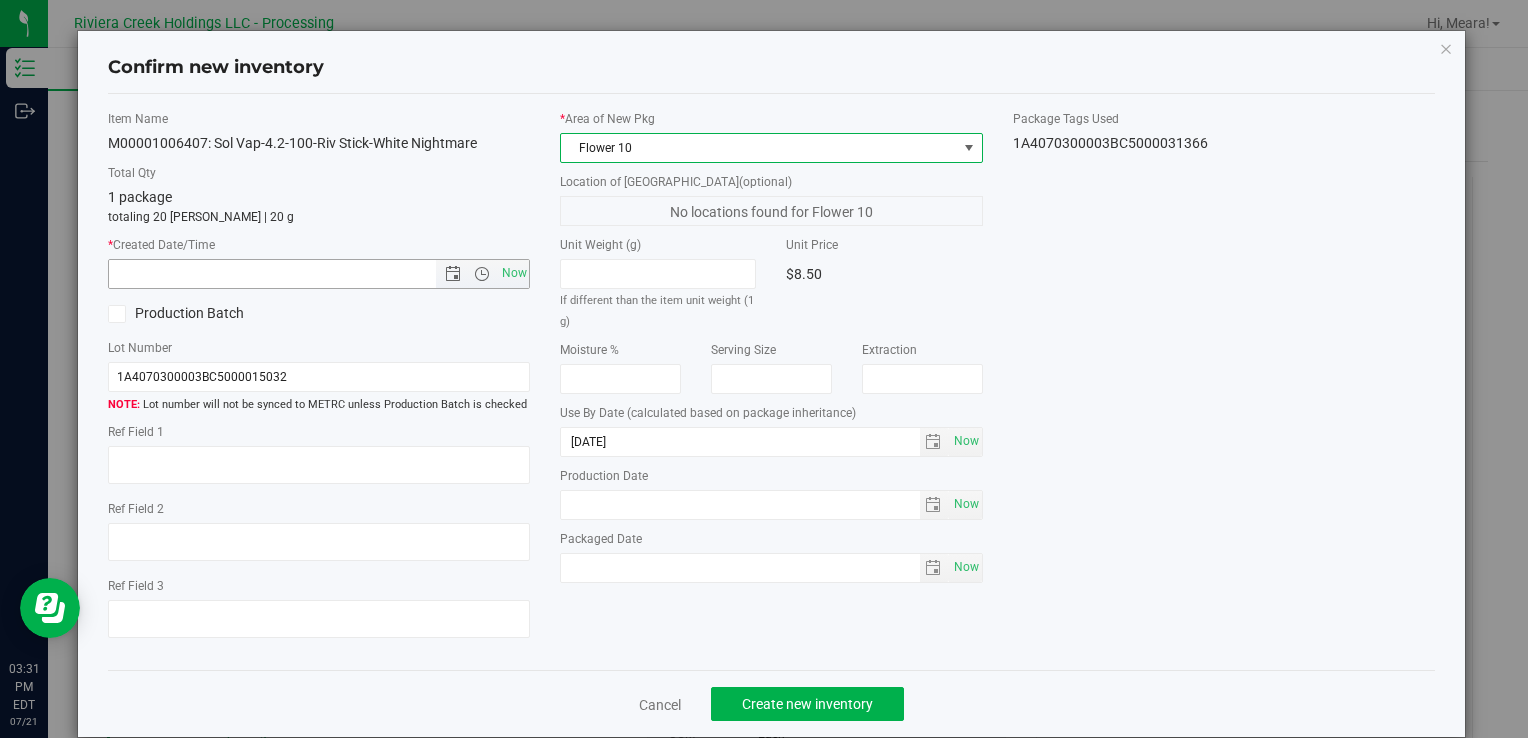 drag, startPoint x: 508, startPoint y: 272, endPoint x: 538, endPoint y: 288, distance: 34 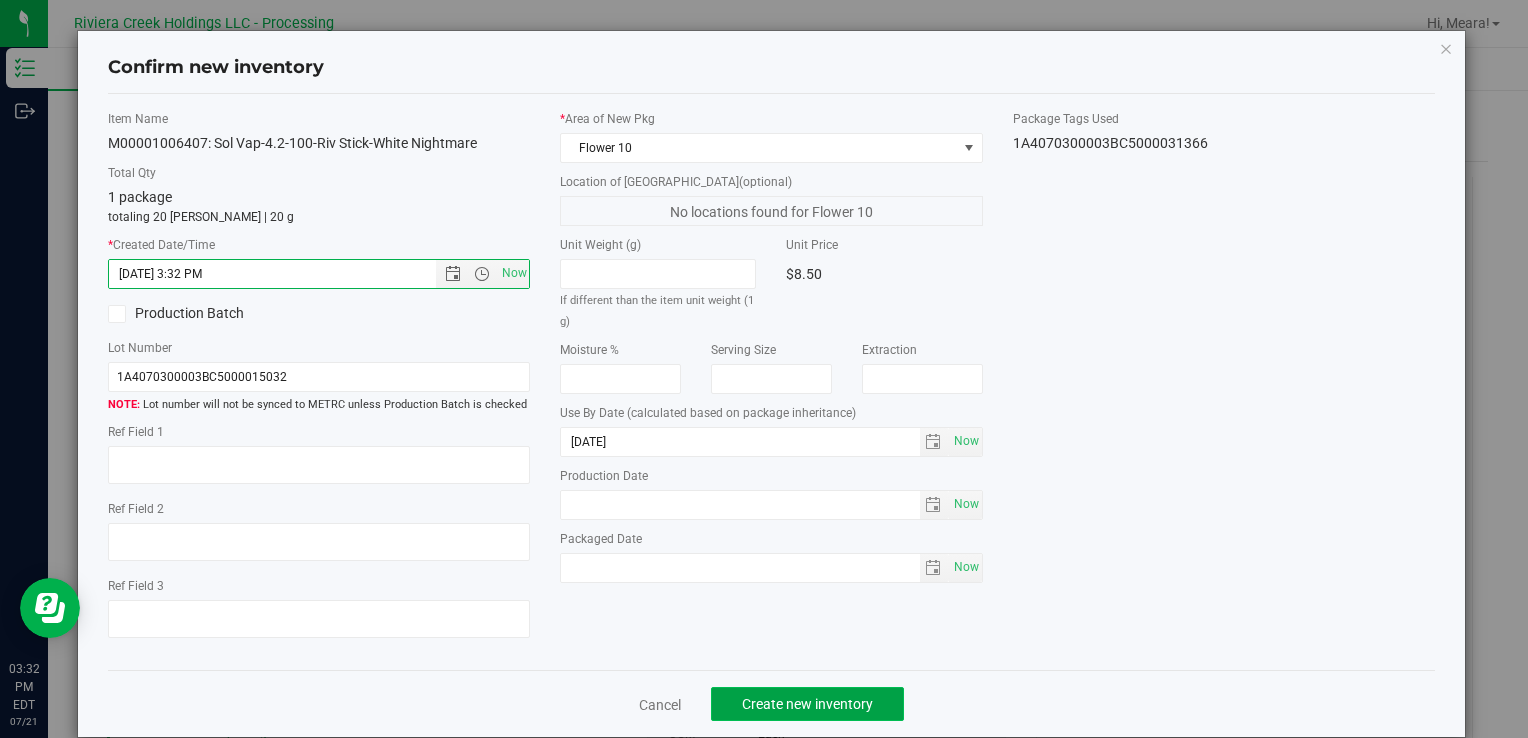 drag, startPoint x: 836, startPoint y: 699, endPoint x: 860, endPoint y: 646, distance: 58.18075 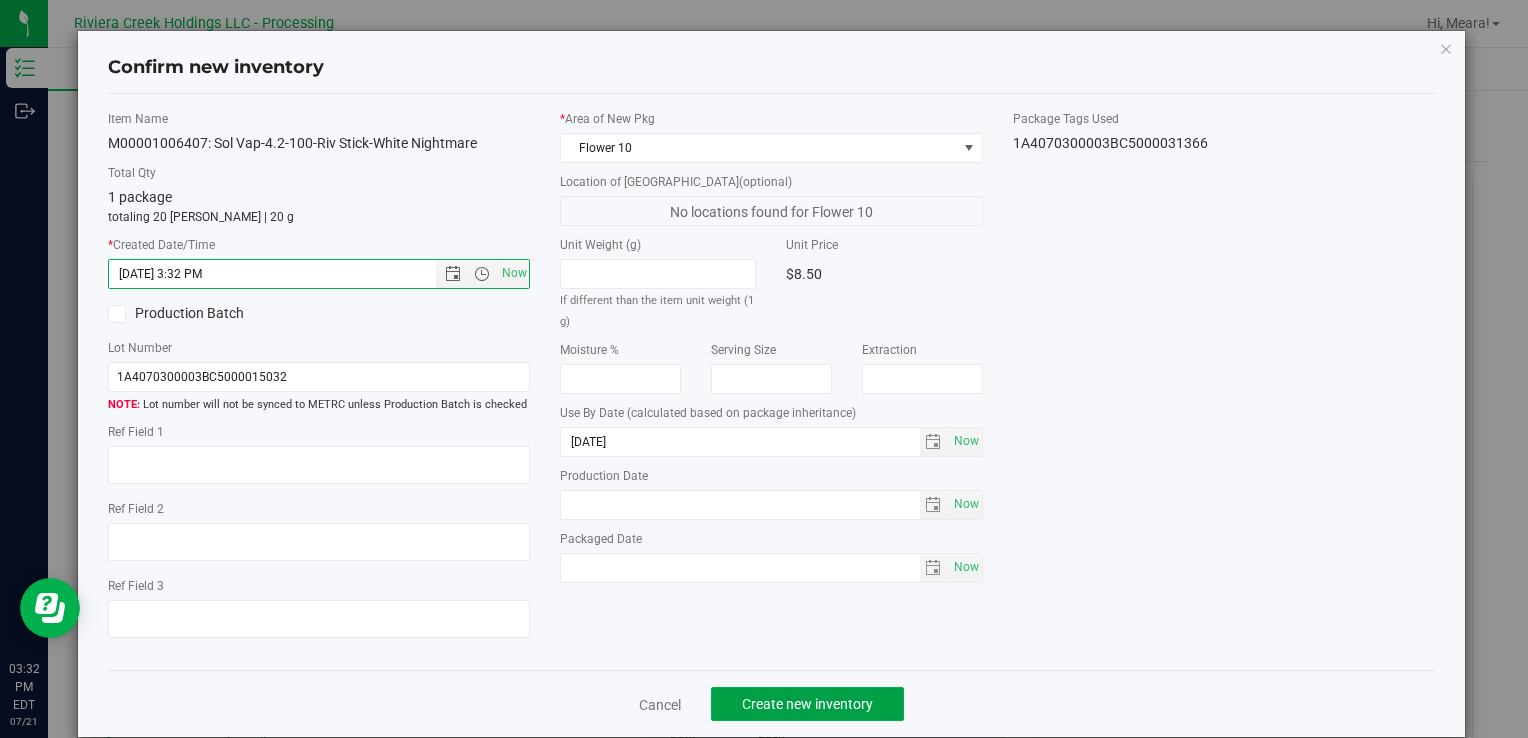 click on "Create new inventory" 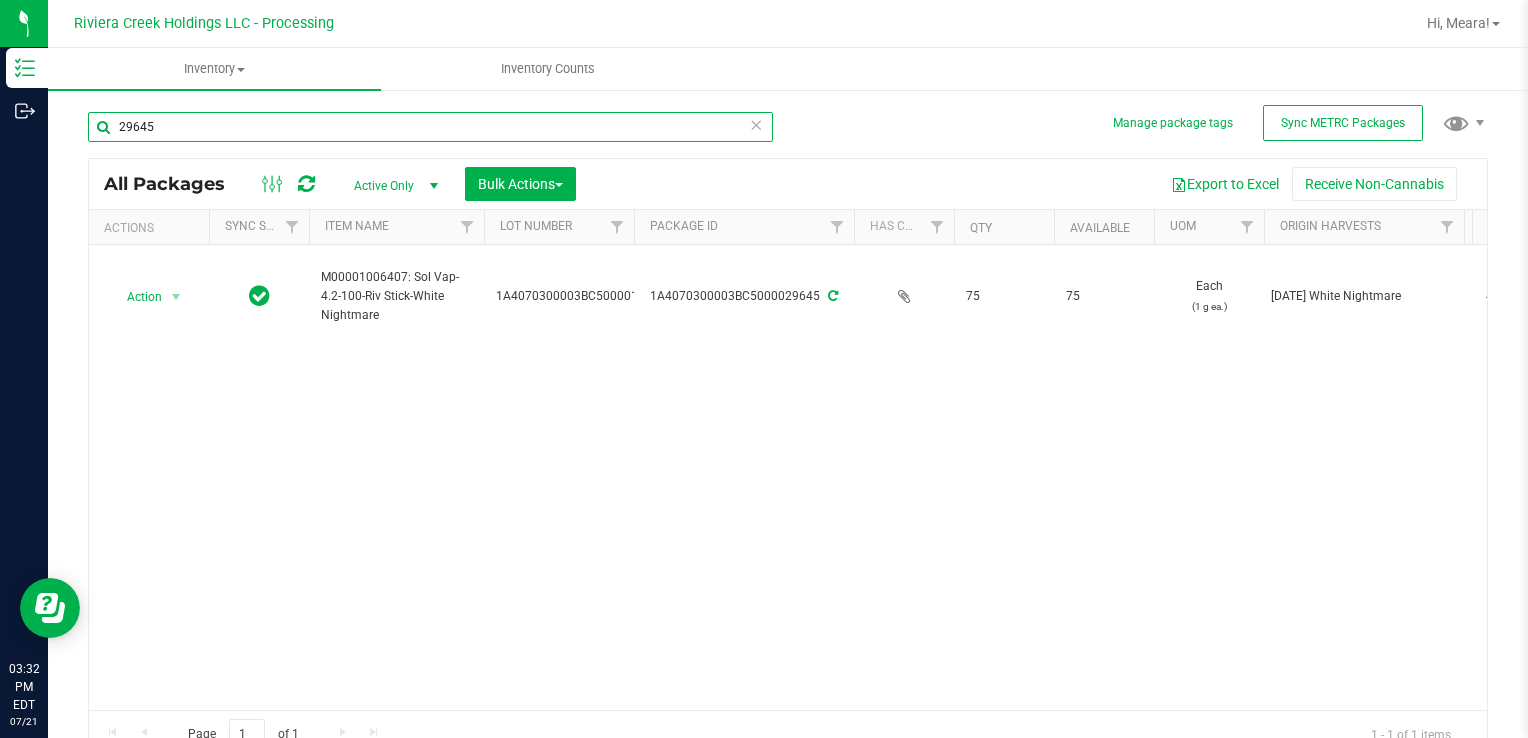 drag, startPoint x: 100, startPoint y: 143, endPoint x: 74, endPoint y: 137, distance: 26.683329 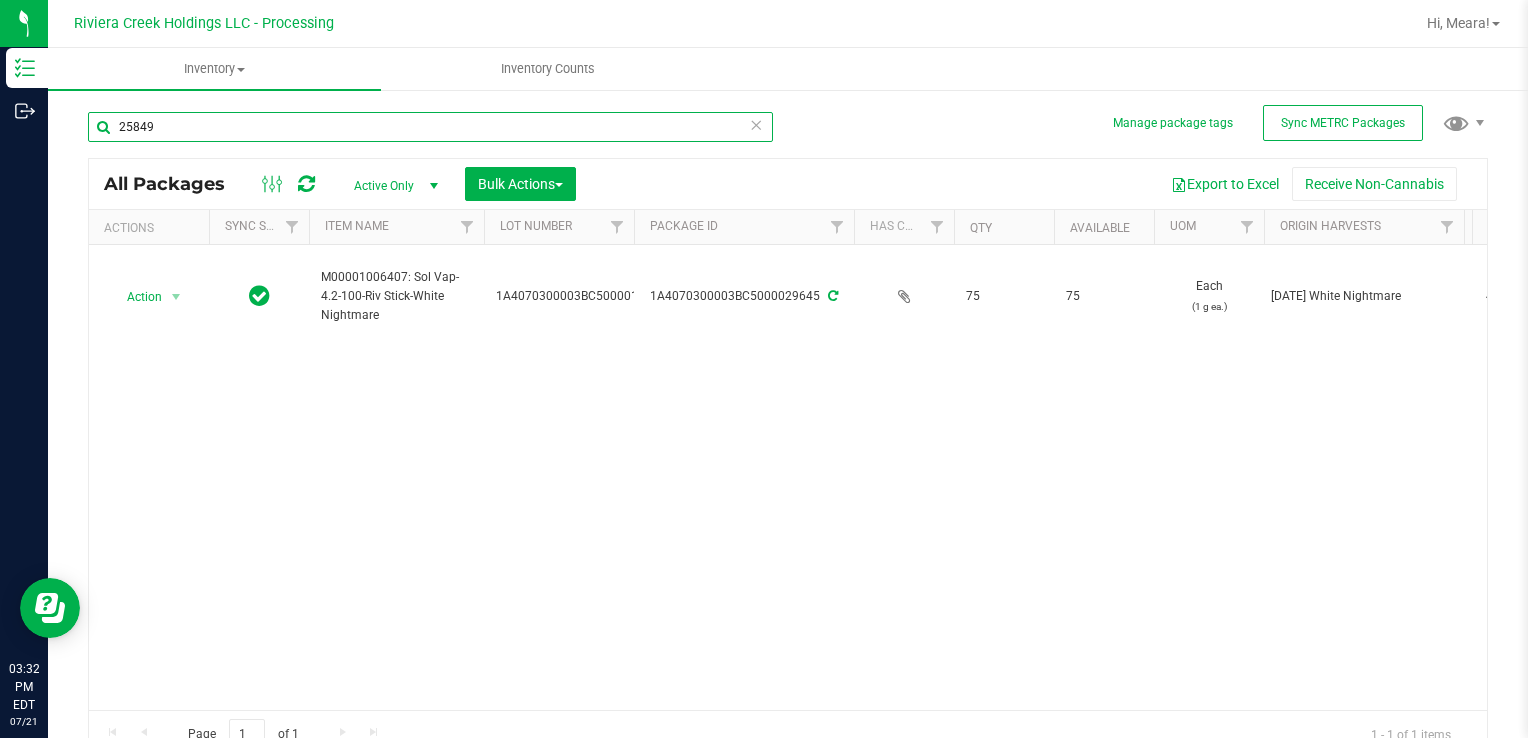 type on "25849" 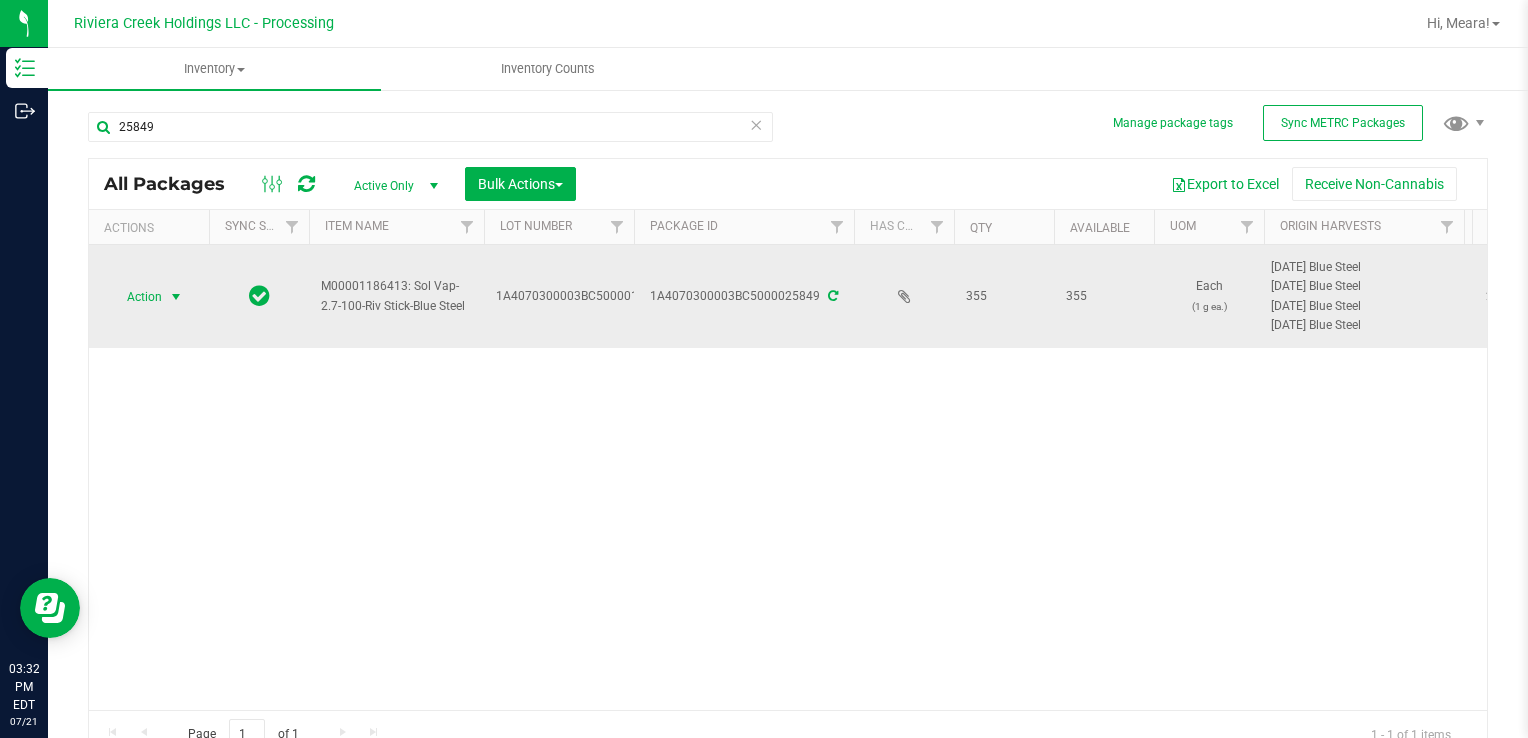 click on "Action Action Create package Edit attributes Global inventory Locate package Package audit log Print package label Print product labels Retag package" at bounding box center (149, 296) 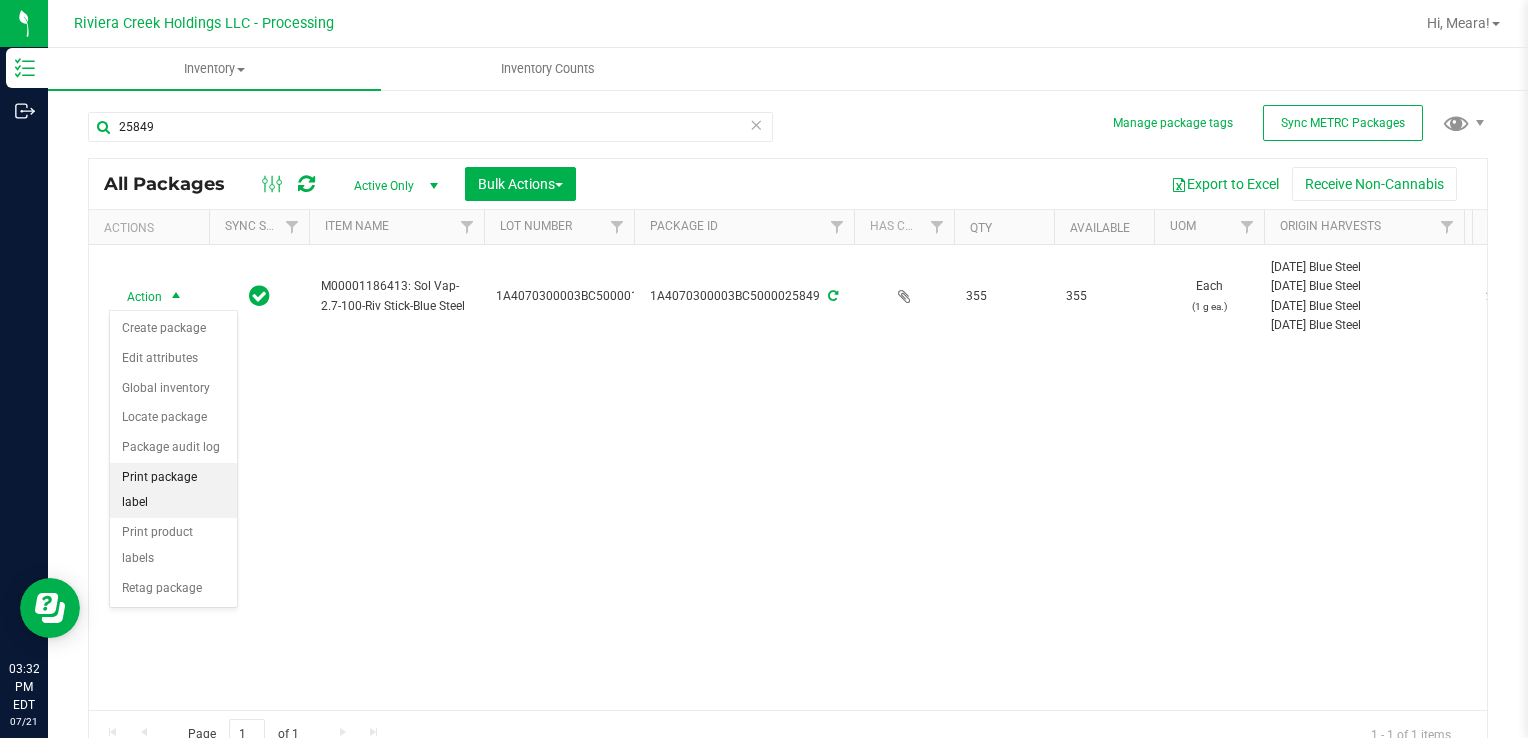click on "Print package label" at bounding box center (173, 490) 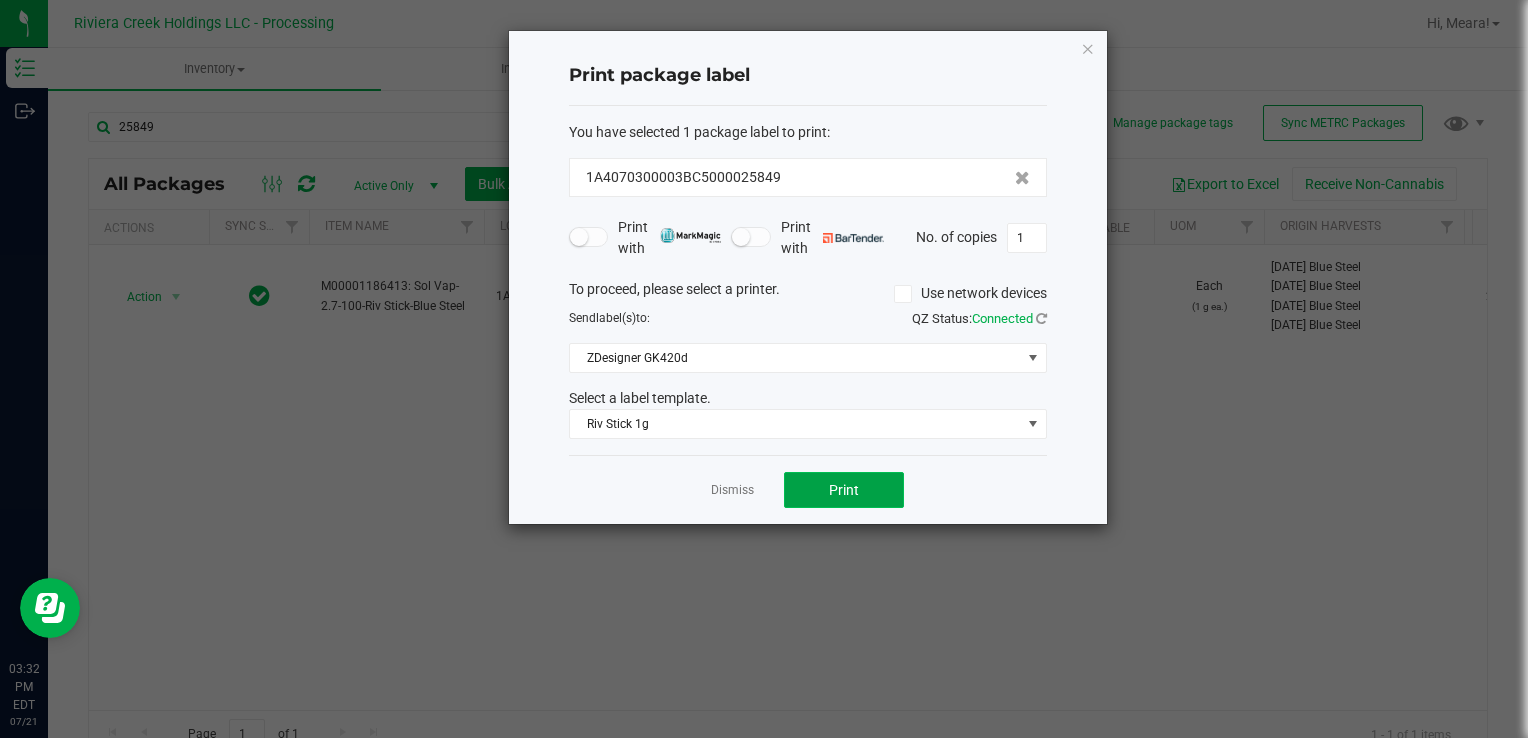 click on "Print" 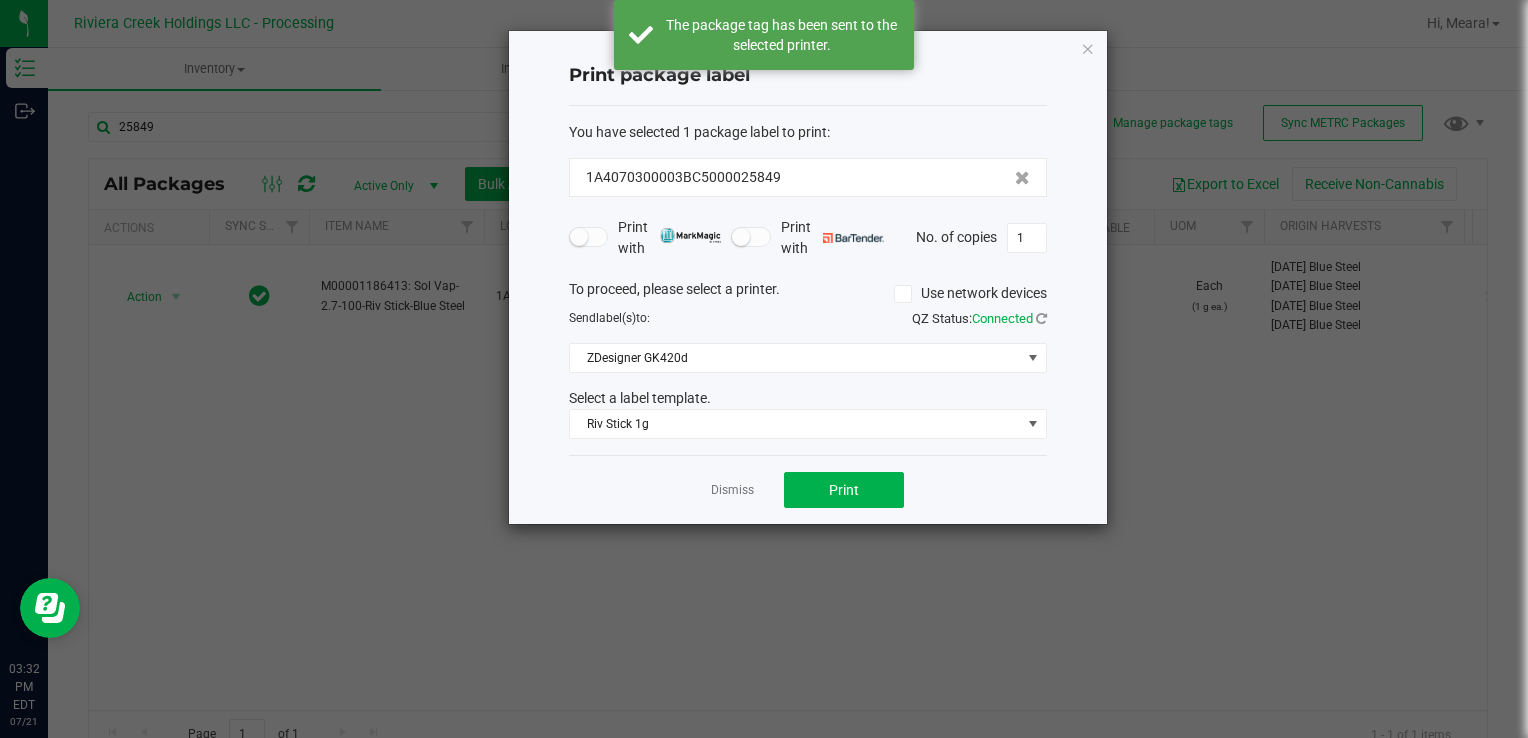 click on "Dismiss" 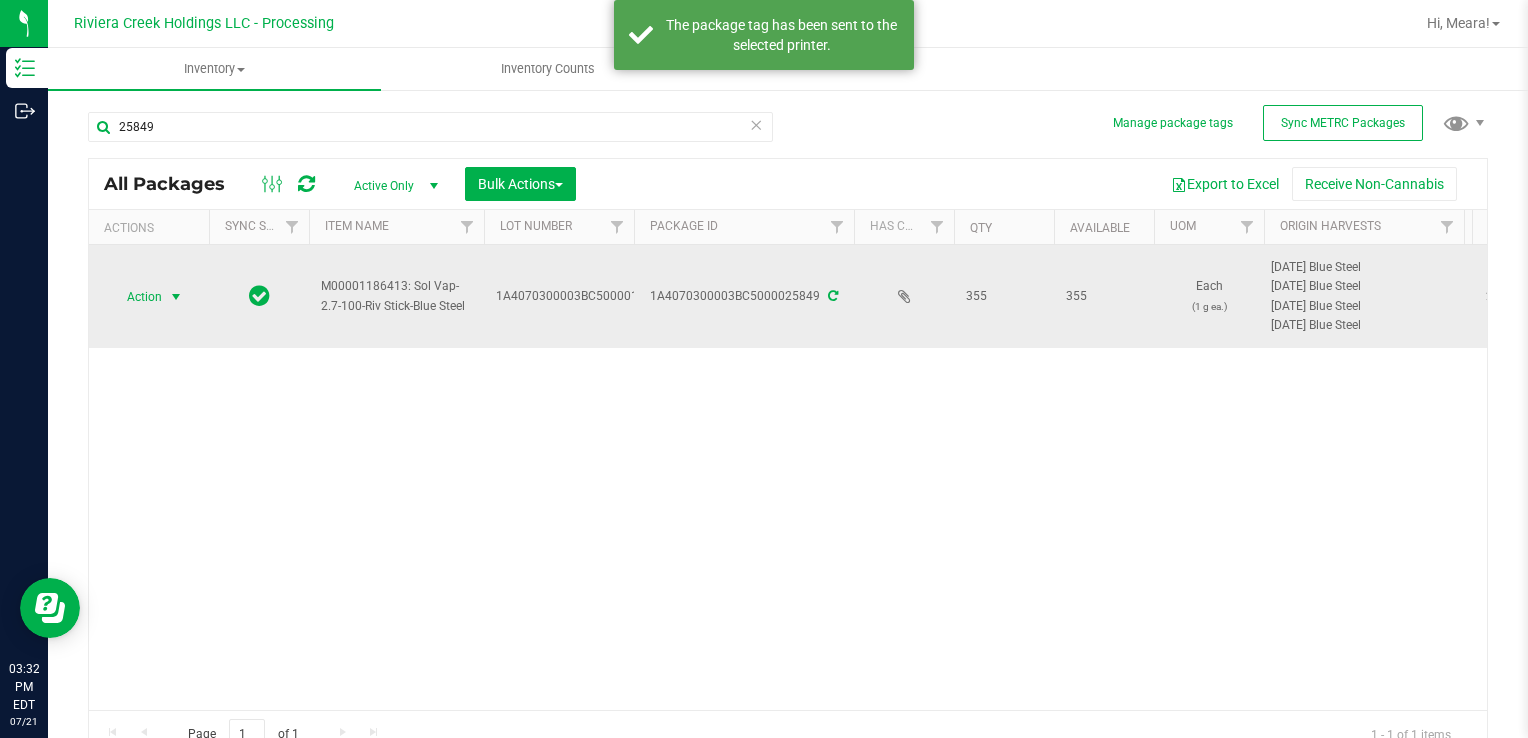 click on "Action" at bounding box center (136, 297) 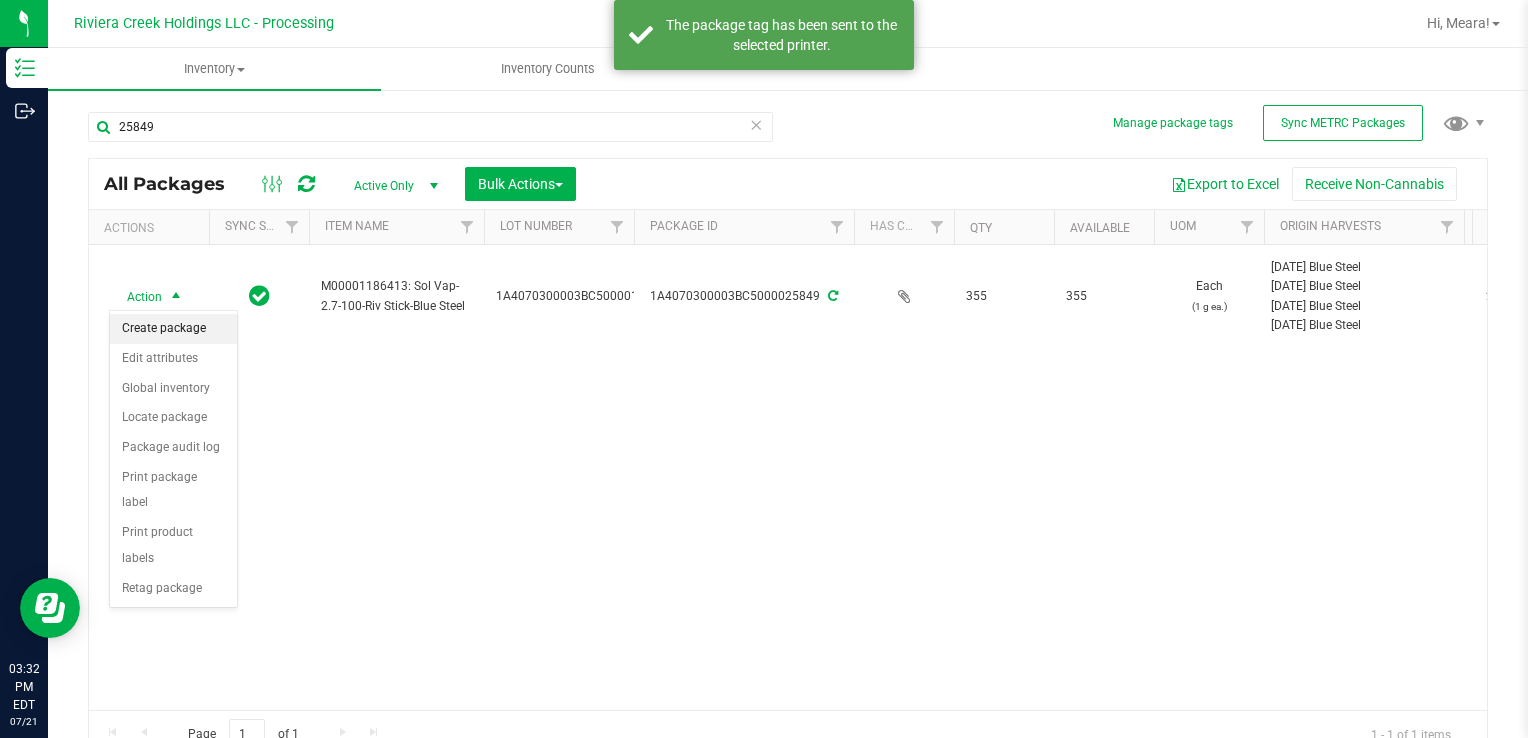 click on "Create package" at bounding box center (173, 329) 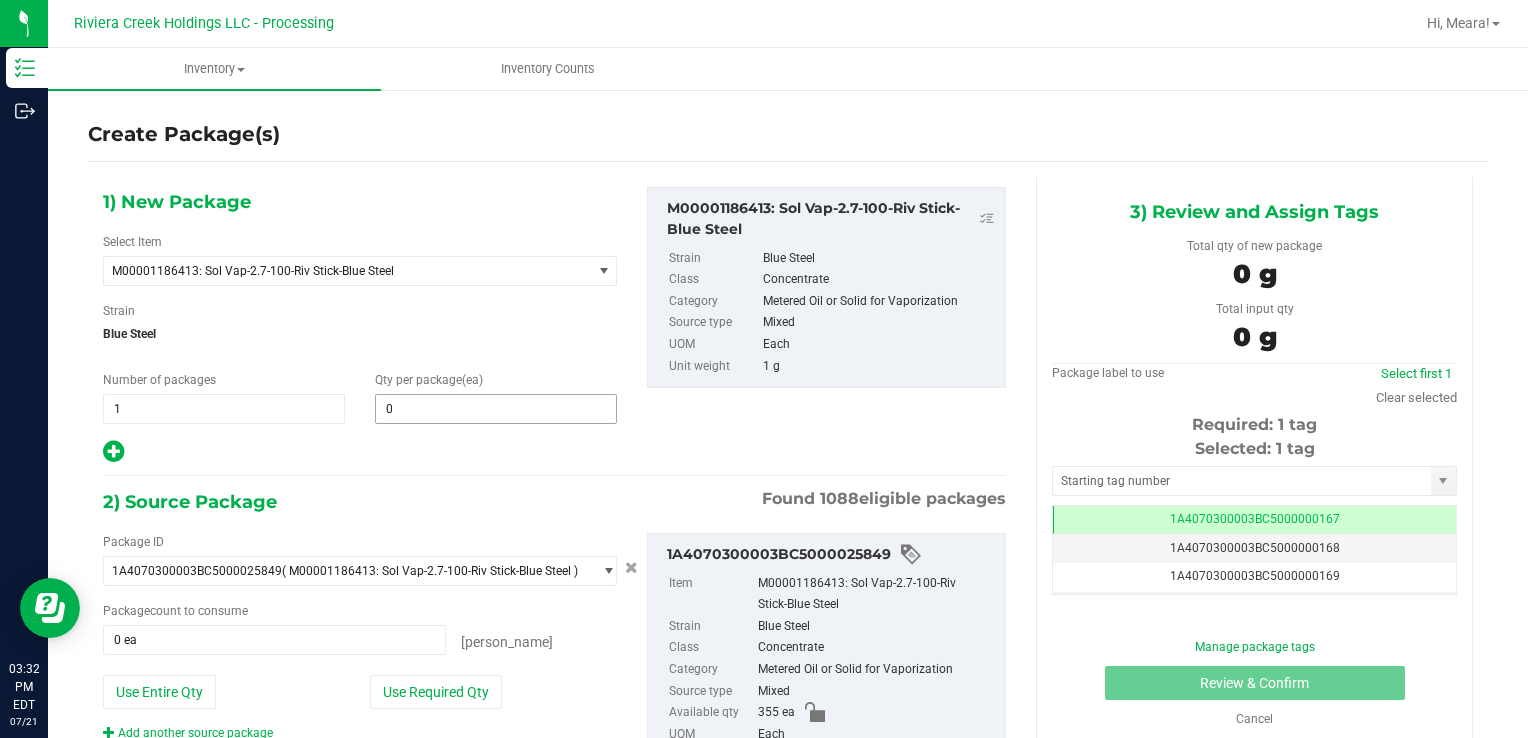 type 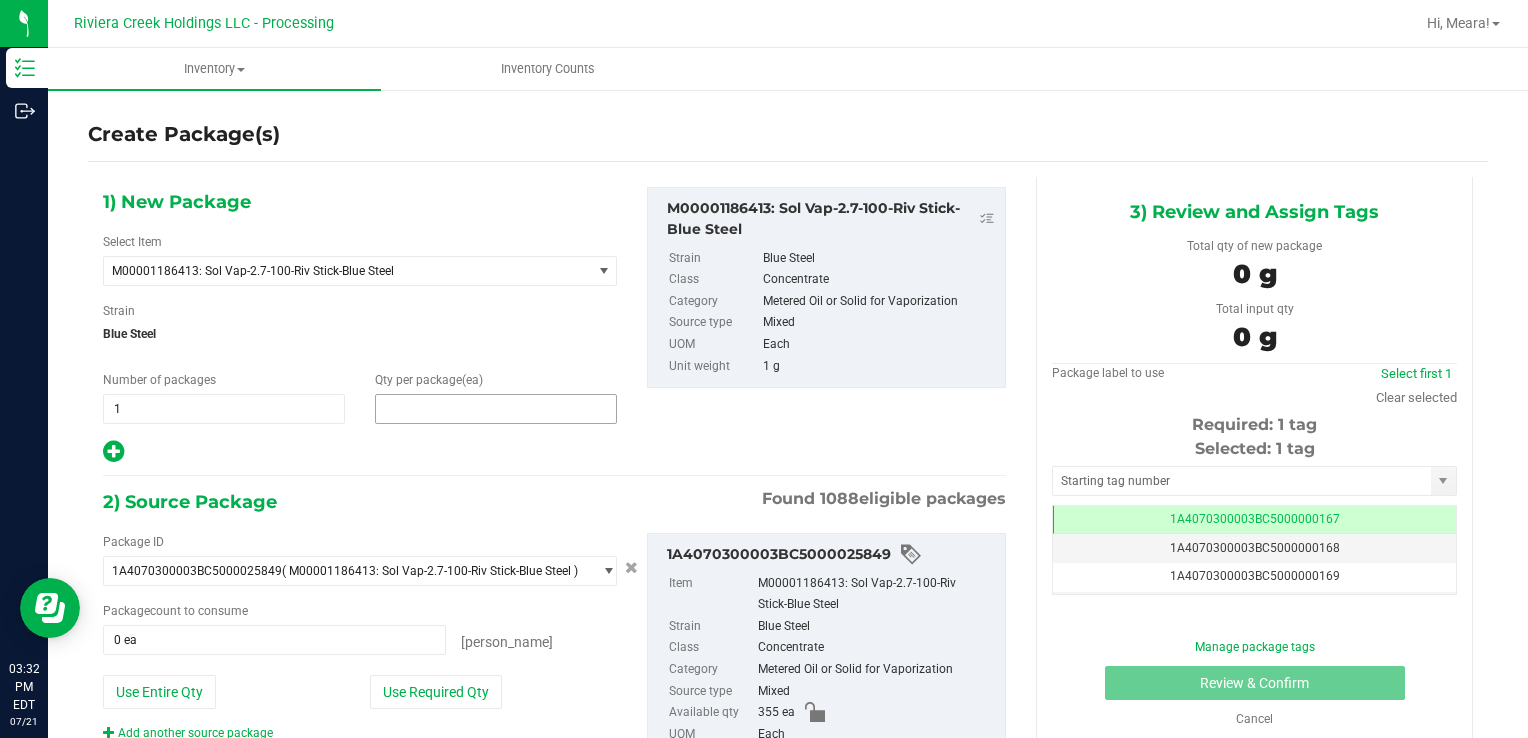 click at bounding box center (496, 409) 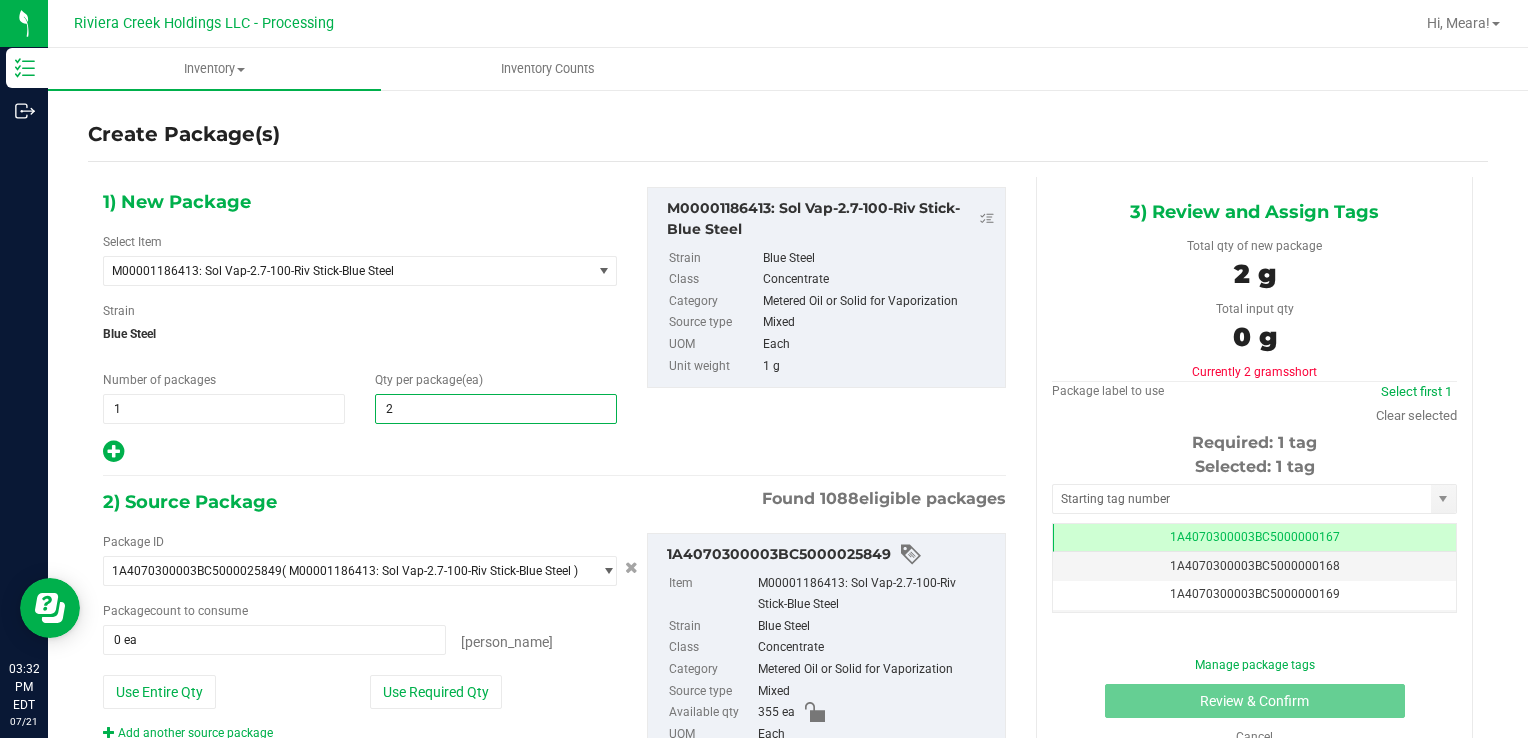 type on "20" 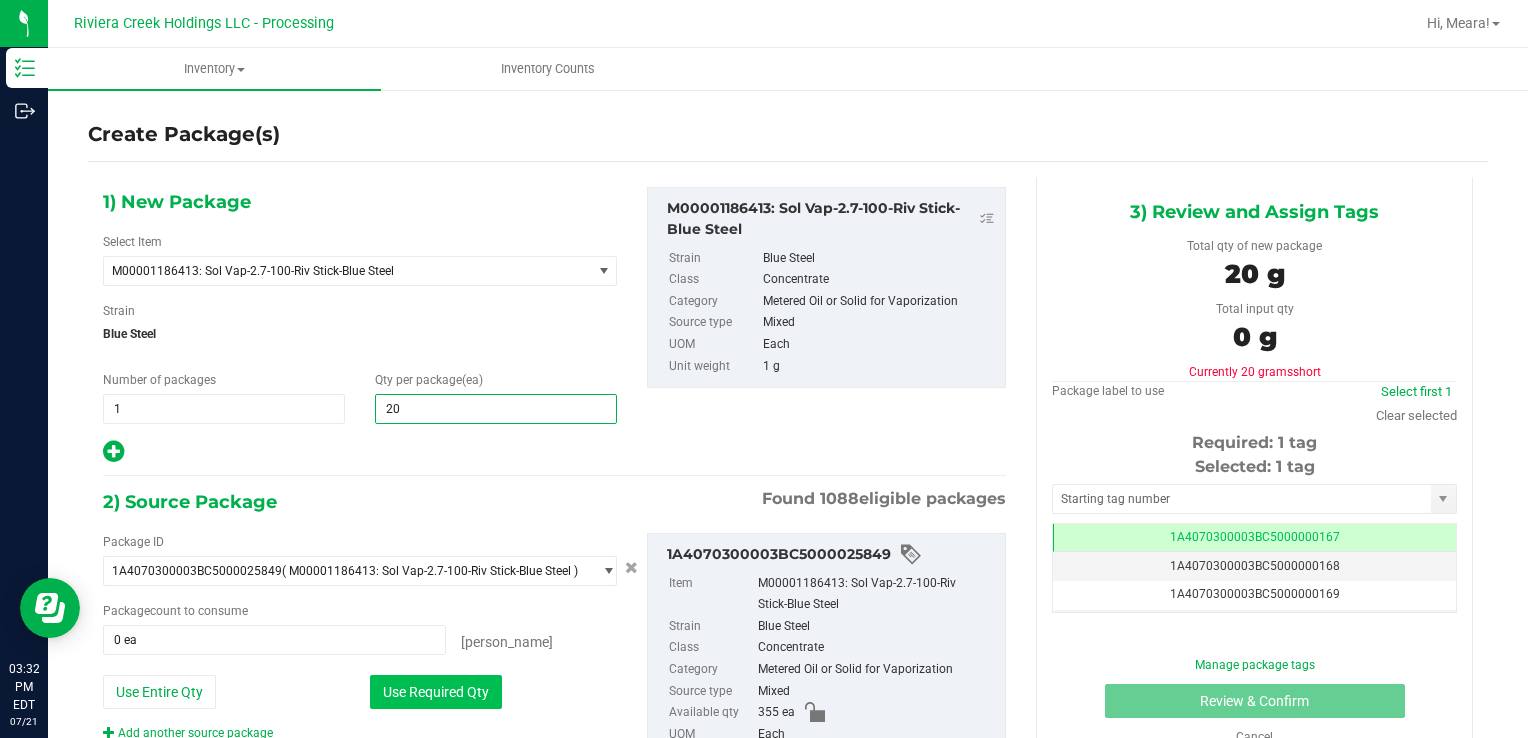 type on "20" 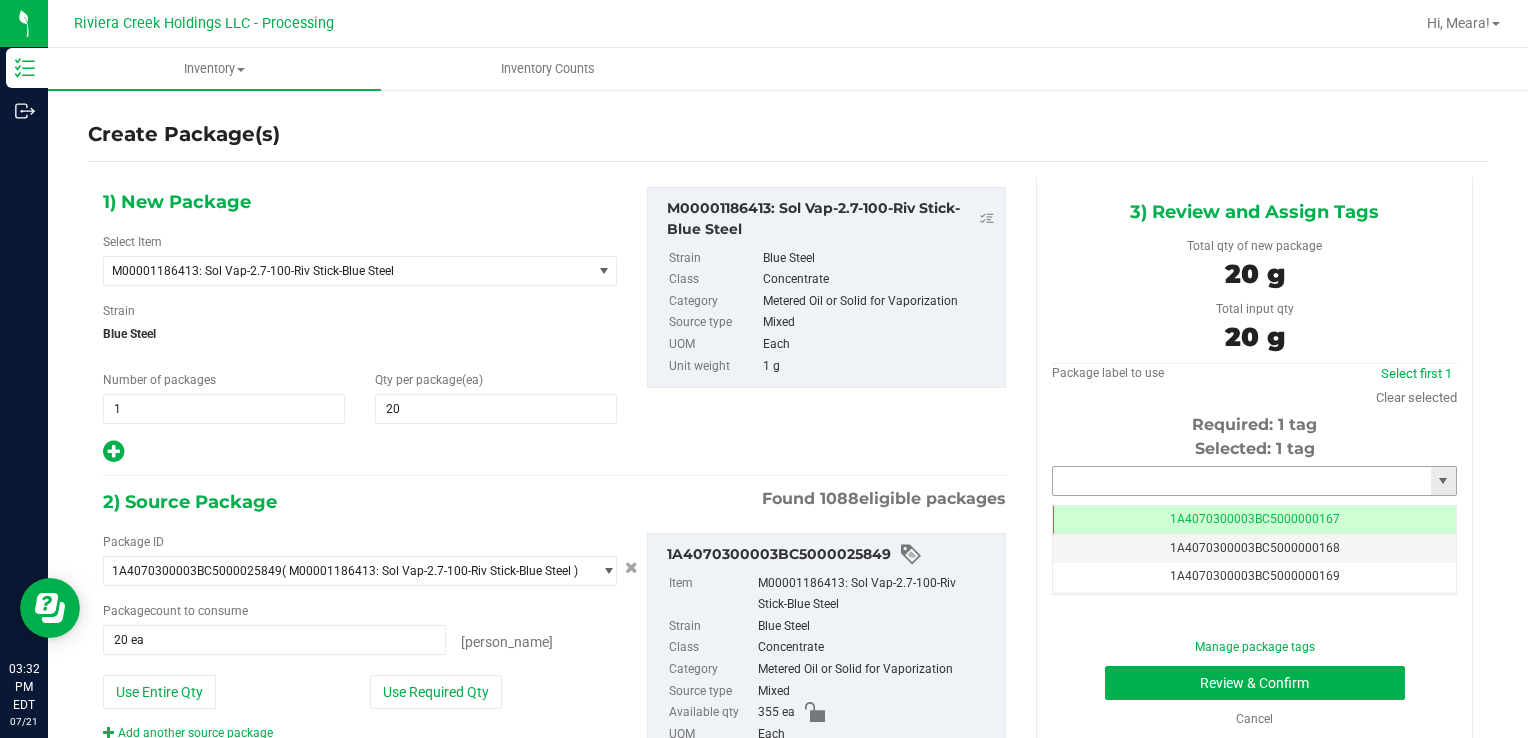 click at bounding box center [1242, 481] 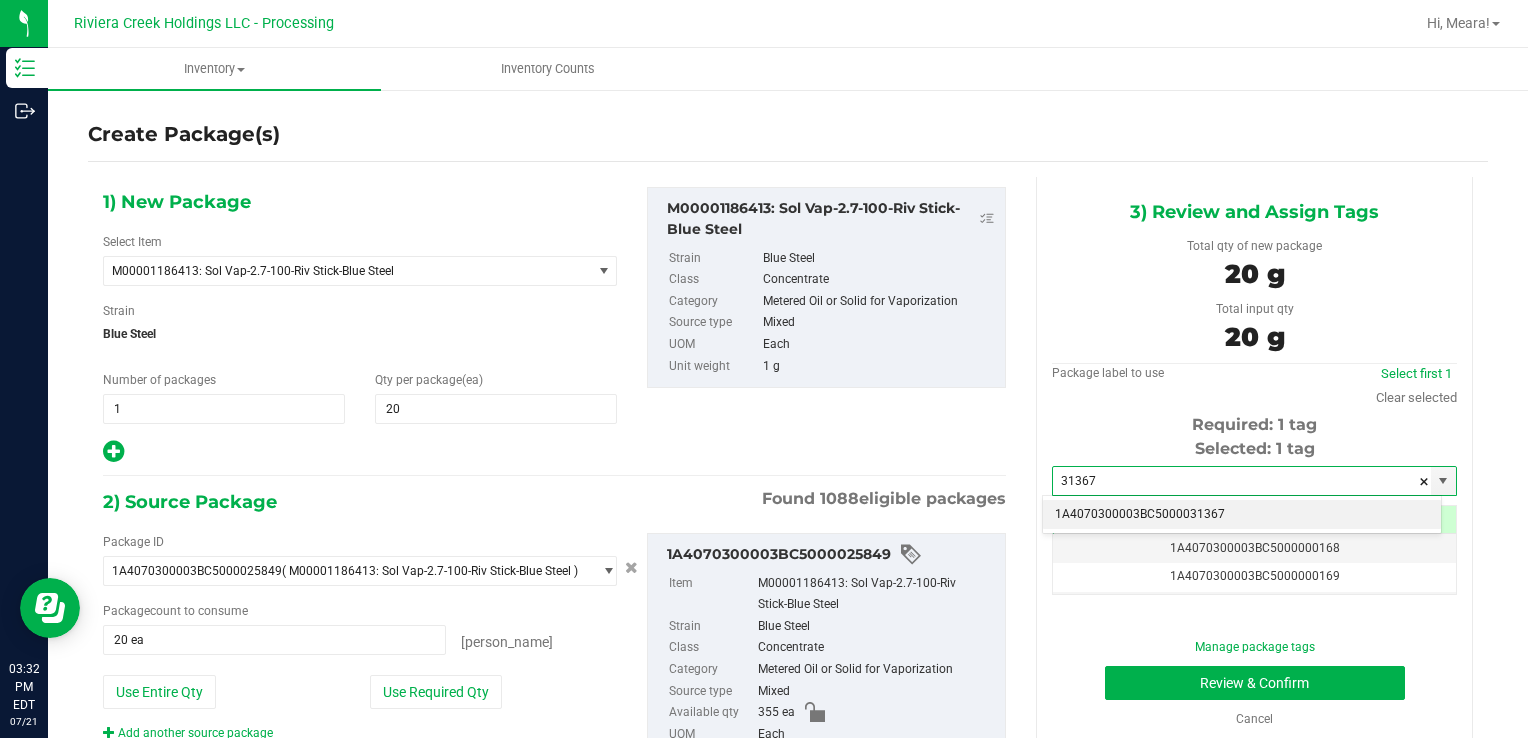 click on "1A4070300003BC5000031367" at bounding box center [1242, 515] 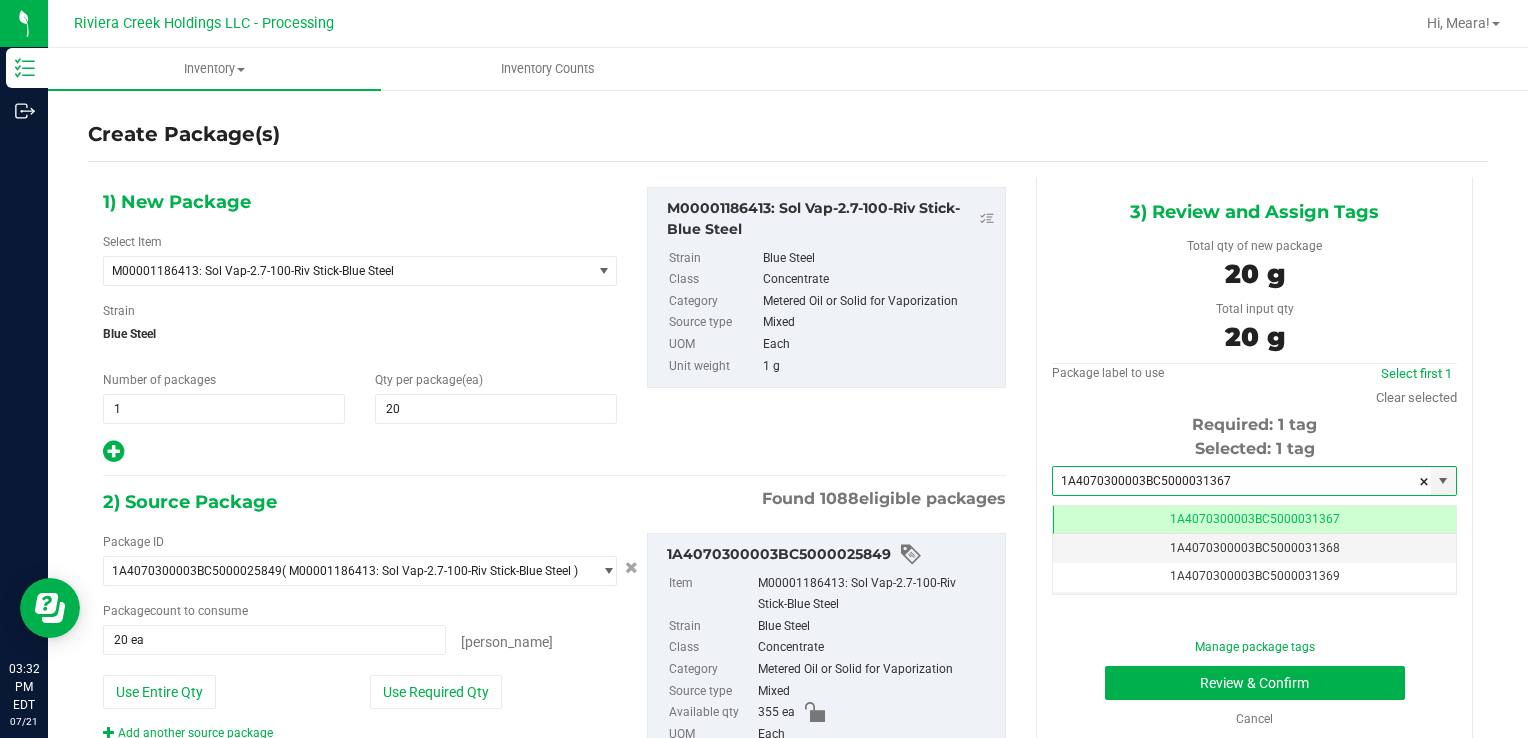 scroll, scrollTop: 0, scrollLeft: 0, axis: both 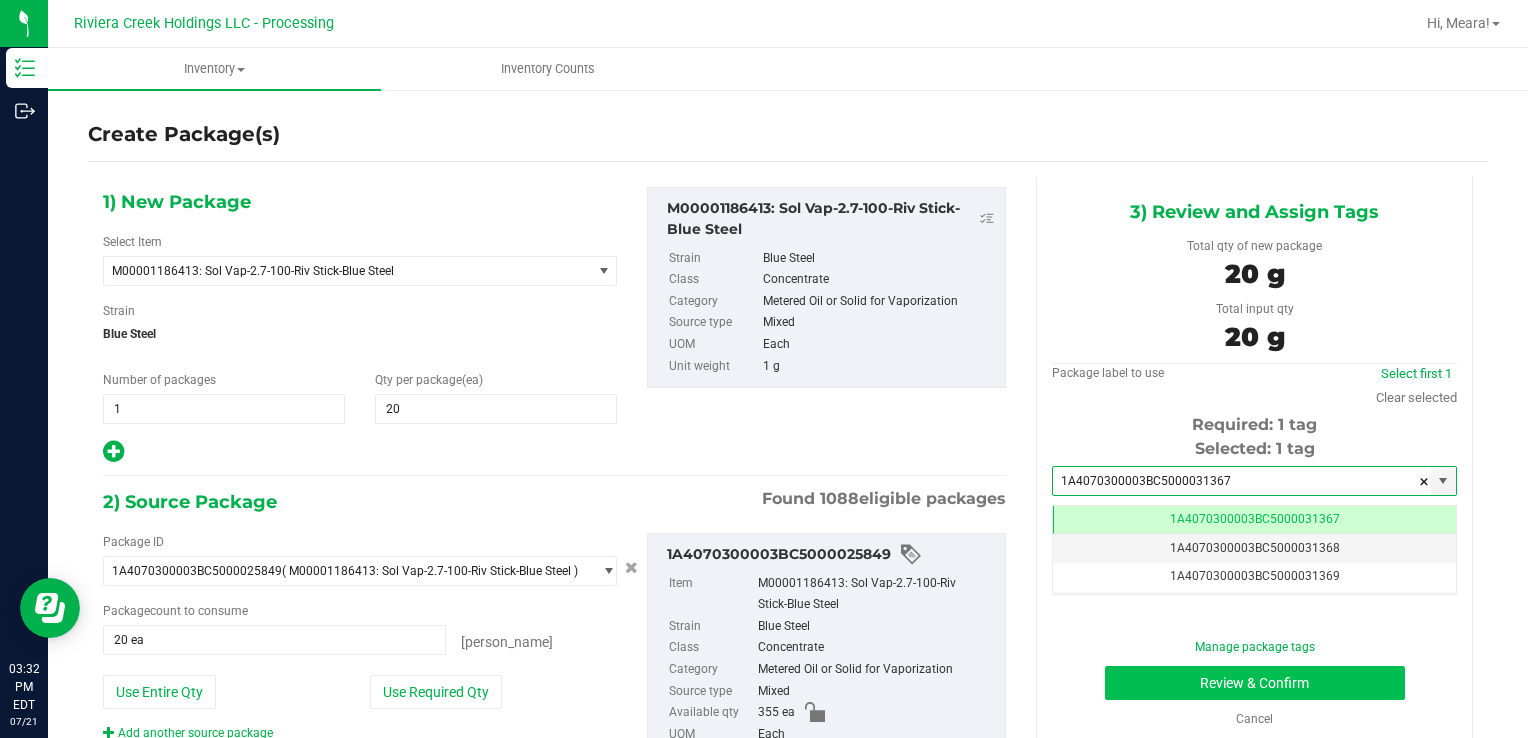 type on "1A4070300003BC5000031367" 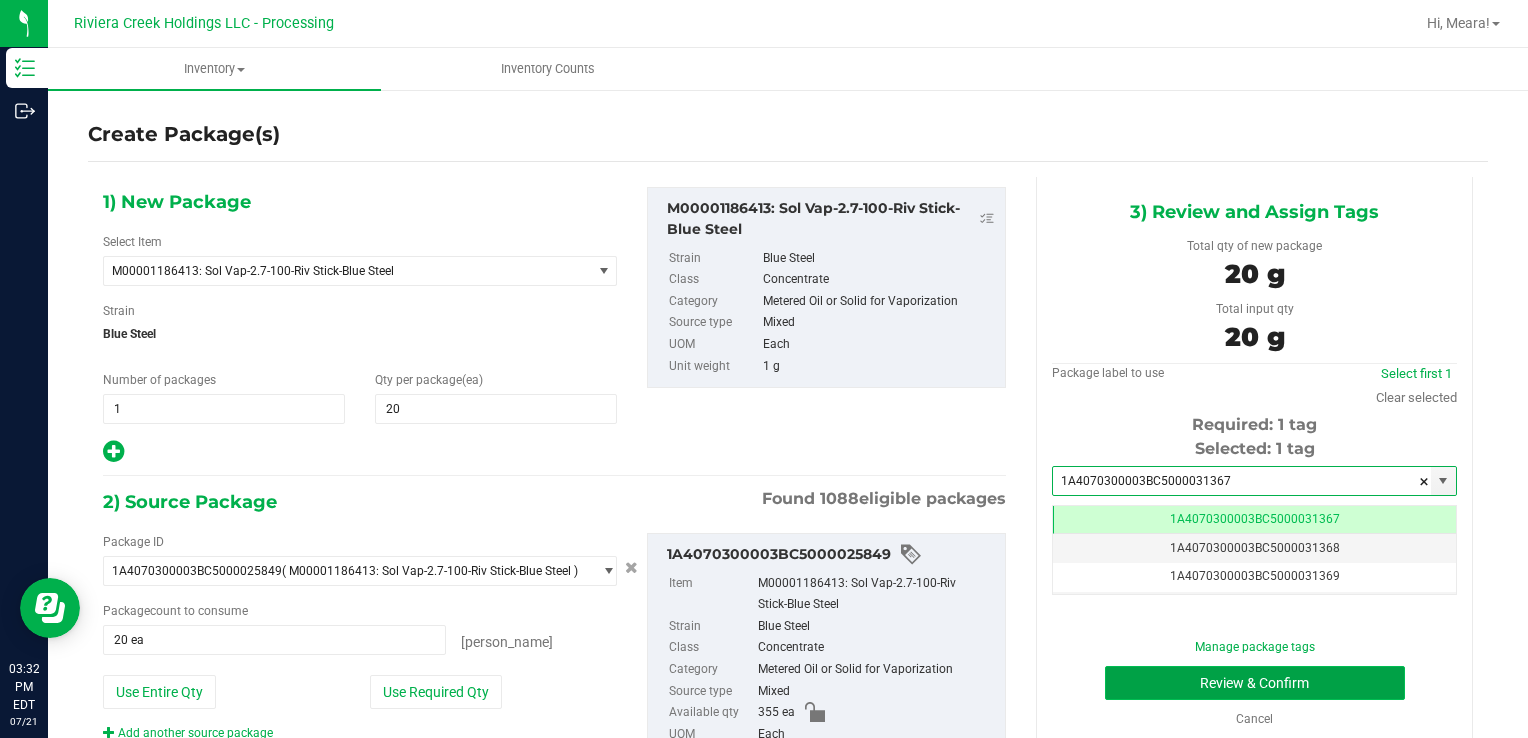 click on "Review & Confirm" at bounding box center [1255, 683] 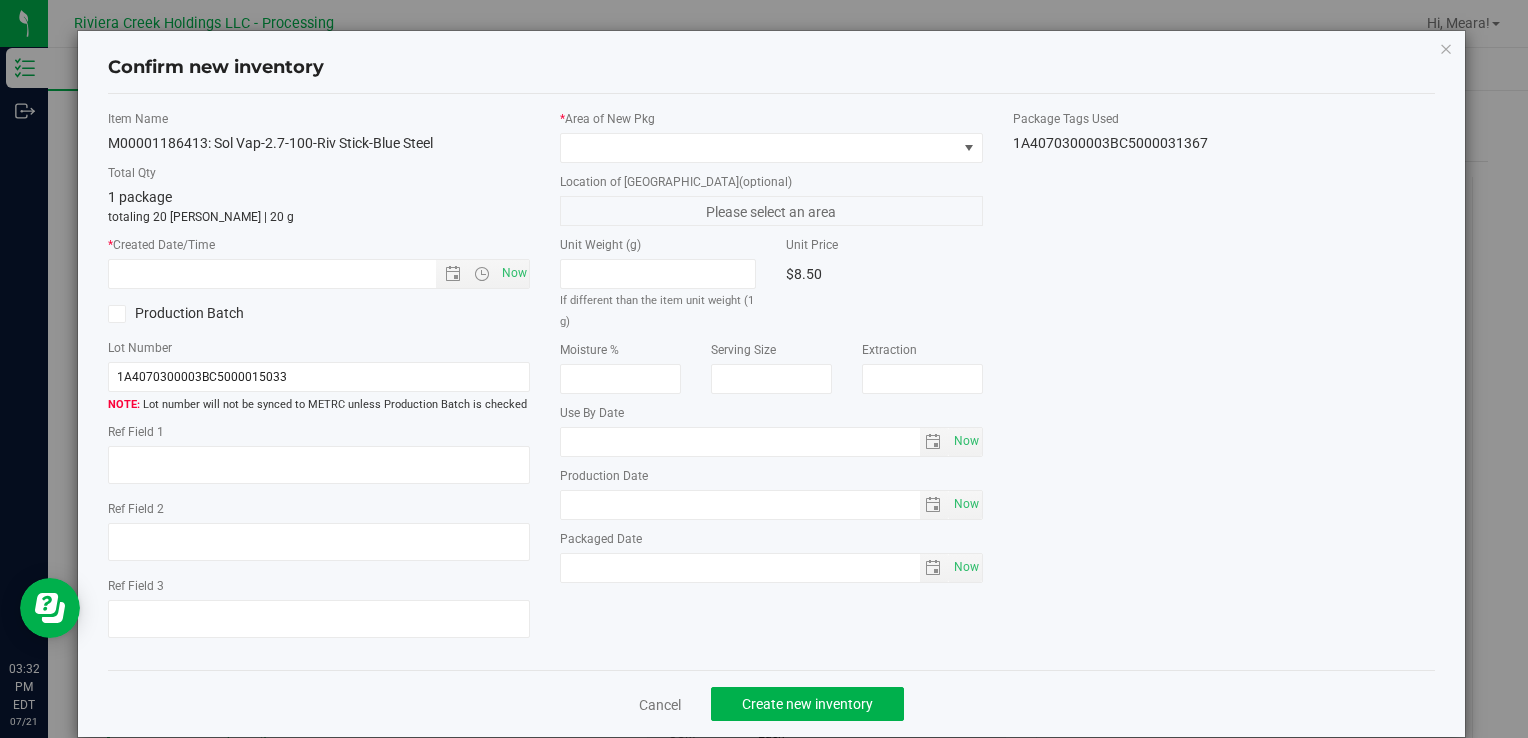 type on "[DATE]" 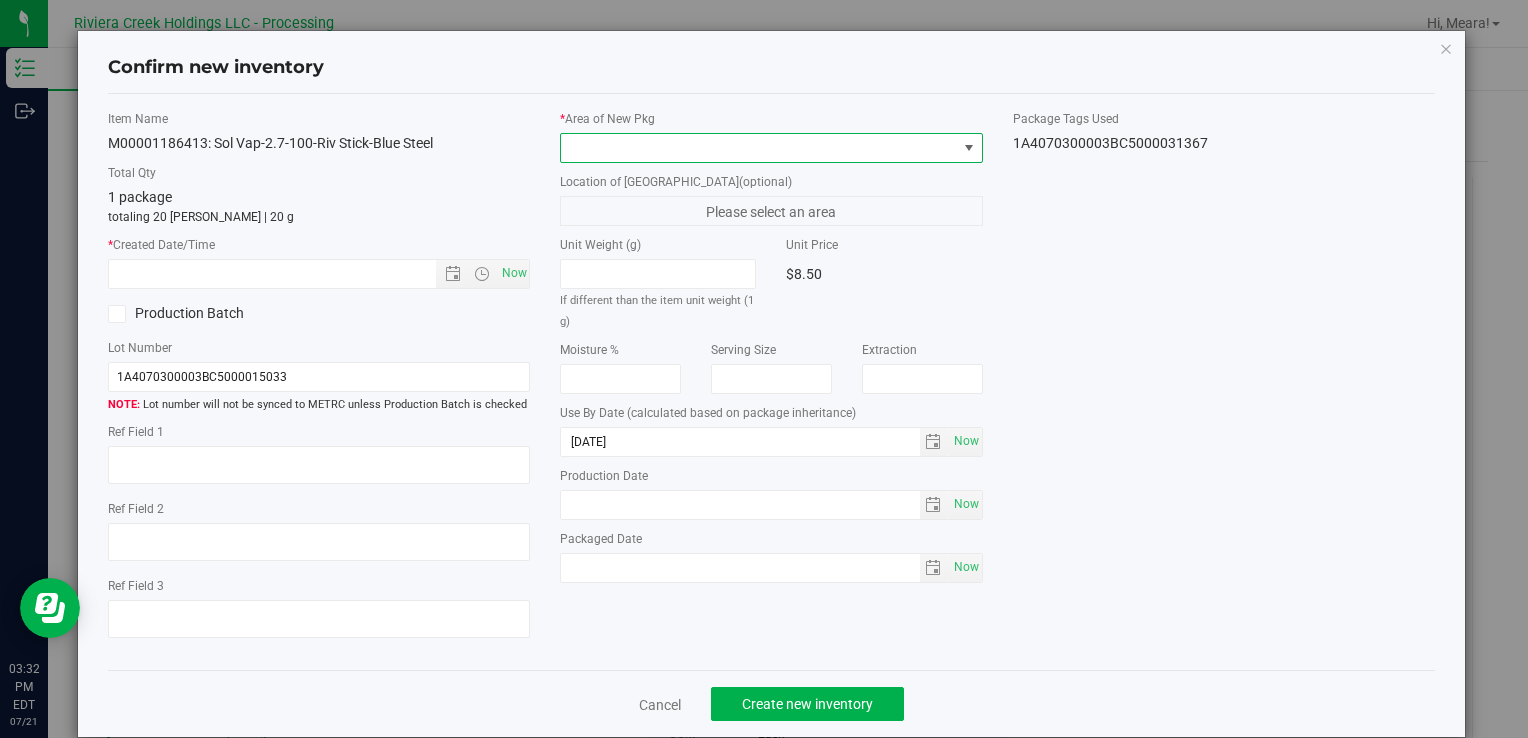 click at bounding box center (758, 148) 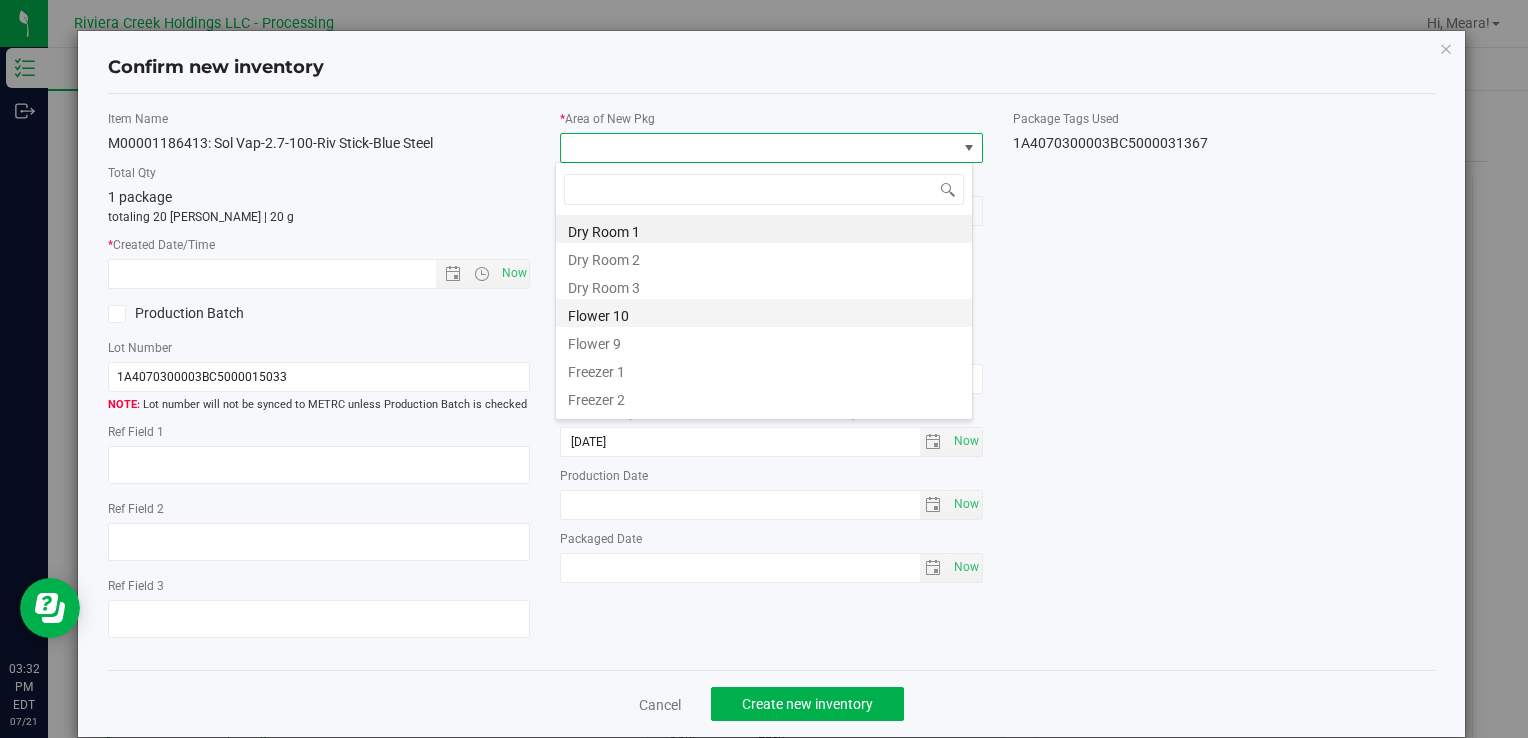drag, startPoint x: 608, startPoint y: 313, endPoint x: 567, endPoint y: 285, distance: 49.648766 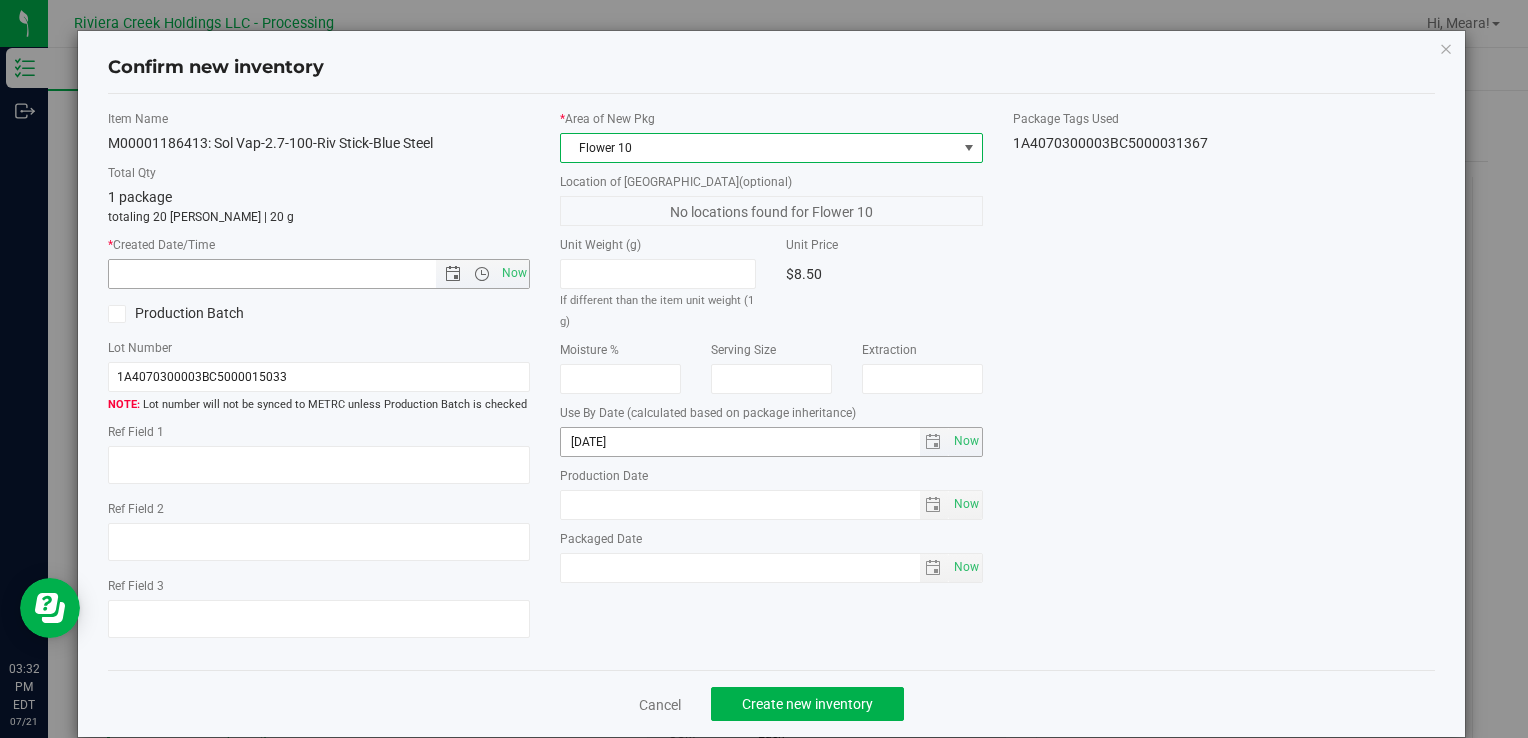drag, startPoint x: 500, startPoint y: 275, endPoint x: 618, endPoint y: 437, distance: 200.41956 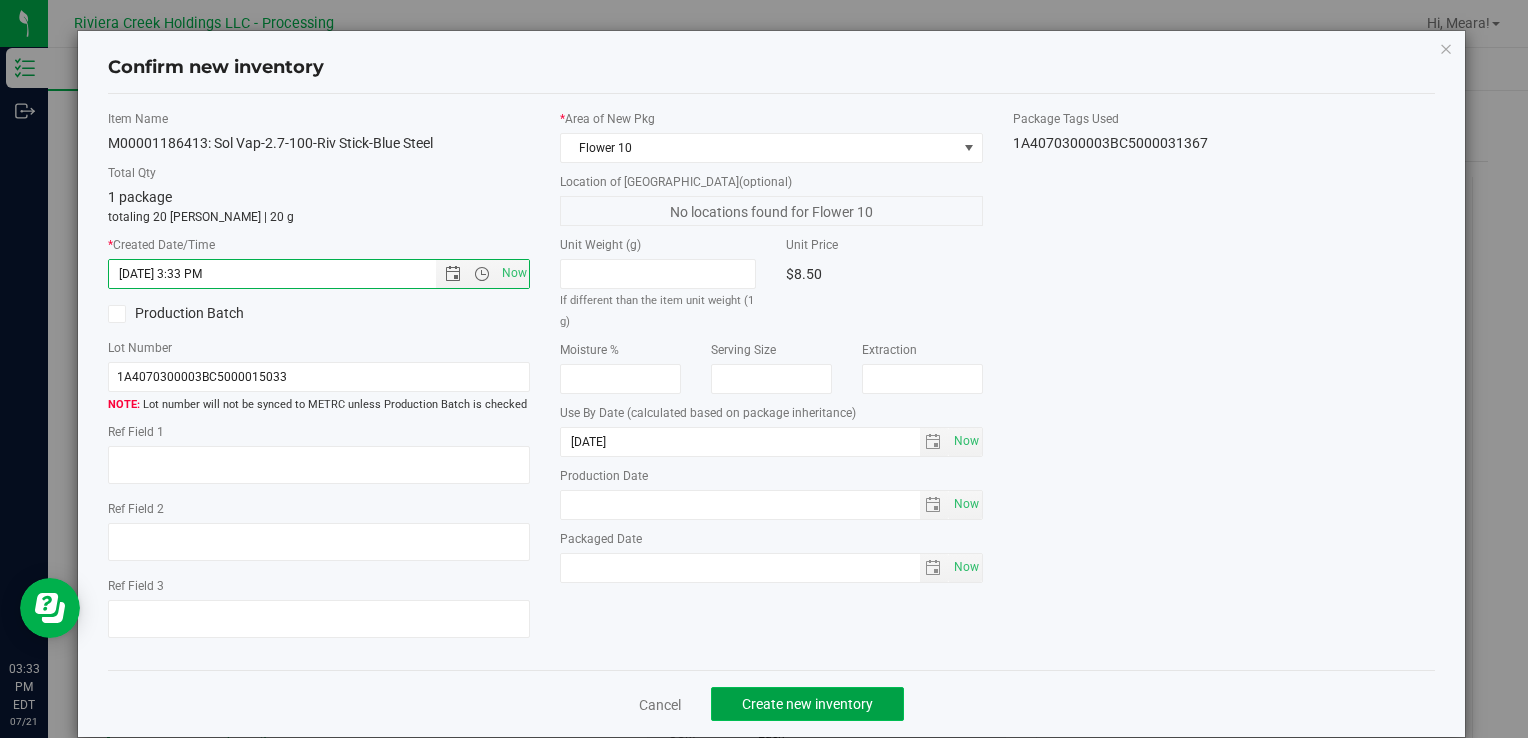 click on "Create new inventory" 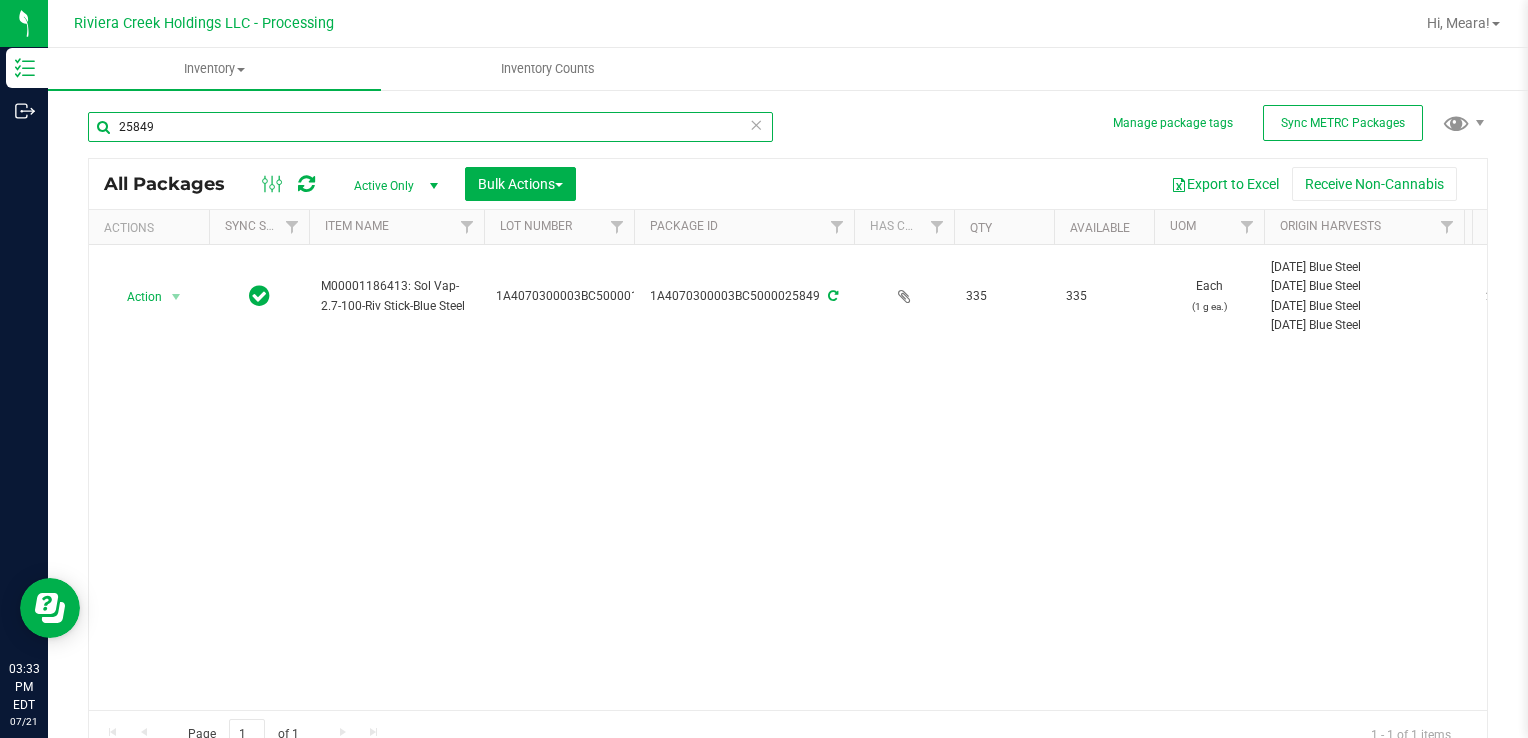 drag, startPoint x: 256, startPoint y: 122, endPoint x: 69, endPoint y: 125, distance: 187.02406 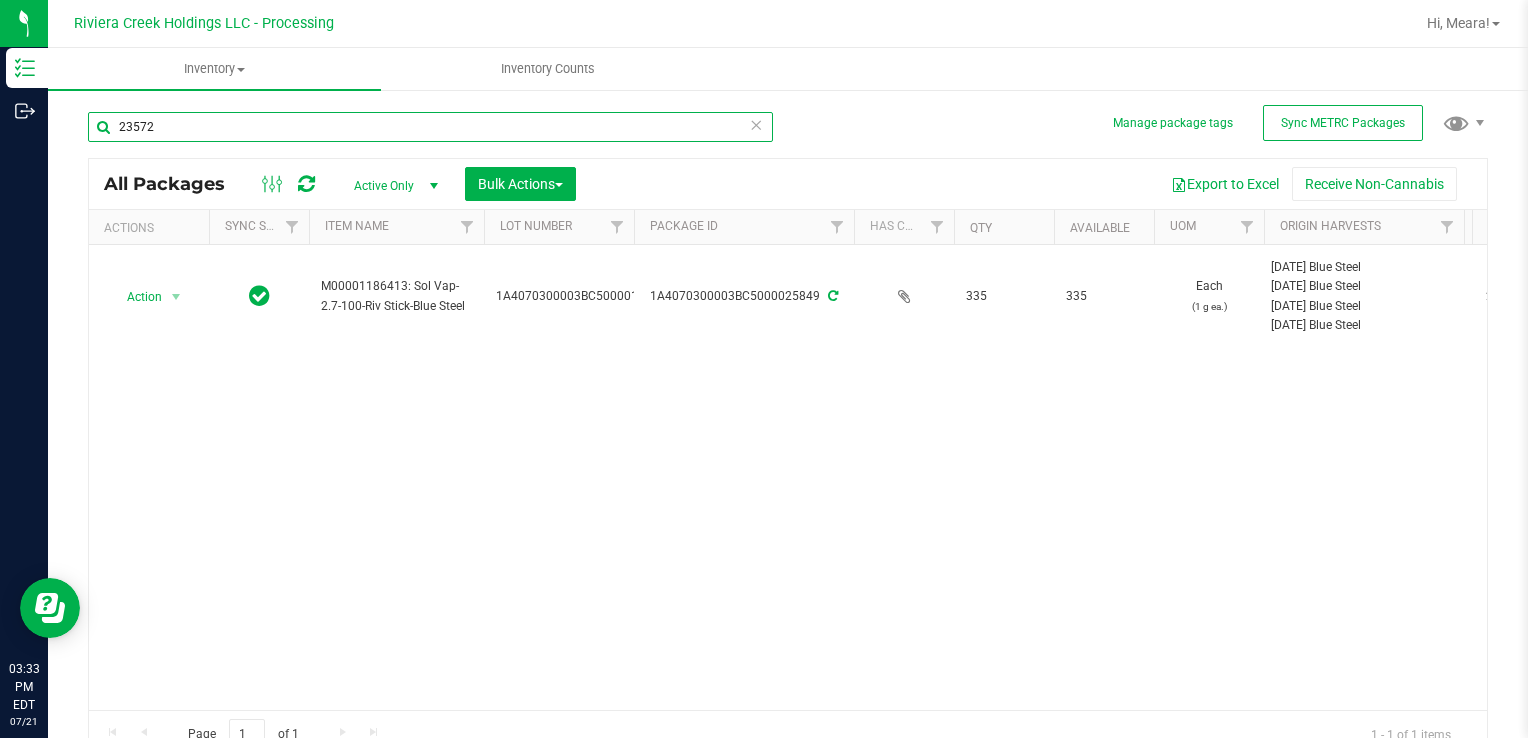 type on "23572" 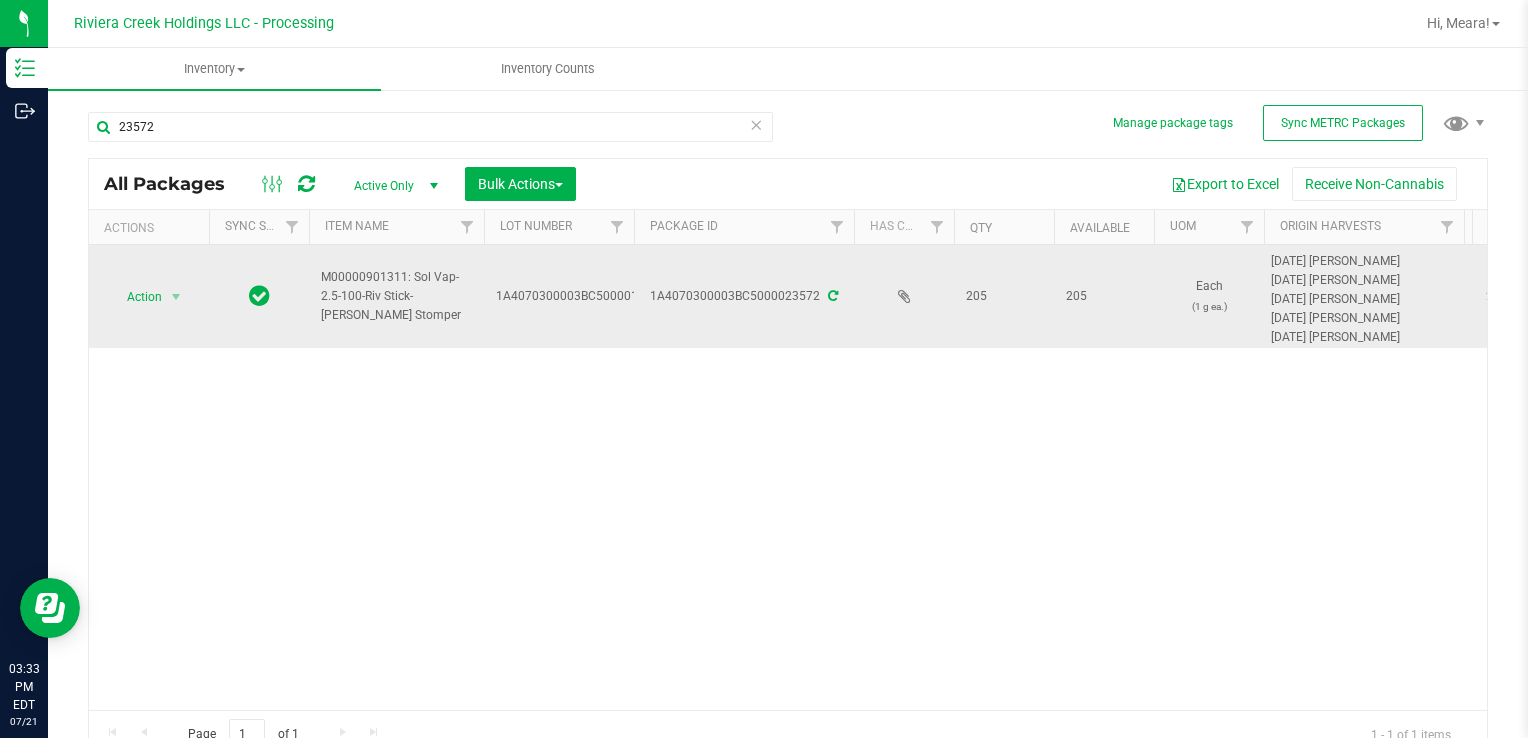 click on "Action Action Create package Edit attributes Global inventory Locate package Package audit log Print package label Print product labels Retag package" at bounding box center [149, 296] 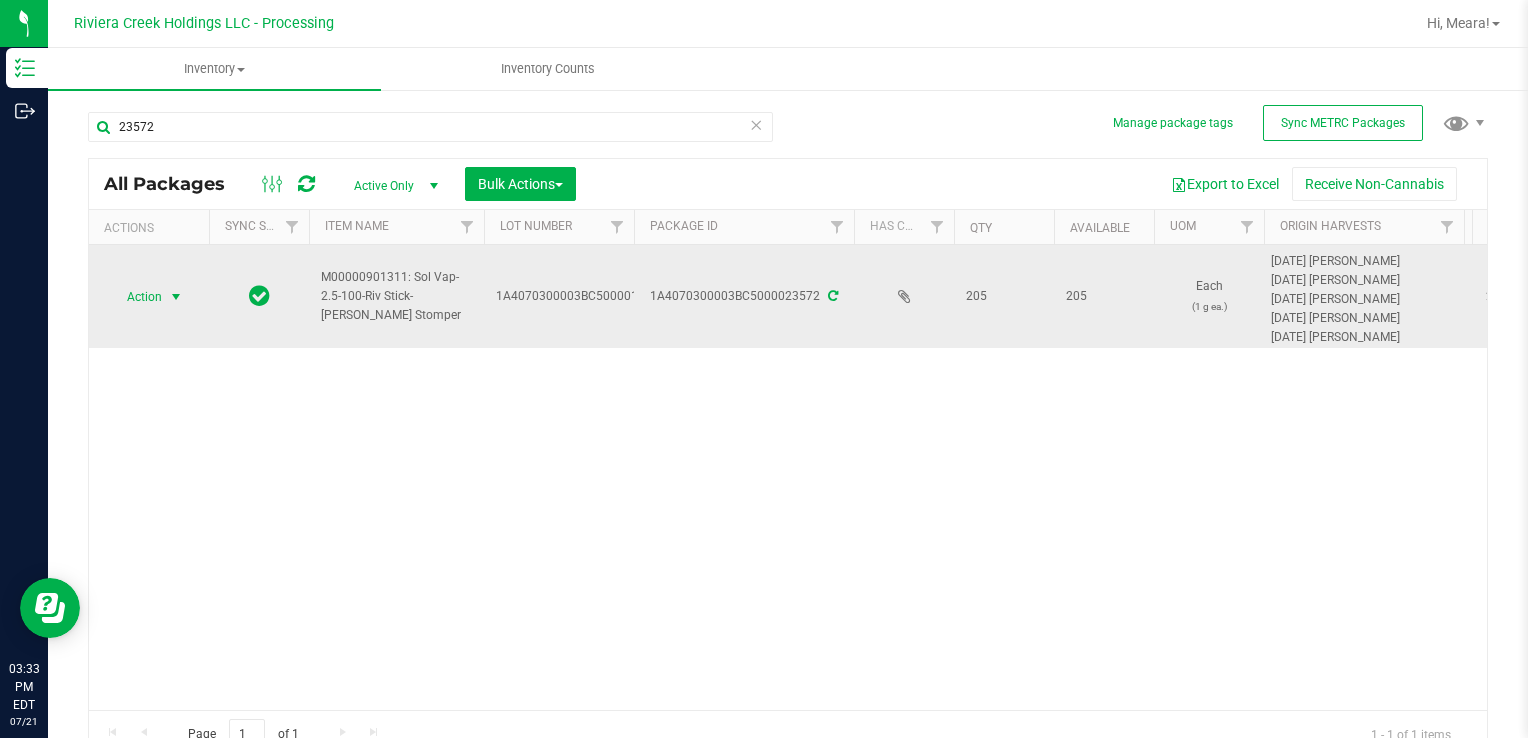 click on "Action" at bounding box center [136, 297] 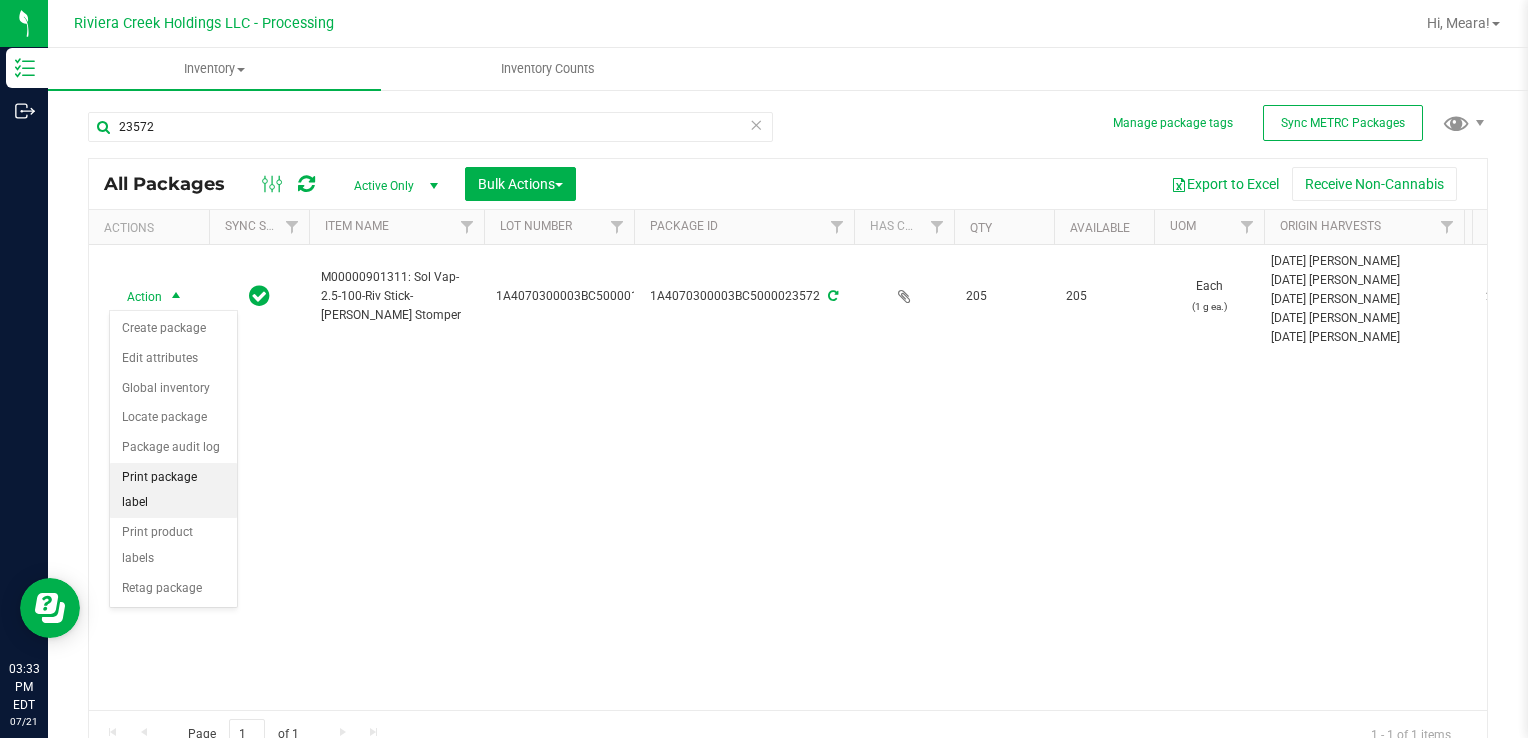 click on "Print package label" at bounding box center (173, 490) 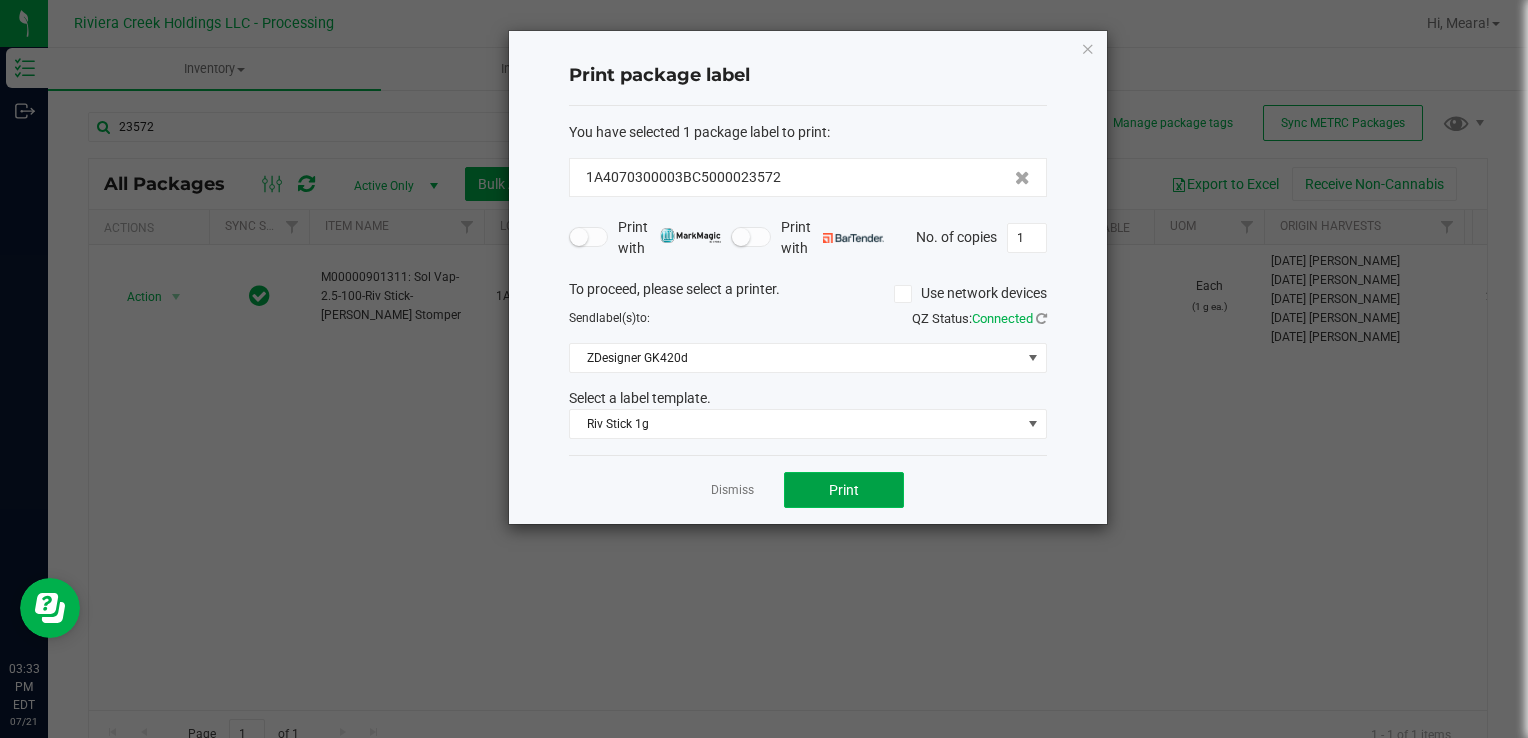 click on "Print" 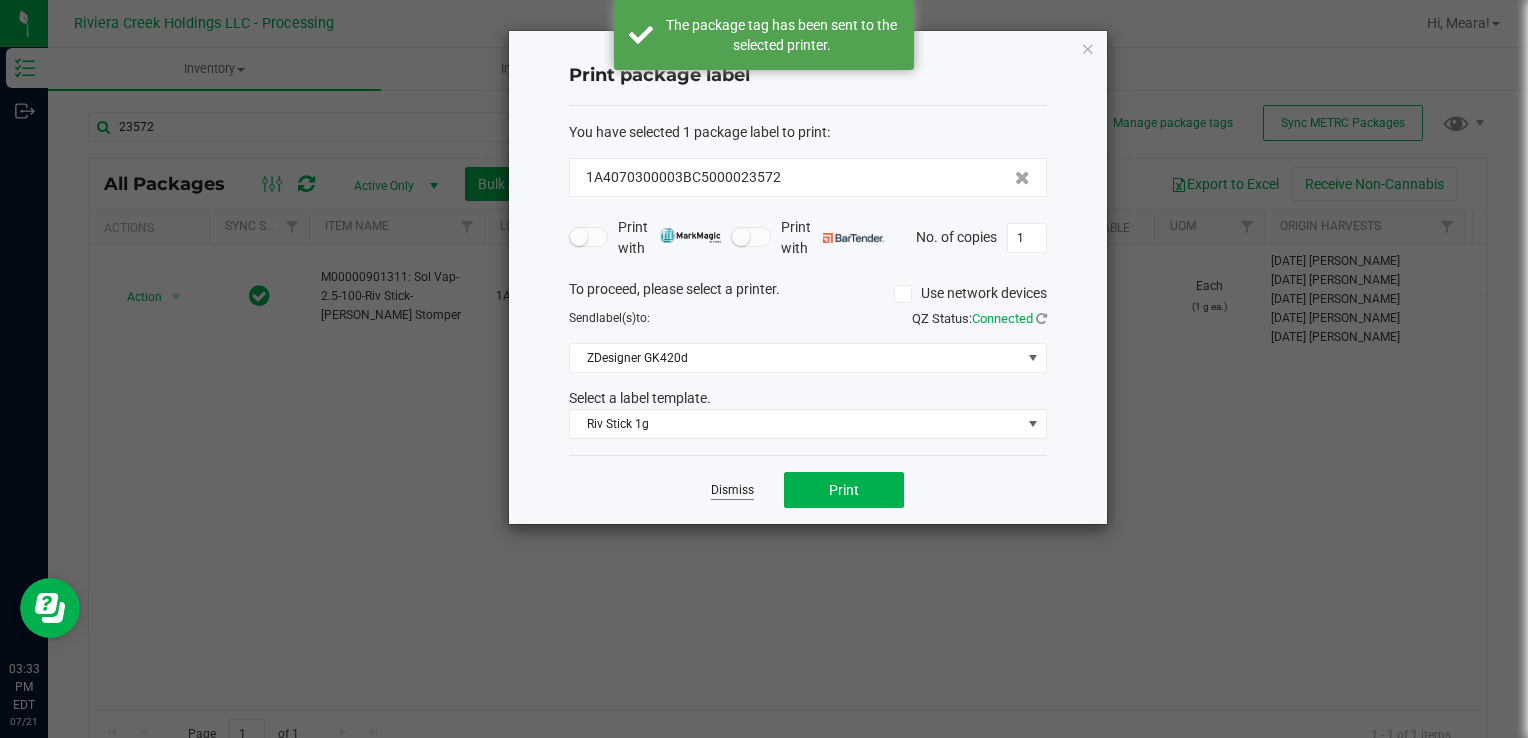 click on "Dismiss" 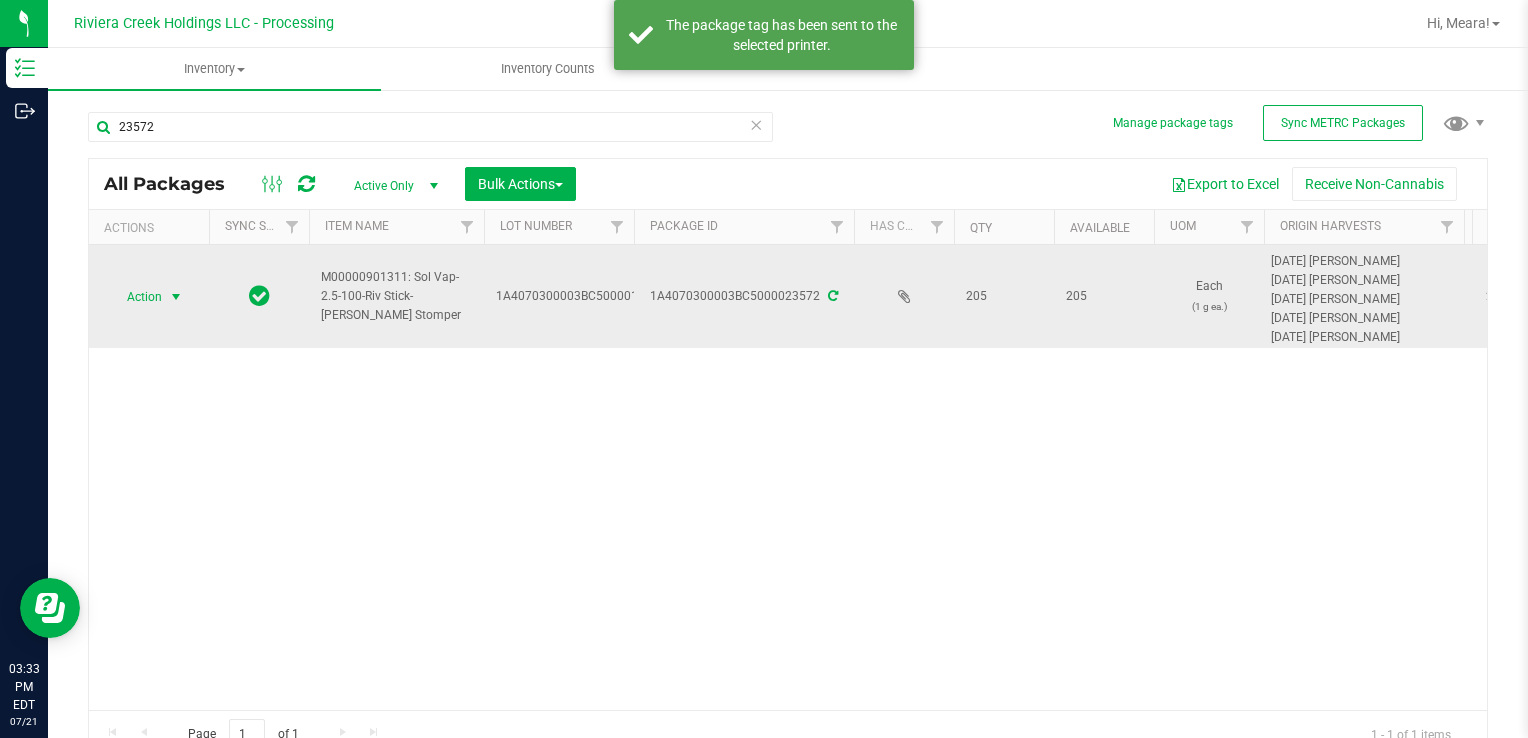 click at bounding box center (176, 297) 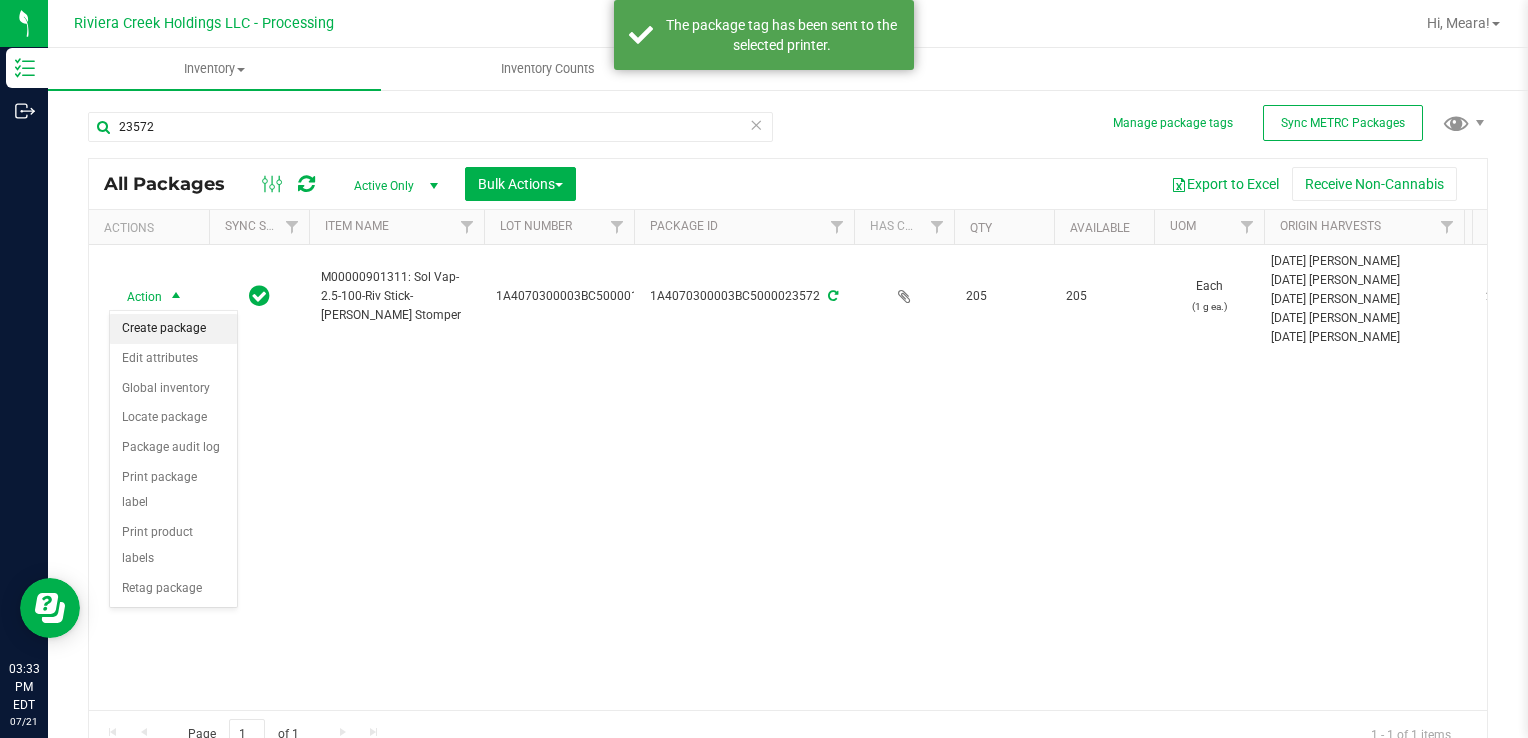 click on "Create package" at bounding box center (173, 329) 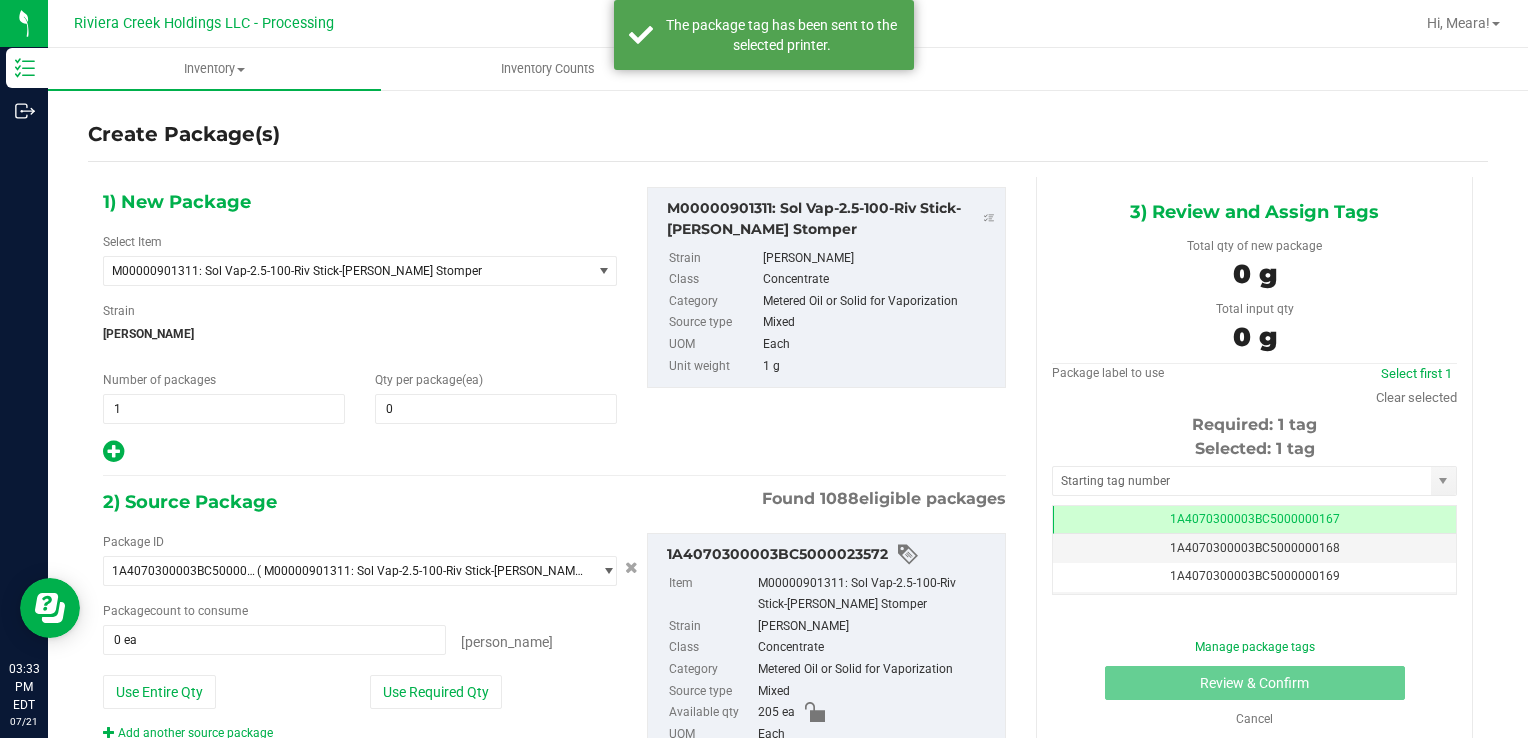 scroll, scrollTop: 0, scrollLeft: 0, axis: both 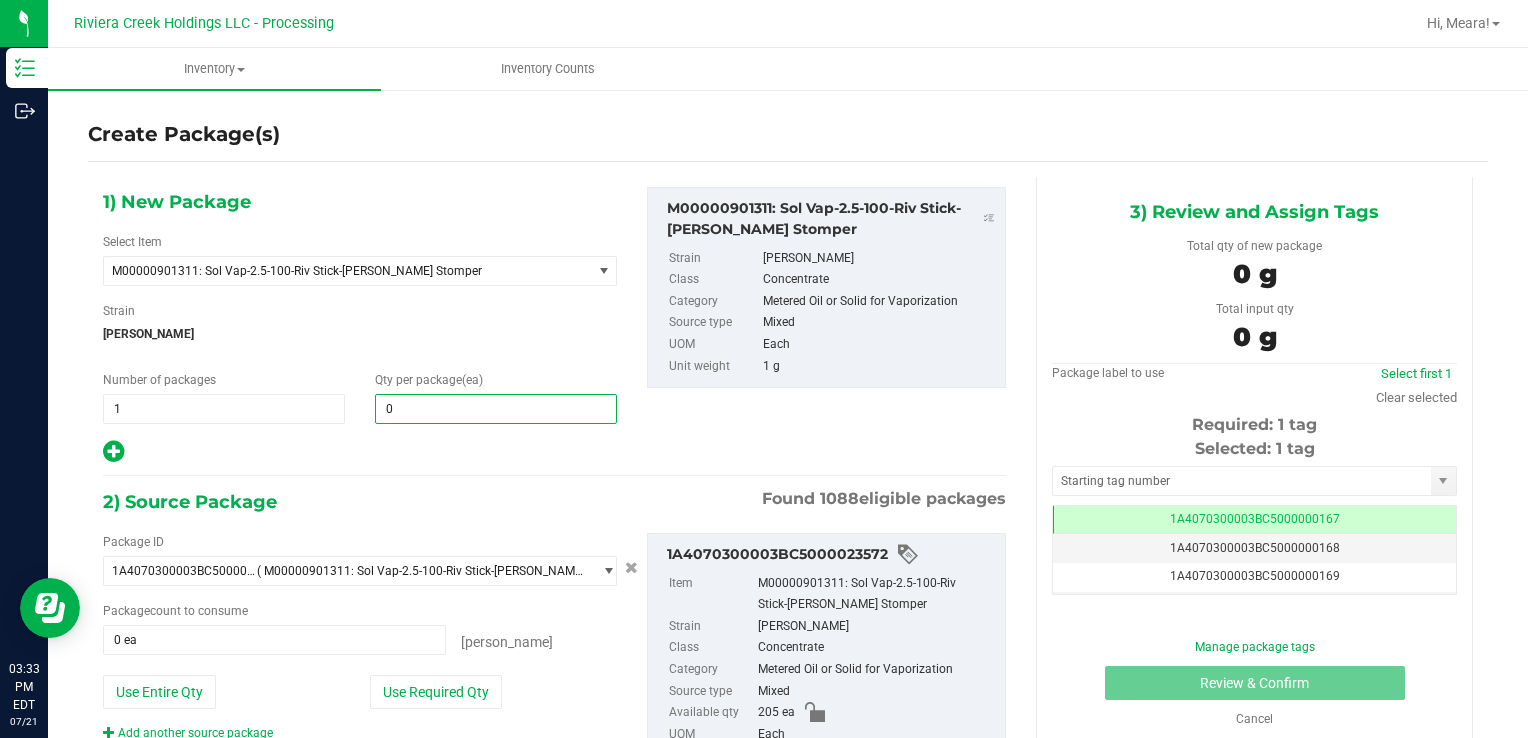 type 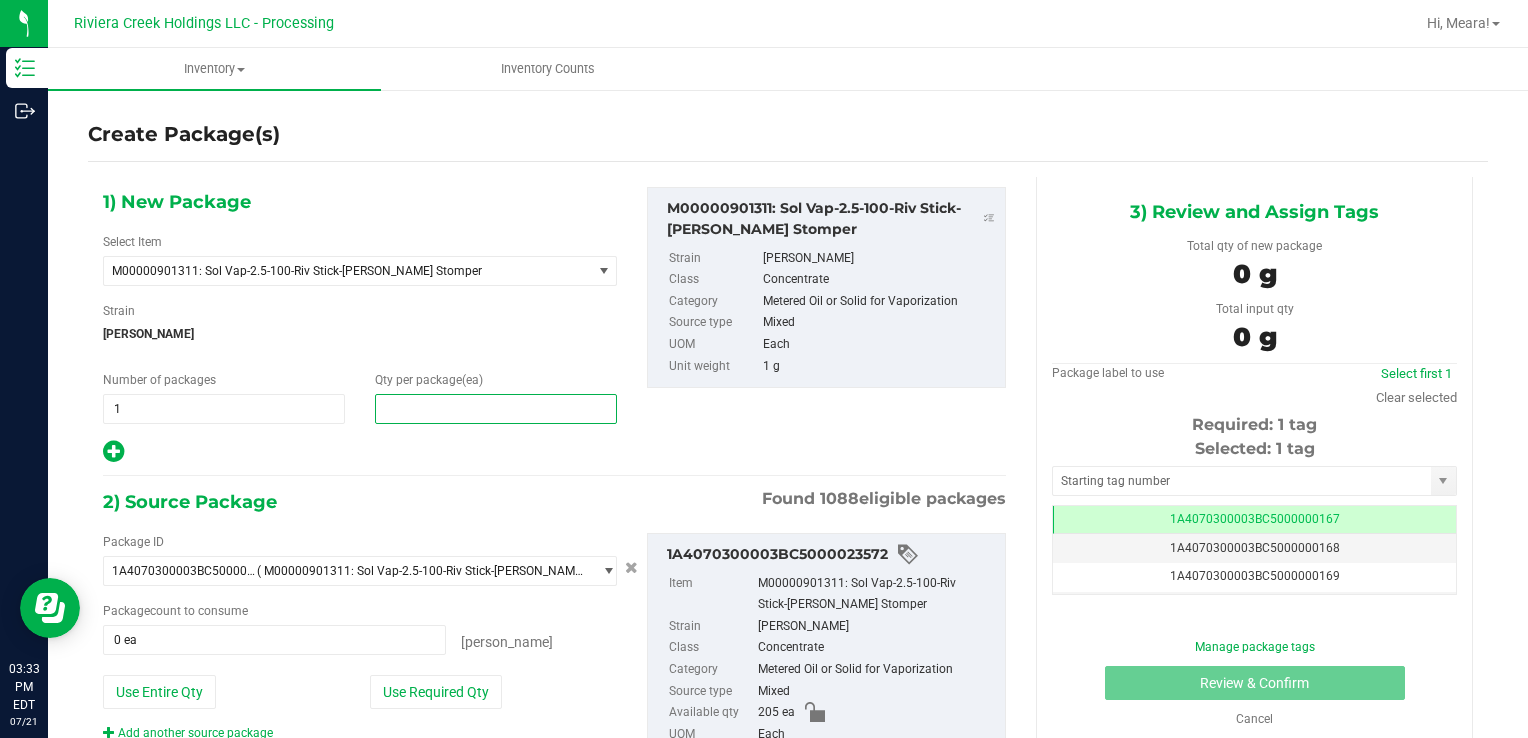 click at bounding box center [496, 409] 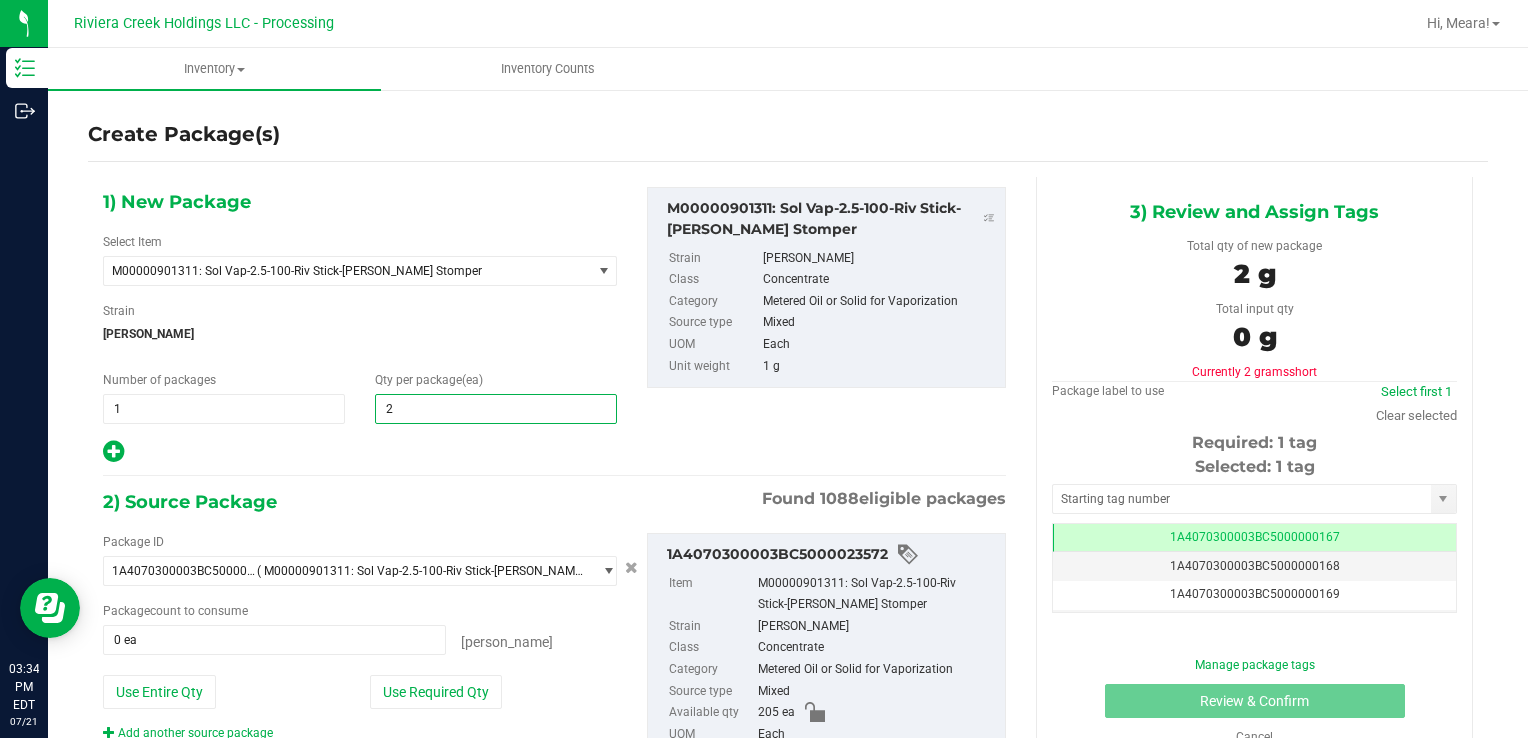 type on "20" 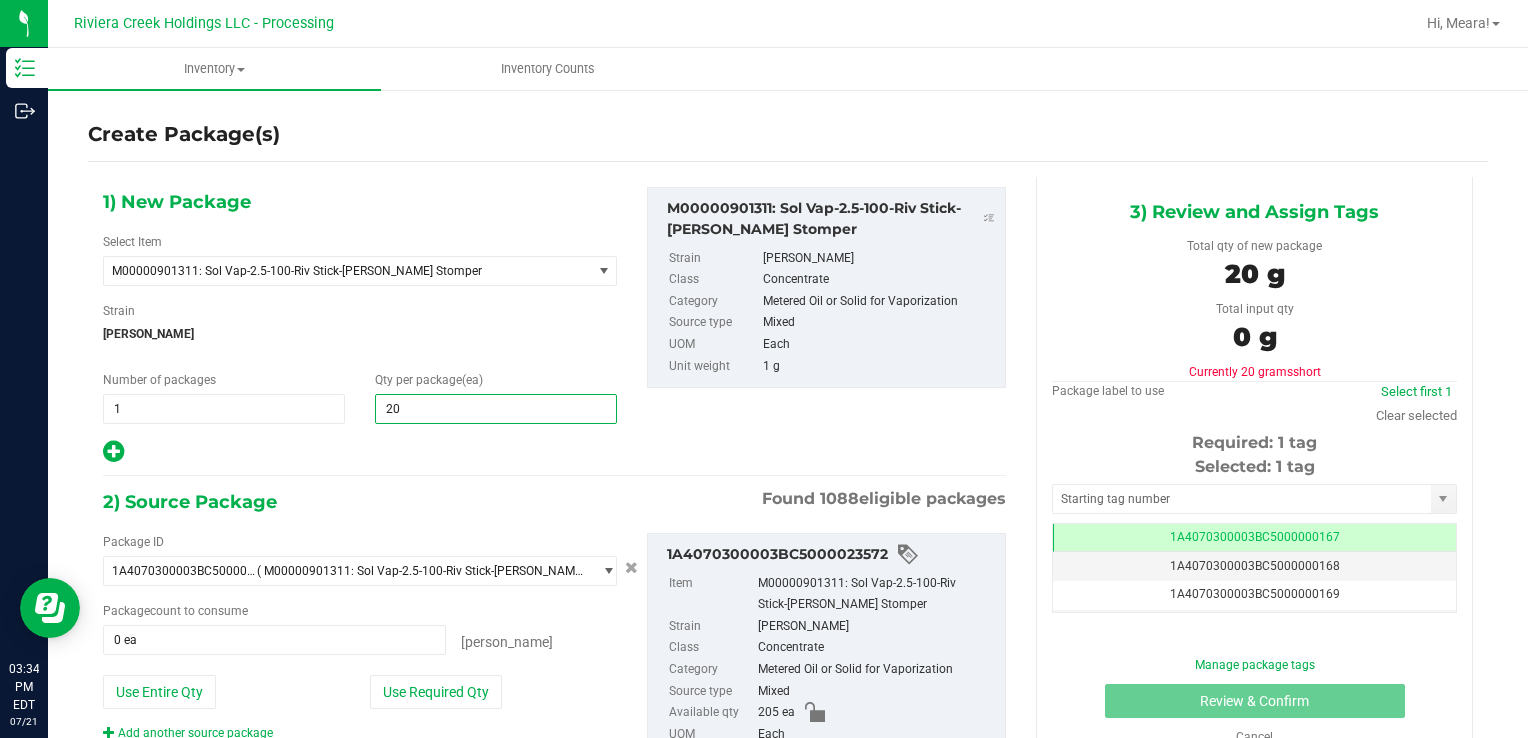 type on "20" 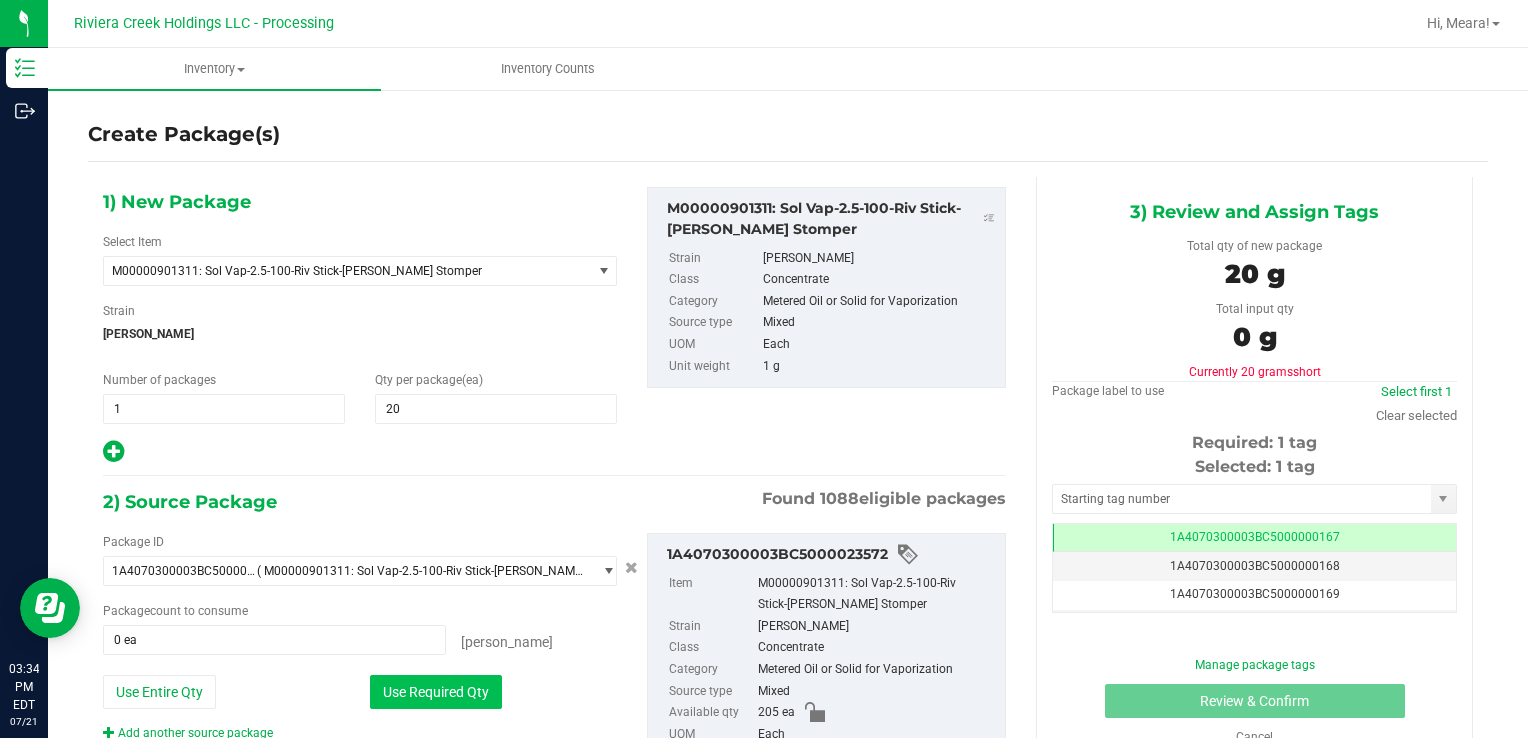 click on "Use Required Qty" at bounding box center (436, 692) 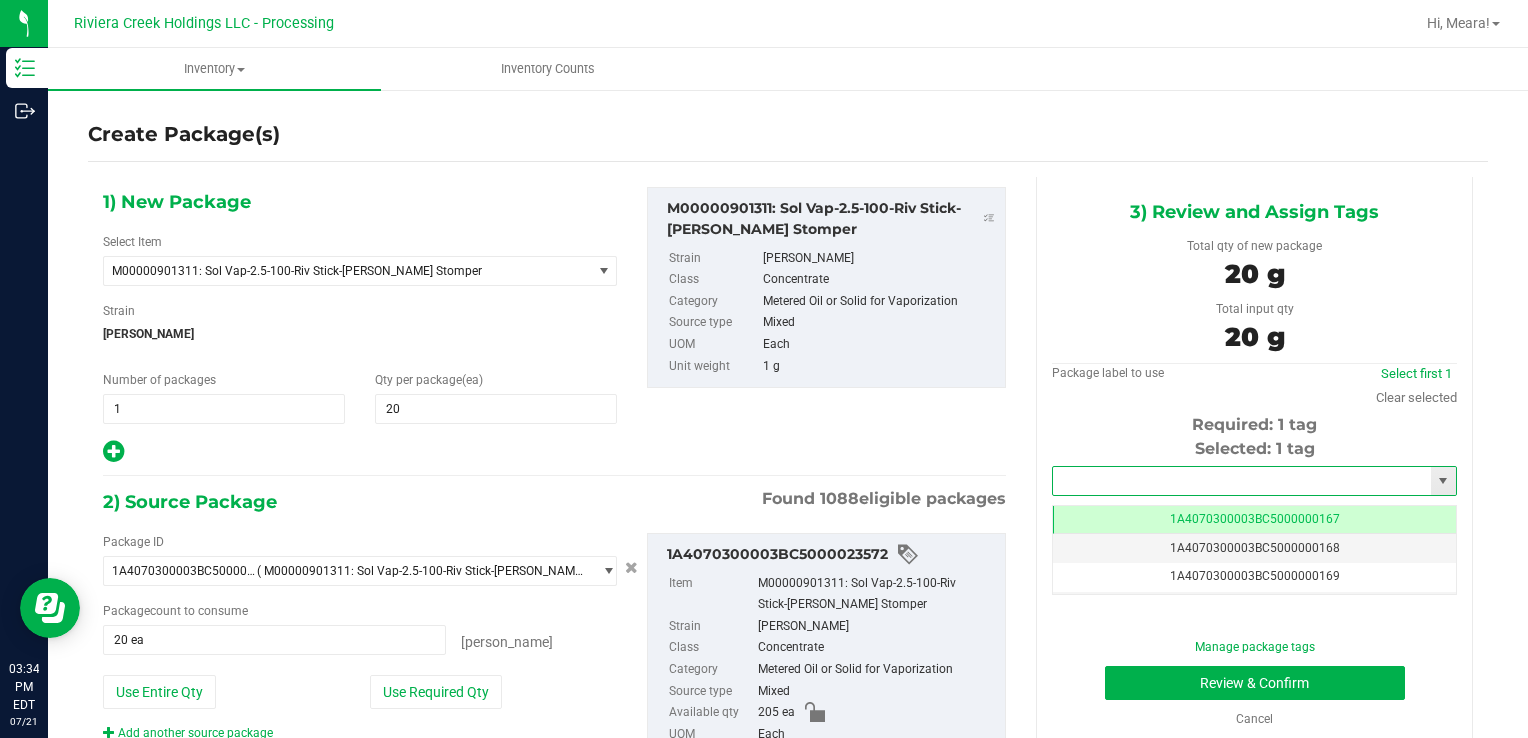 click at bounding box center (1242, 481) 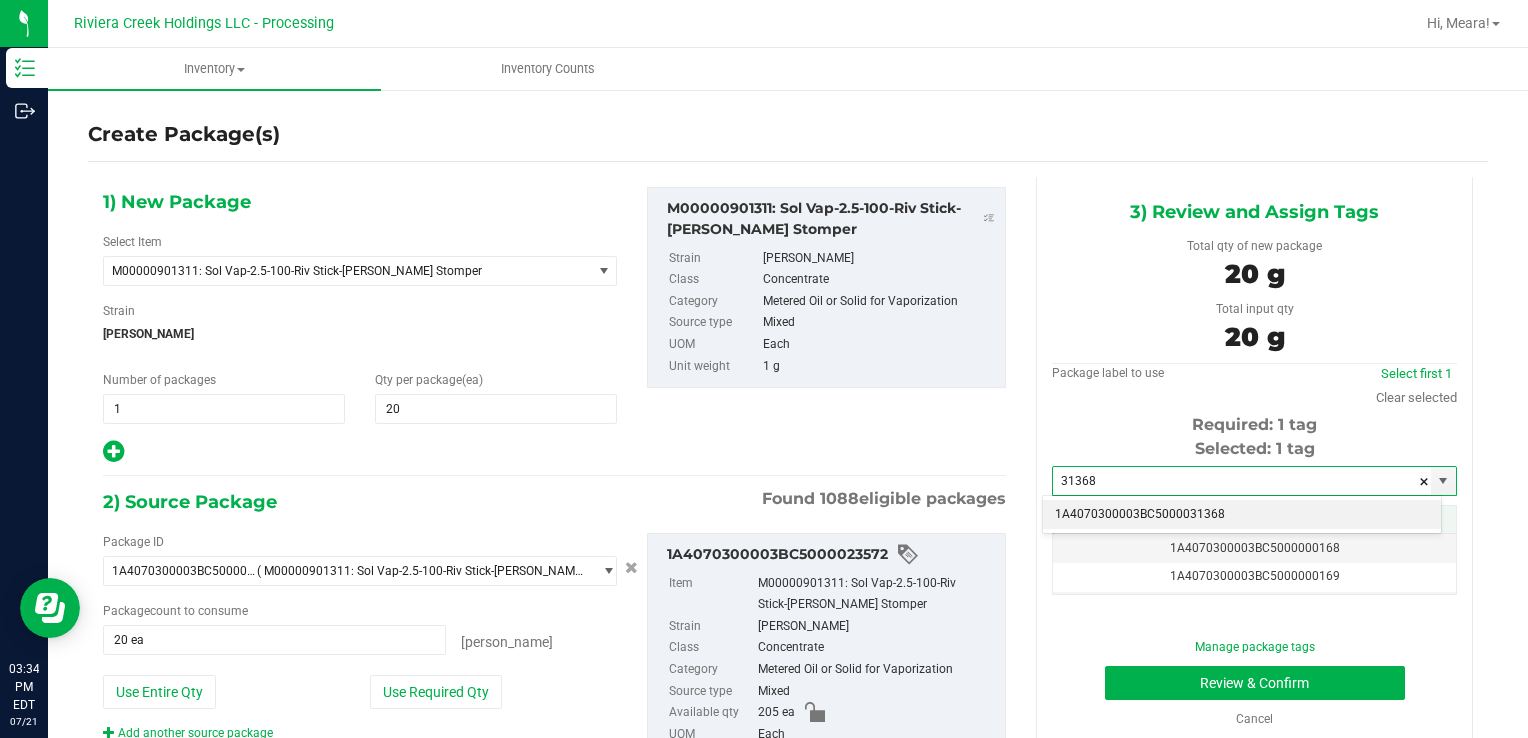 click on "1A4070300003BC5000031368" at bounding box center (1242, 515) 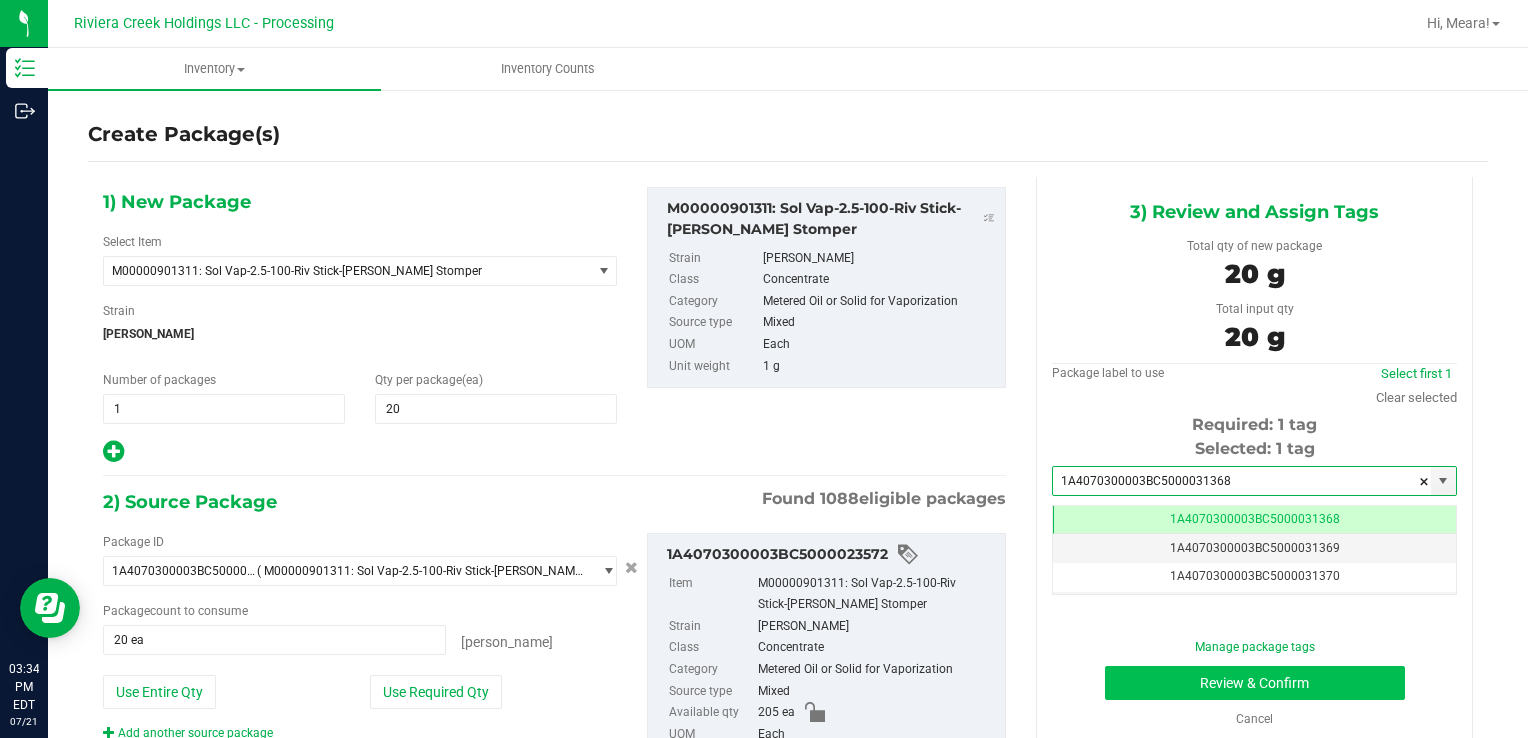 scroll, scrollTop: 0, scrollLeft: 0, axis: both 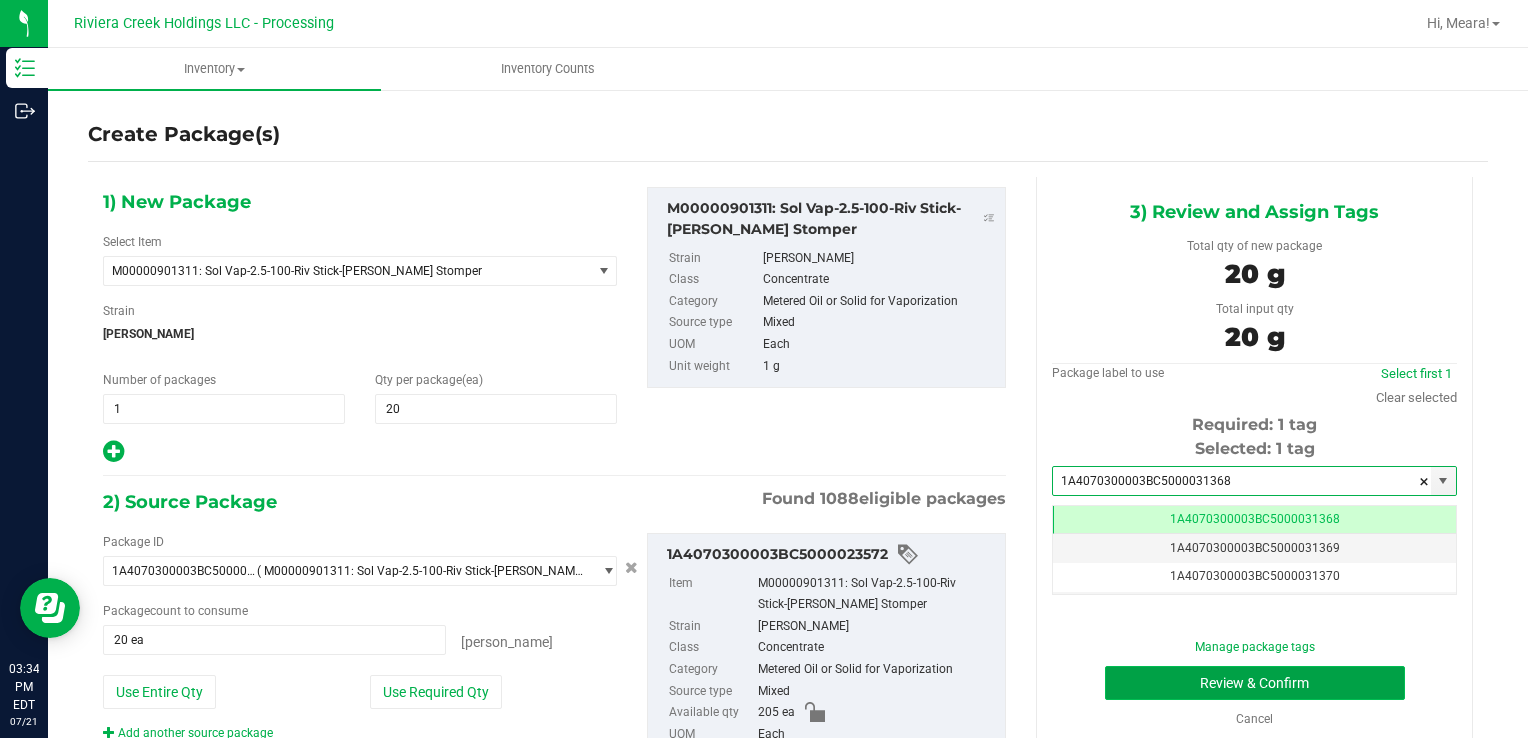 click on "Review & Confirm" at bounding box center (1255, 683) 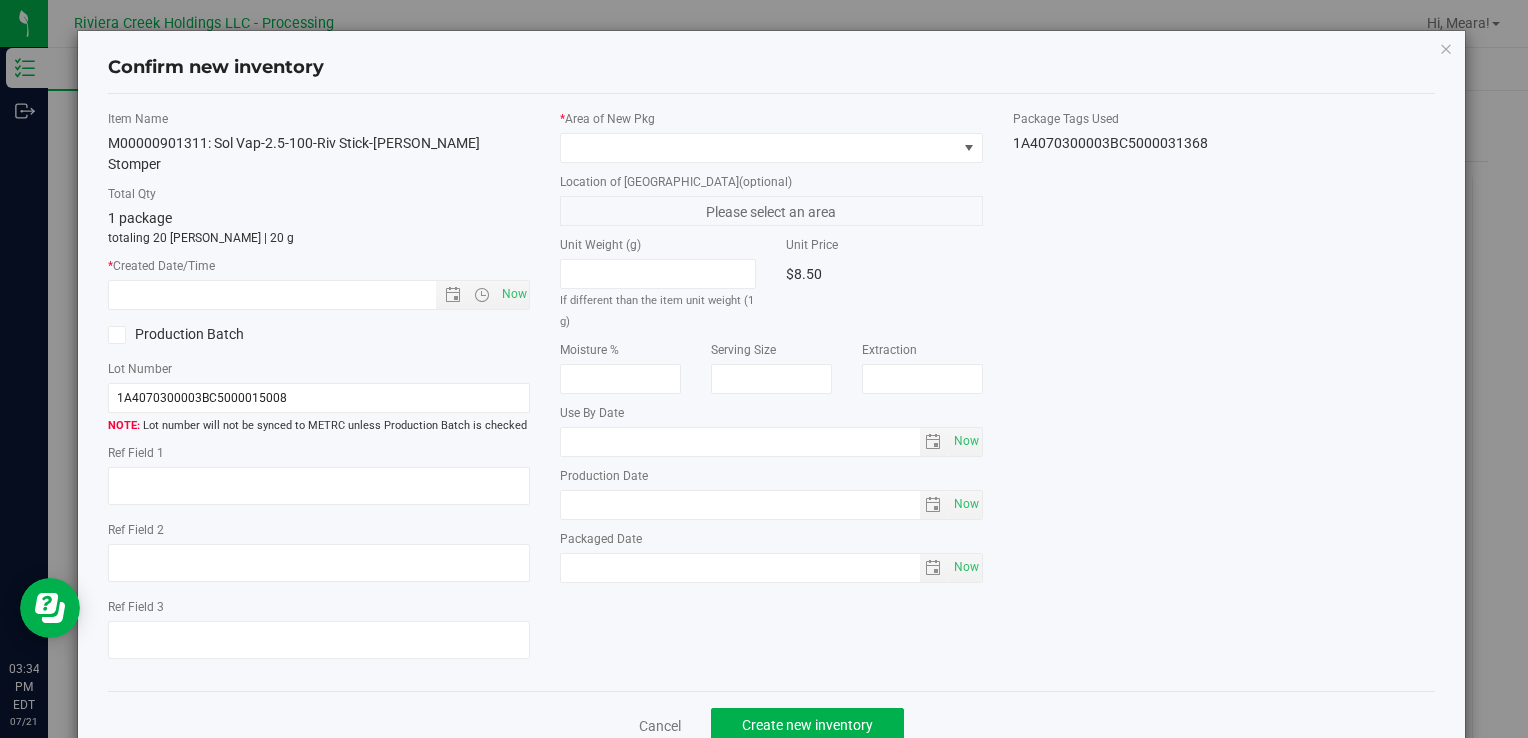 type on "[DATE]" 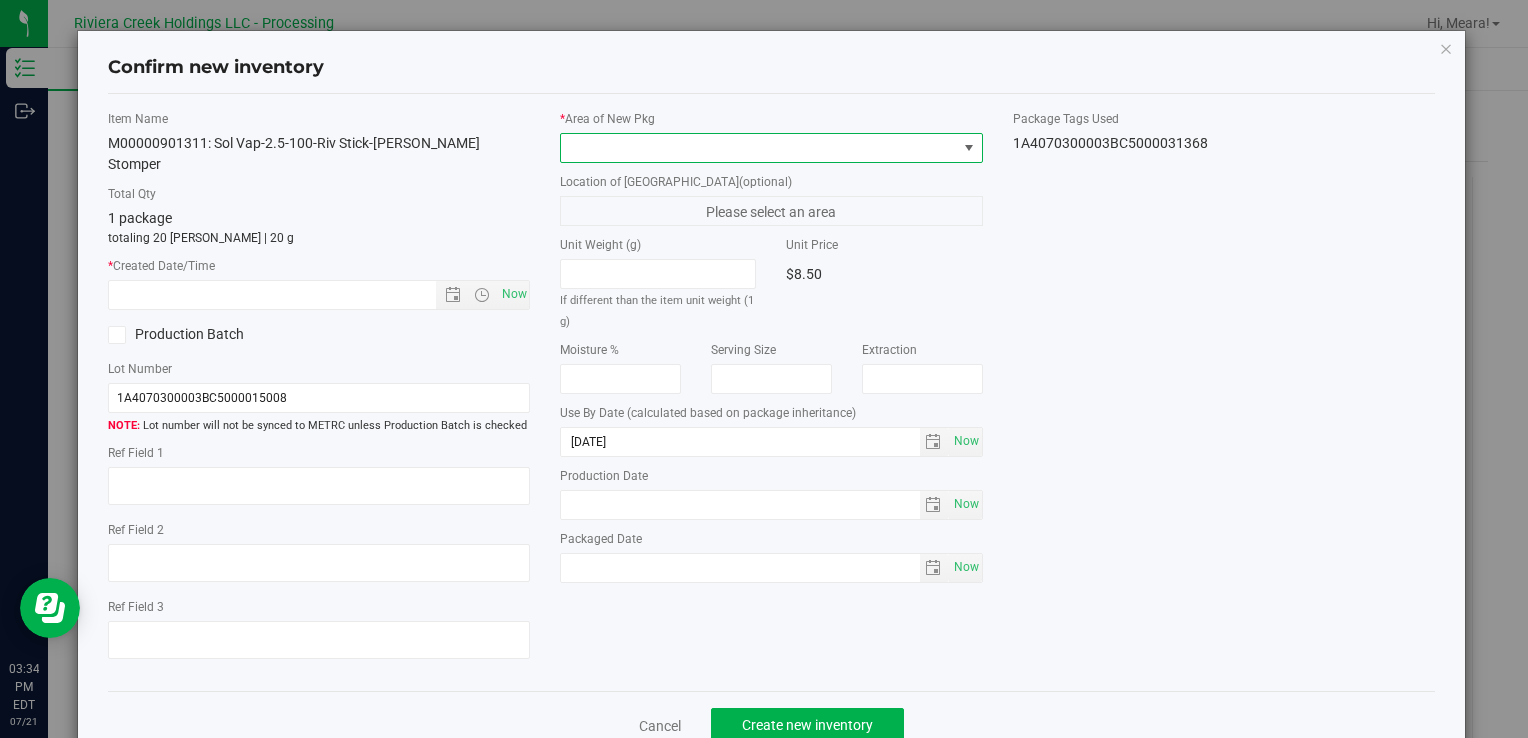 click at bounding box center (758, 148) 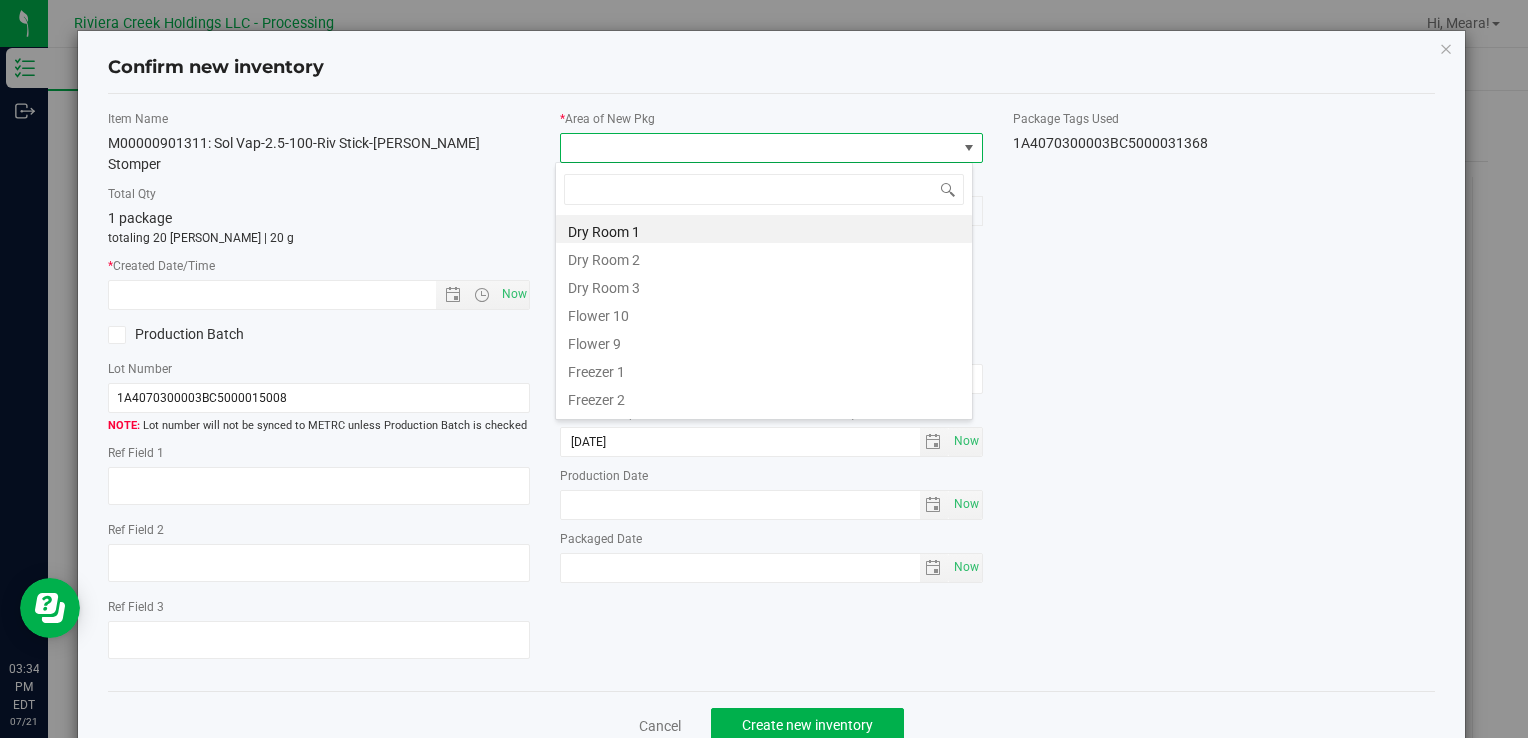 click on "Flower 10" at bounding box center [764, 313] 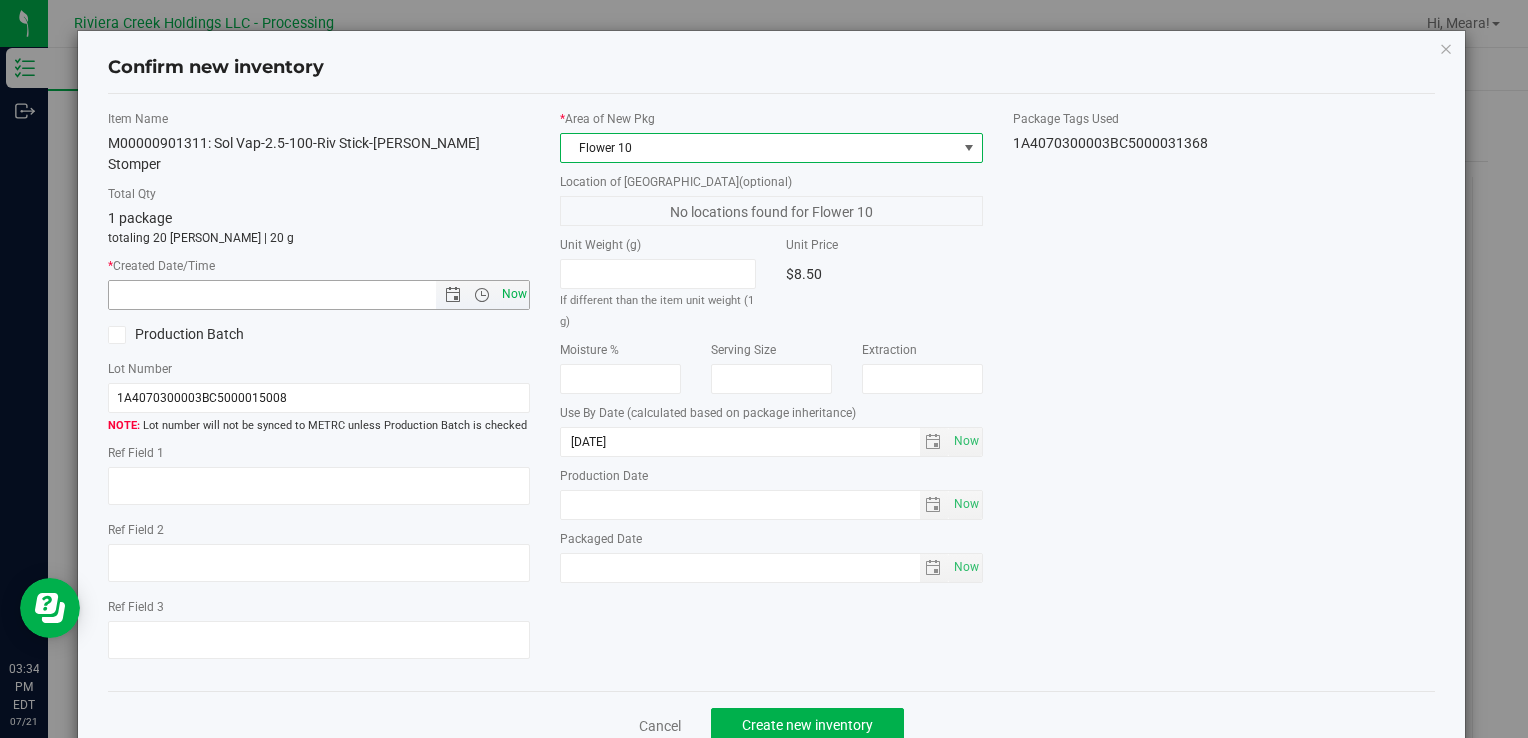 click on "Now" at bounding box center [514, 294] 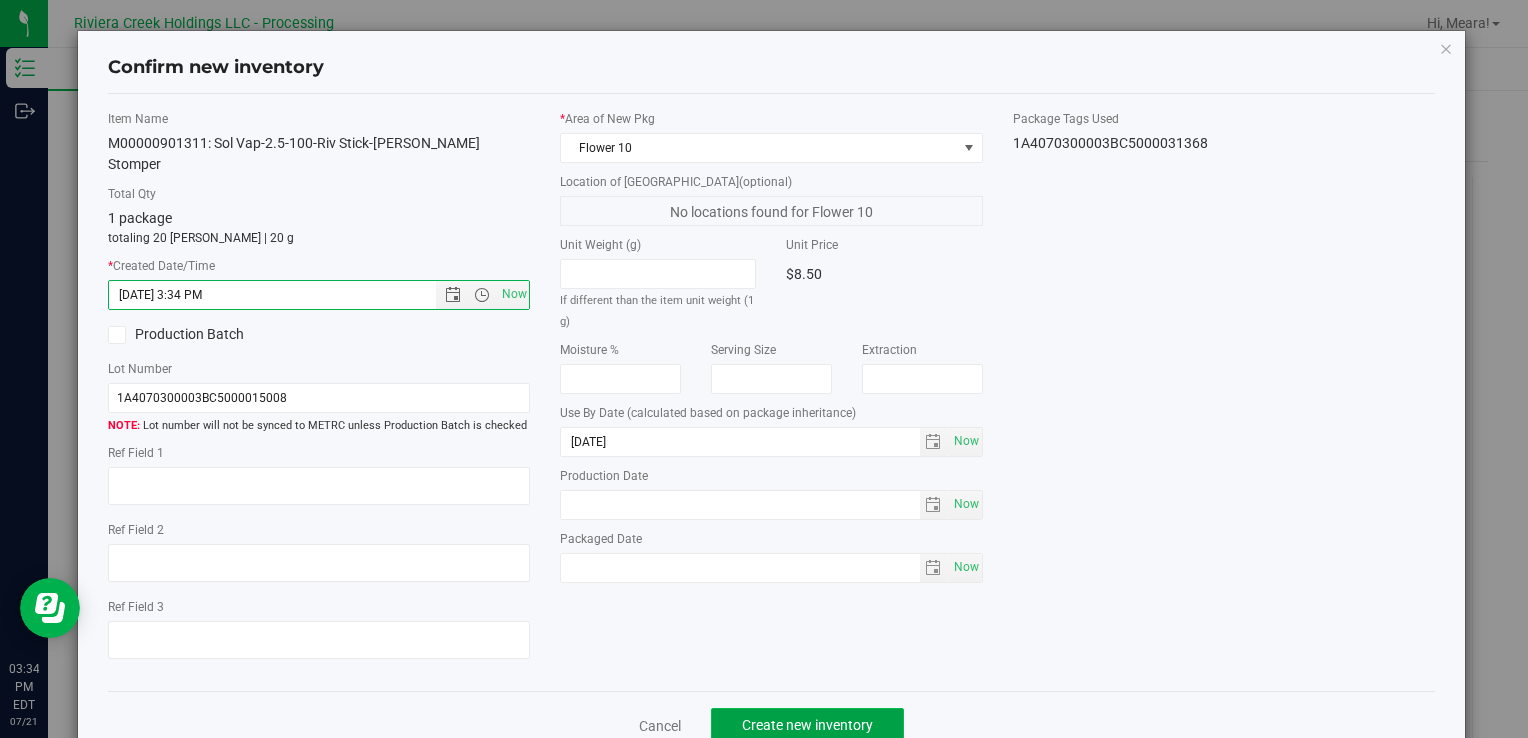 click on "Create new inventory" 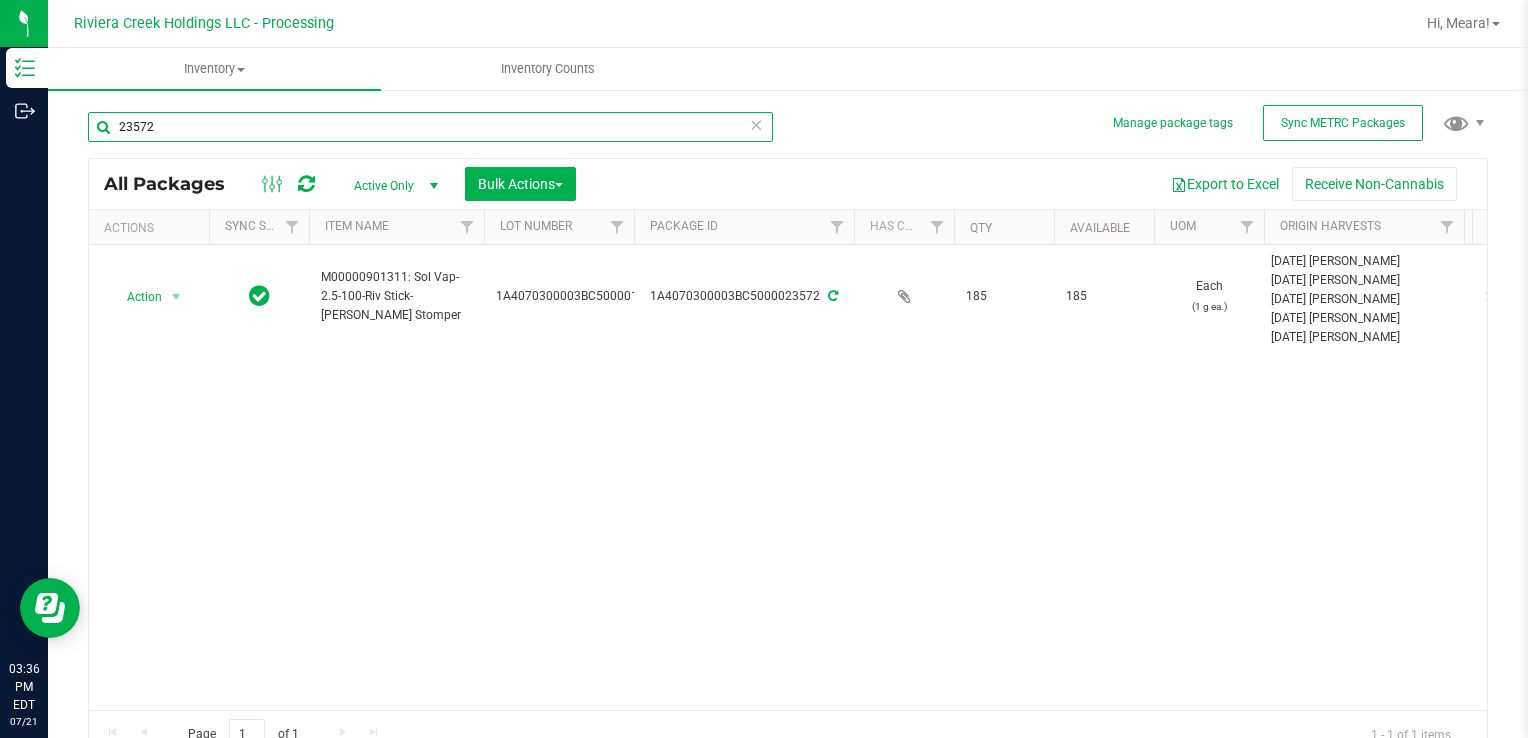 drag, startPoint x: 176, startPoint y: 114, endPoint x: 50, endPoint y: 136, distance: 127.90621 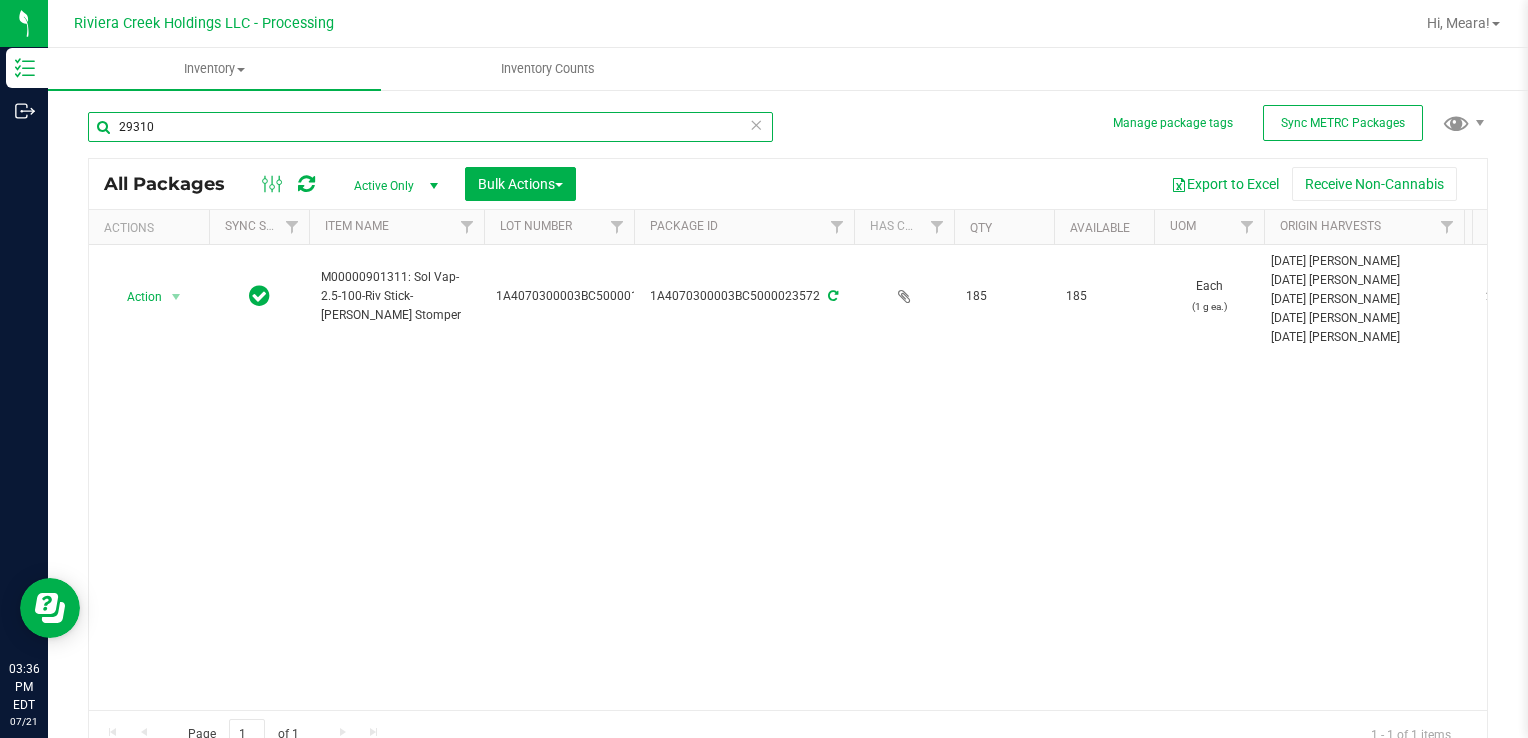 type on "29310" 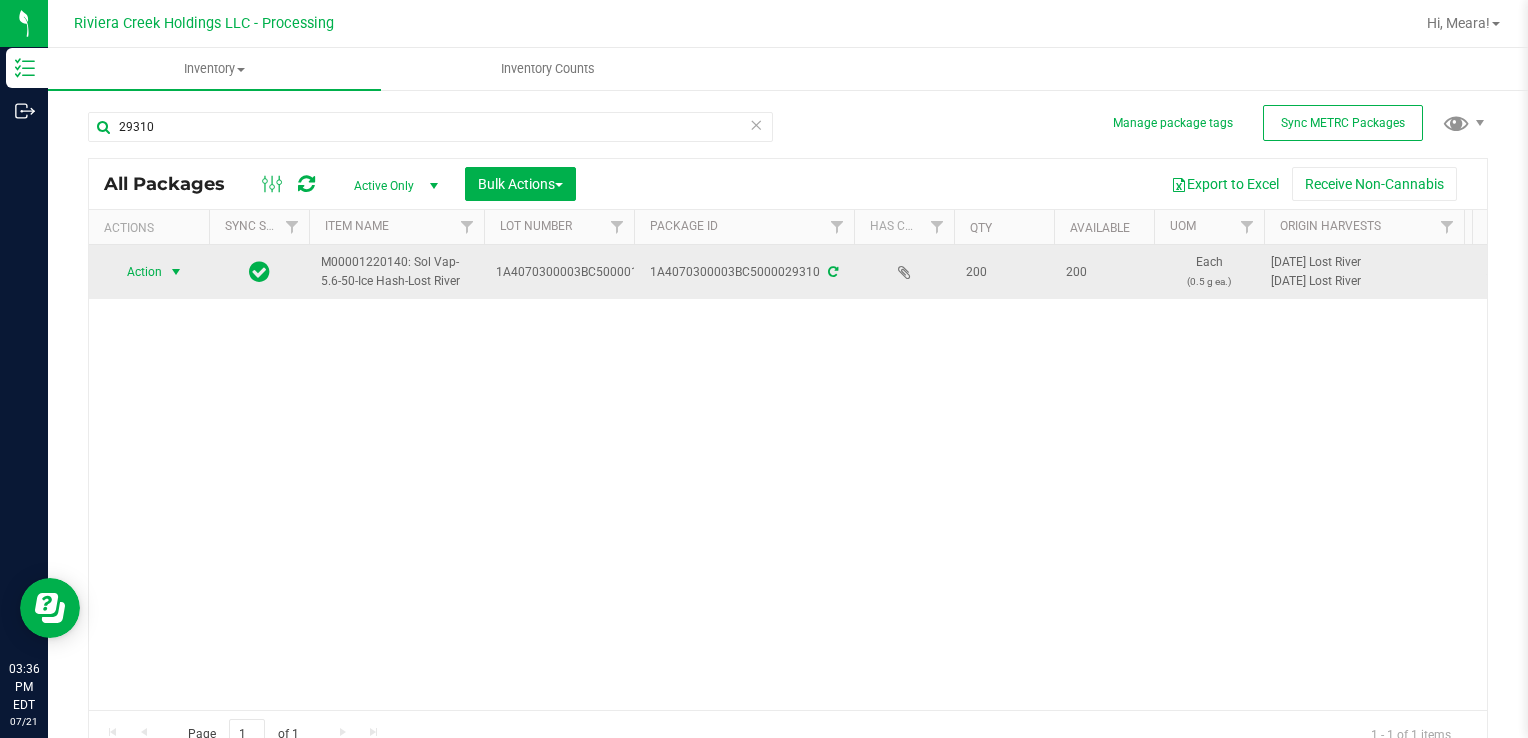 drag, startPoint x: 158, startPoint y: 263, endPoint x: 176, endPoint y: 284, distance: 27.658634 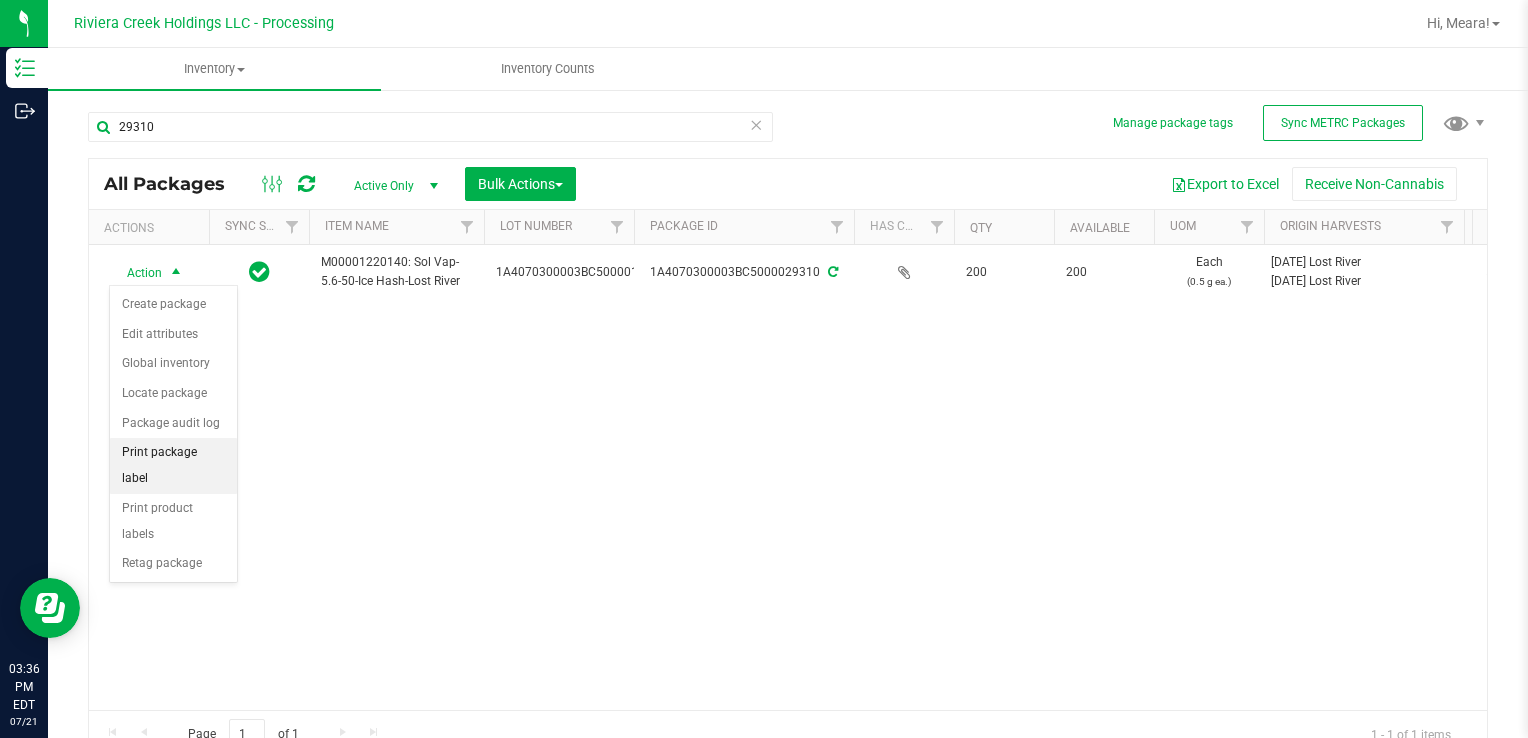 click on "Print package label" at bounding box center (173, 465) 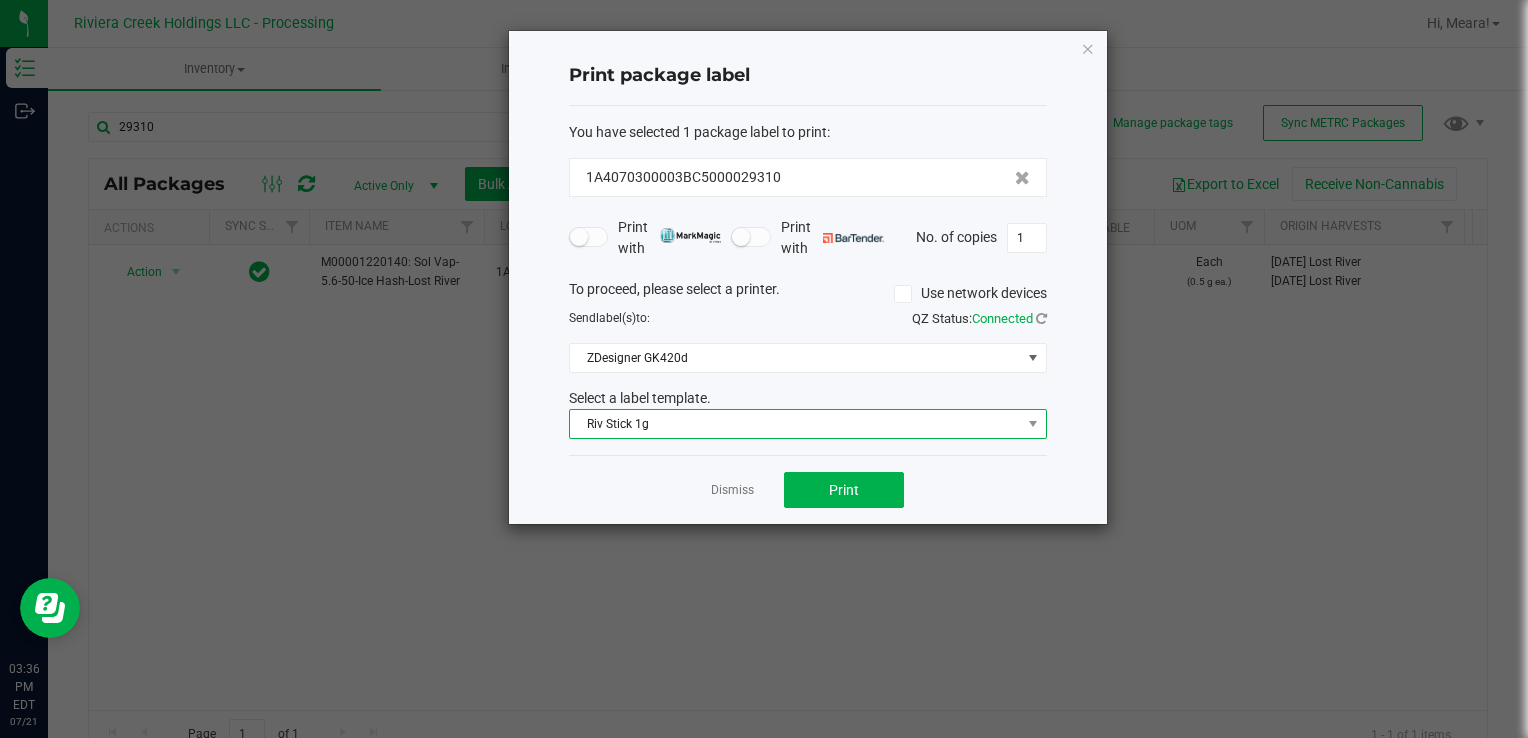 click on "Riv Stick 1g" at bounding box center (795, 424) 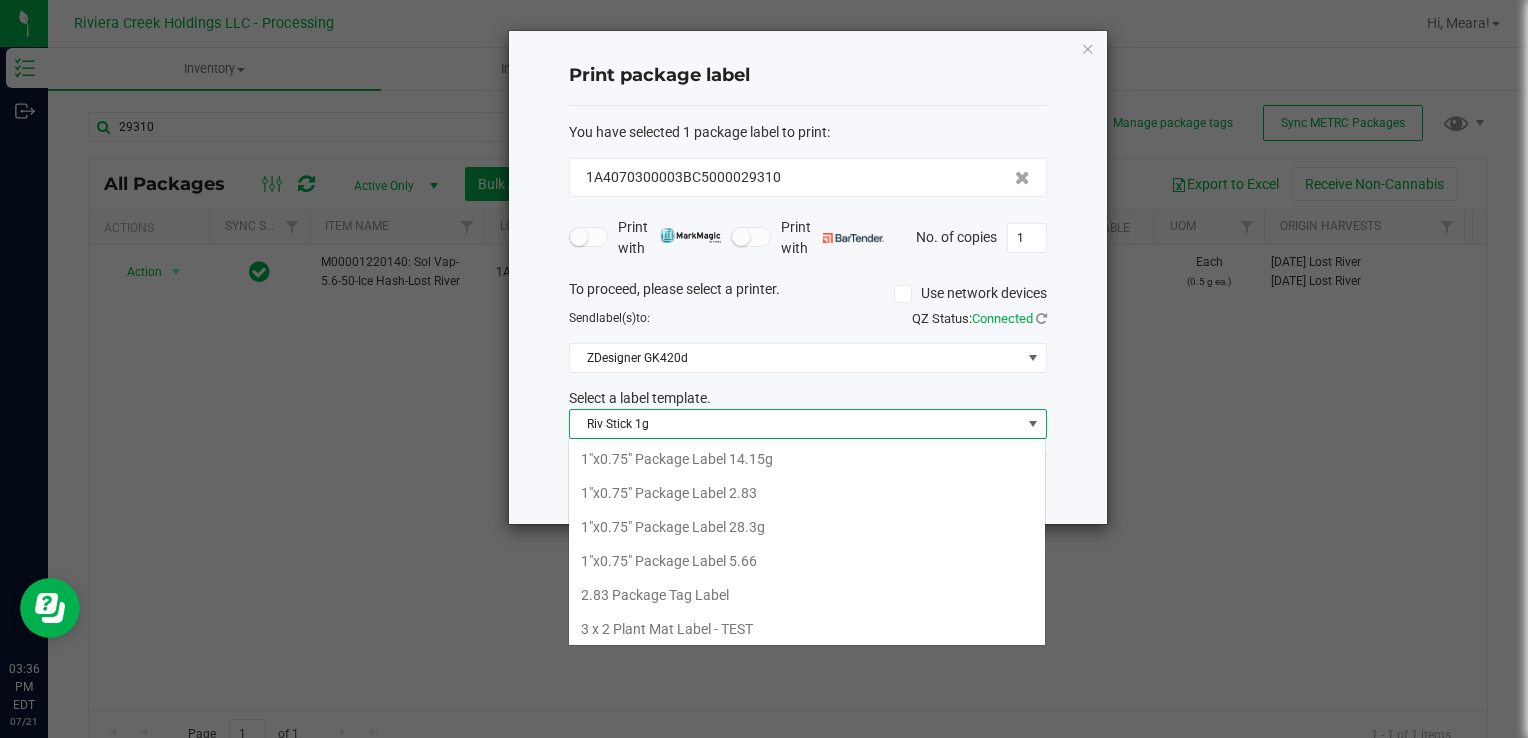scroll, scrollTop: 99970, scrollLeft: 99521, axis: both 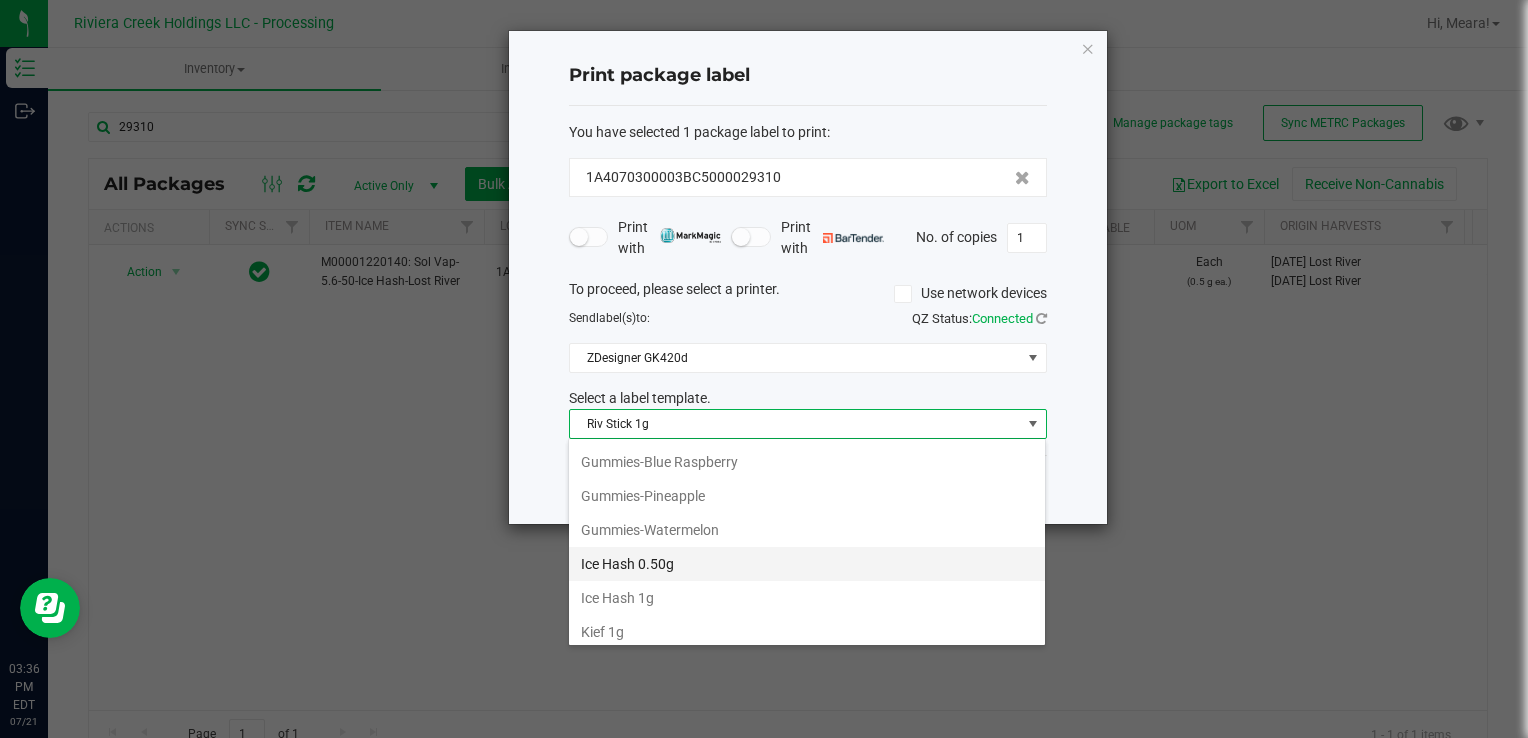 click on "Ice Hash 0.50g" at bounding box center [807, 564] 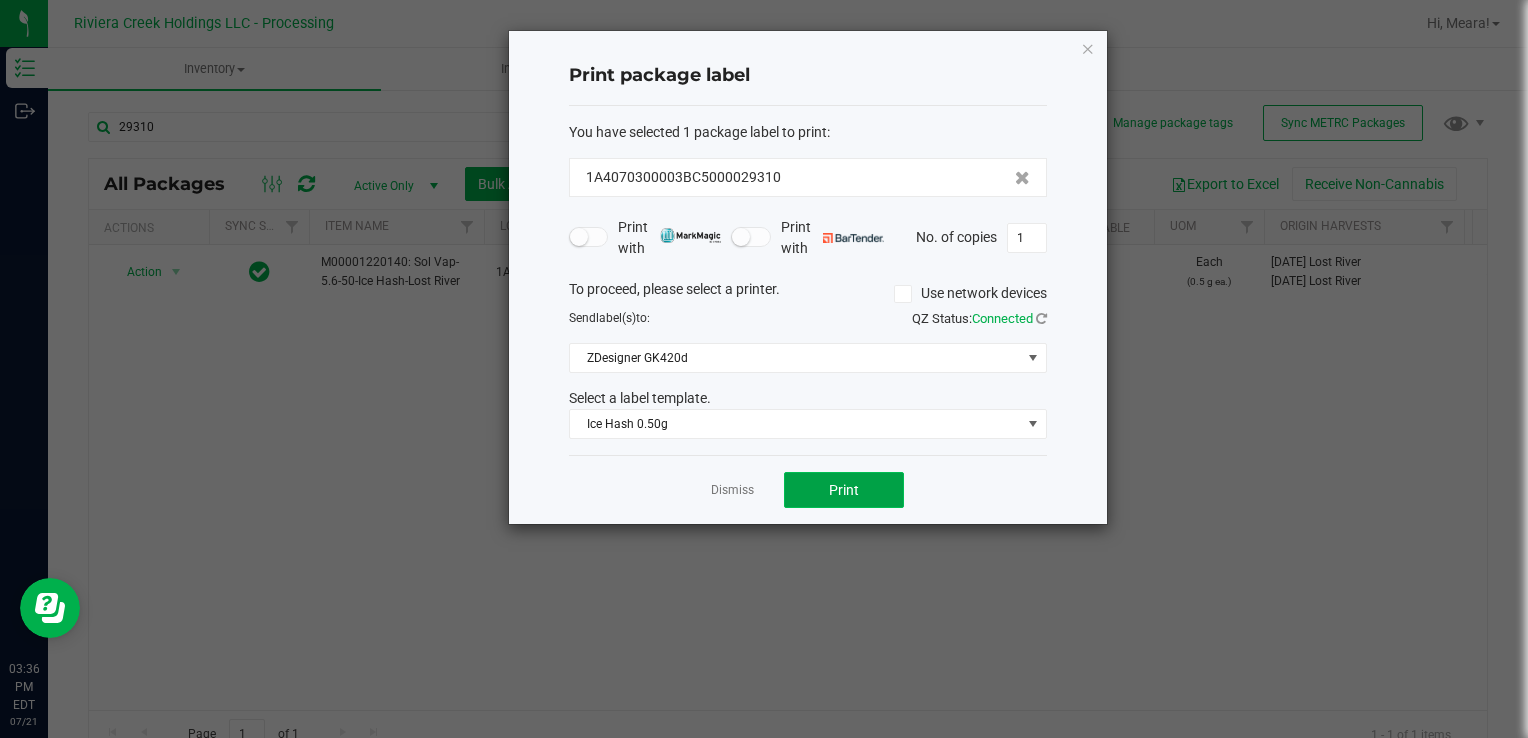 click on "Print" 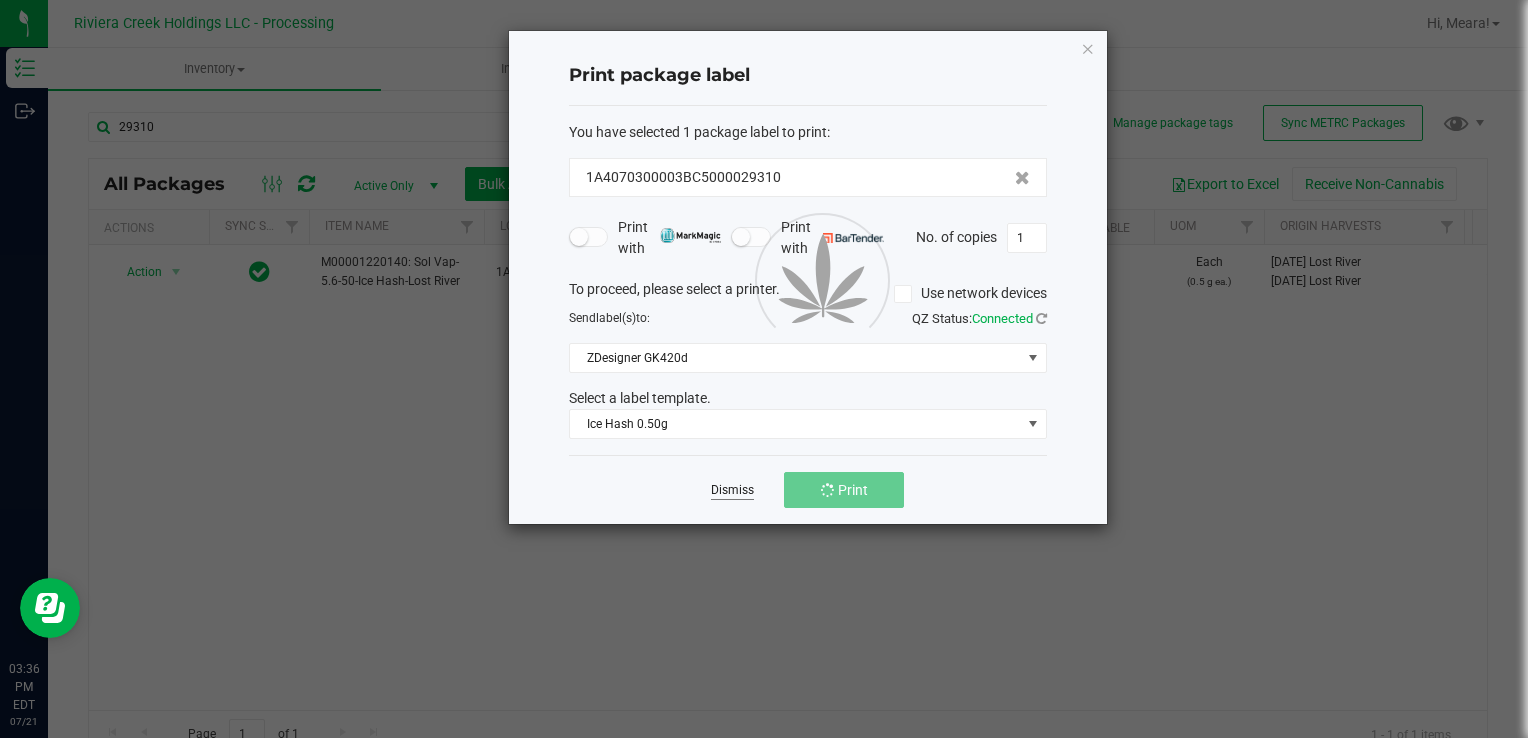 click on "Dismiss" 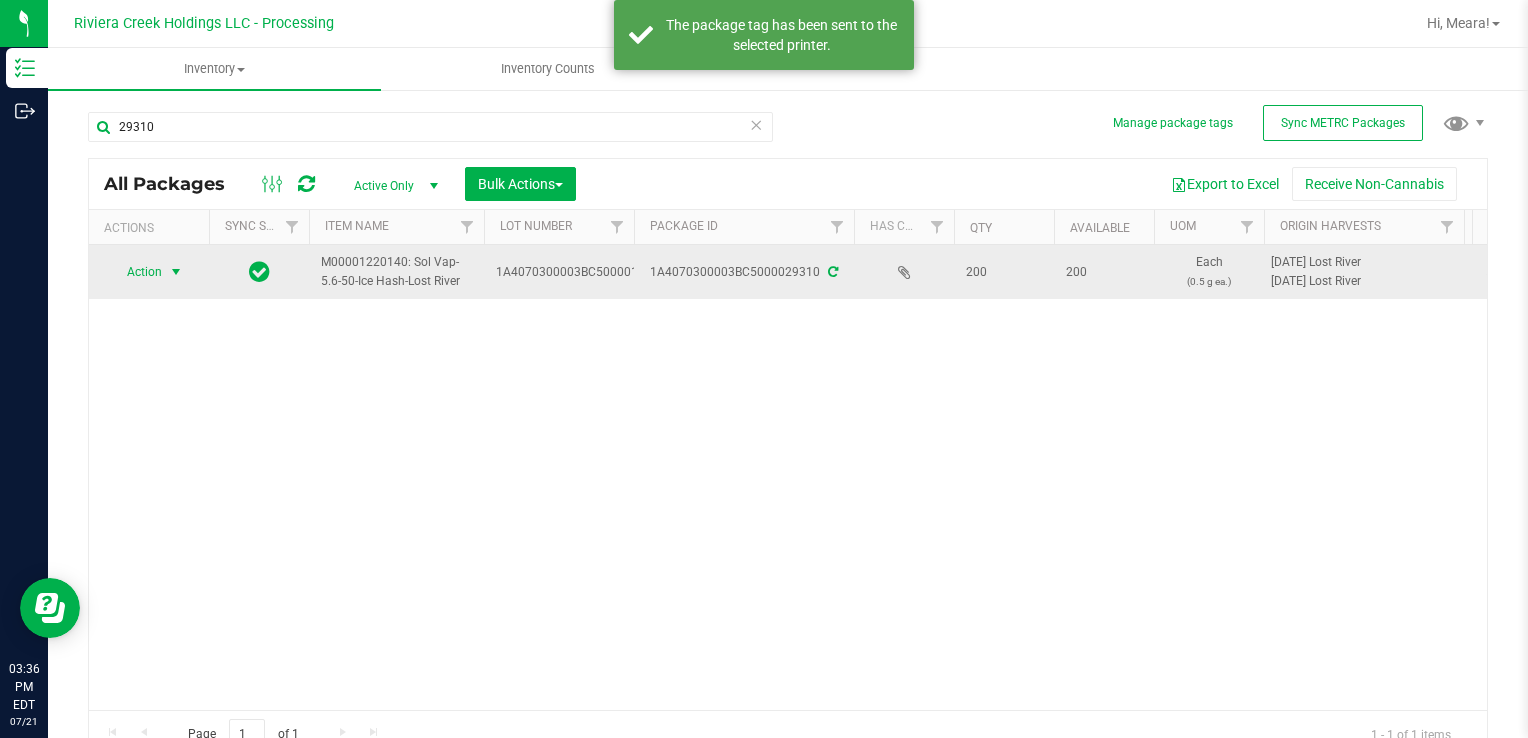 click on "Action" at bounding box center (136, 272) 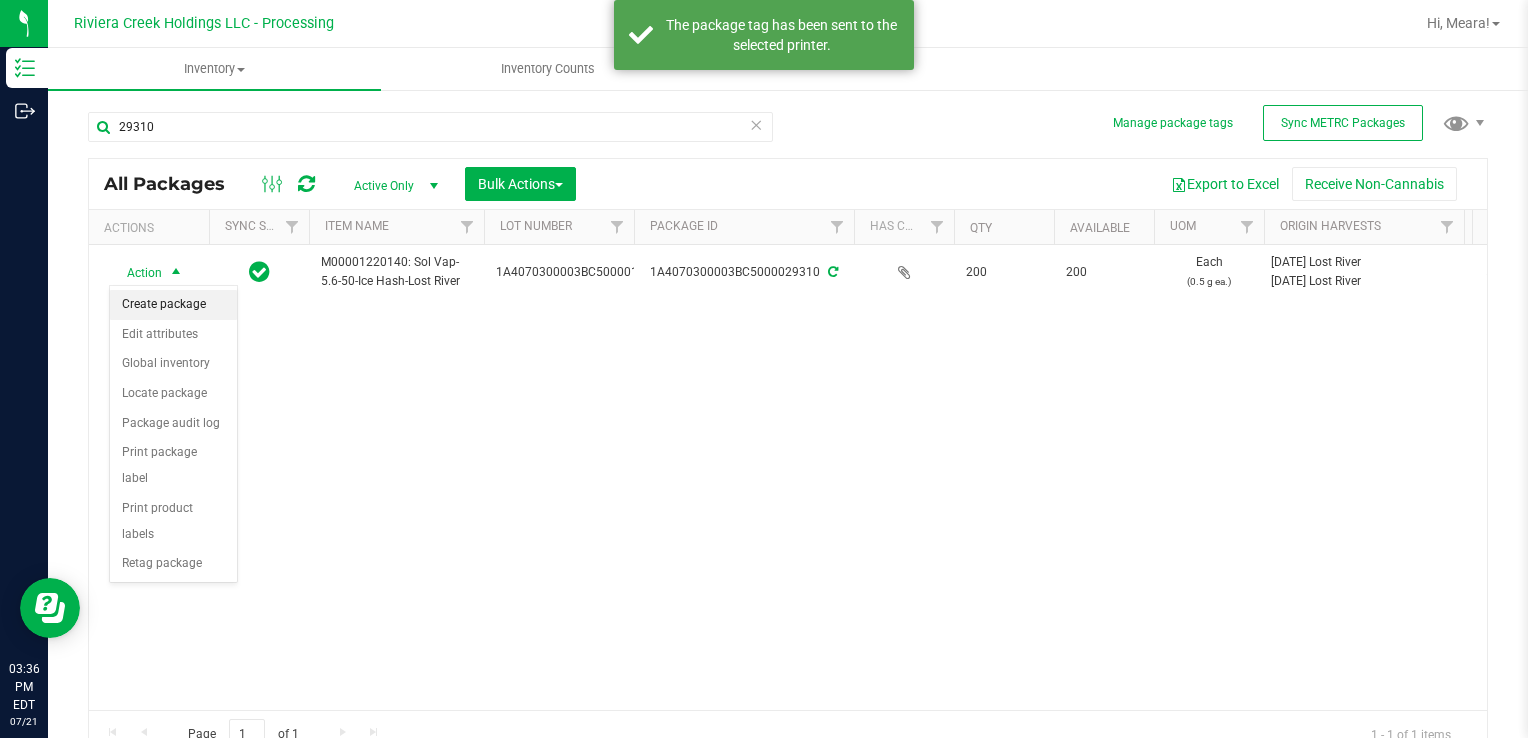 click on "Create package" at bounding box center [173, 305] 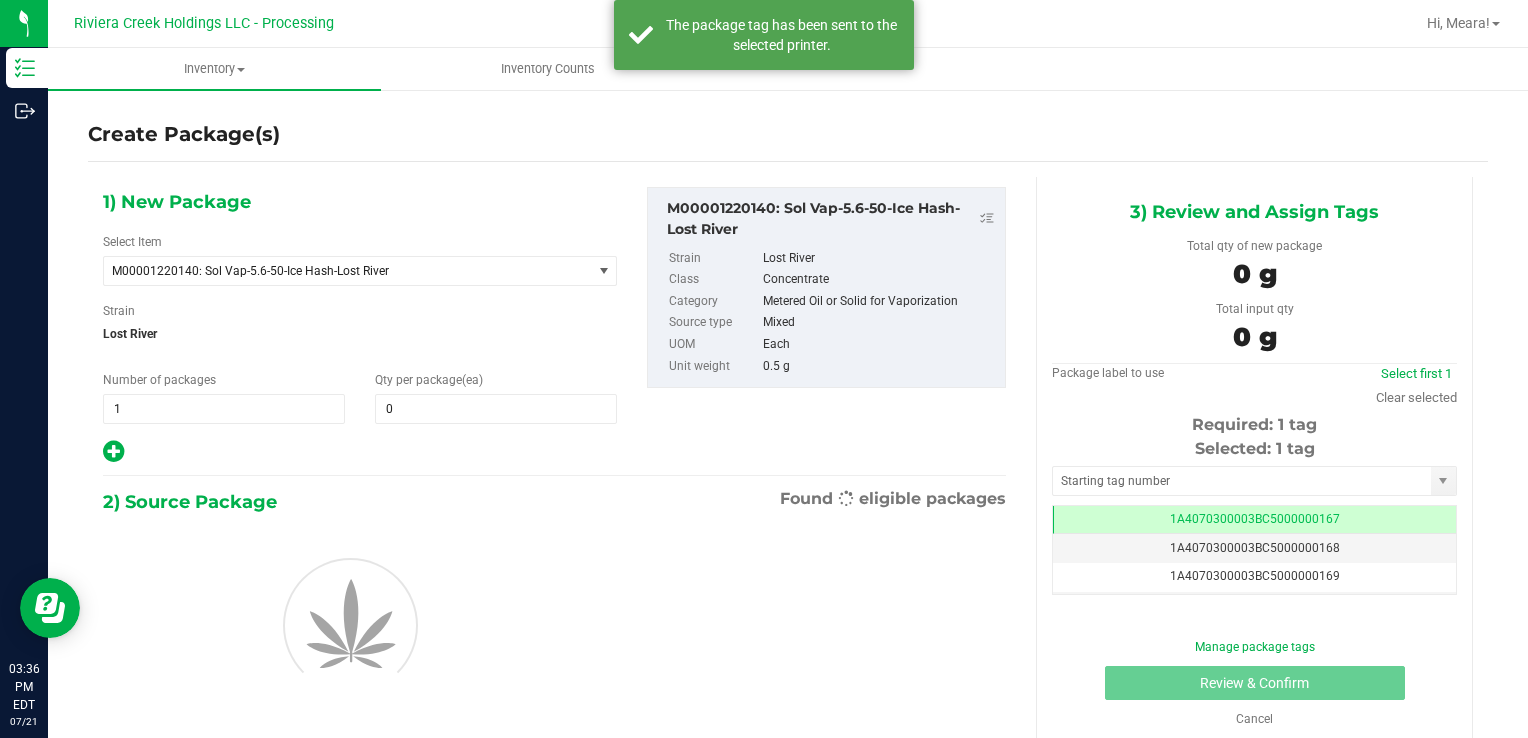 scroll, scrollTop: 0, scrollLeft: 0, axis: both 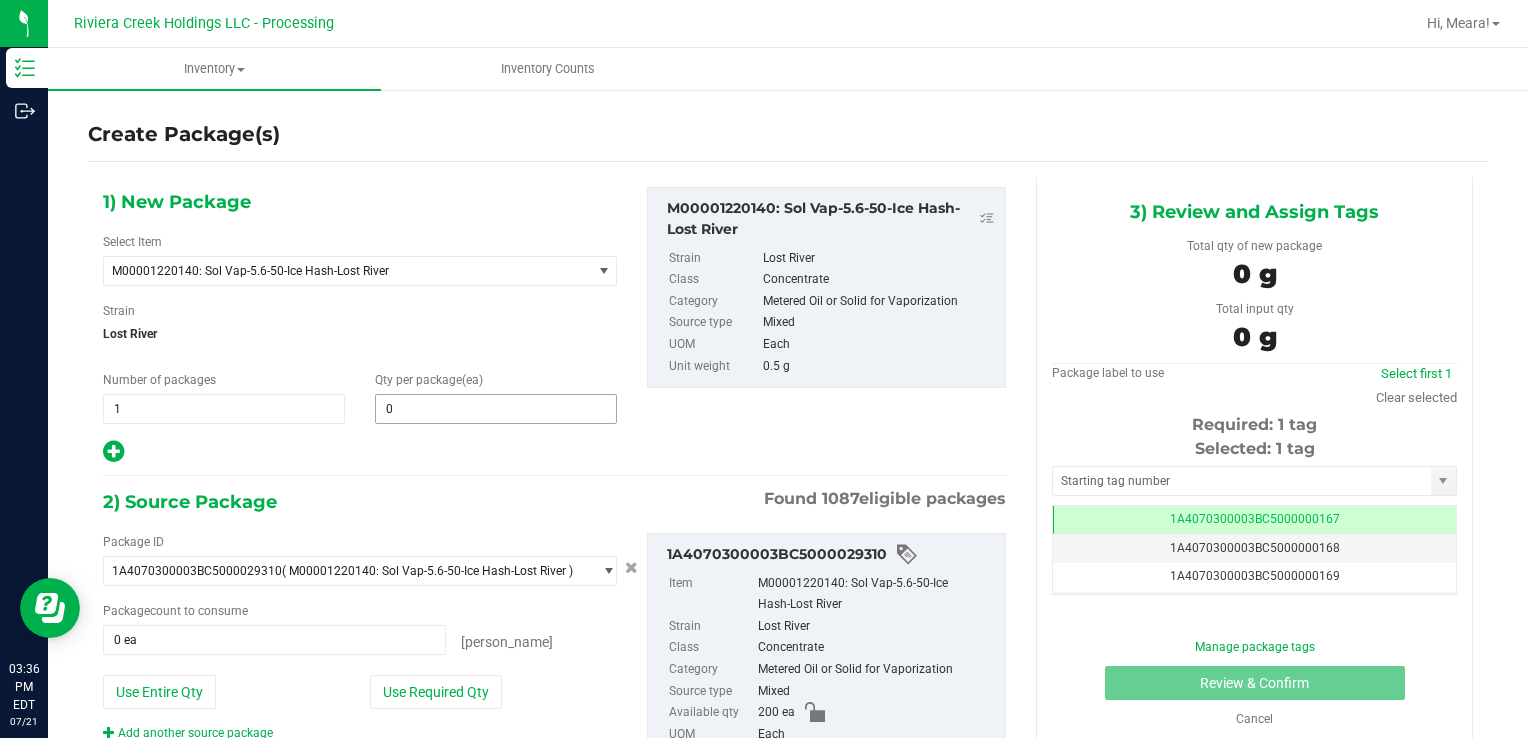 click on "1) New Package
Select Item
M00001220140: Sol Vap-5.6-50-Ice Hash-Lost River
M00000012402: Chocolope- Bulk Flower M00000018506: Chocolope R&D Tissue Sample M00000018508: Garlic Cookies R&D Tissue Sample M00000030709: H Bells OG Trim M00000031019: Chocolope Trim M00000031020: Garlic Cookies Trim M00000037313: Afghani #1 Seeds M00000037314: Purple H Seeds M00000037315: Silver H Seeds M00000037317: Crescendo Seeds M00000037318: Early Lemon [PERSON_NAME] R1 Seeds M00000037319: OG Kush Seeds M00000037320: Critical Jack Seeds M00000037321: [PERSON_NAME] CBD Seeds M00000037323: White Widow Seeds M00000037324: Purple Afghan Kush Seeds M00000037325: Diesel Seeds M00000037326: Moby Dick Seeds" at bounding box center [360, 326] 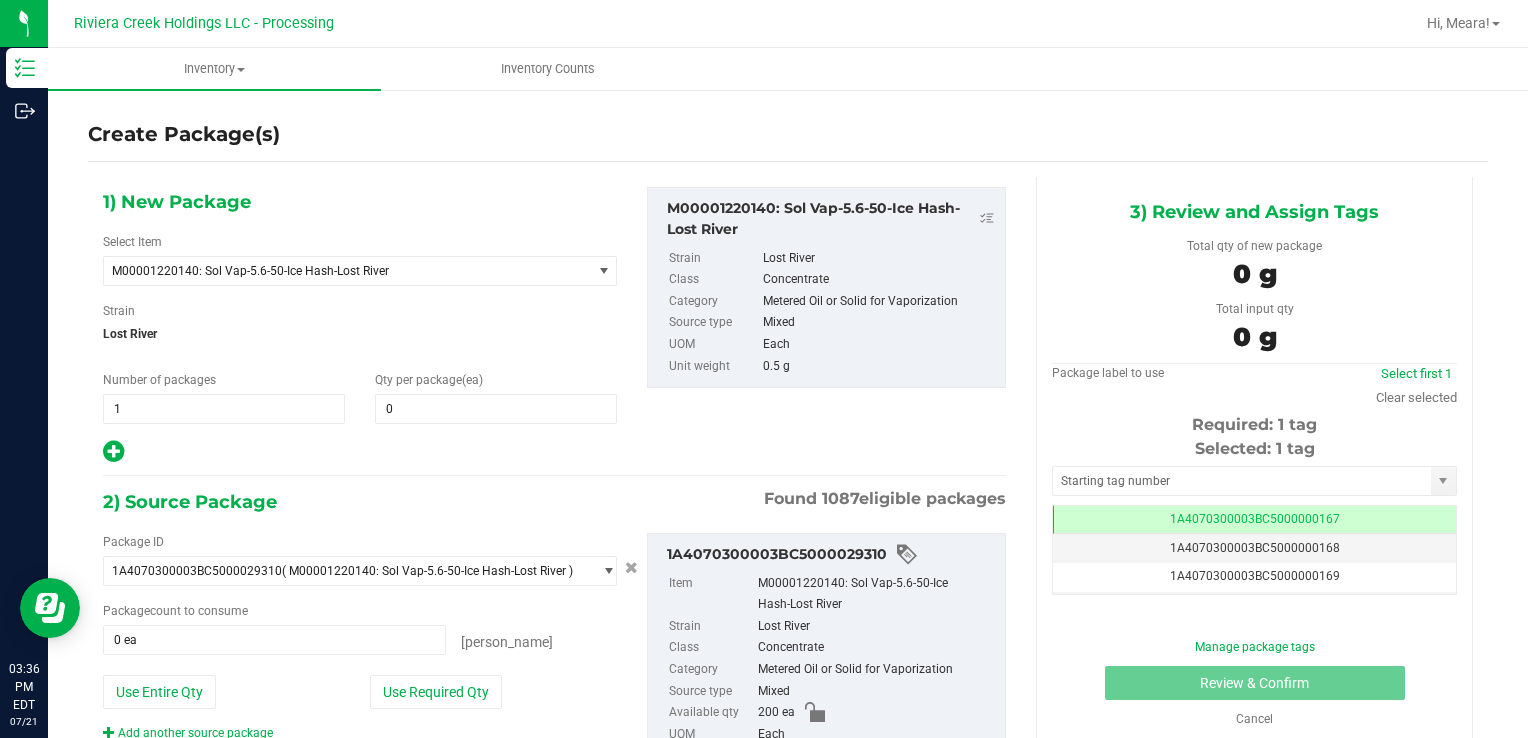 click on "1) New Package
Select Item
M00001220140: Sol Vap-5.6-50-Ice Hash-Lost River
M00000012402: Chocolope- Bulk Flower M00000018506: Chocolope R&D Tissue Sample M00000018508: Garlic Cookies R&D Tissue Sample M00000030709: H Bells OG Trim M00000031019: Chocolope Trim M00000031020: Garlic Cookies Trim M00000037313: Afghani #1 Seeds M00000037314: Purple H Seeds M00000037315: Silver H Seeds M00000037317: Crescendo Seeds M00000037318: Early Lemon [PERSON_NAME] R1 Seeds M00000037319: OG Kush Seeds M00000037320: Critical Jack Seeds M00000037321: [PERSON_NAME] CBD Seeds M00000037323: White Widow Seeds M00000037324: Purple Afghan Kush Seeds M00000037325: Diesel Seeds M00000037326: Moby Dick Seeds" at bounding box center (360, 326) 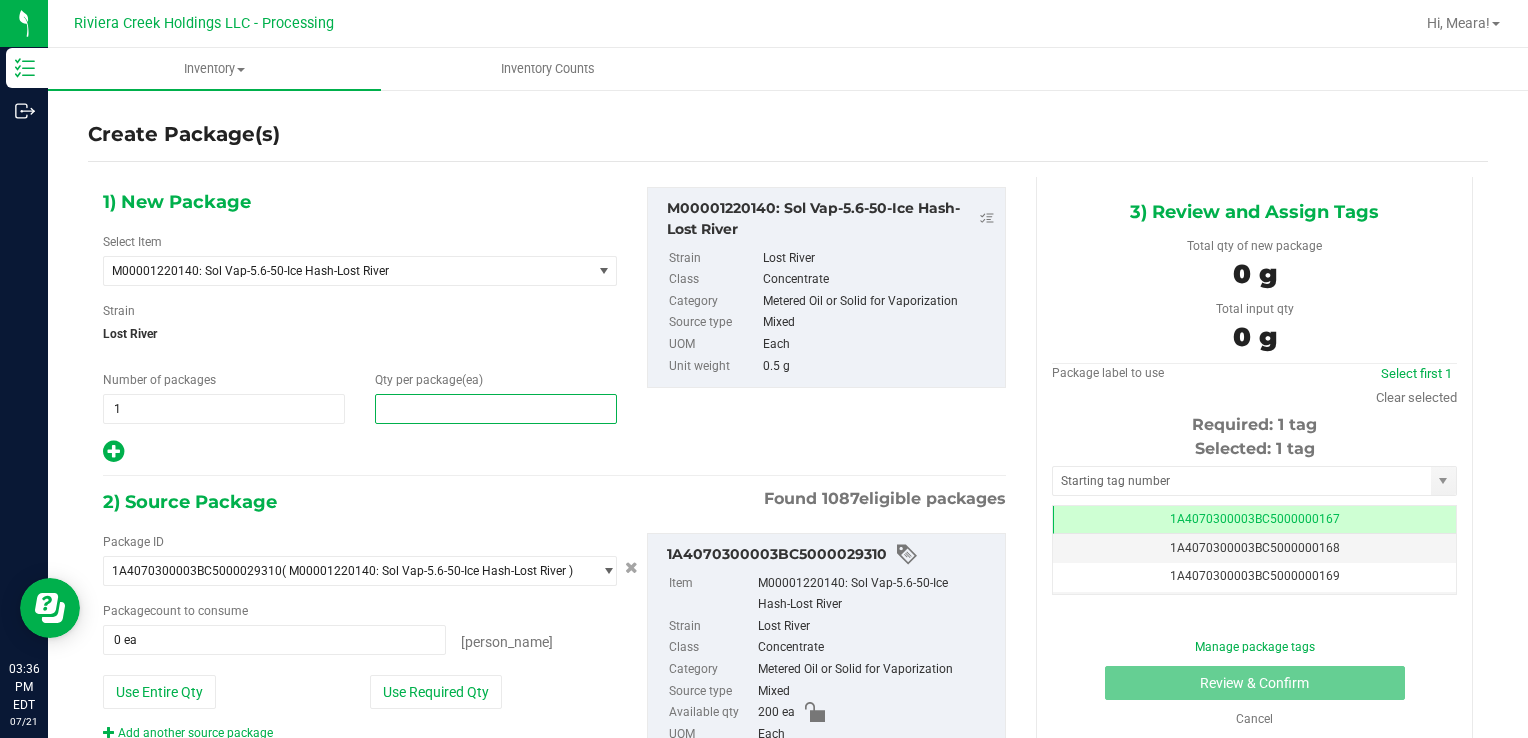 click at bounding box center (496, 409) 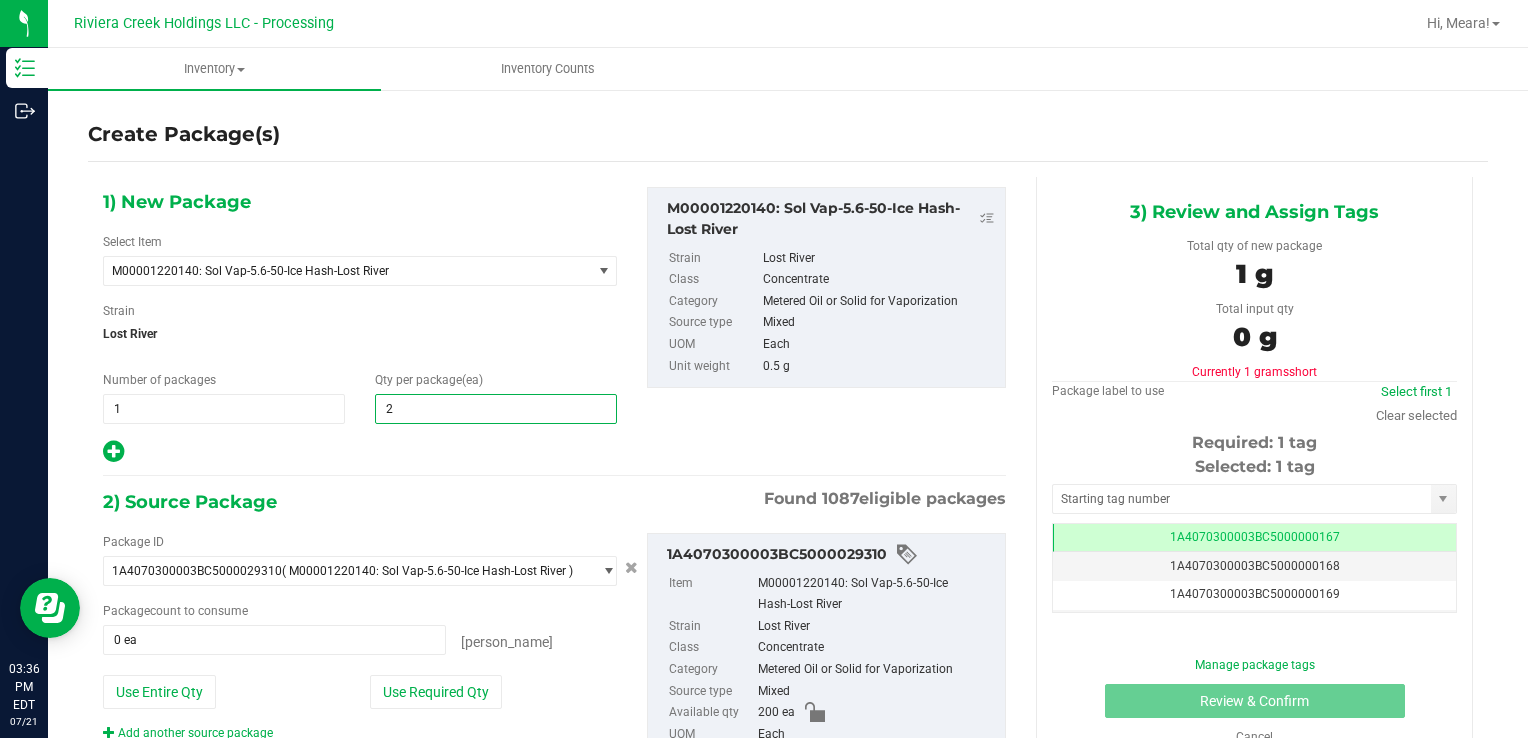 type on "20" 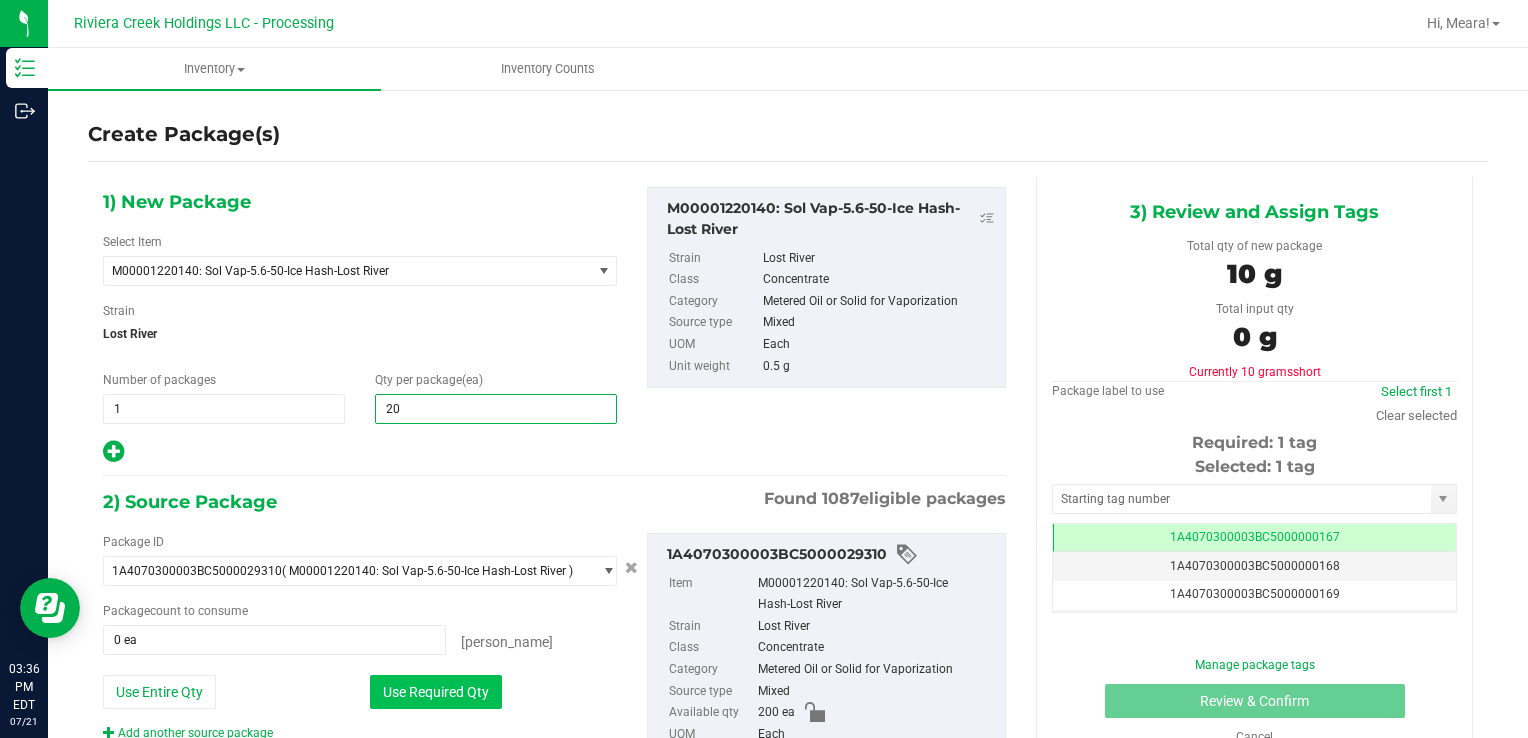 type on "20" 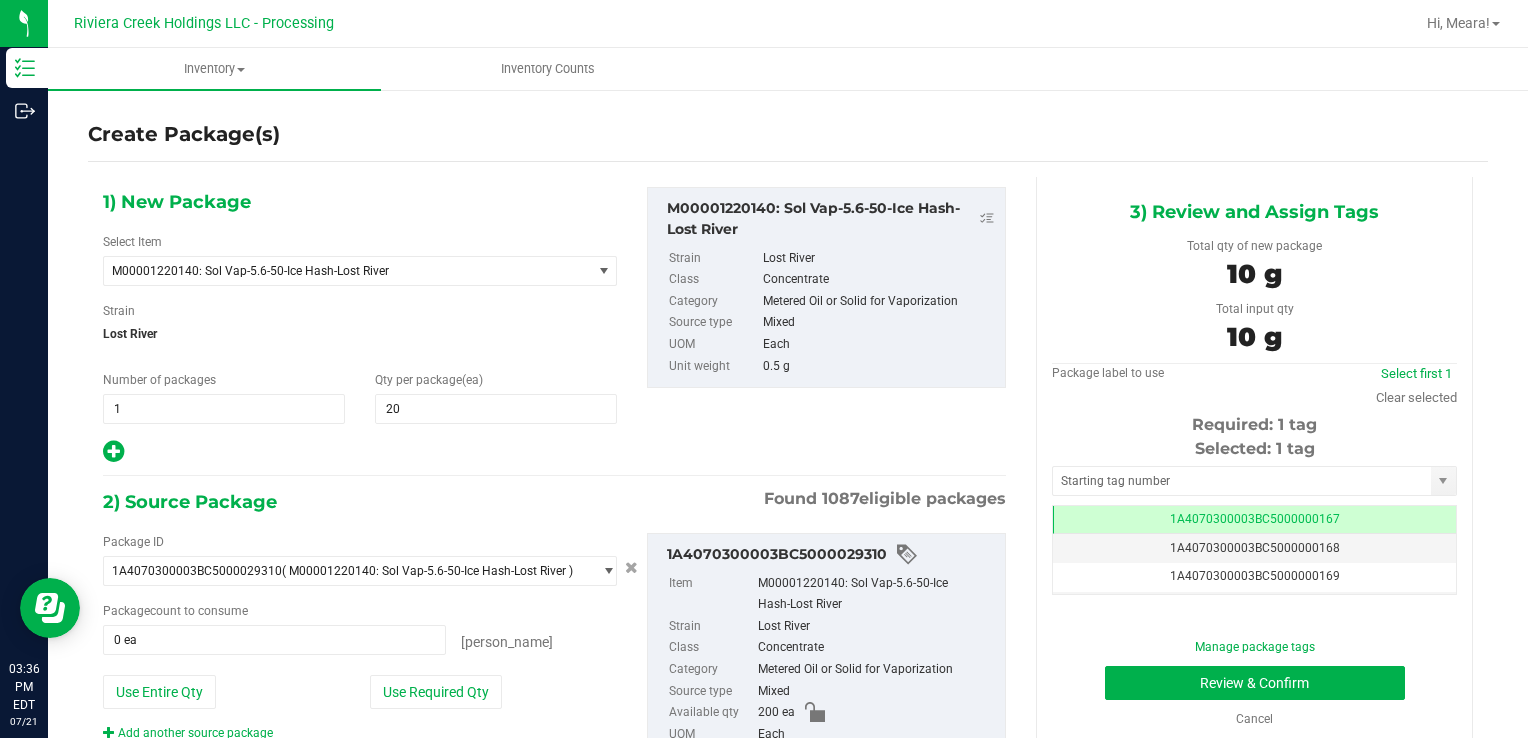type on "20 ea" 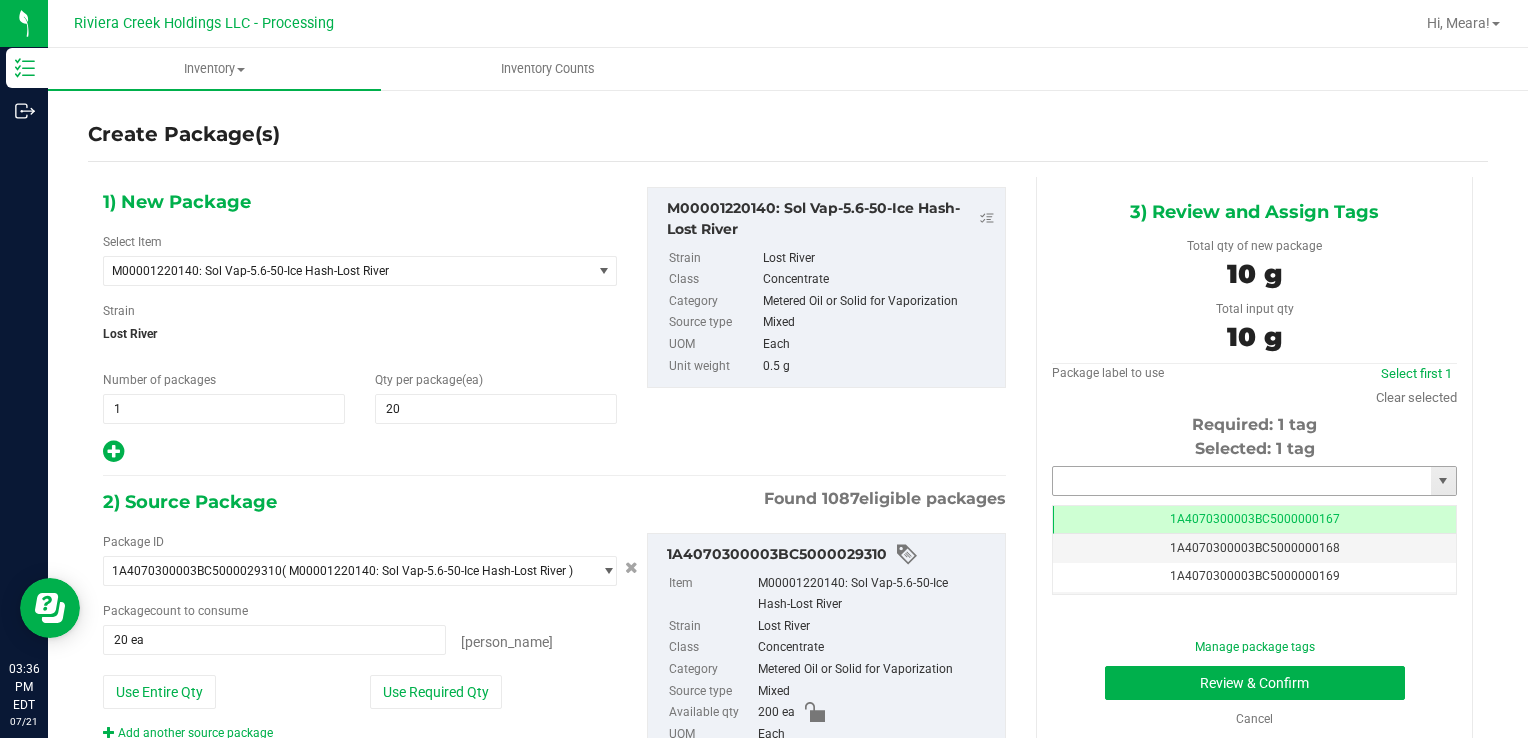 click at bounding box center [1242, 481] 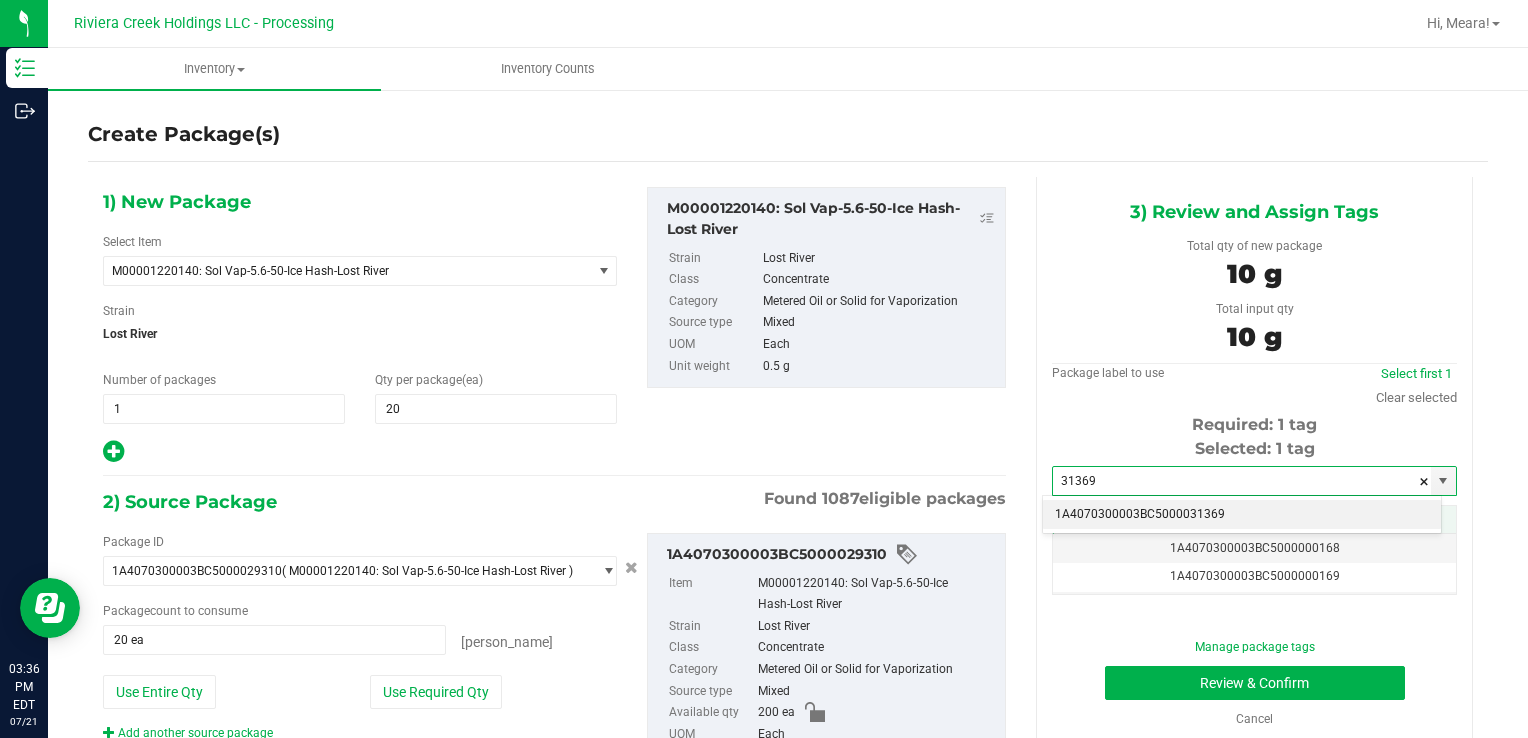 click on "1A4070300003BC5000031369" at bounding box center [1242, 515] 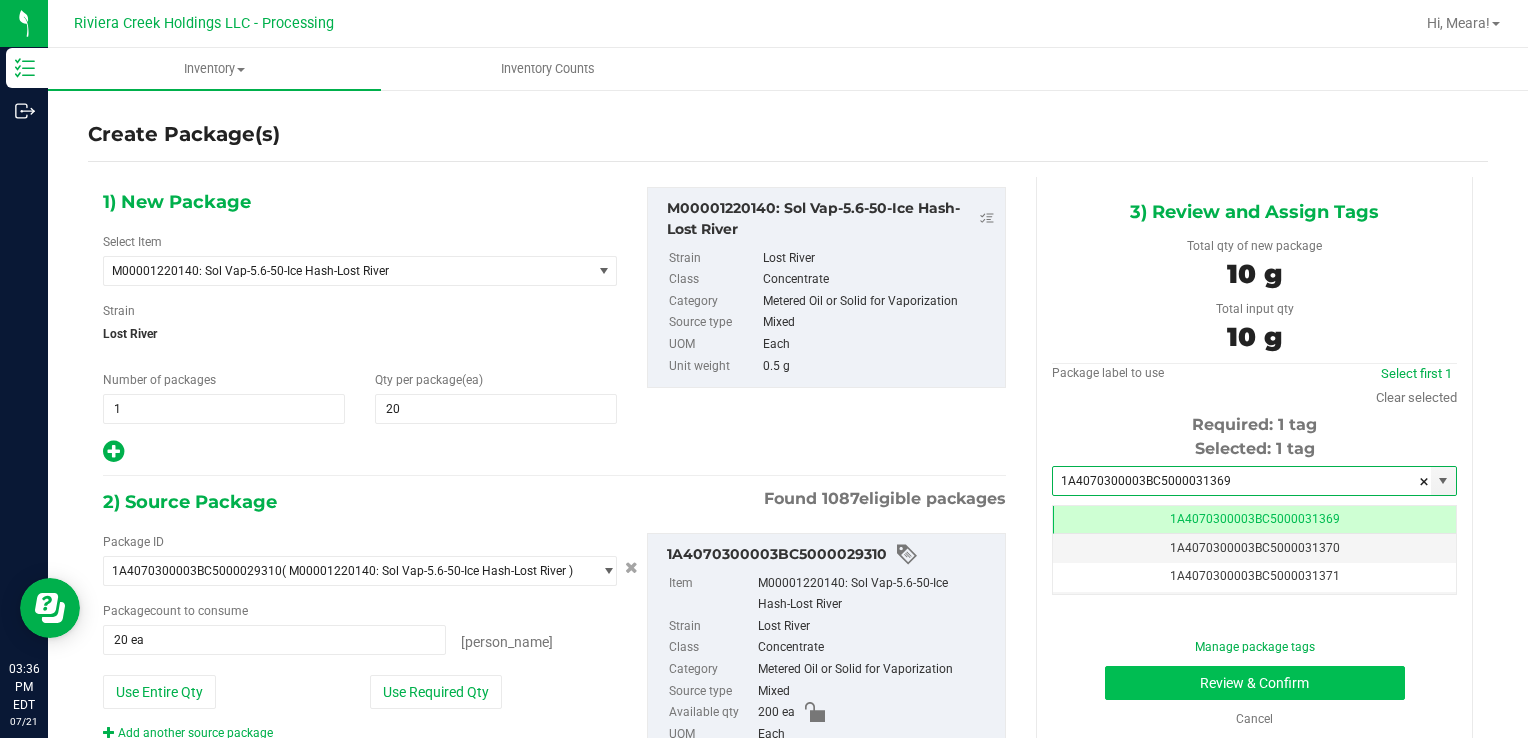 scroll, scrollTop: 0, scrollLeft: 0, axis: both 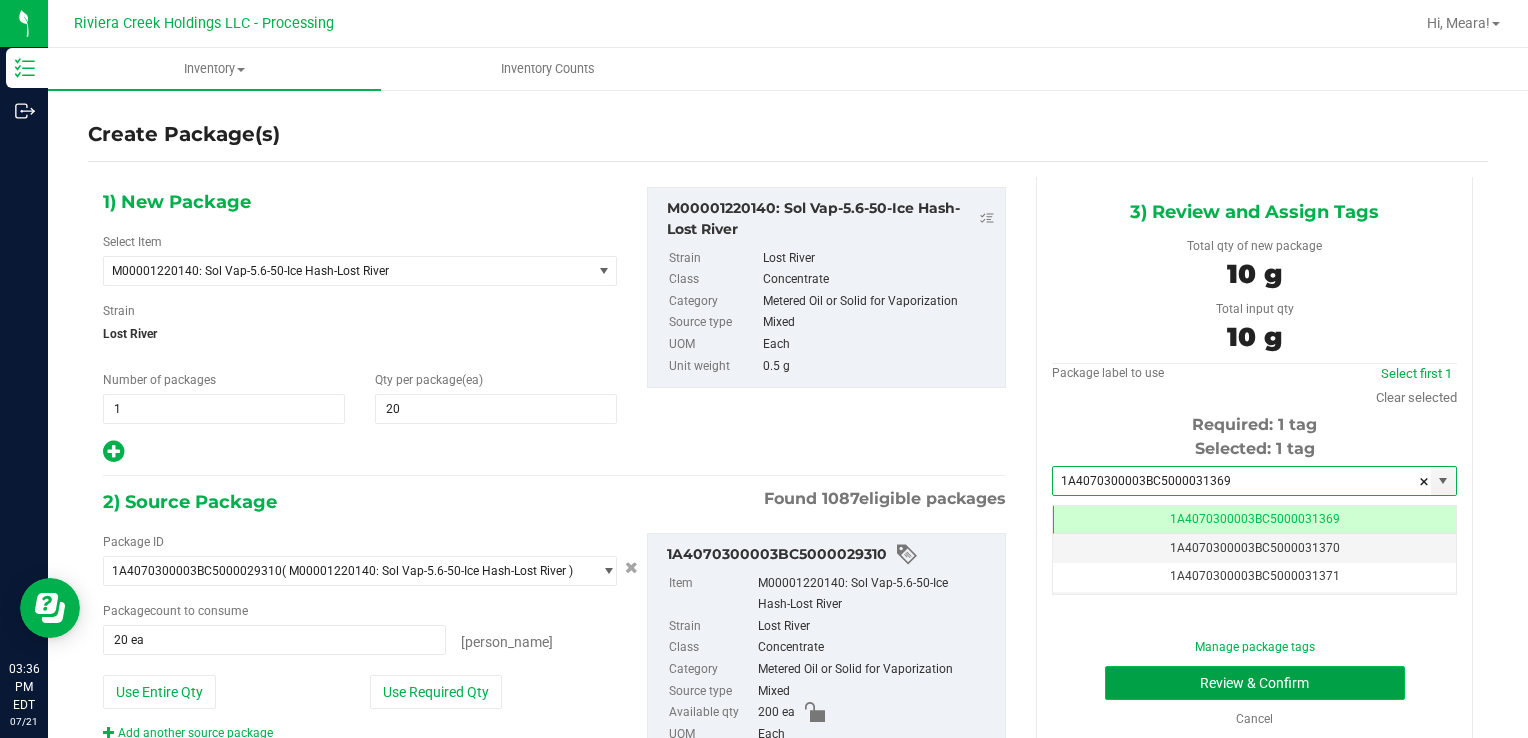 click on "Review & Confirm" at bounding box center (1255, 683) 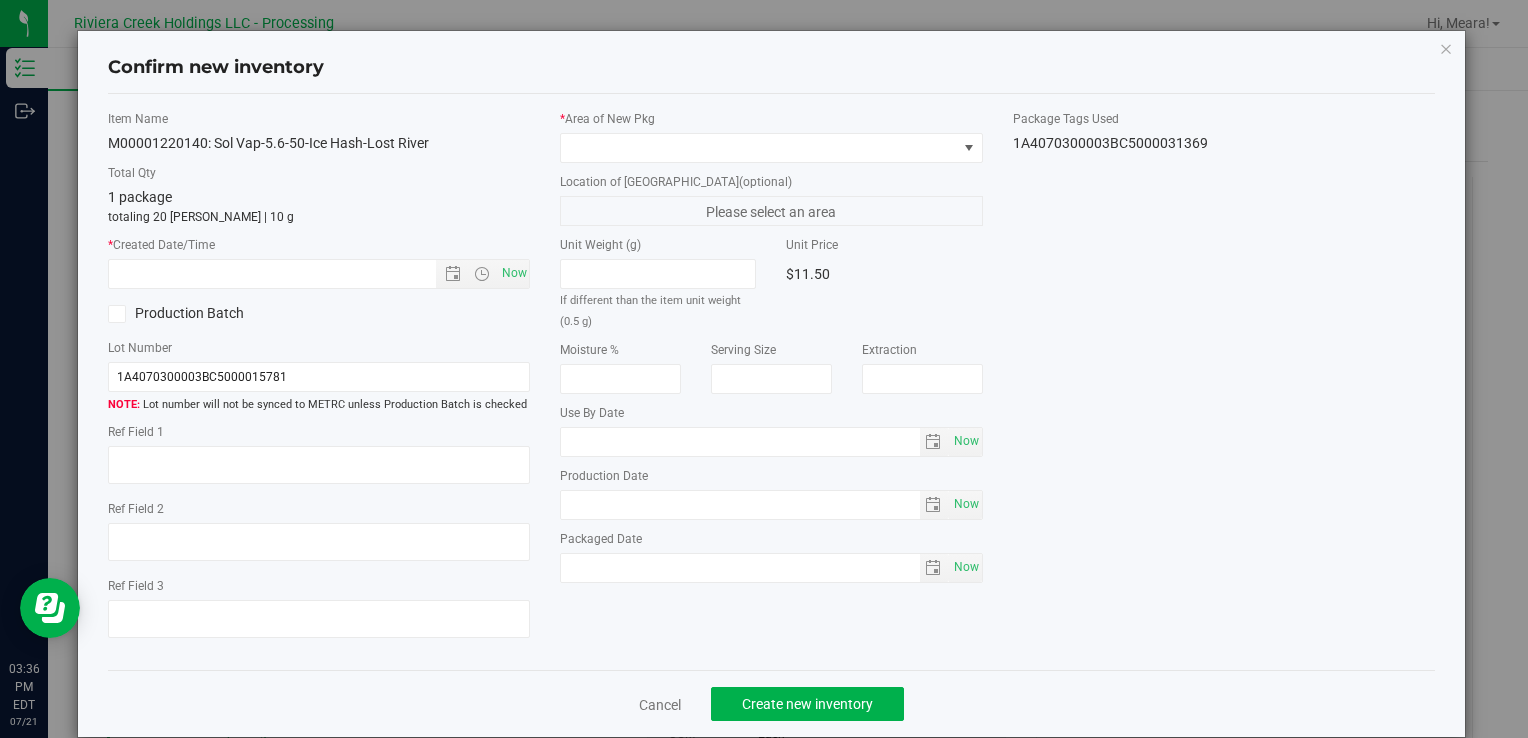 type on "[DATE]" 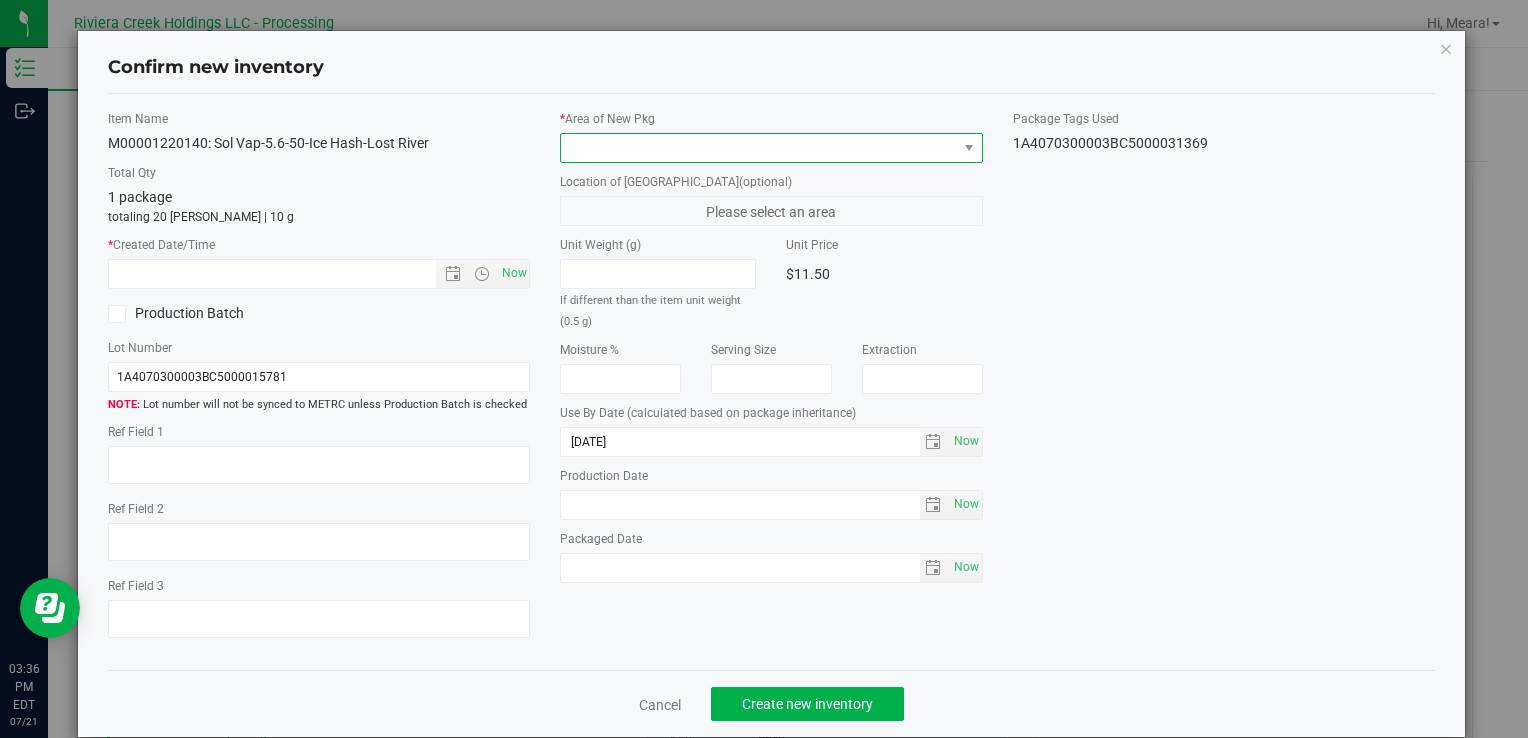 click at bounding box center [758, 148] 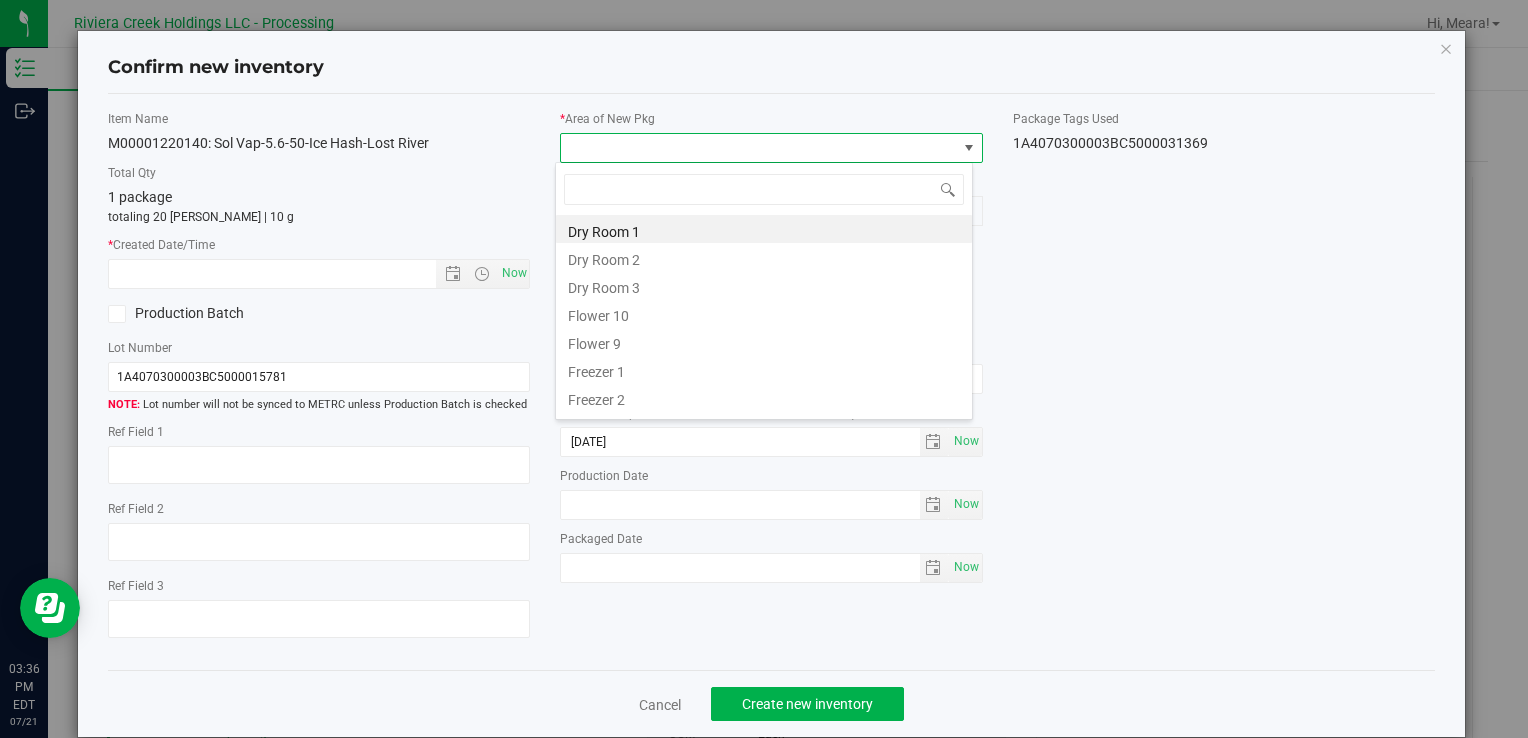 drag, startPoint x: 608, startPoint y: 317, endPoint x: 590, endPoint y: 311, distance: 18.973665 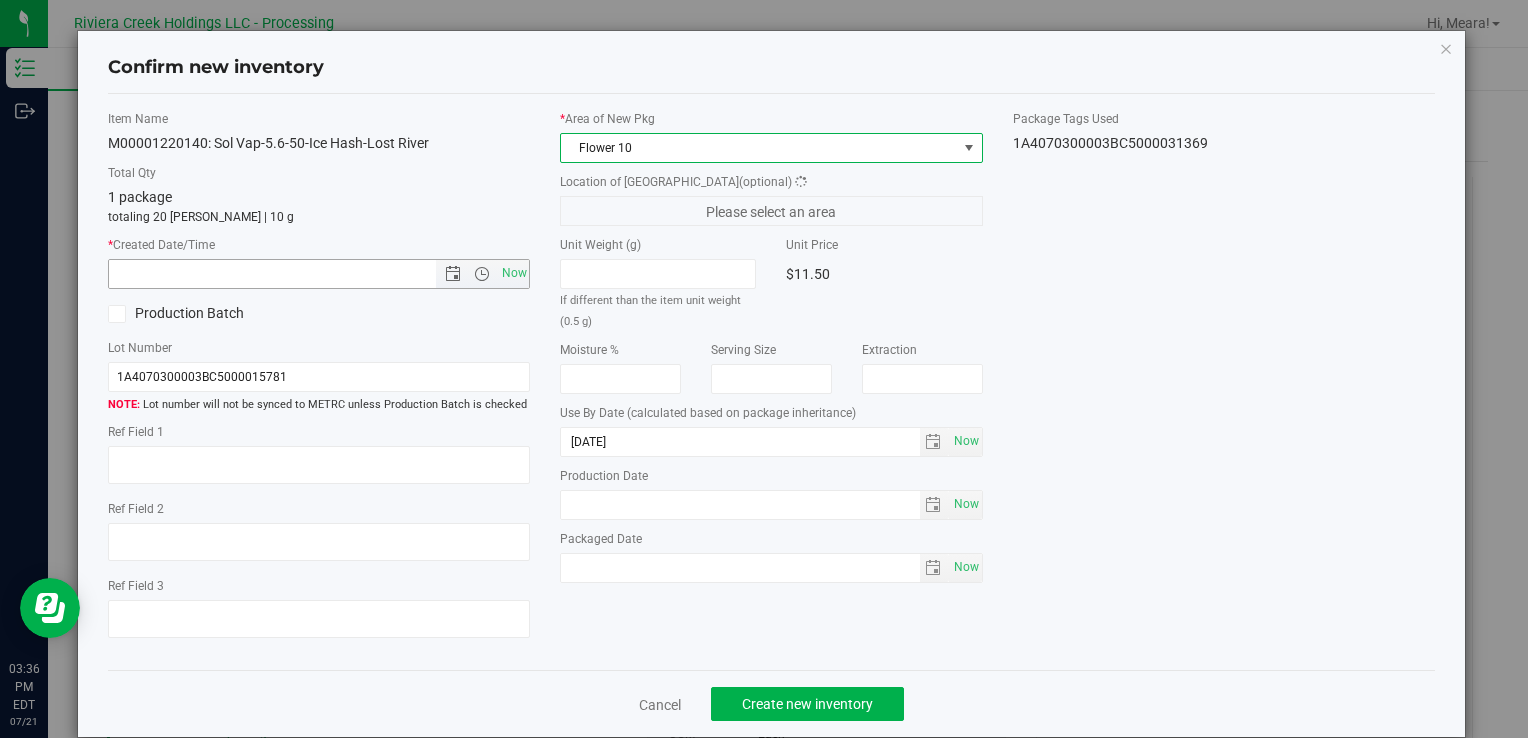 drag, startPoint x: 515, startPoint y: 271, endPoint x: 565, endPoint y: 341, distance: 86.023254 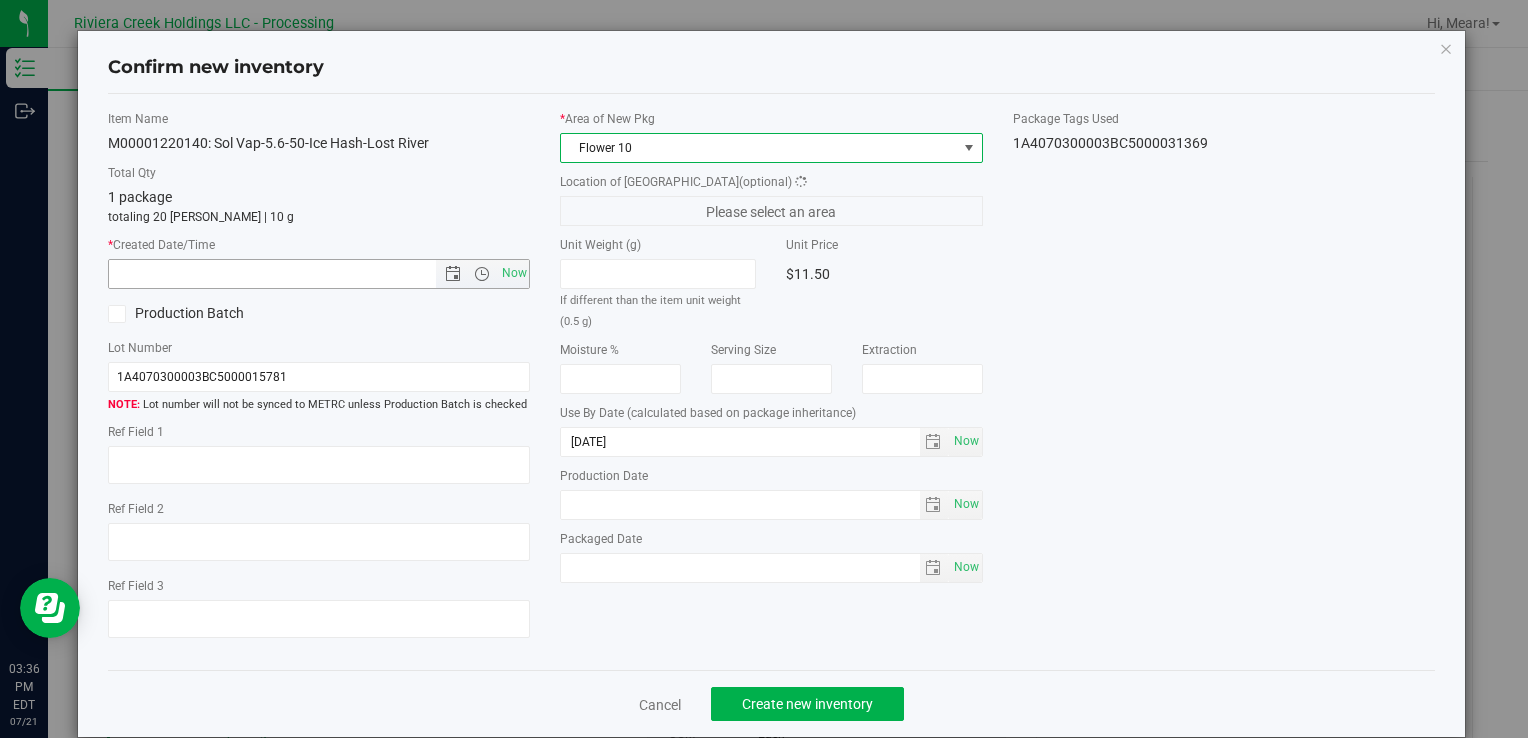 click on "Now" at bounding box center (514, 273) 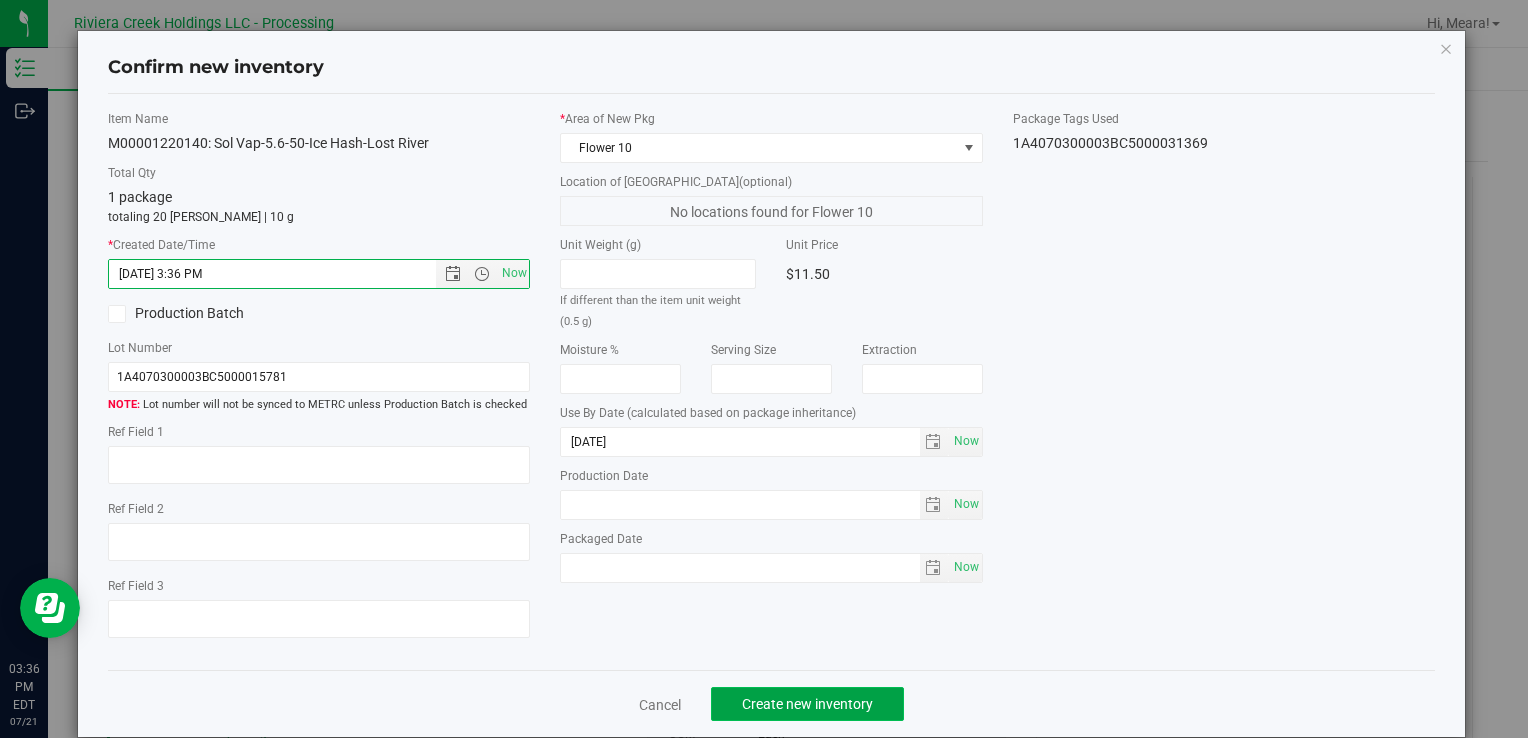 drag, startPoint x: 762, startPoint y: 711, endPoint x: 757, endPoint y: 701, distance: 11.18034 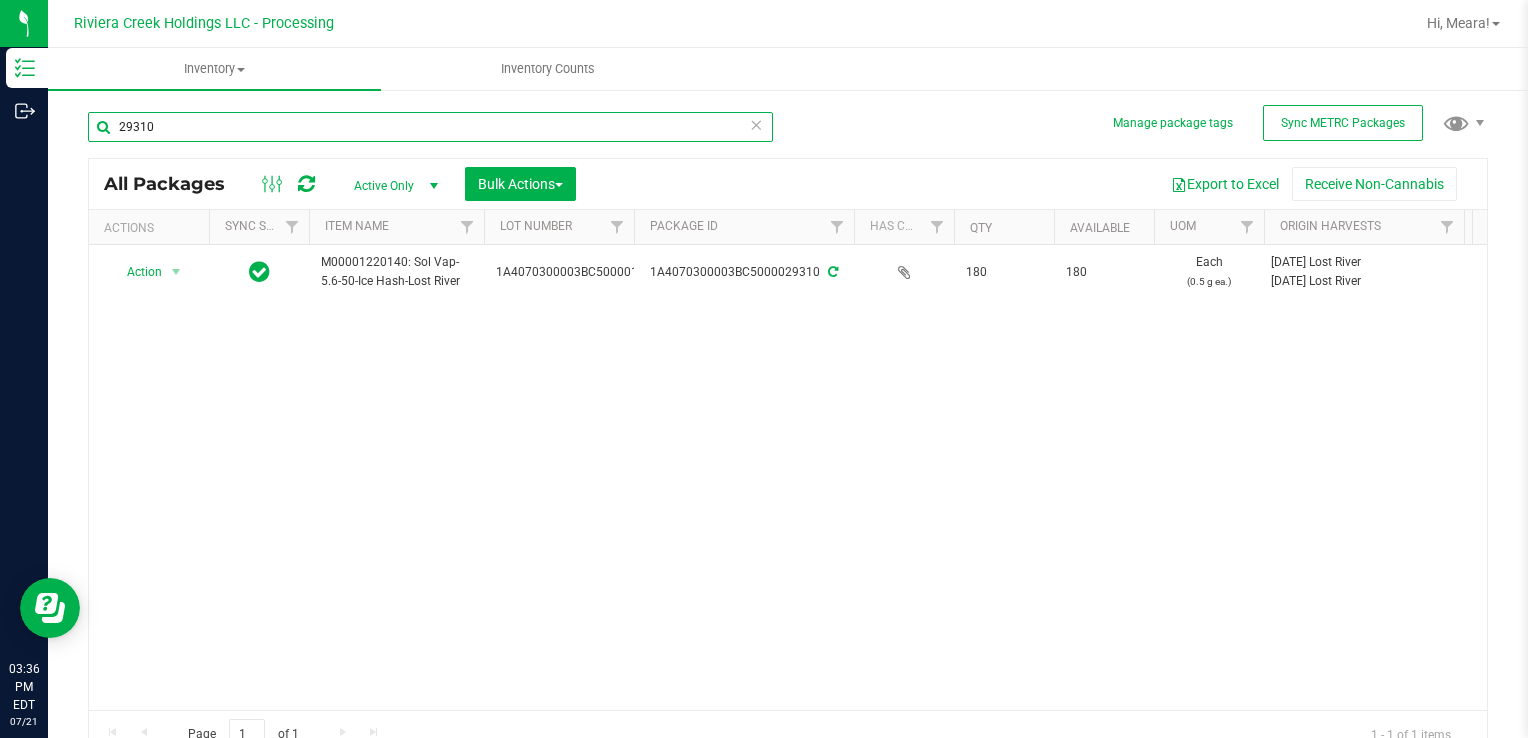 drag, startPoint x: 247, startPoint y: 136, endPoint x: 68, endPoint y: 126, distance: 179.27911 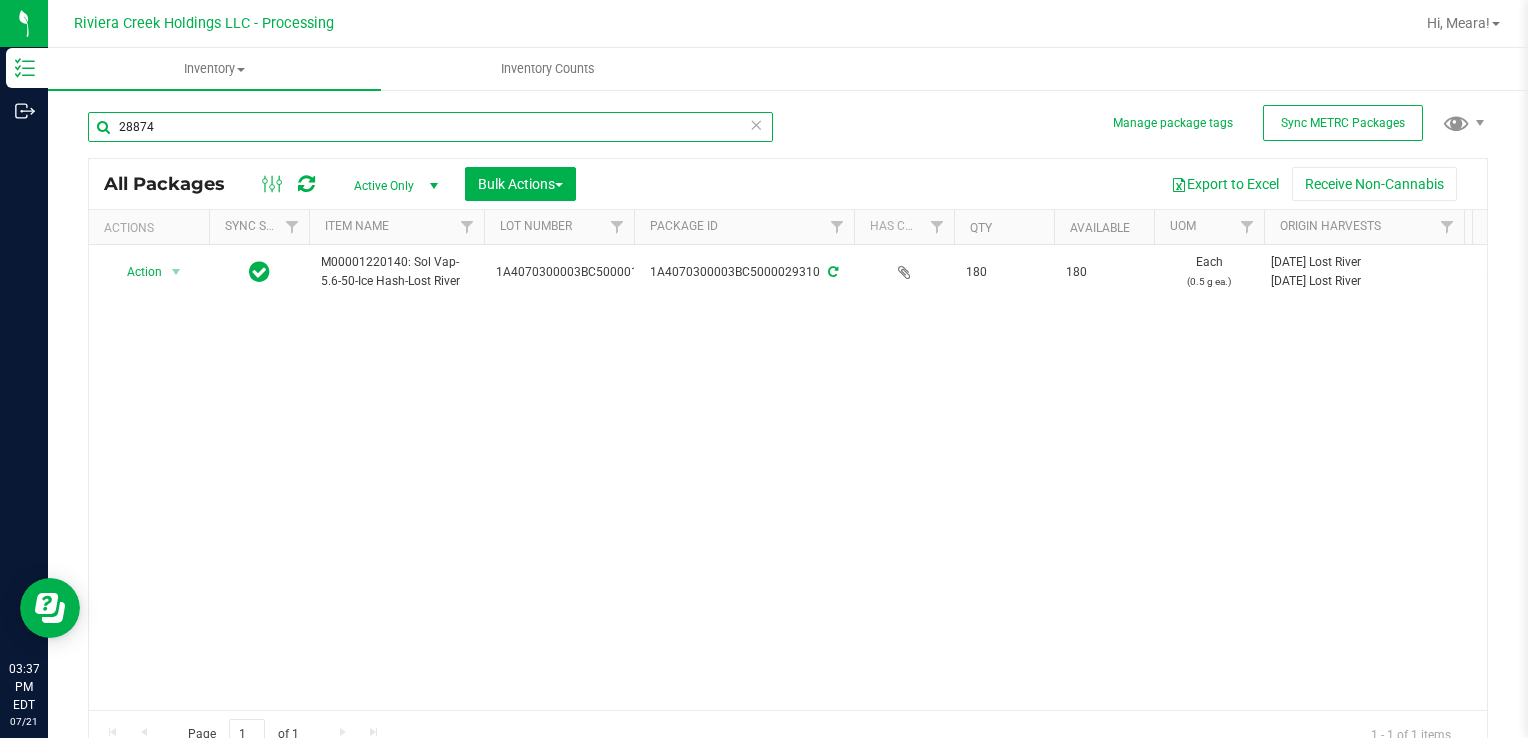 type on "28874" 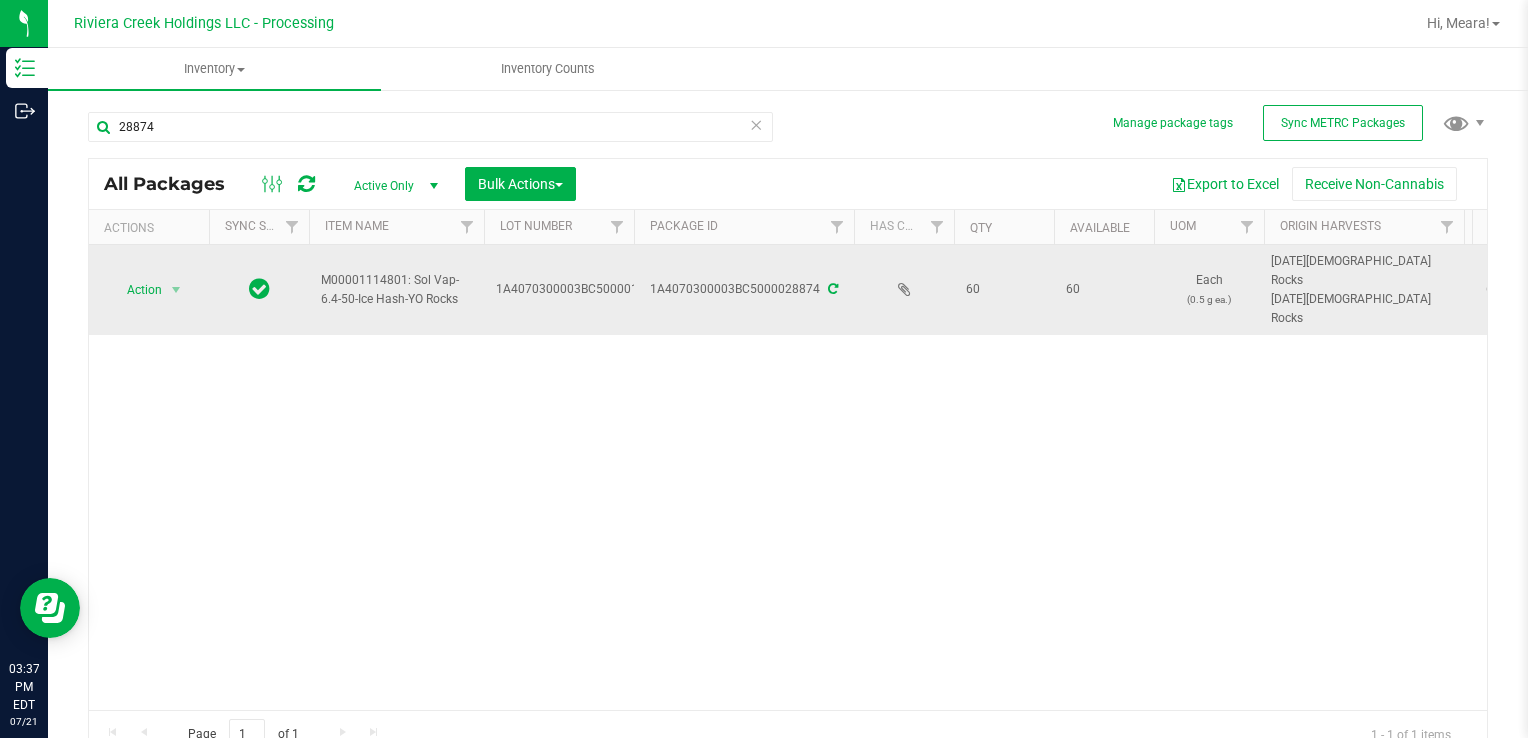 drag, startPoint x: 195, startPoint y: 254, endPoint x: 179, endPoint y: 258, distance: 16.492422 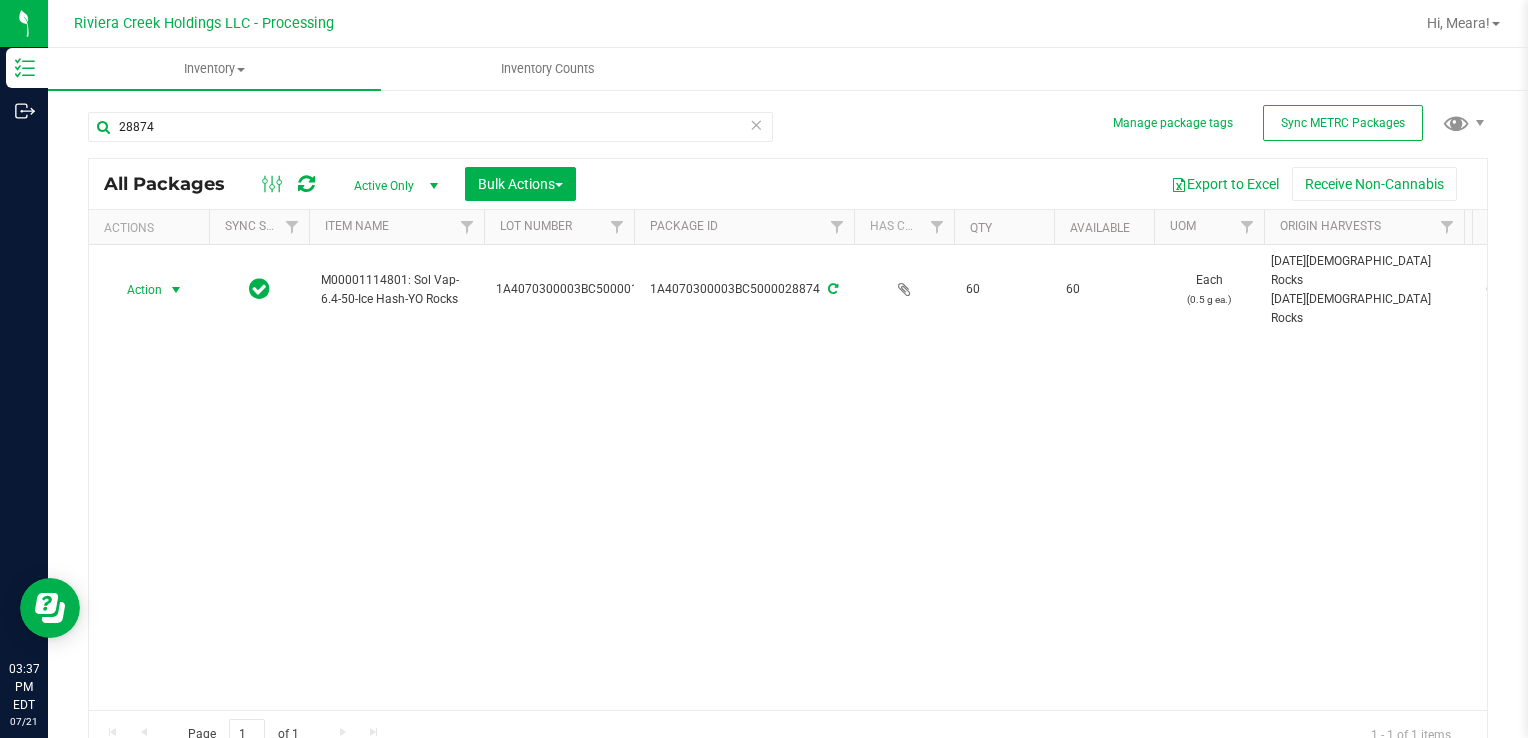 drag, startPoint x: 170, startPoint y: 260, endPoint x: 211, endPoint y: 348, distance: 97.082436 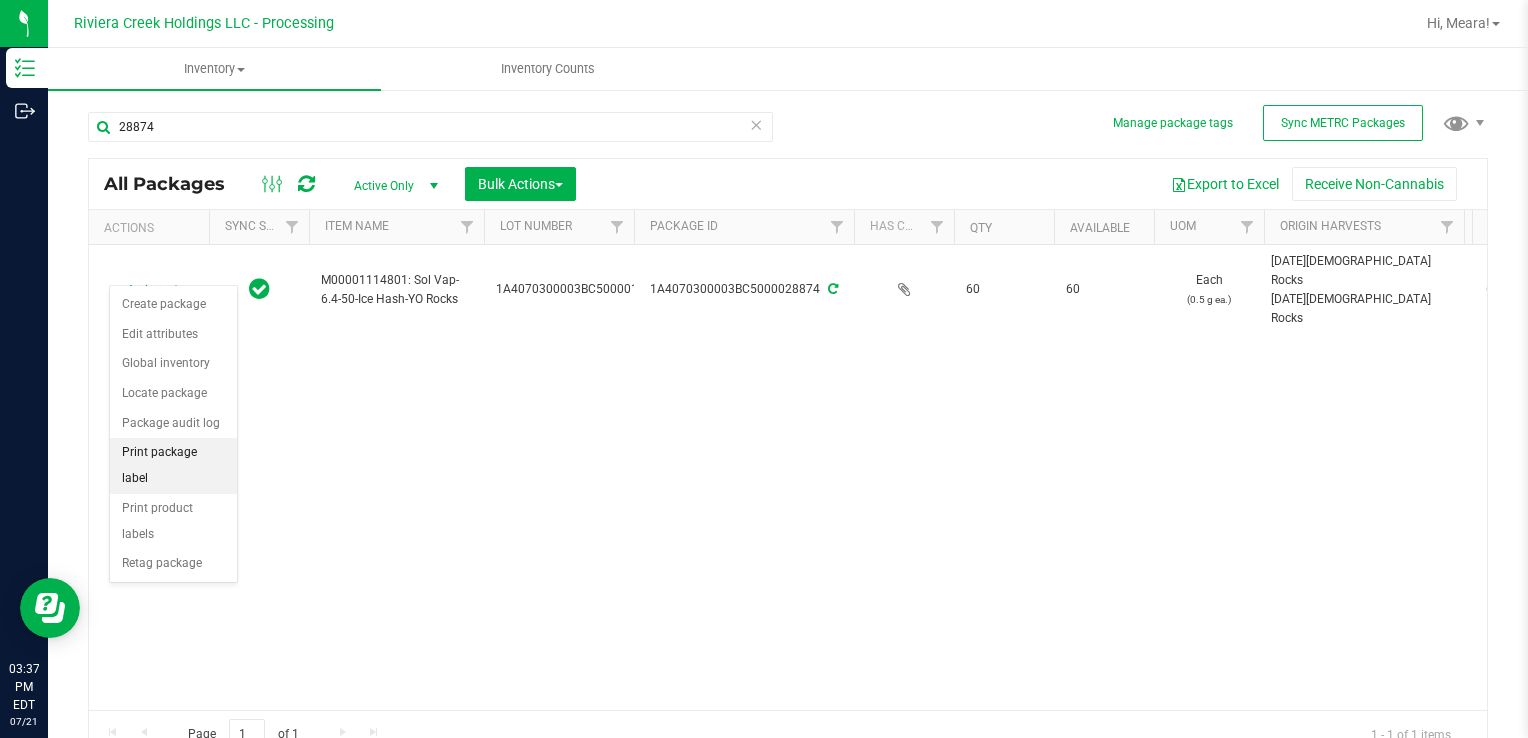 click on "Print package label" at bounding box center [173, 465] 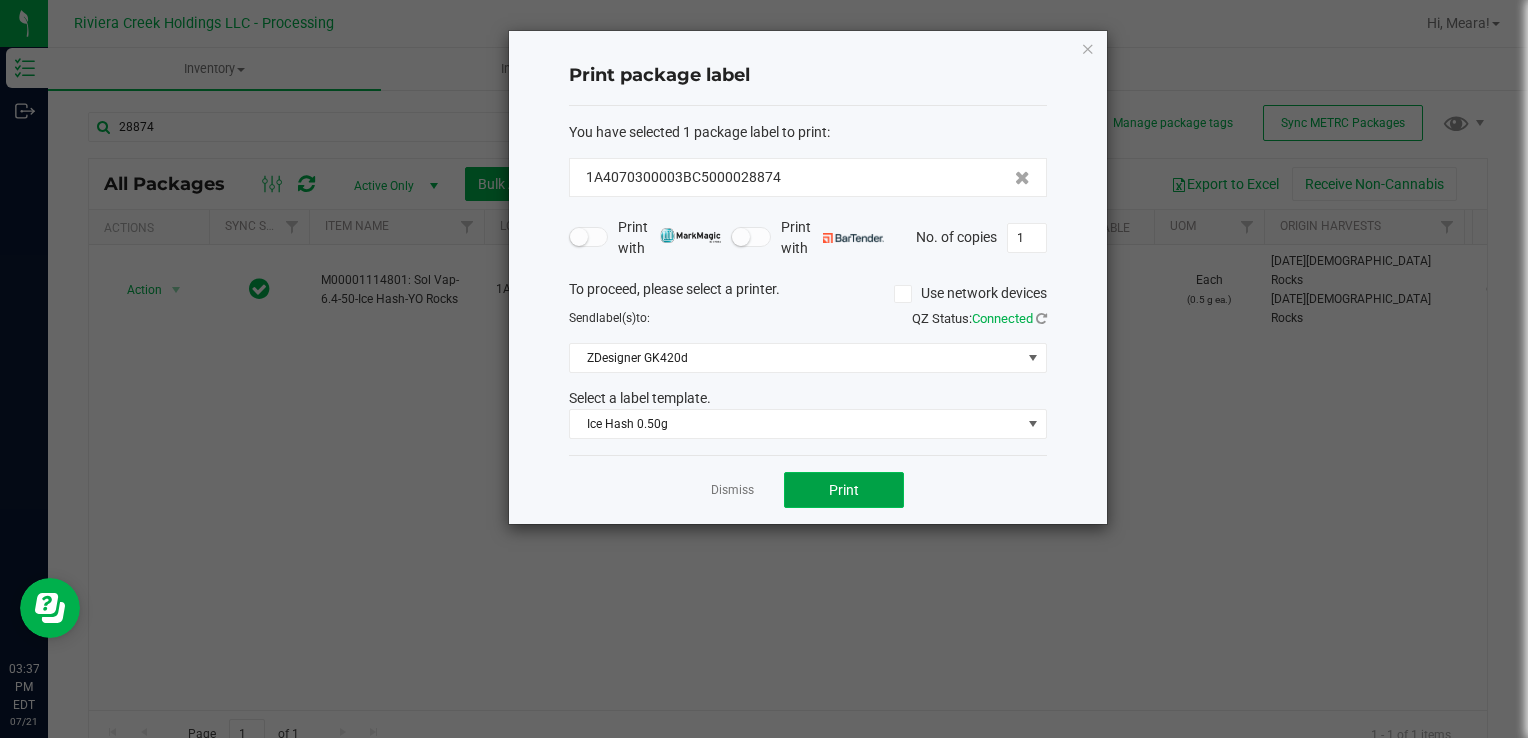 click on "Print" 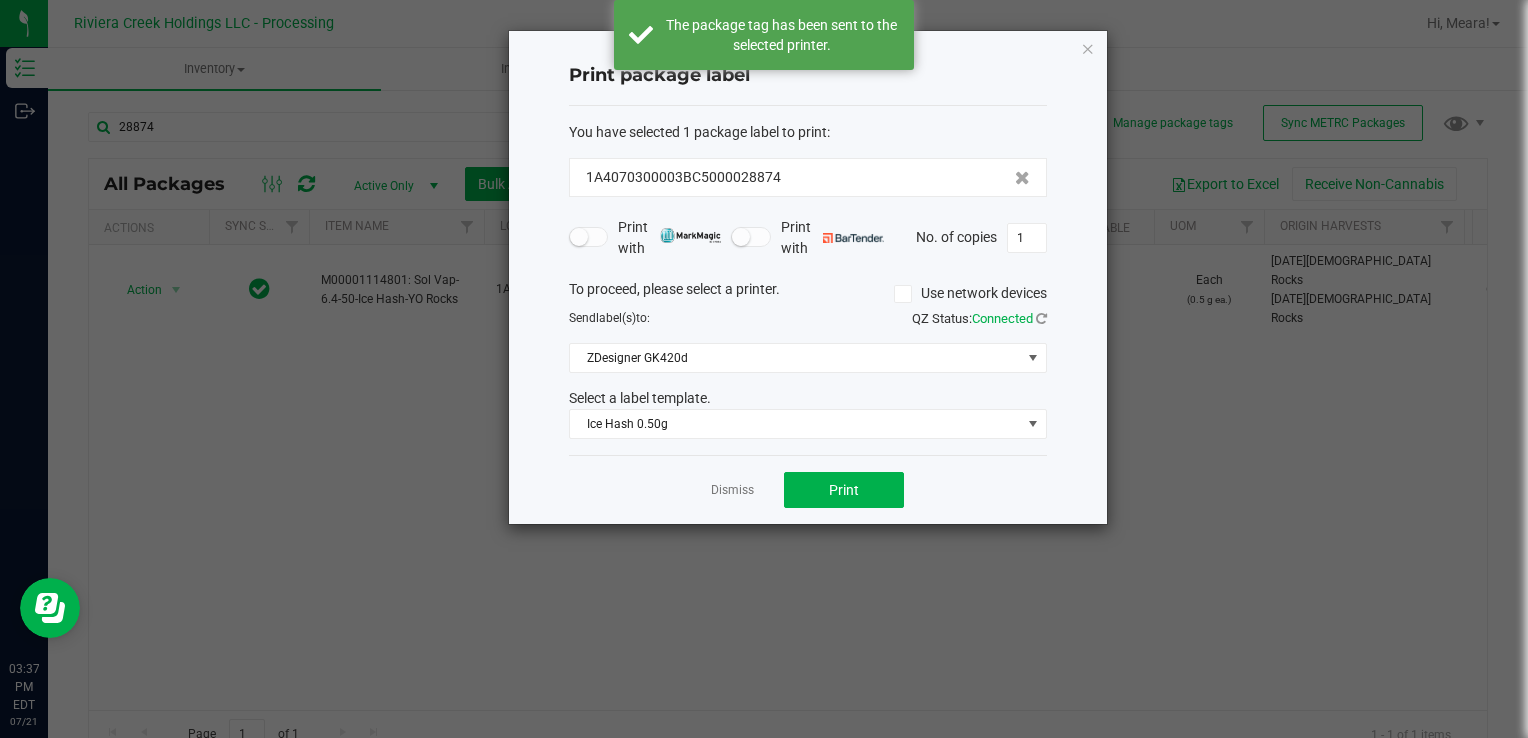 click on "Dismiss" 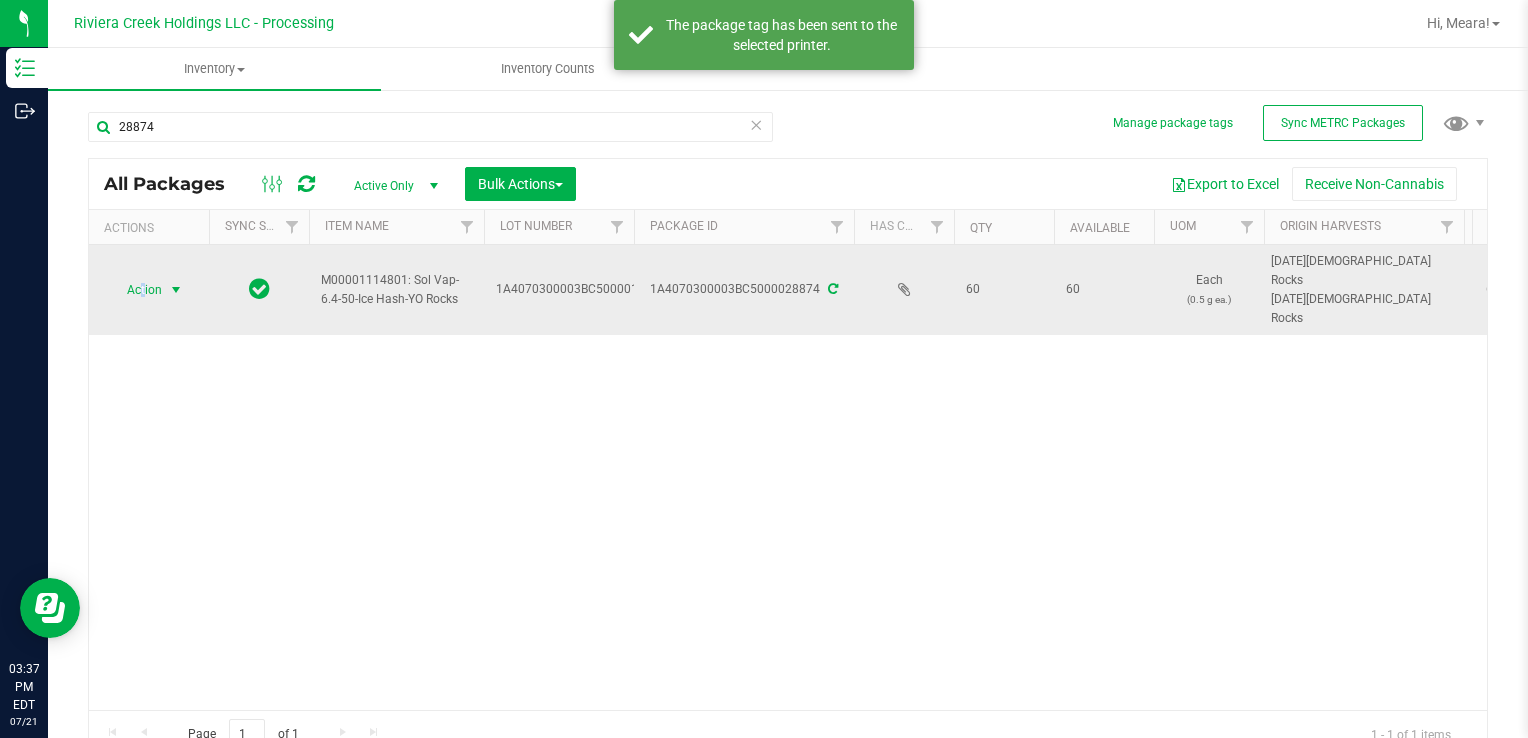 click on "Action" at bounding box center [136, 290] 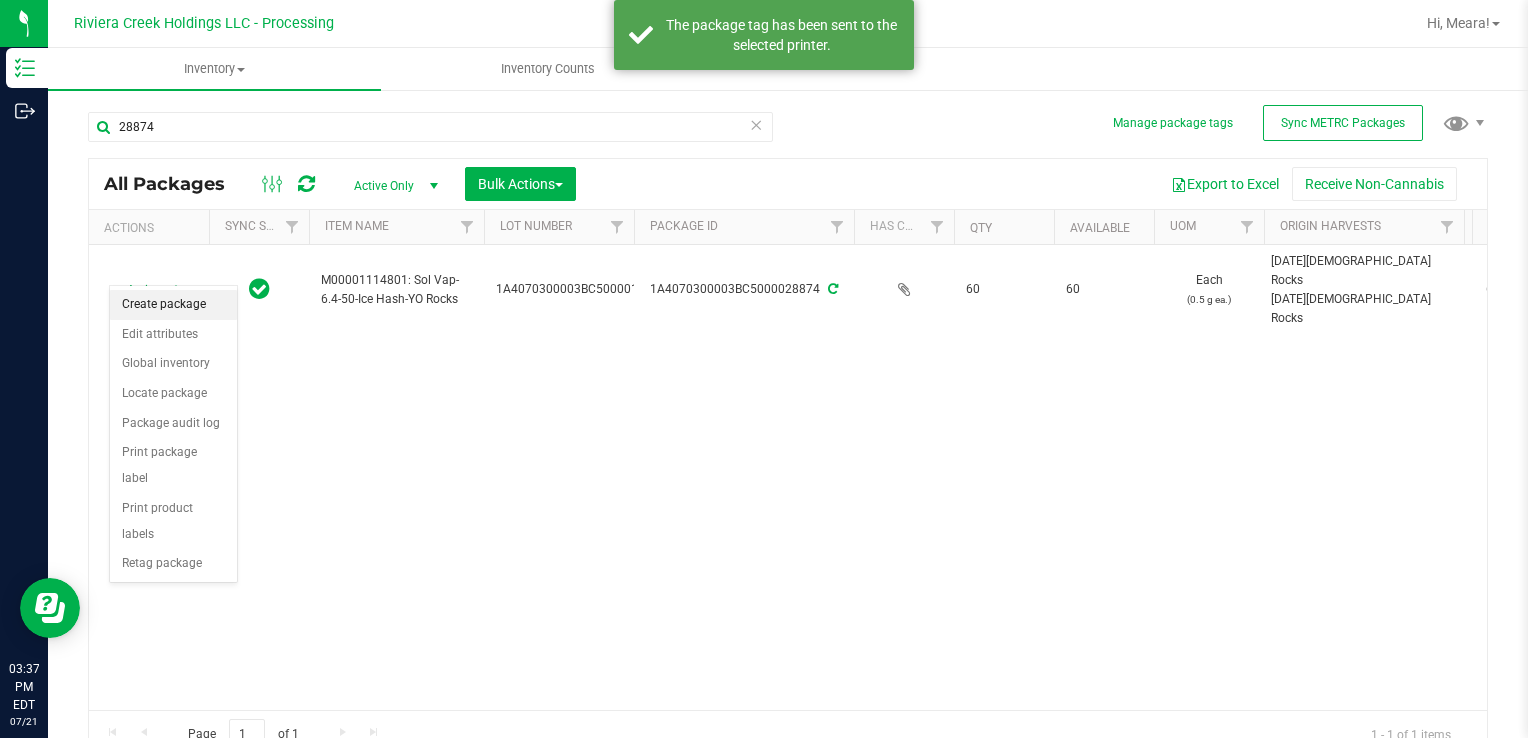 click on "Create package" at bounding box center [173, 305] 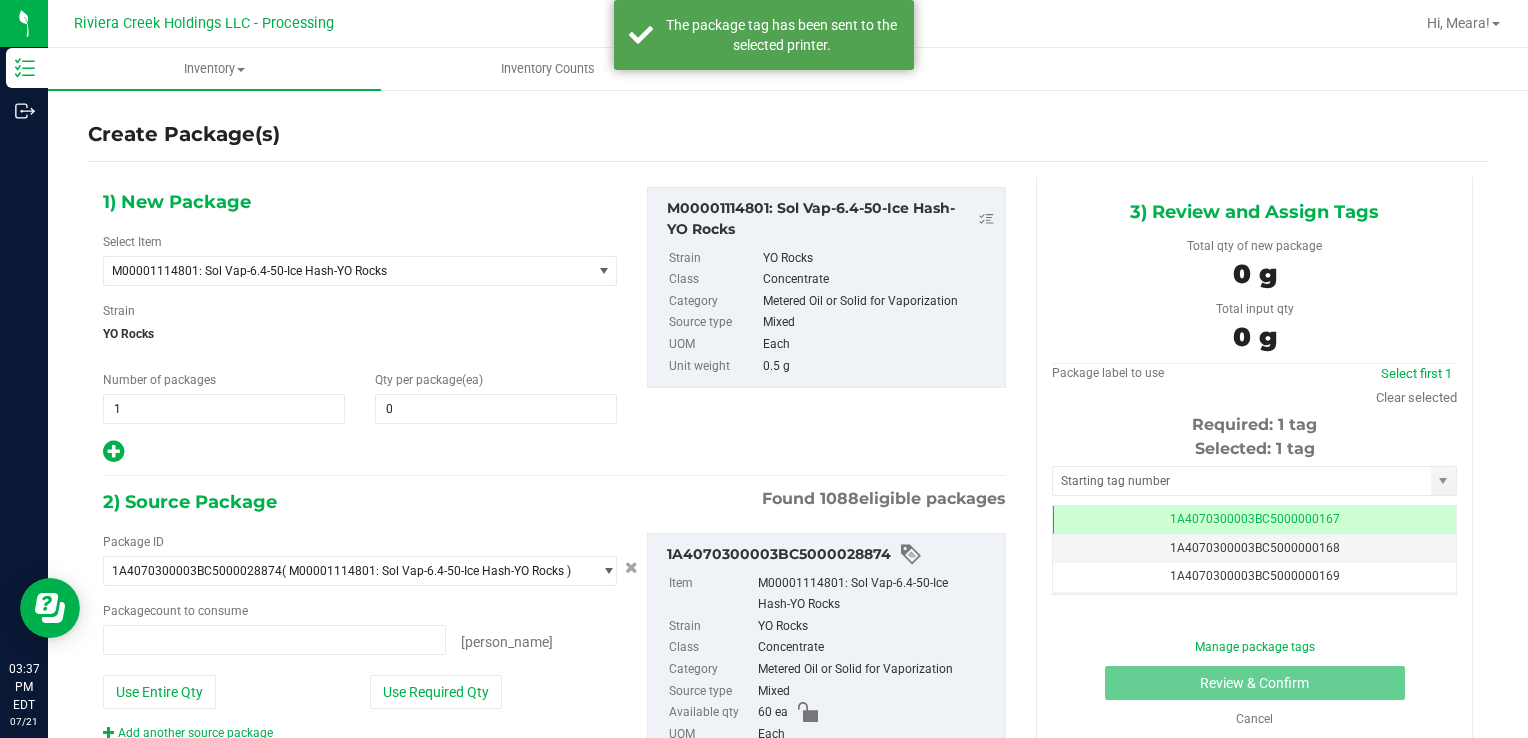 type on "0 ea" 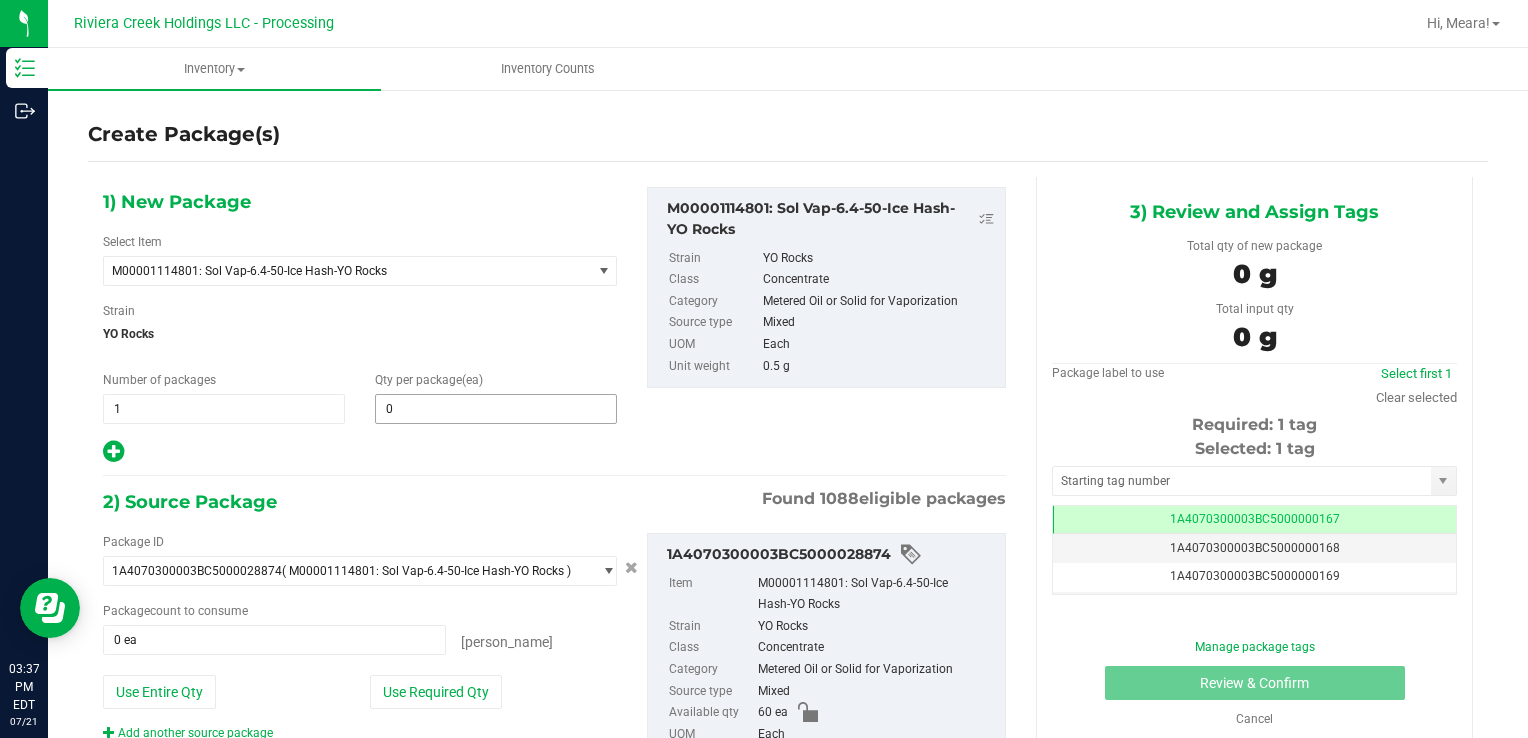 click on "0 0" at bounding box center [496, 409] 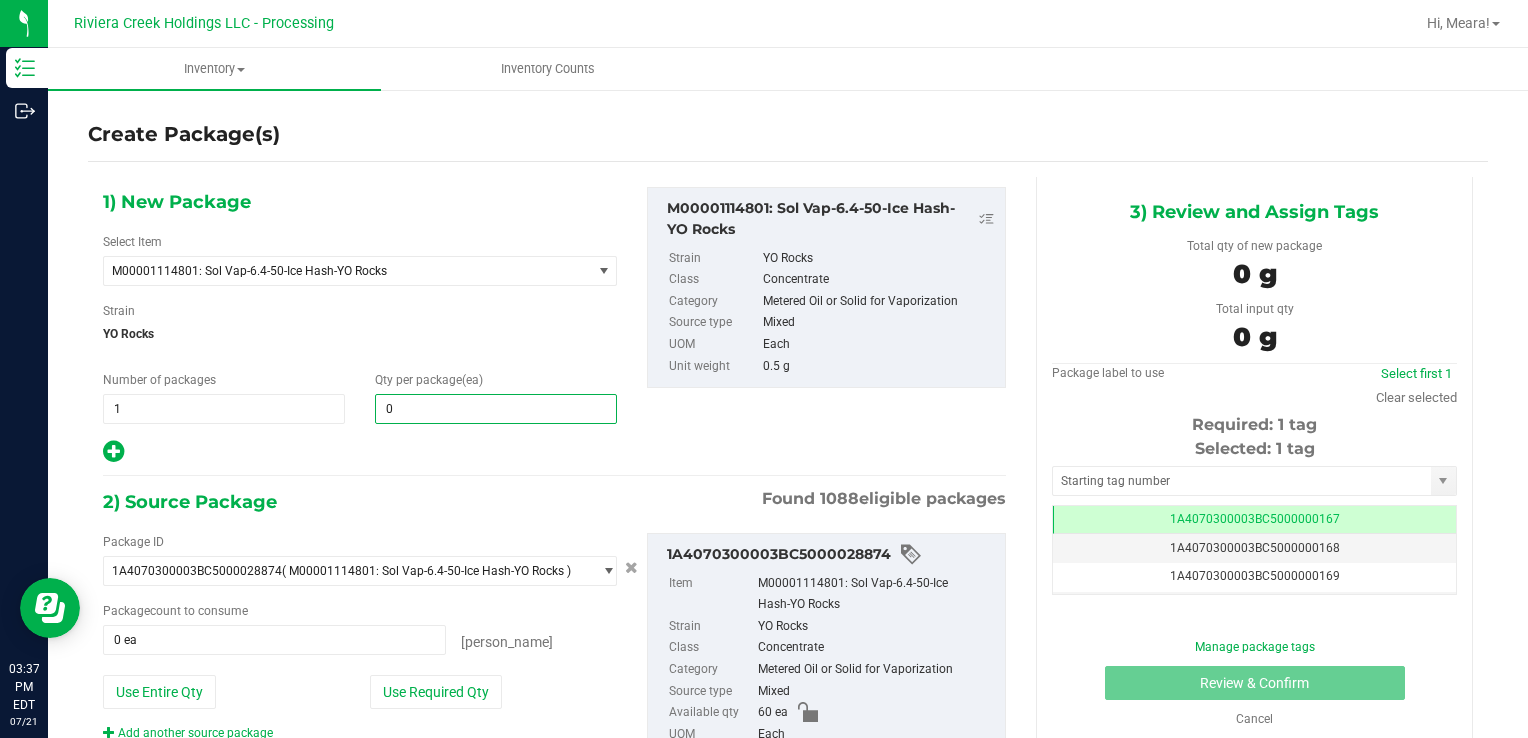 type 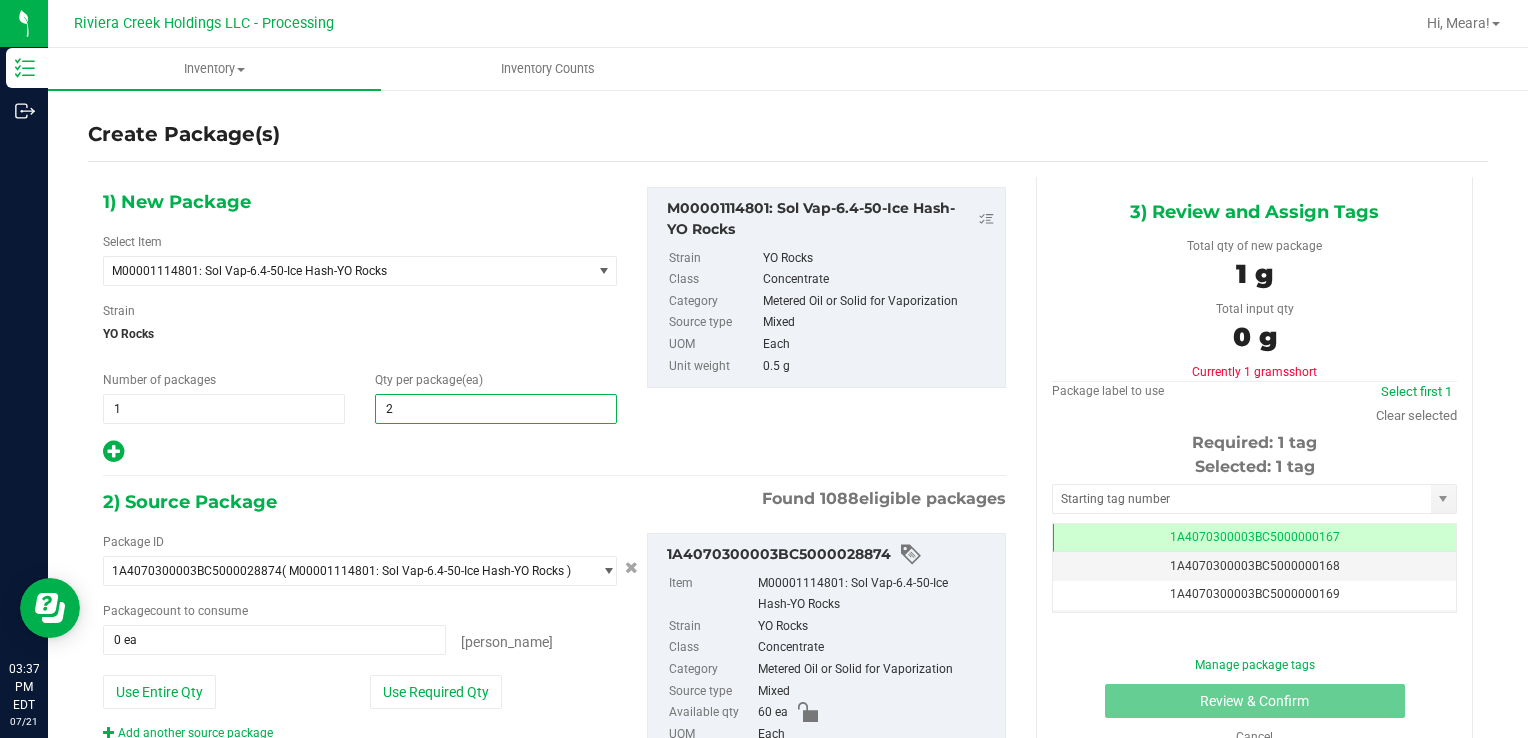 type on "20" 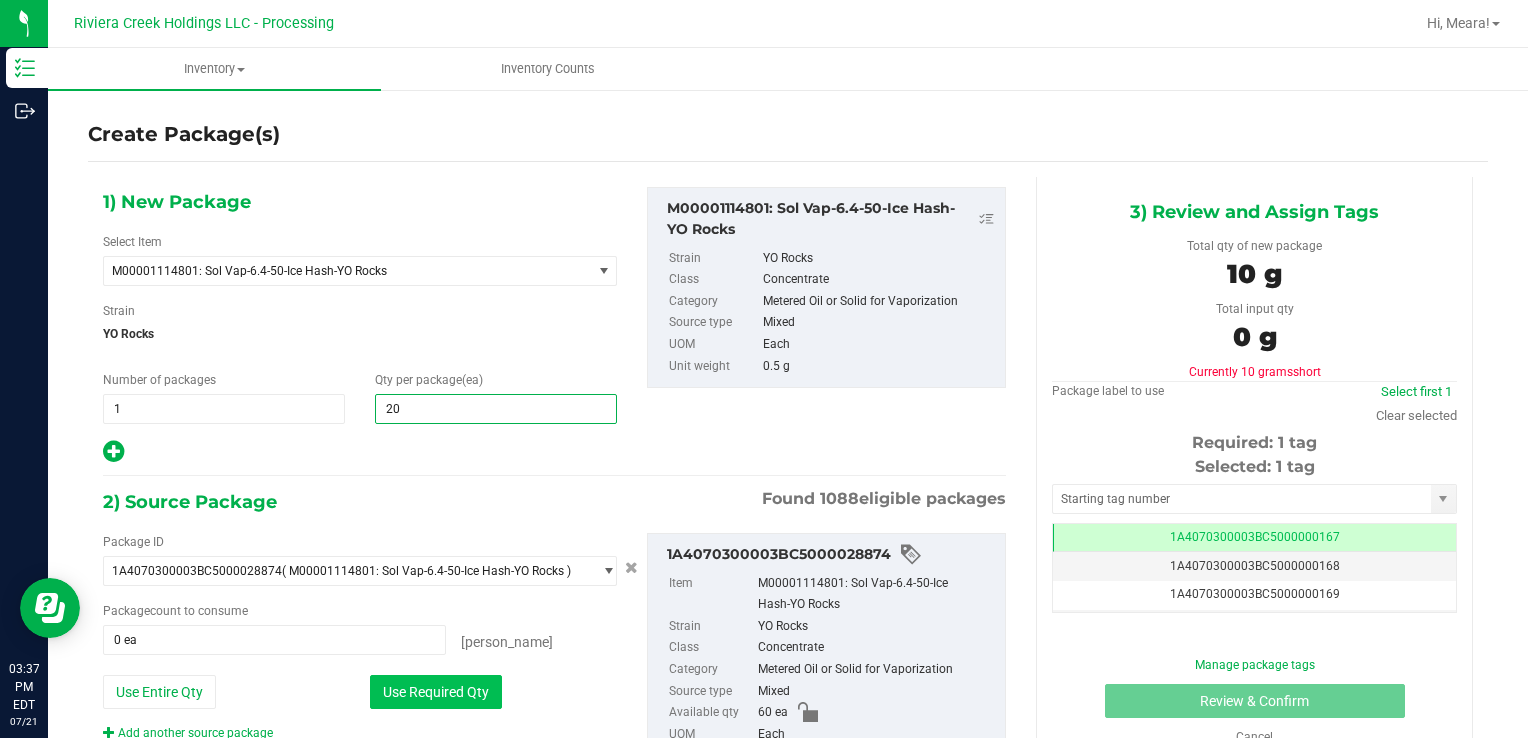 type on "20" 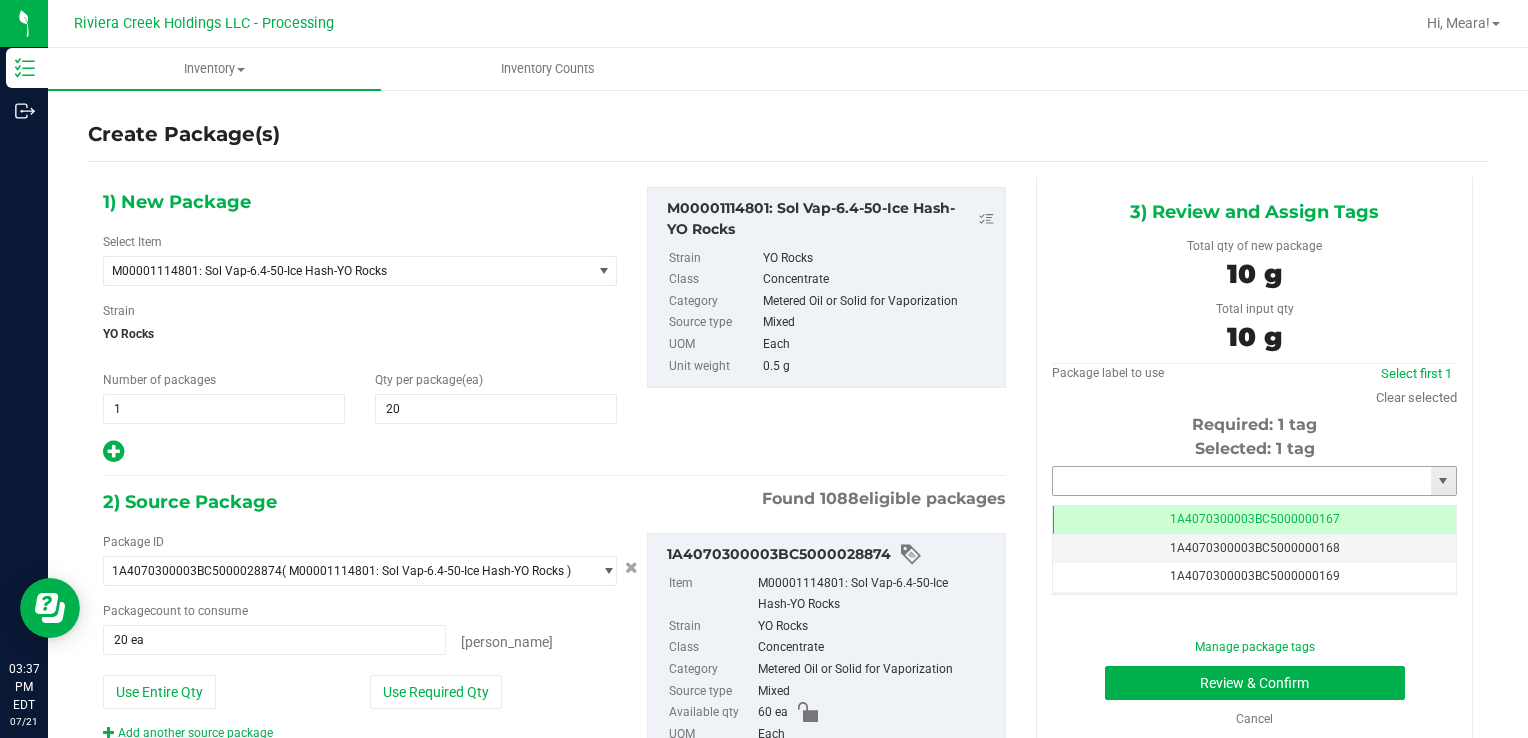click at bounding box center (1242, 481) 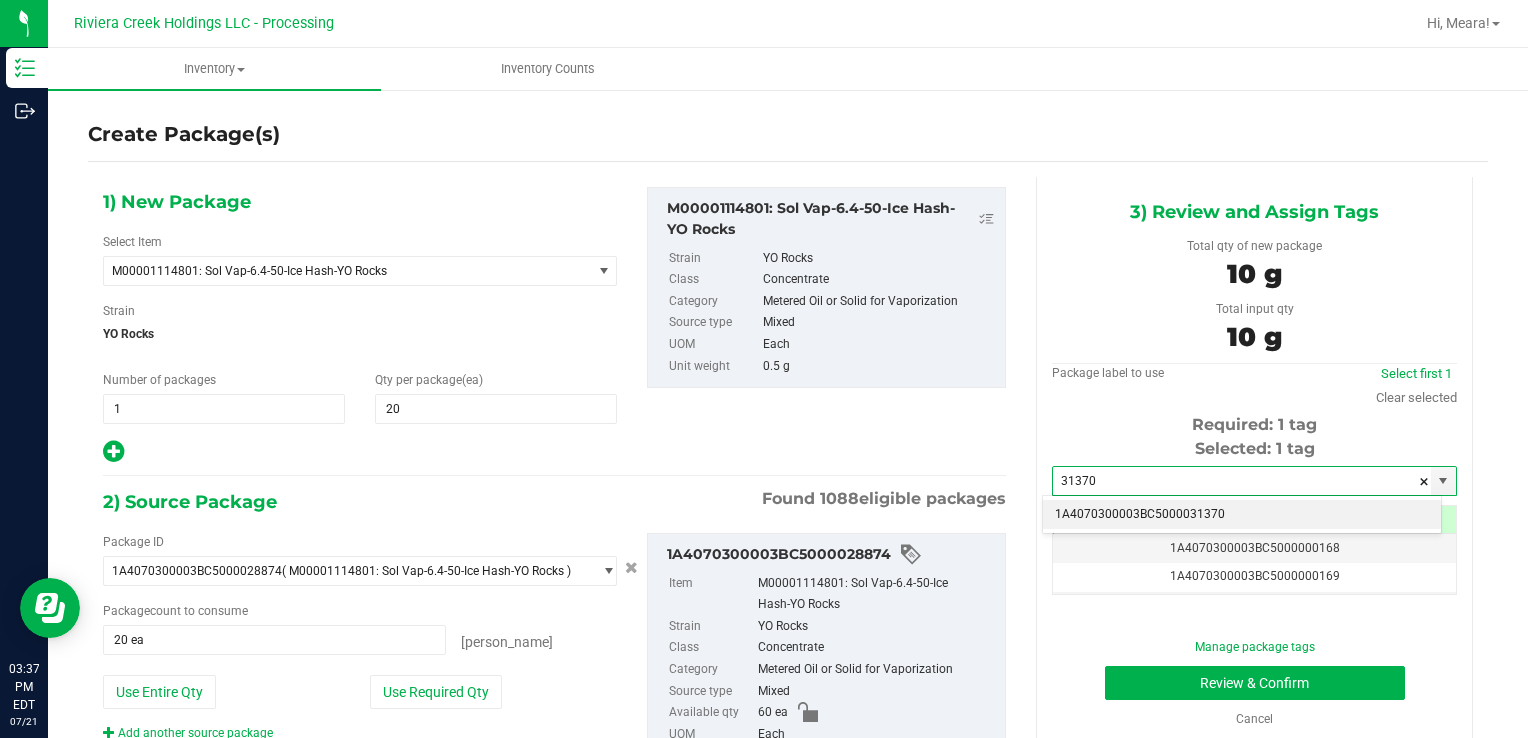 click on "1A4070300003BC5000031370" at bounding box center (1242, 515) 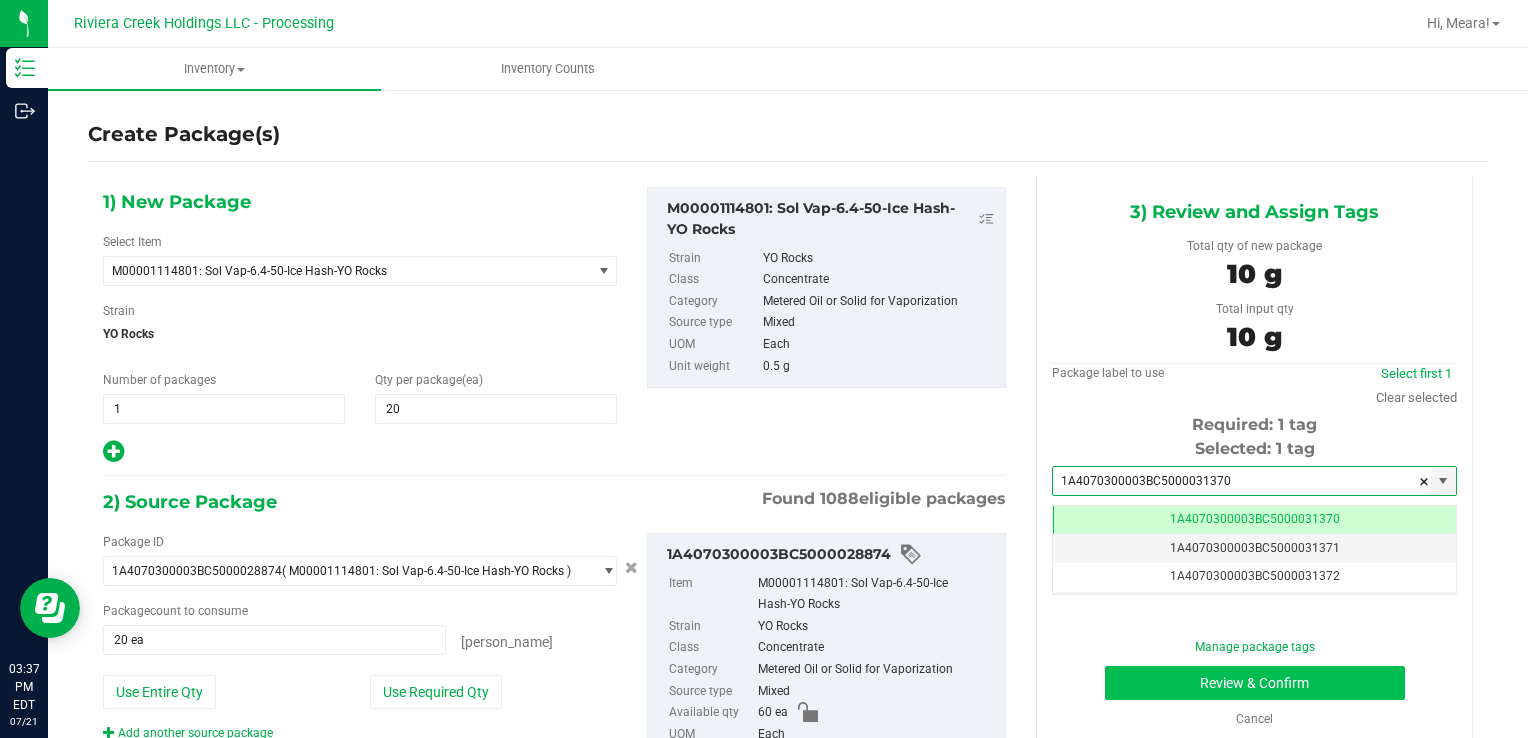 type on "1A4070300003BC5000031370" 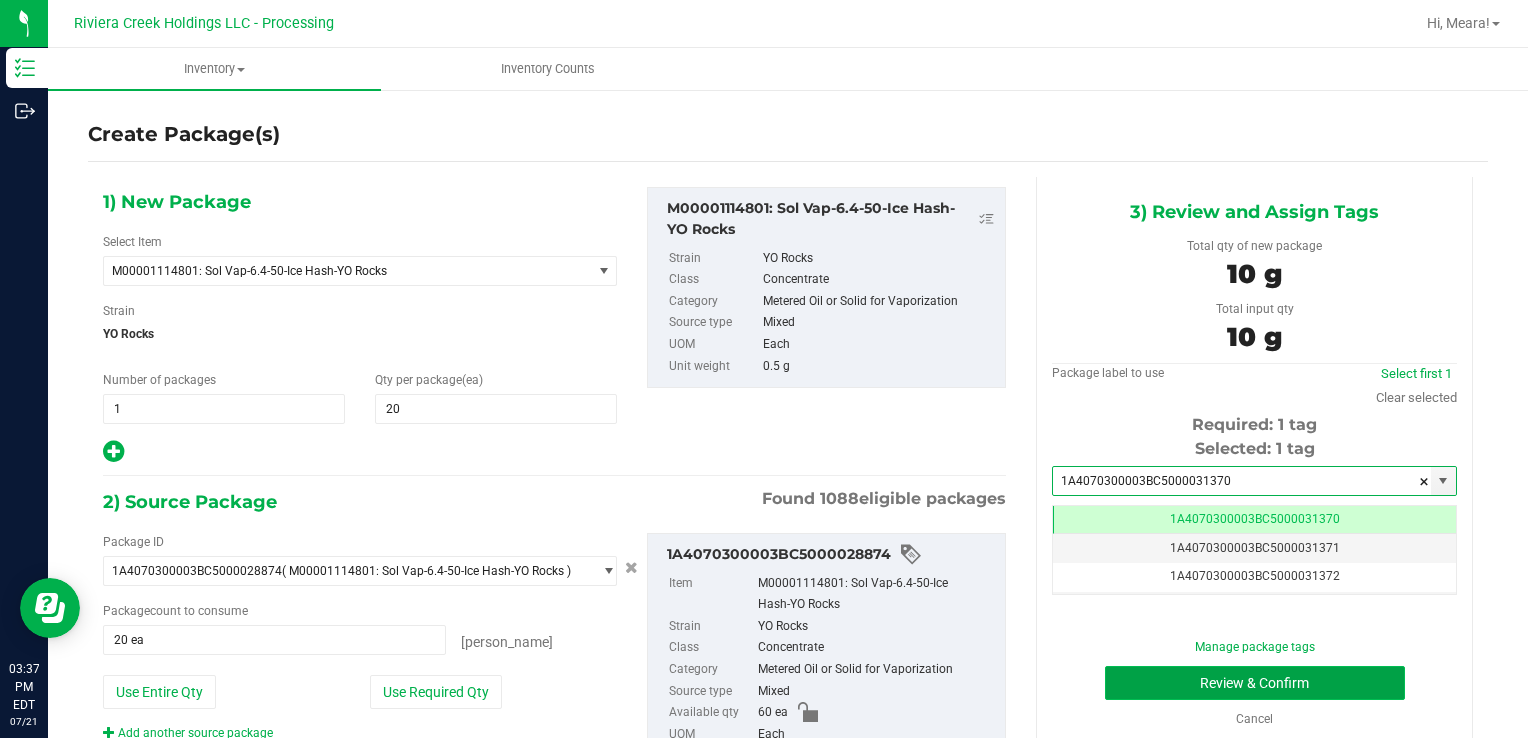 click on "Review & Confirm" at bounding box center [1255, 683] 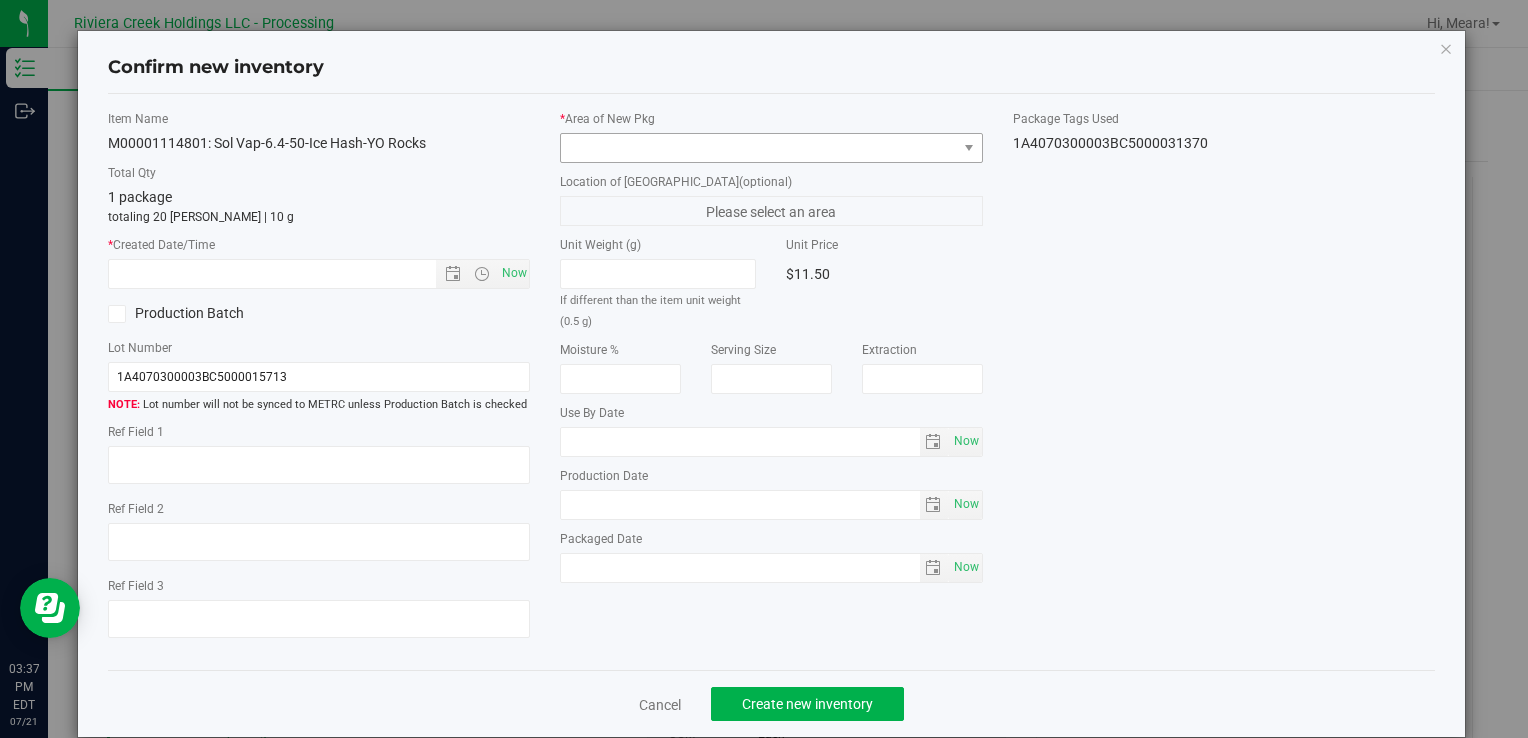 type on "[DATE]" 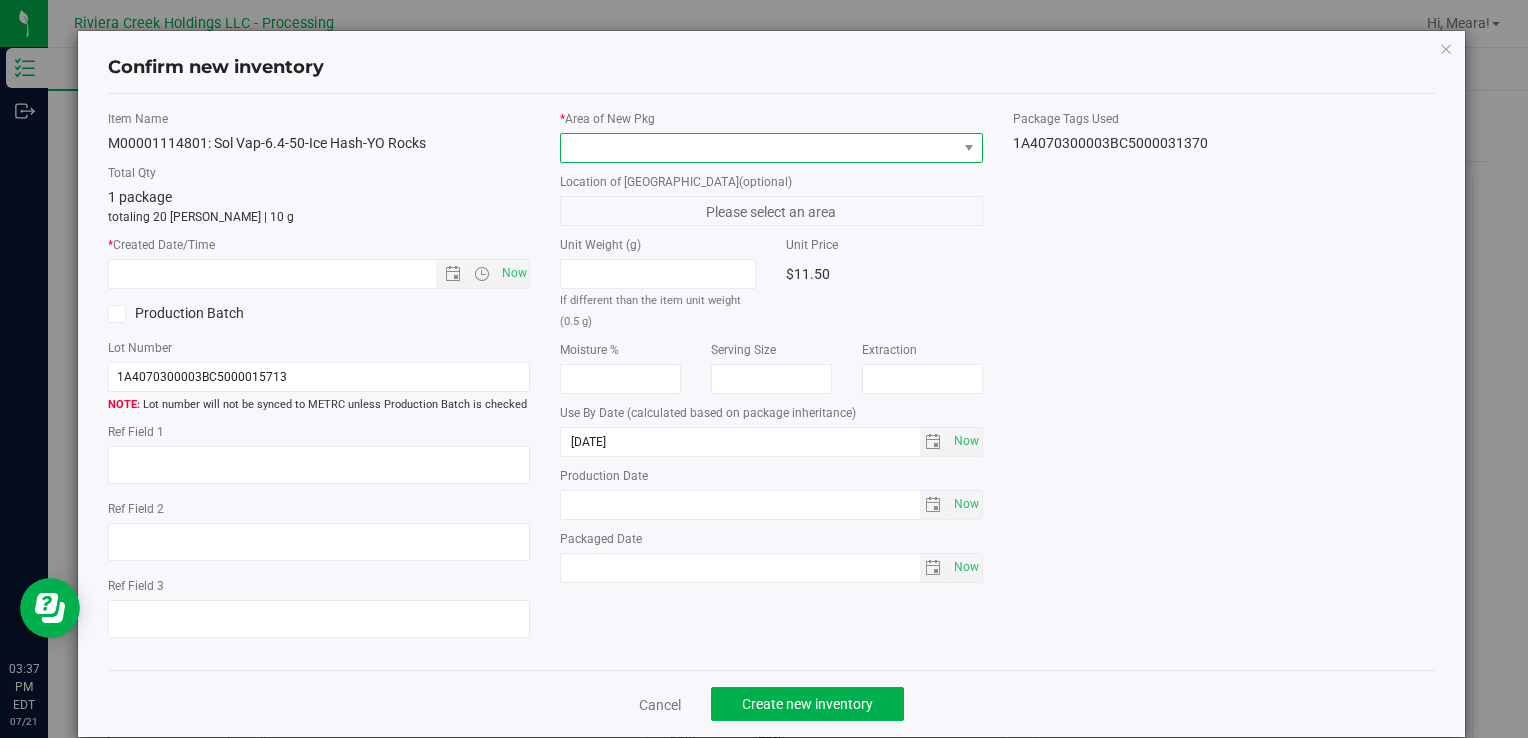 click at bounding box center [758, 148] 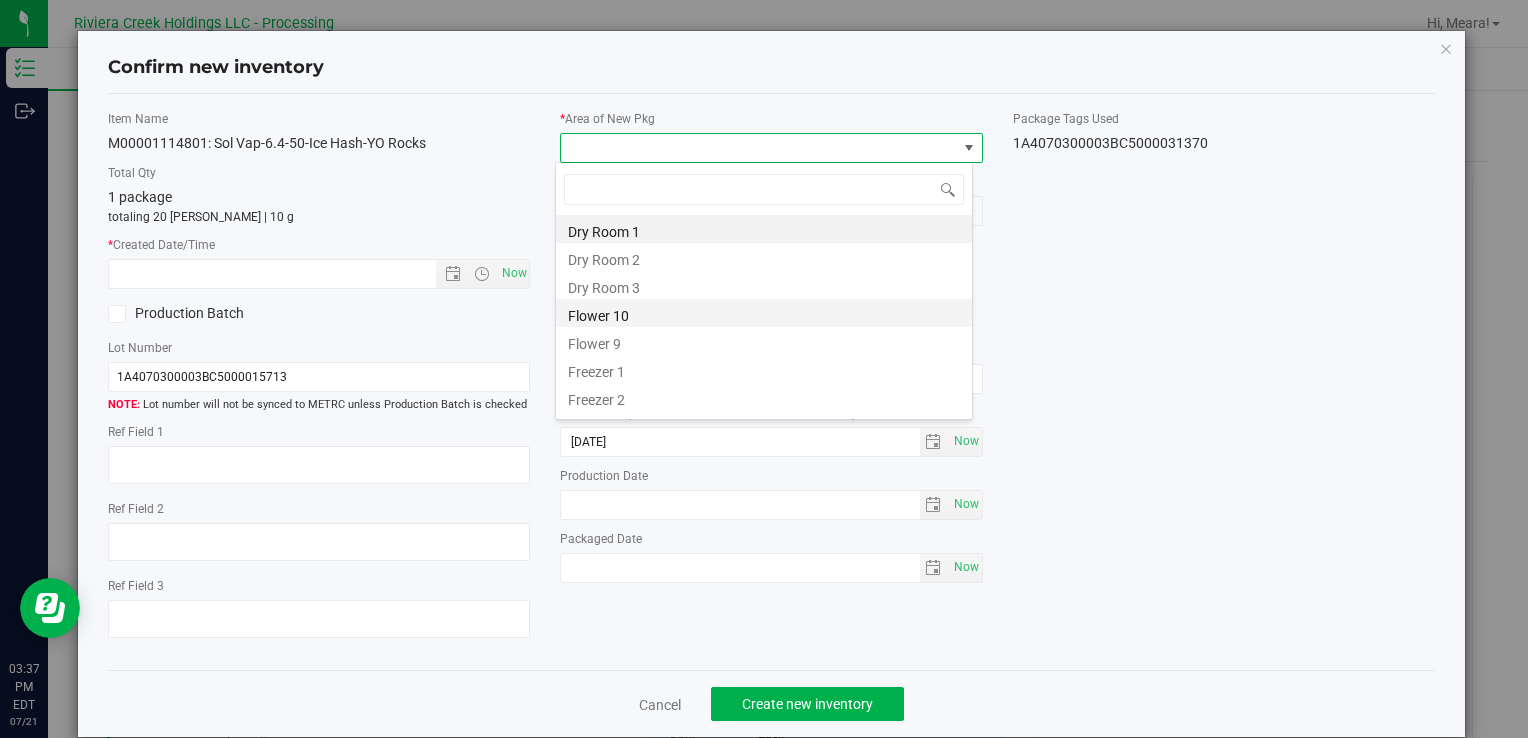 click on "Flower 10" at bounding box center (764, 313) 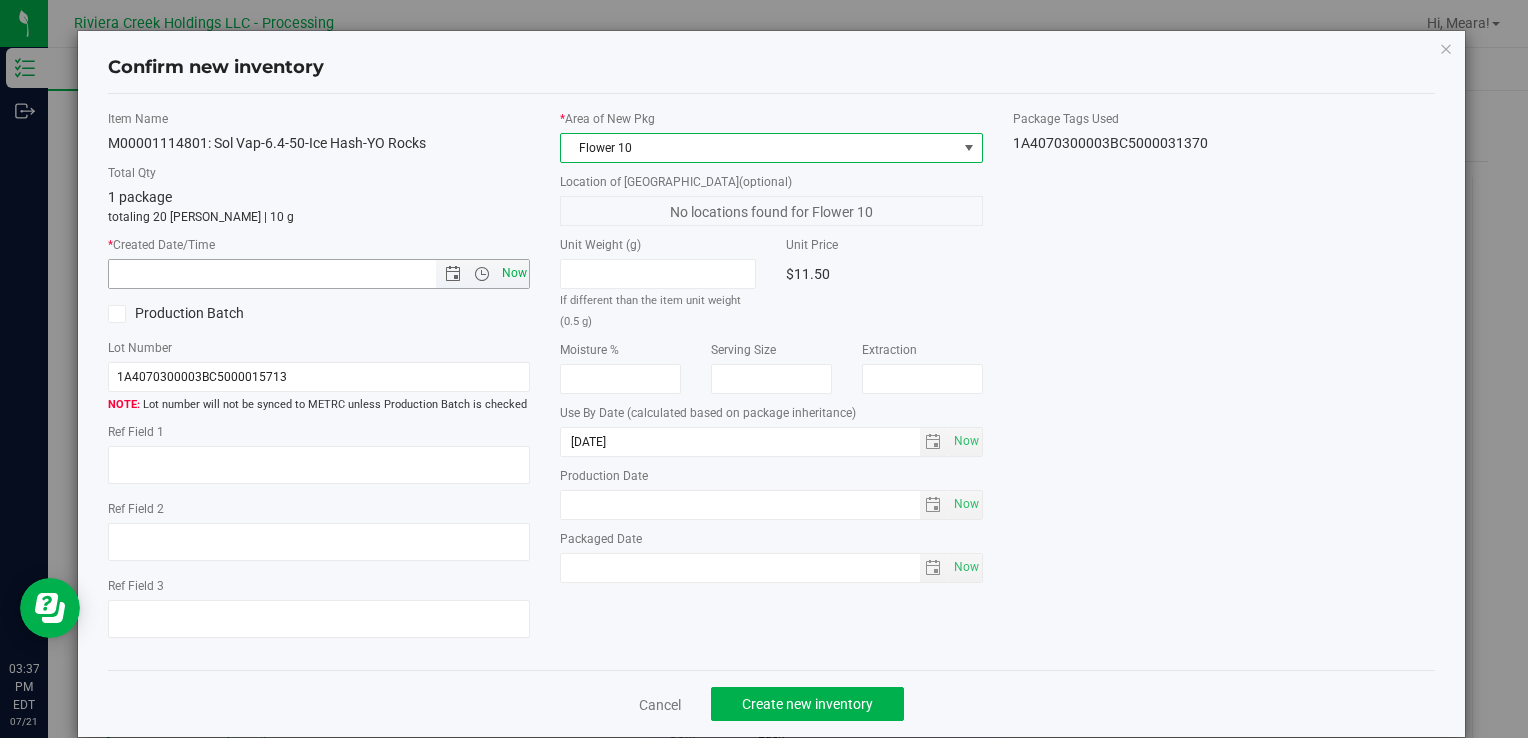 click on "Now" at bounding box center (514, 273) 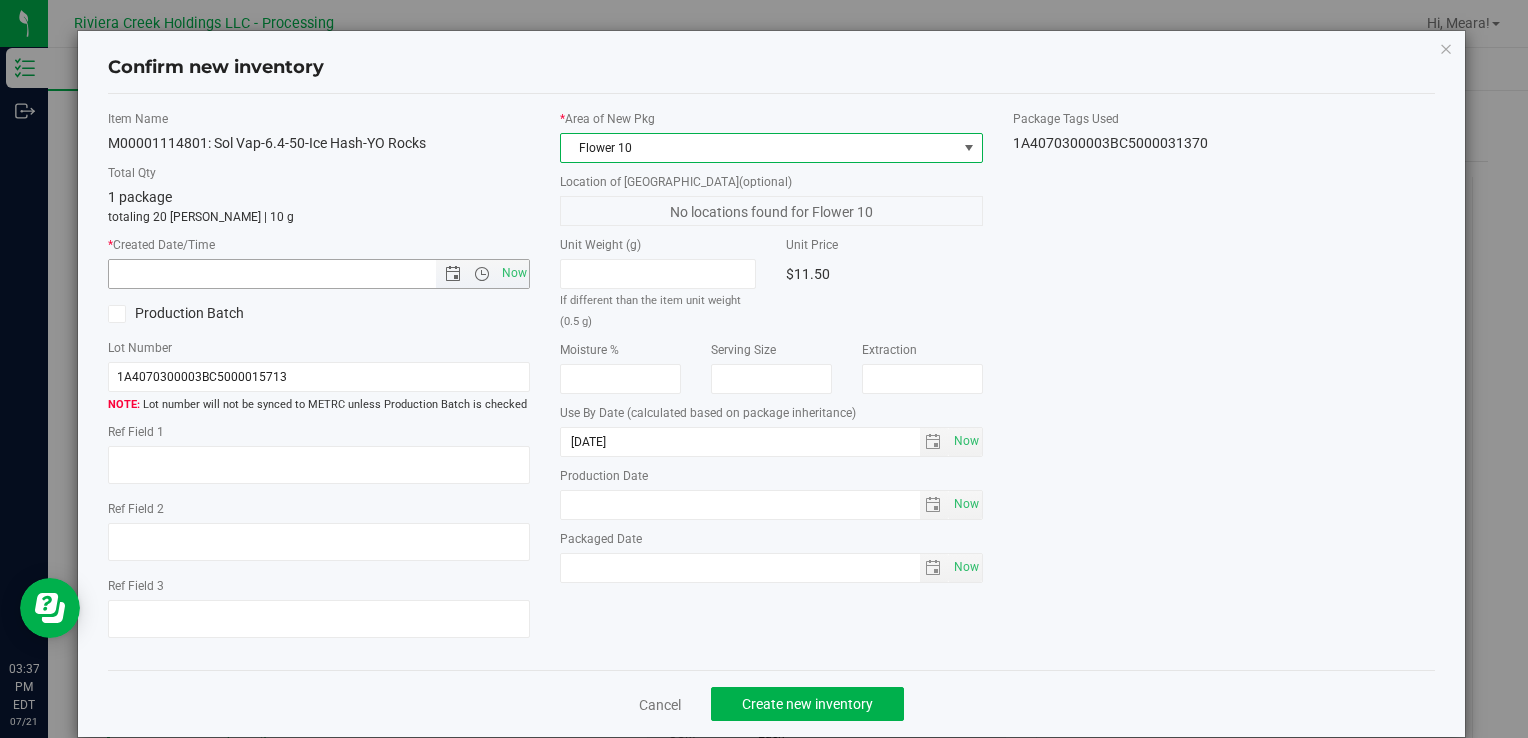 type on "[DATE] 3:37 PM" 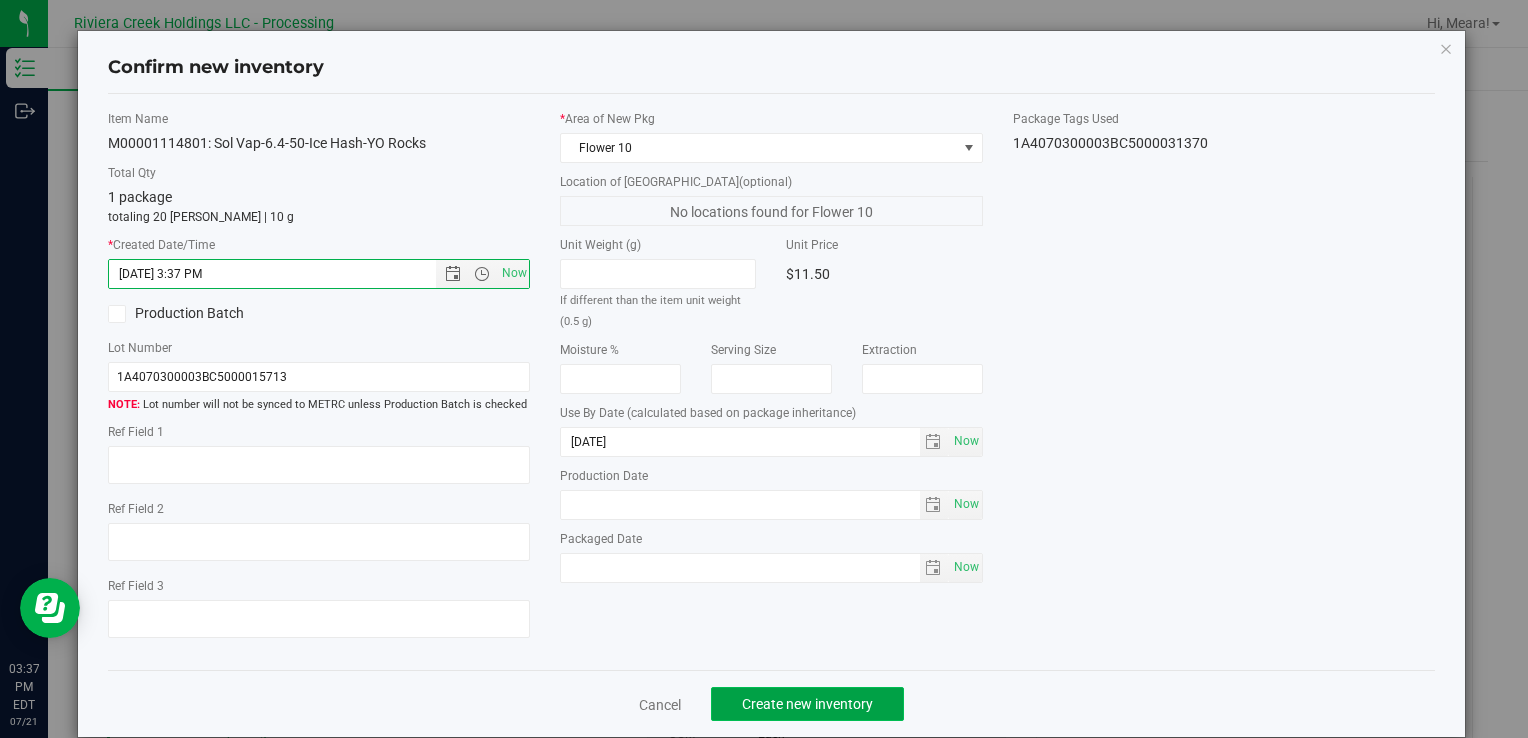 click on "Create new inventory" 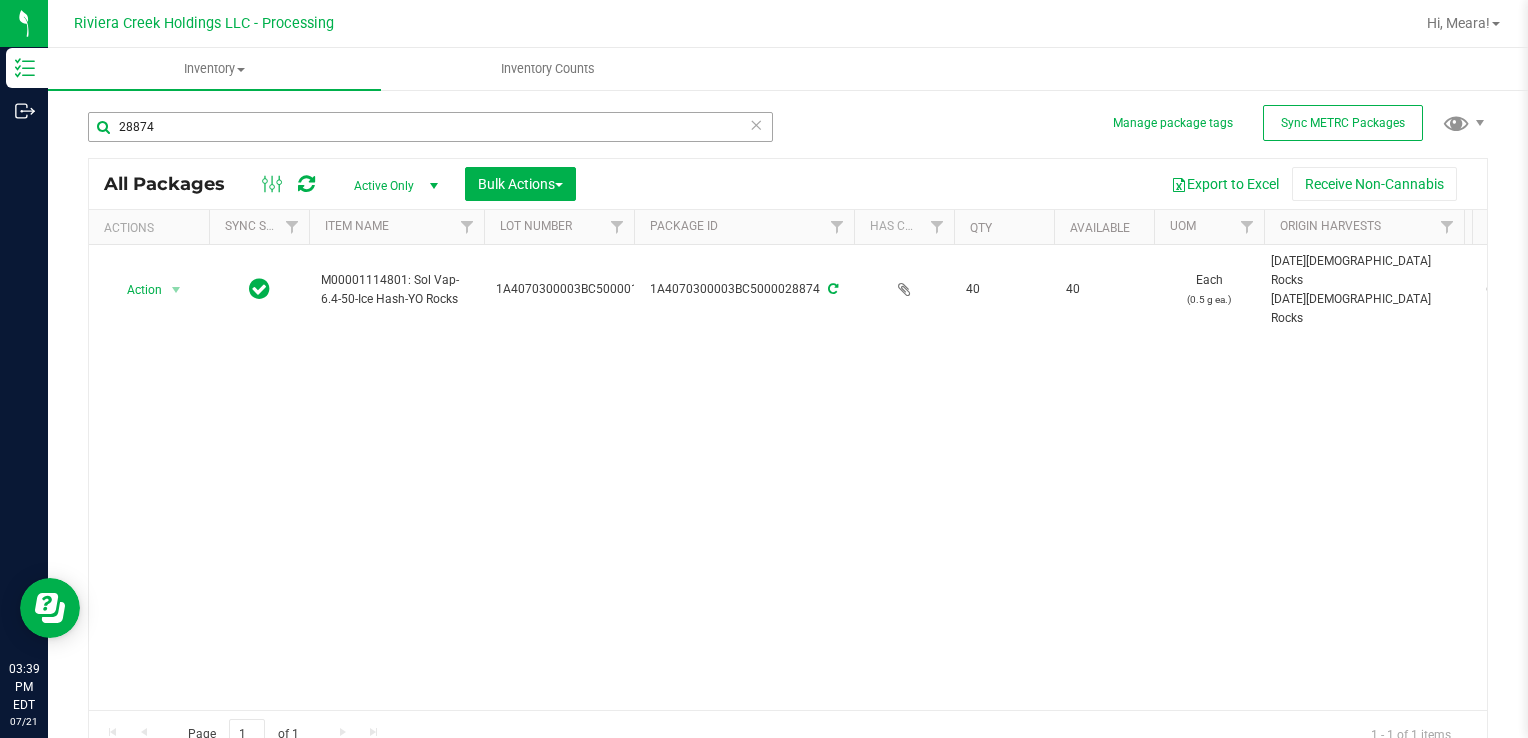 click on "28874" at bounding box center (438, 126) 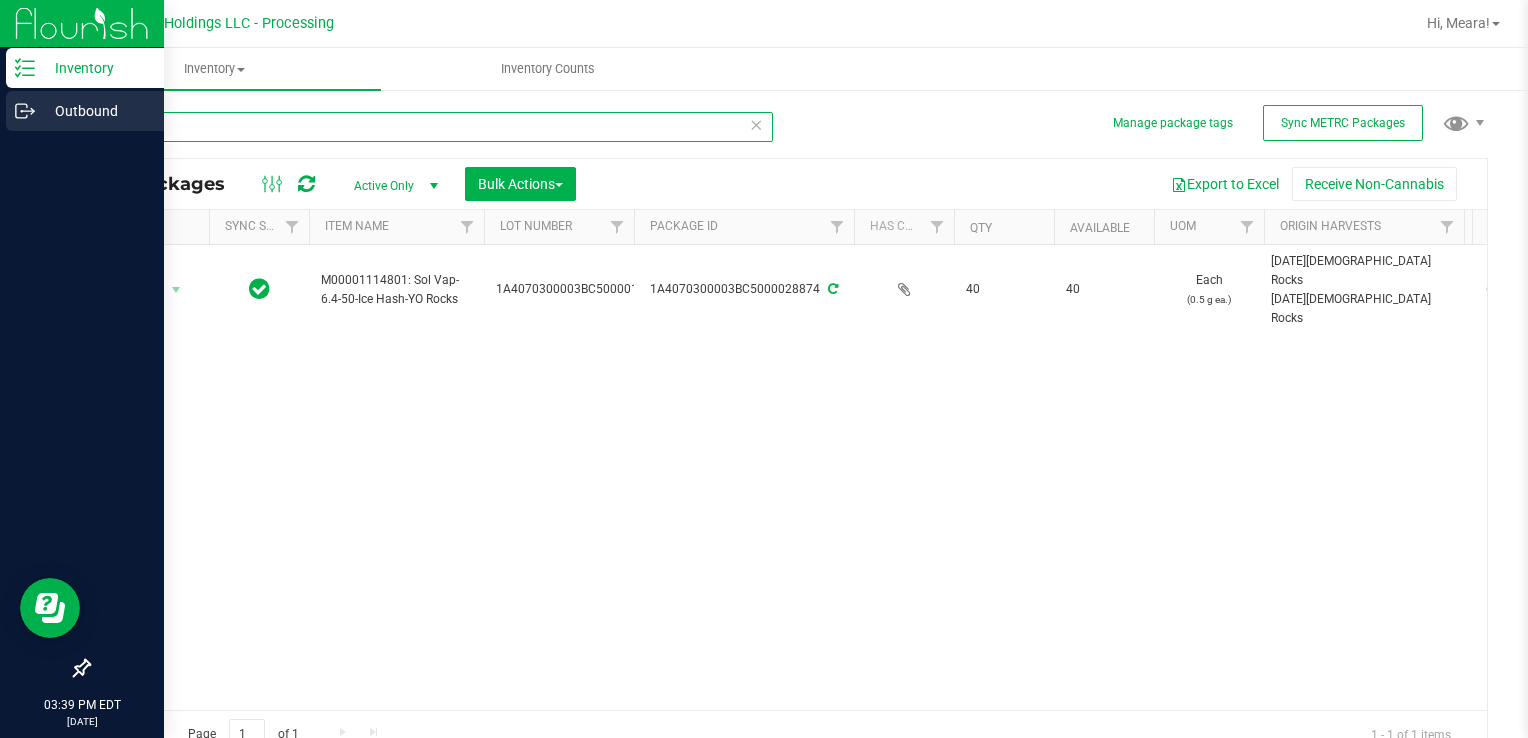 drag, startPoint x: 187, startPoint y: 118, endPoint x: 1, endPoint y: 111, distance: 186.13167 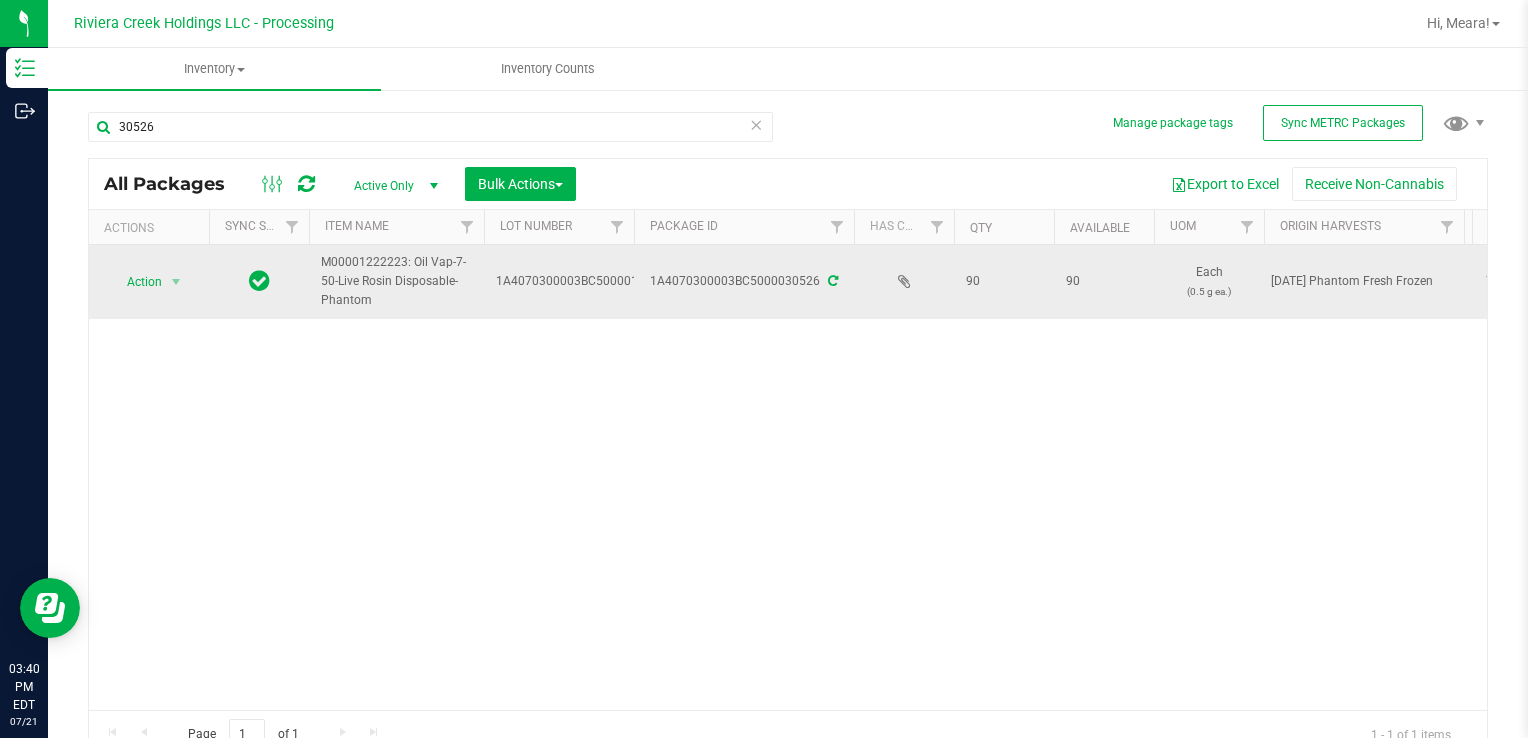 click on "Action" at bounding box center [136, 282] 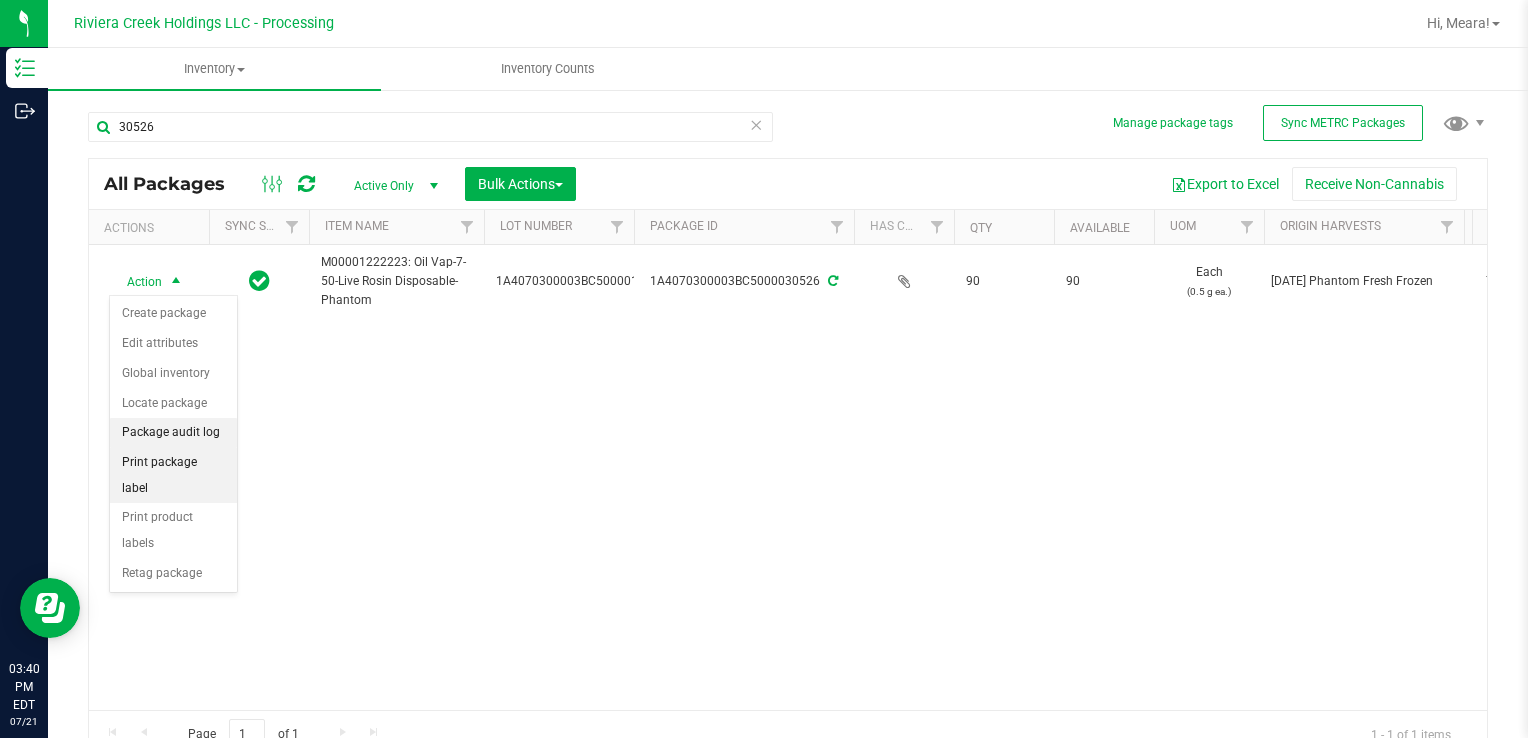click on "Print package label" at bounding box center (173, 475) 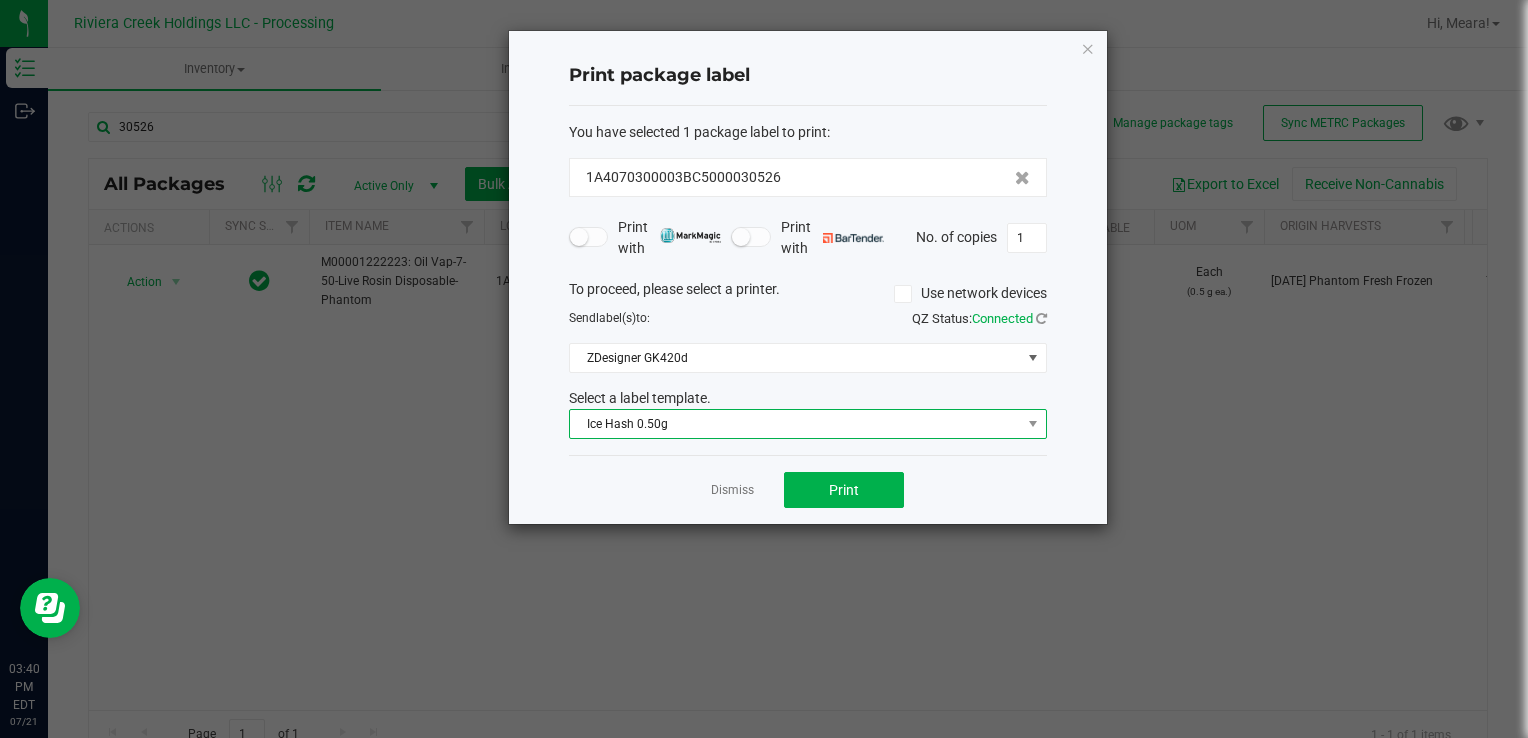 click on "Ice Hash 0.50g" at bounding box center (795, 424) 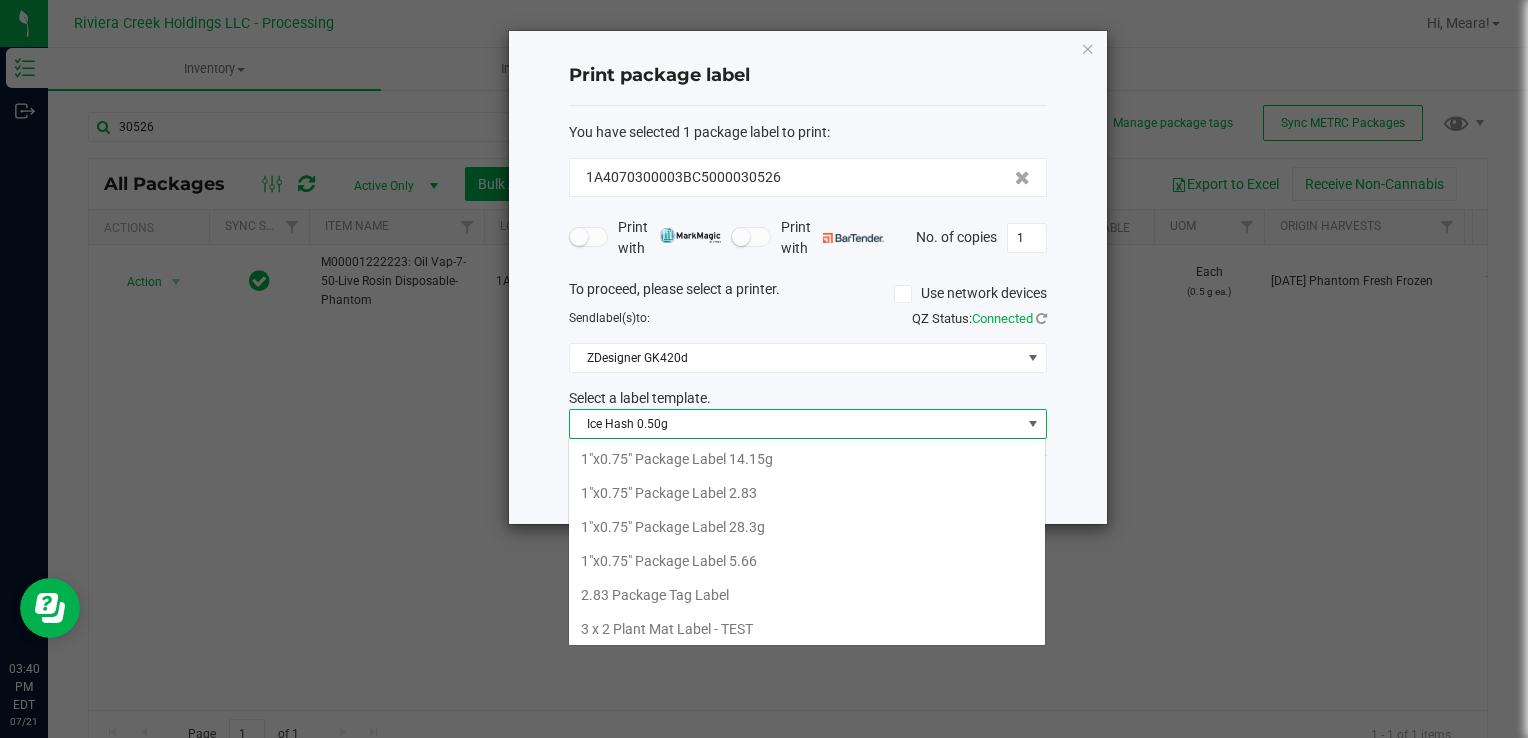 scroll, scrollTop: 99970, scrollLeft: 99521, axis: both 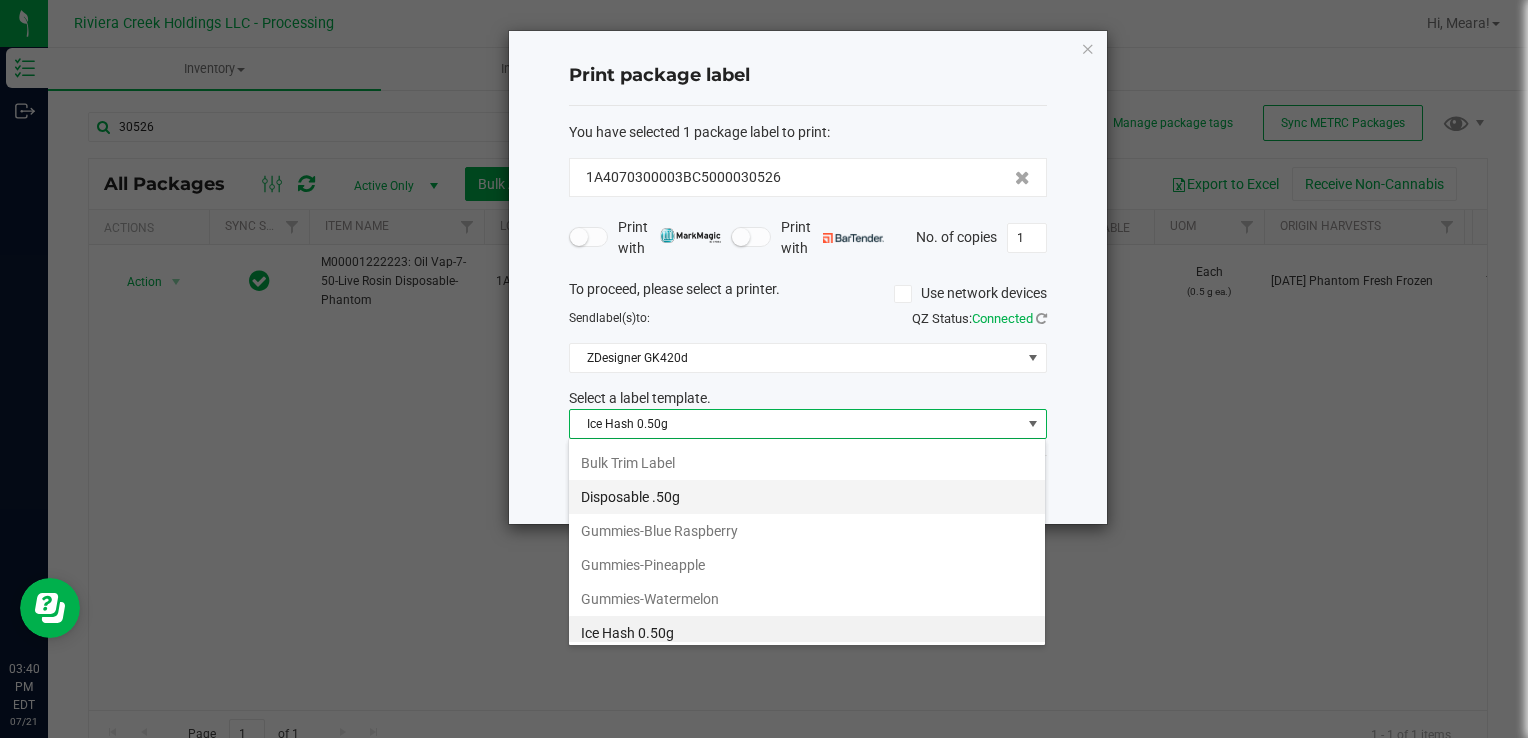 click on "Disposable .50g" at bounding box center [807, 497] 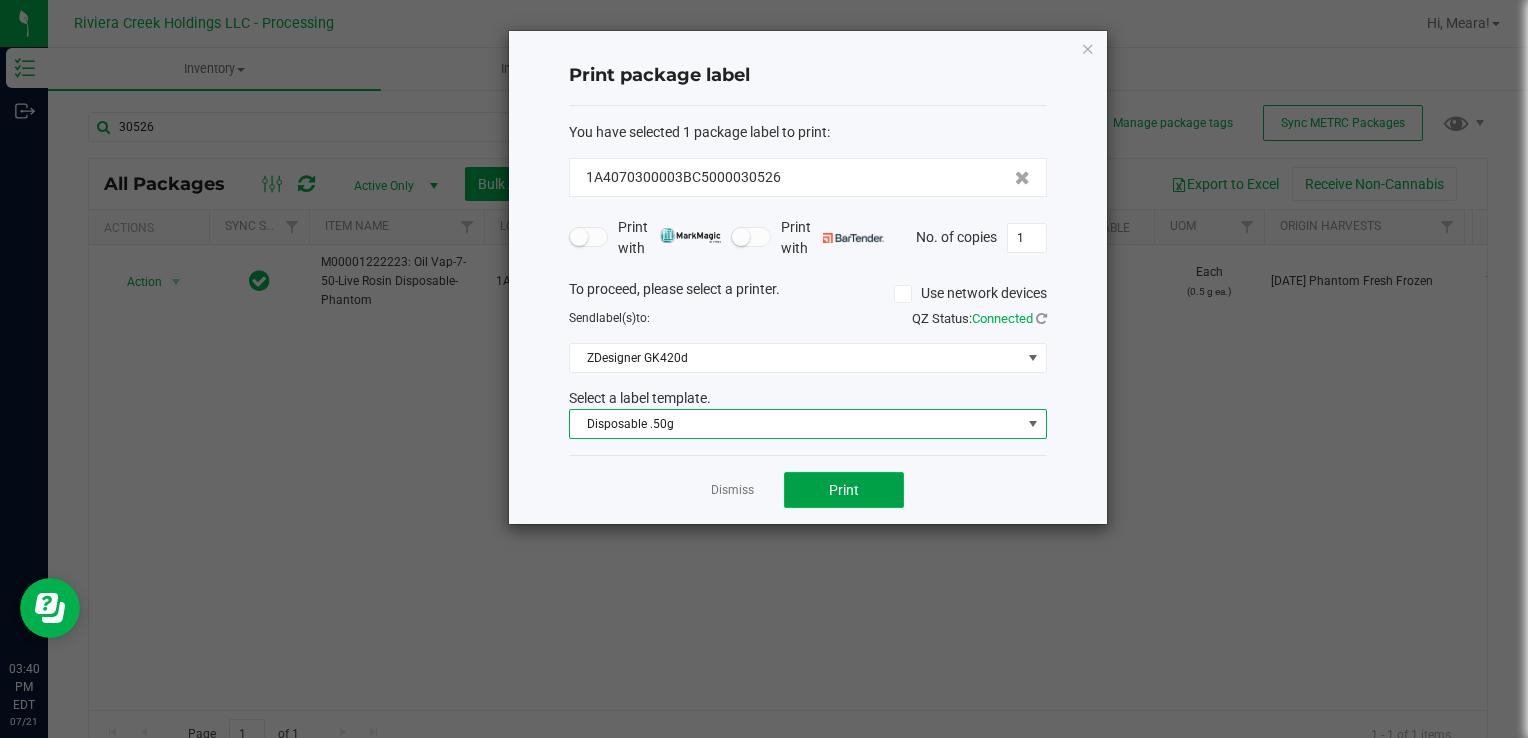 click on "Print" 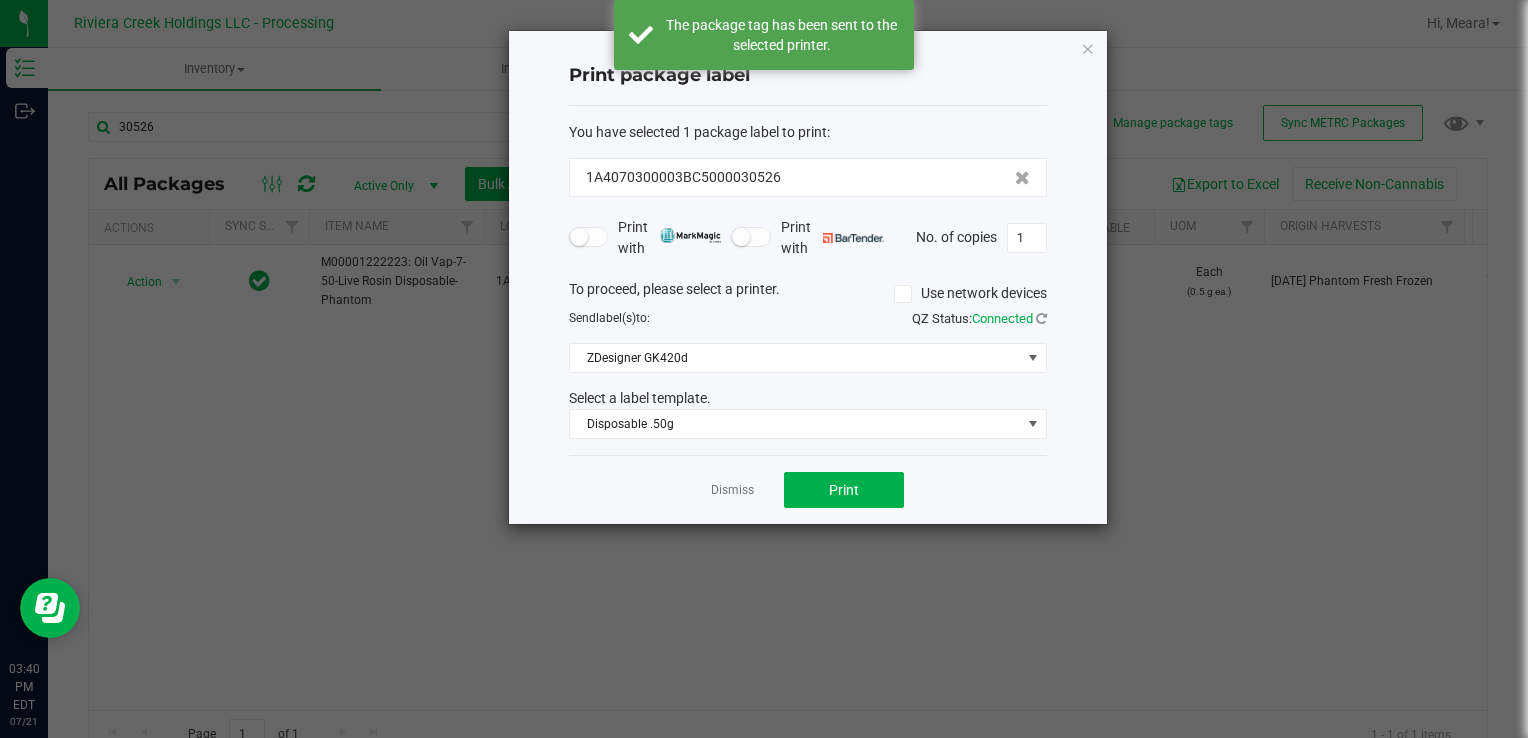click on "Dismiss" 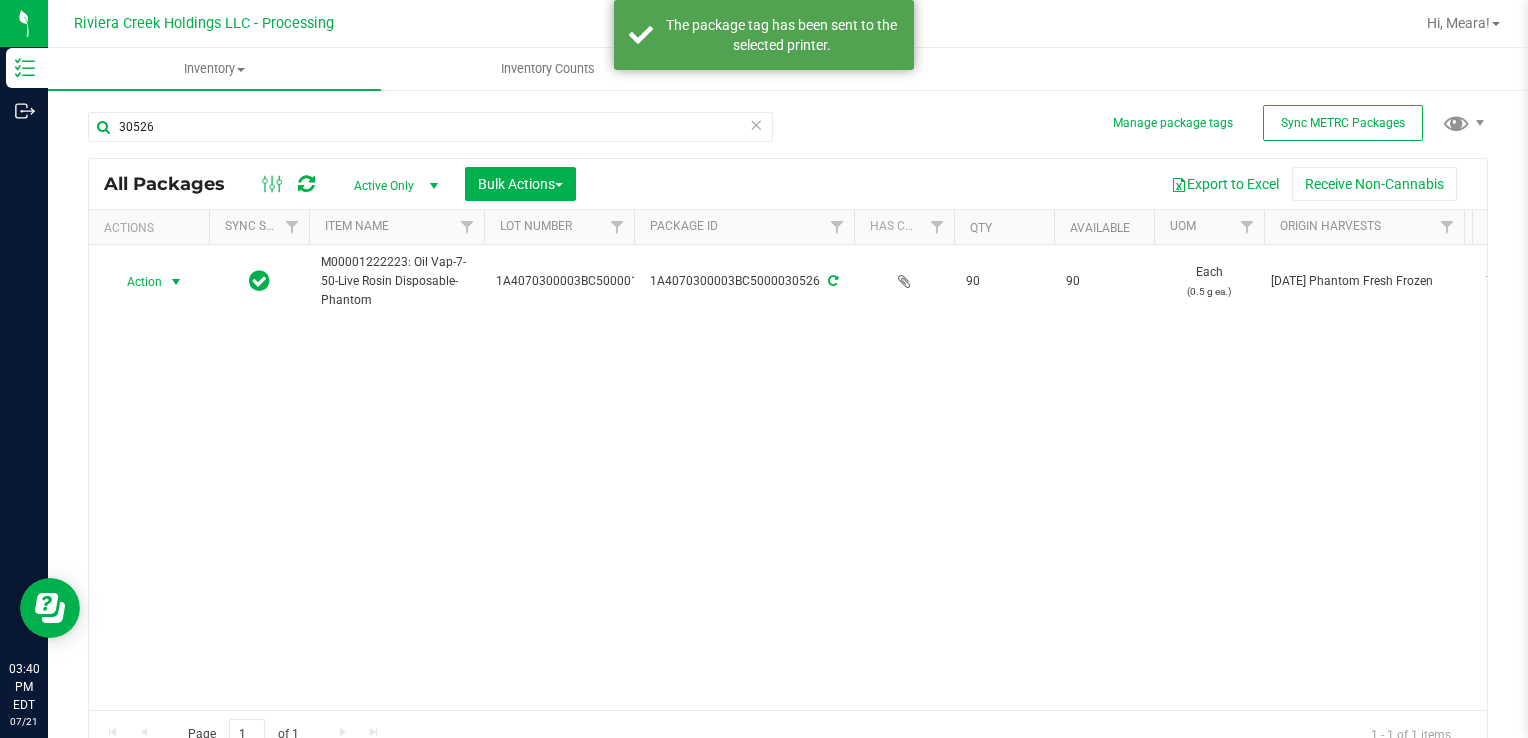 drag, startPoint x: 181, startPoint y: 280, endPoint x: 177, endPoint y: 306, distance: 26.305893 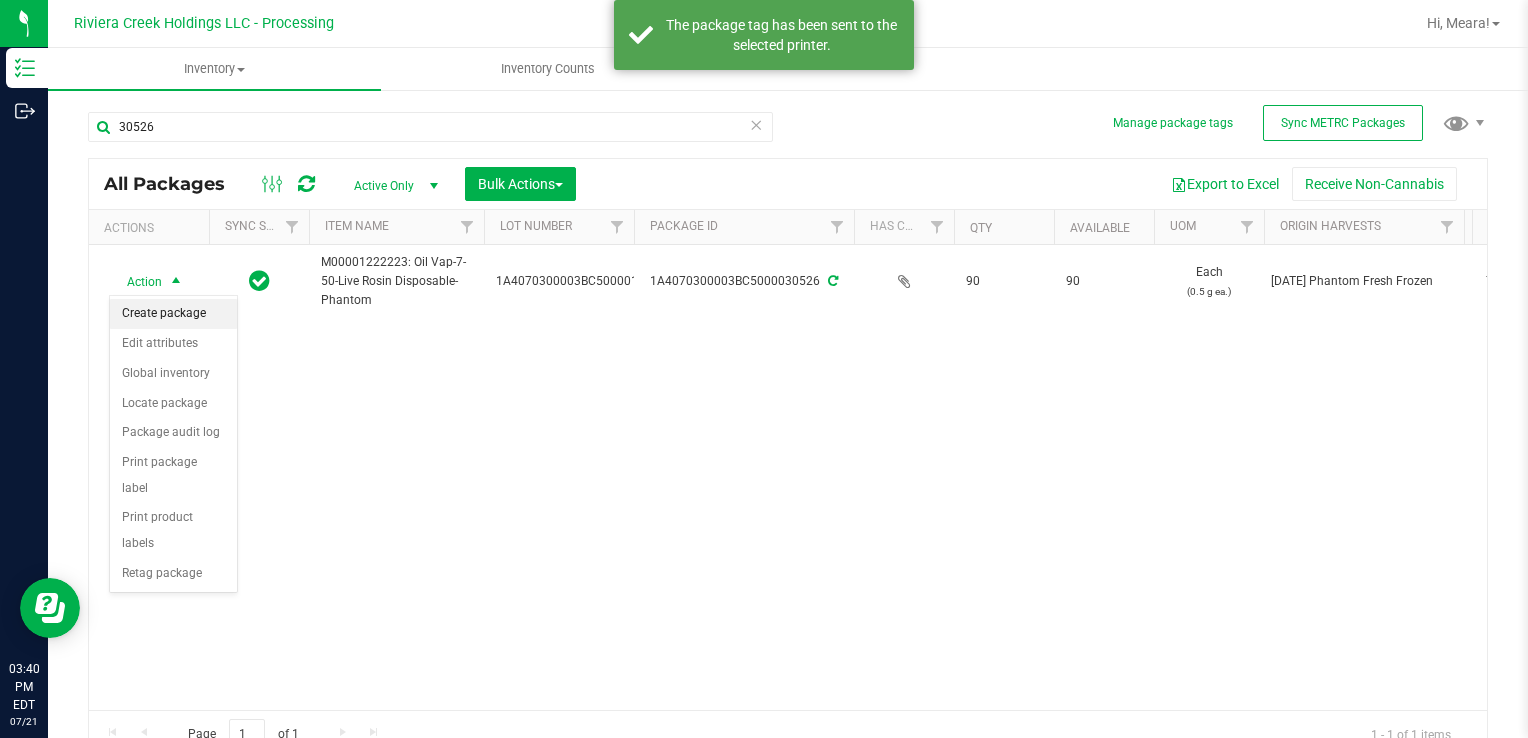 click on "Create package" at bounding box center [173, 314] 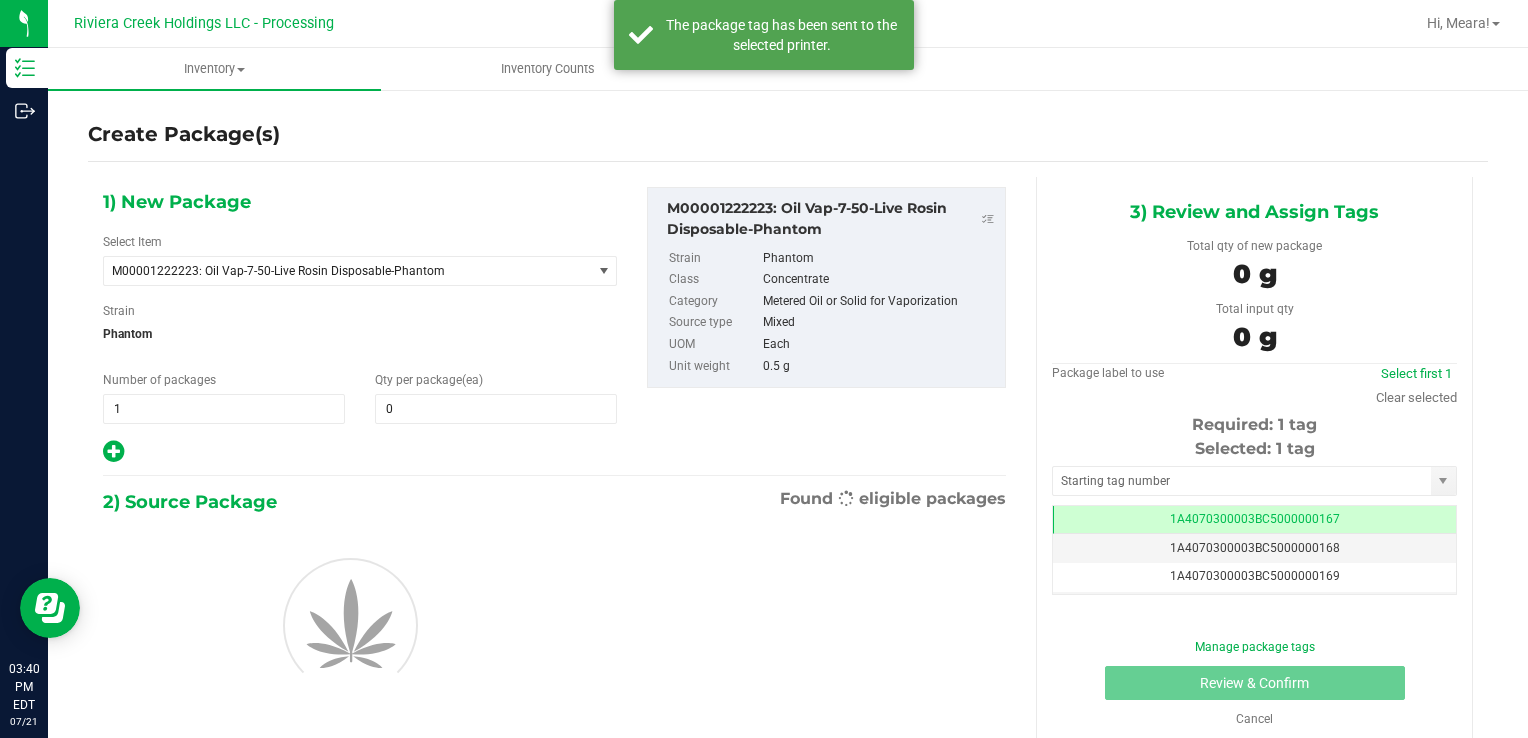 scroll, scrollTop: 0, scrollLeft: 0, axis: both 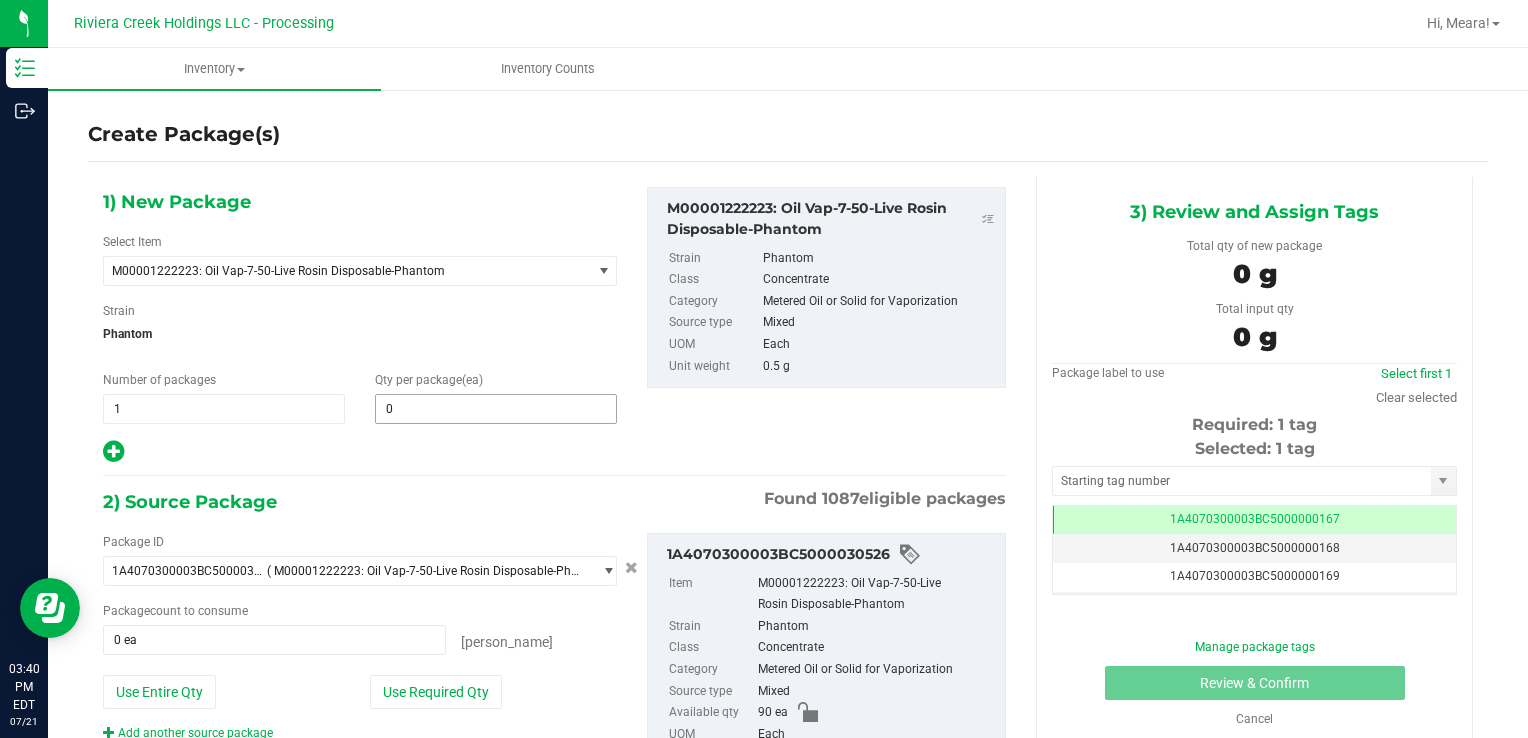 drag, startPoint x: 477, startPoint y: 379, endPoint x: 481, endPoint y: 414, distance: 35.22783 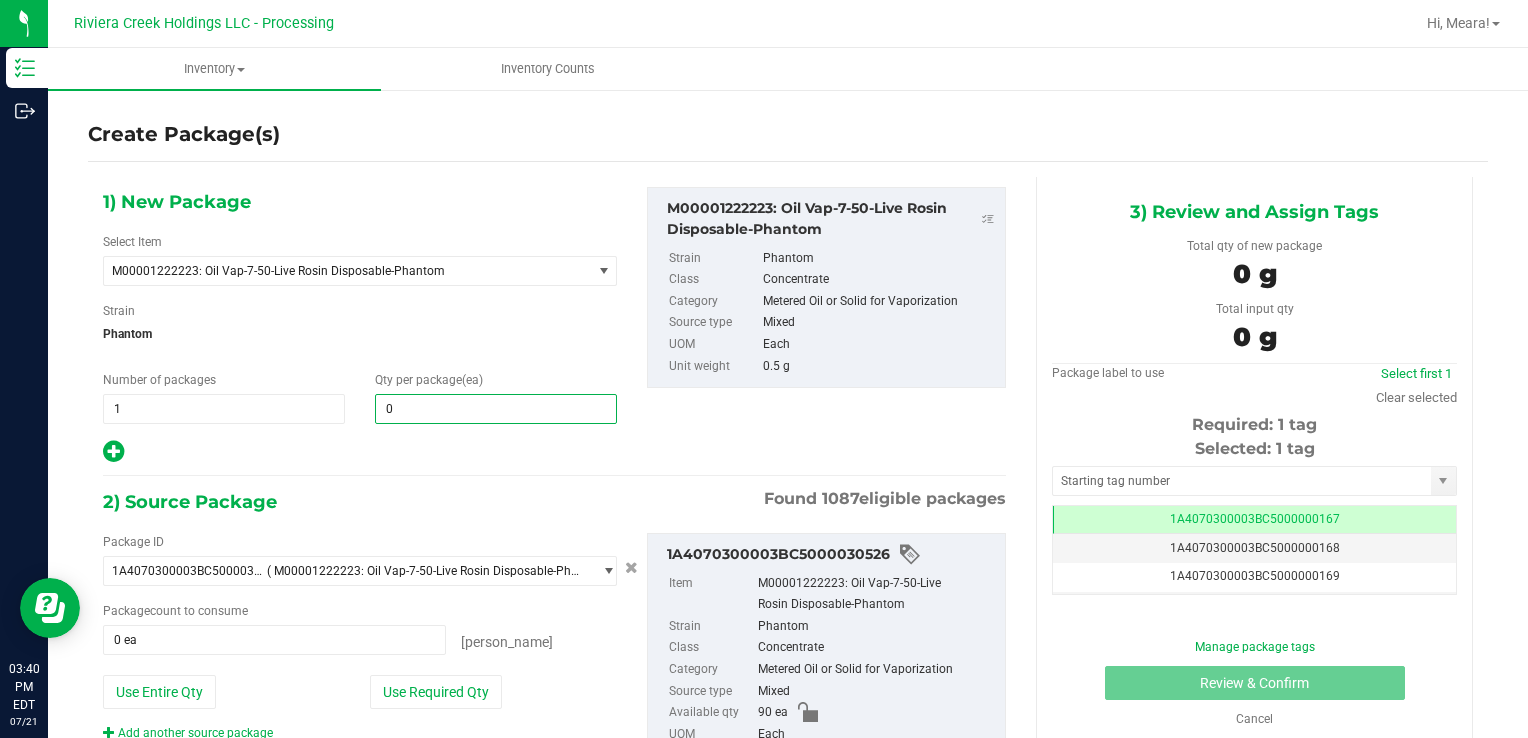 type 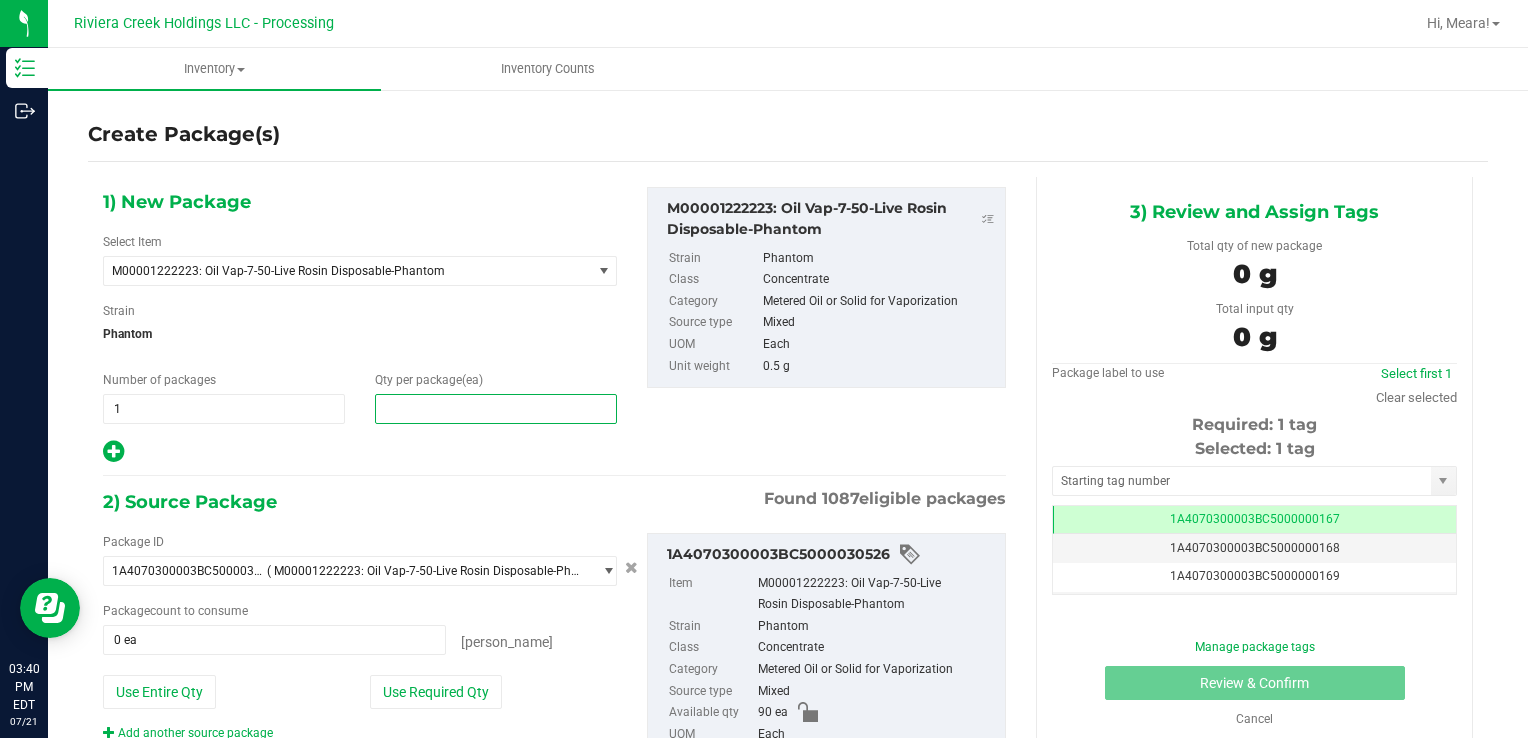 click at bounding box center (496, 409) 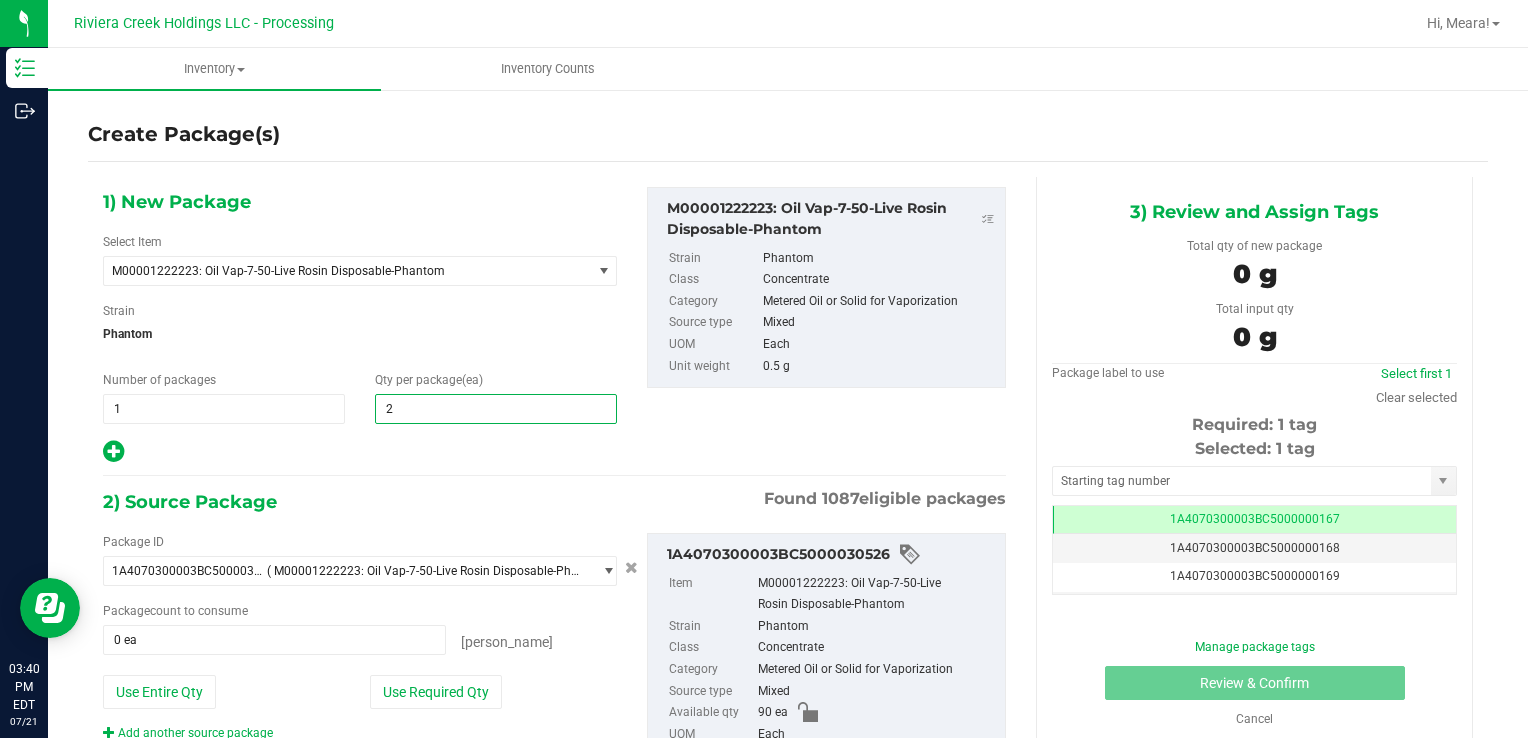 type on "20" 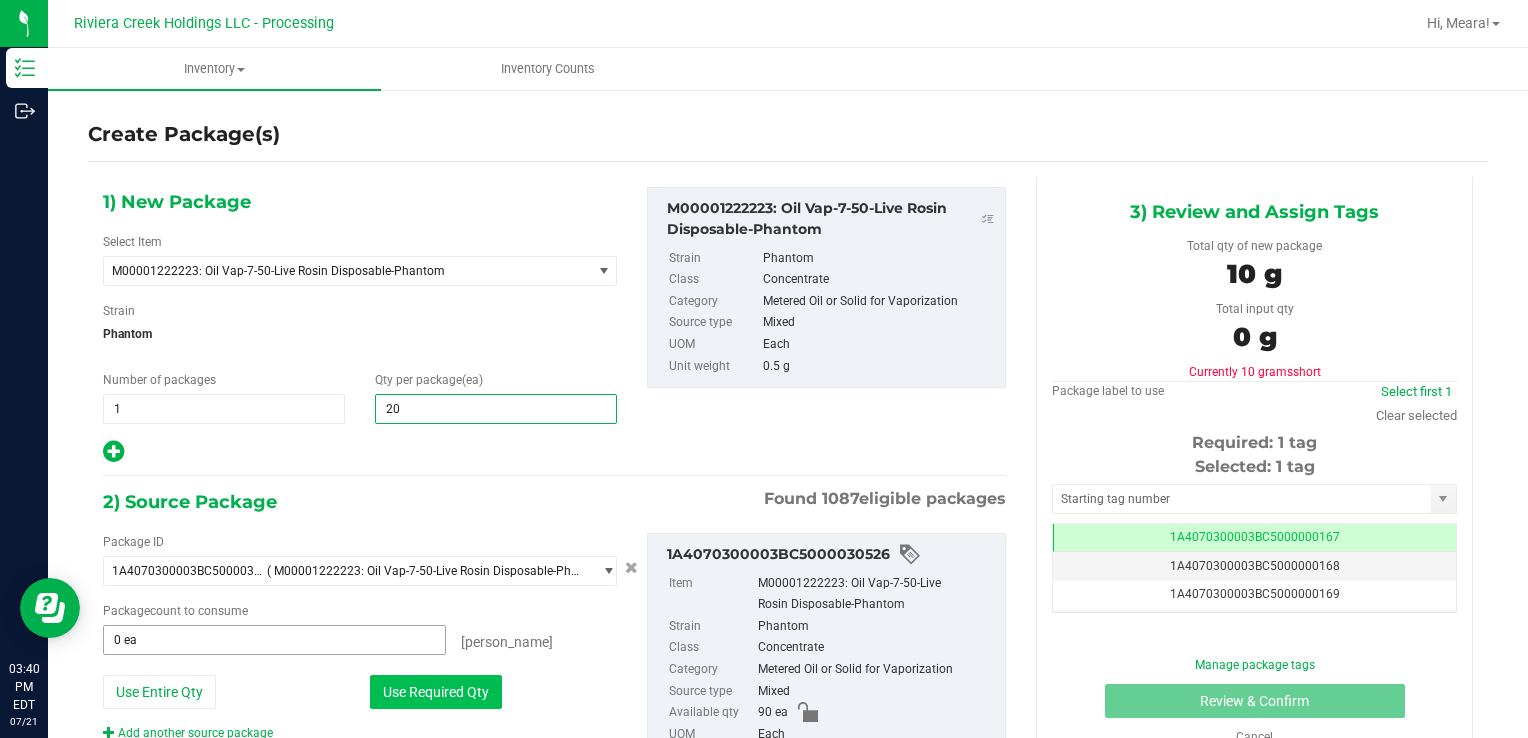 type on "20" 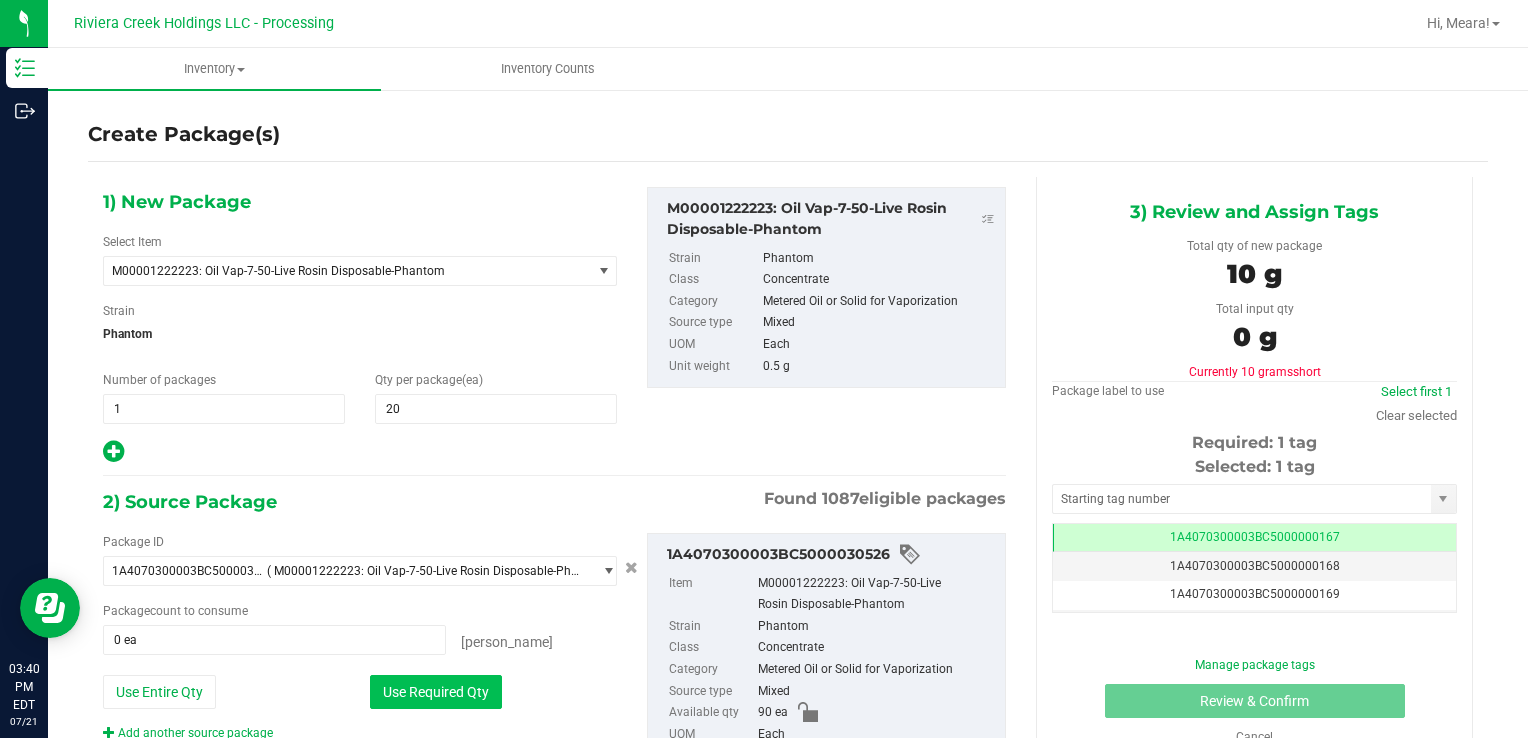 click on "Use Required Qty" at bounding box center (436, 692) 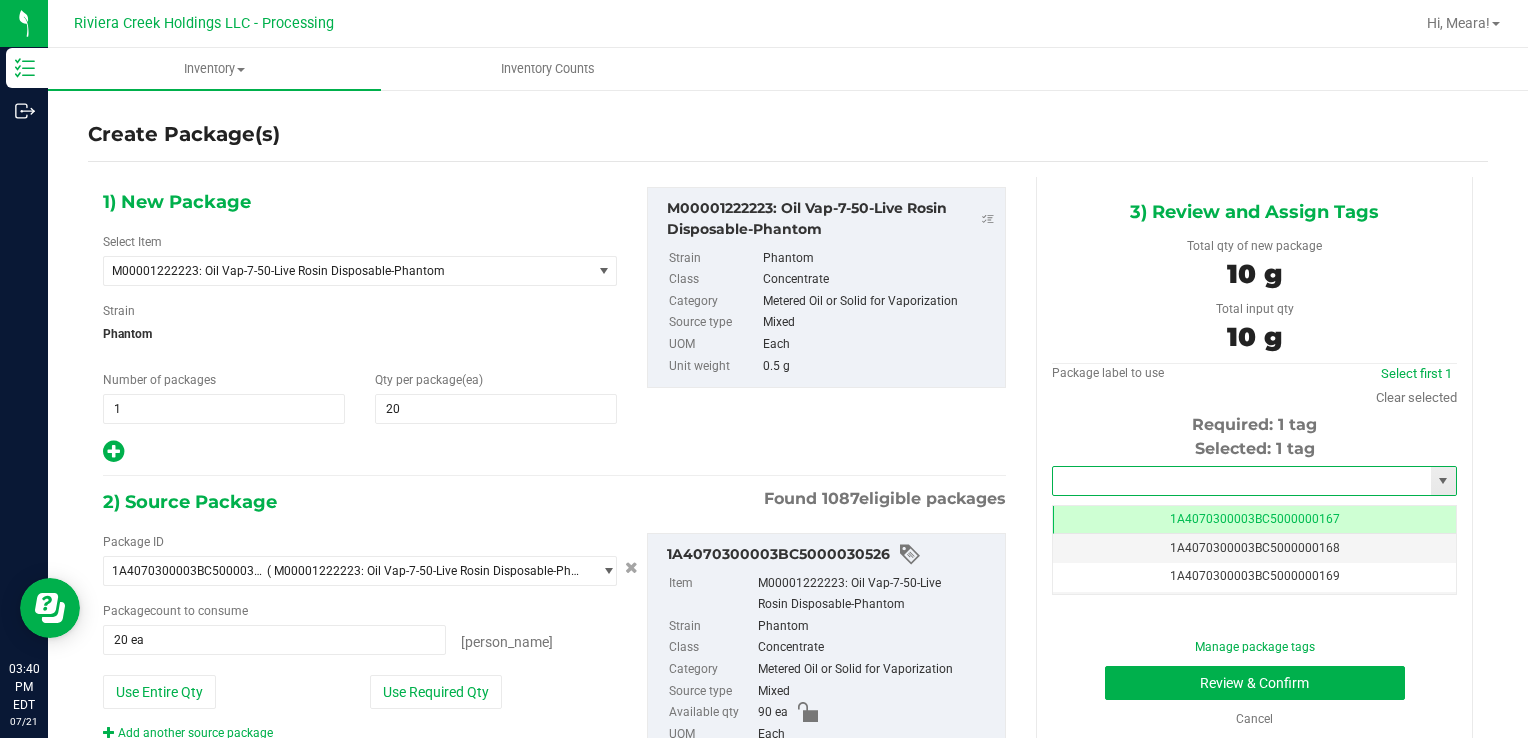 click at bounding box center [1242, 481] 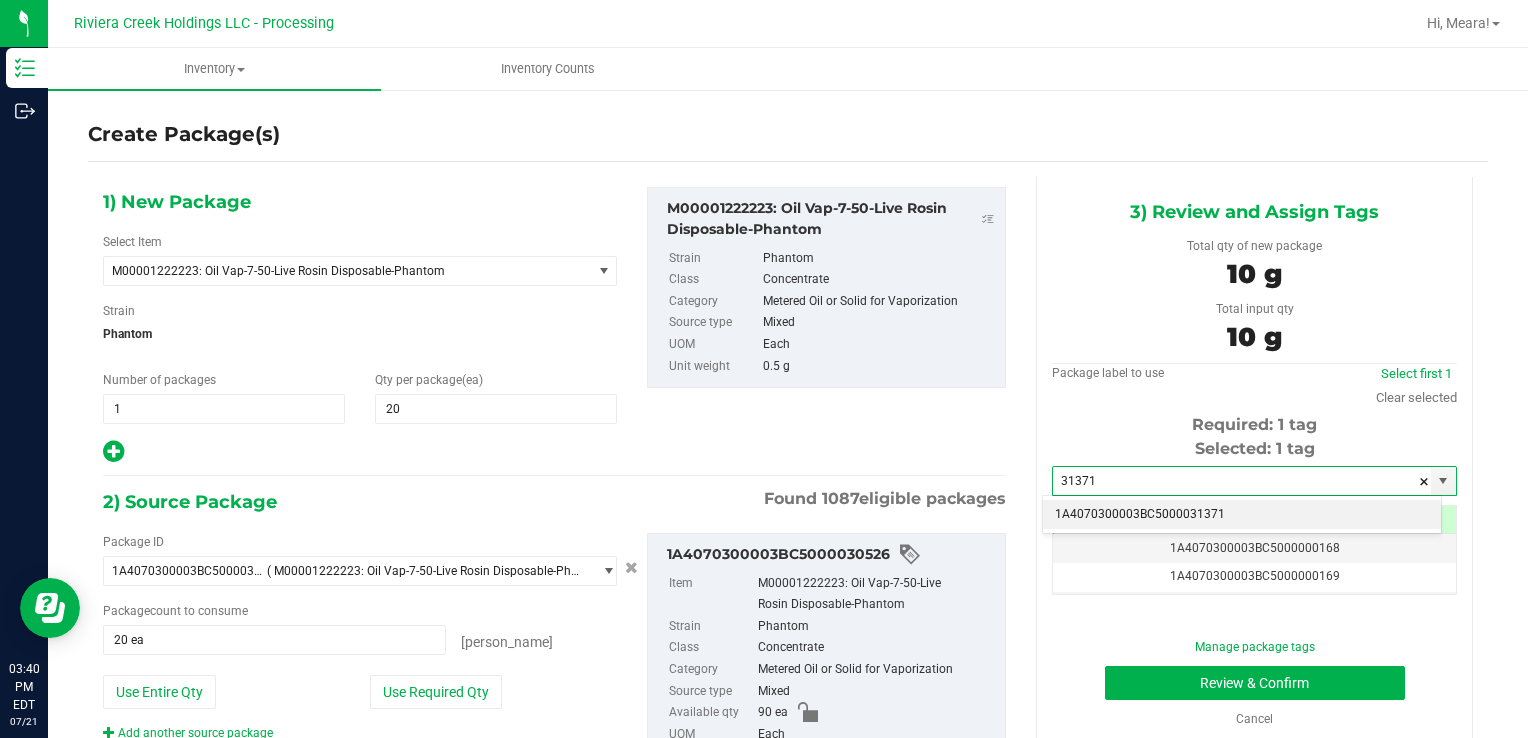 click on "1A4070300003BC5000031371" at bounding box center [1242, 515] 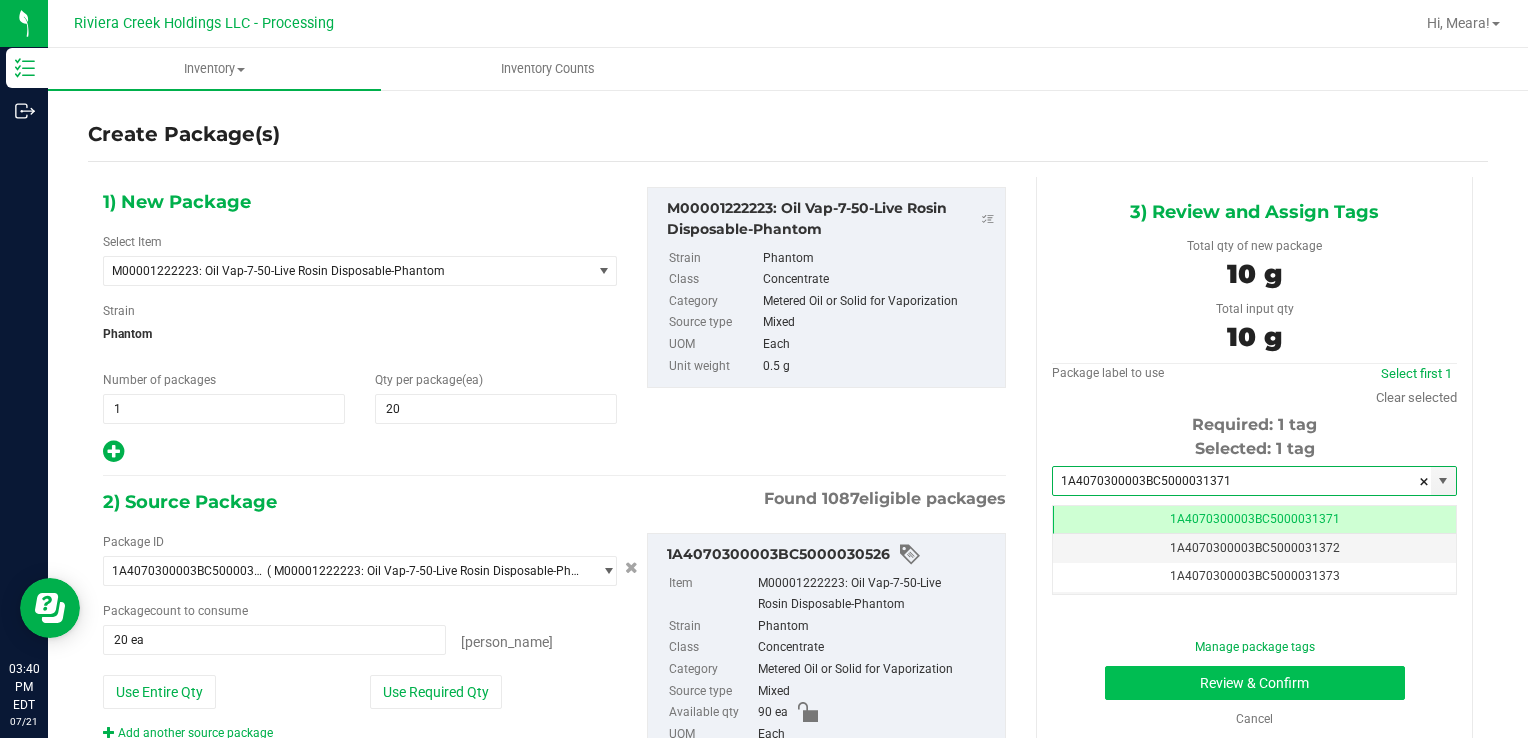 scroll, scrollTop: 0, scrollLeft: 0, axis: both 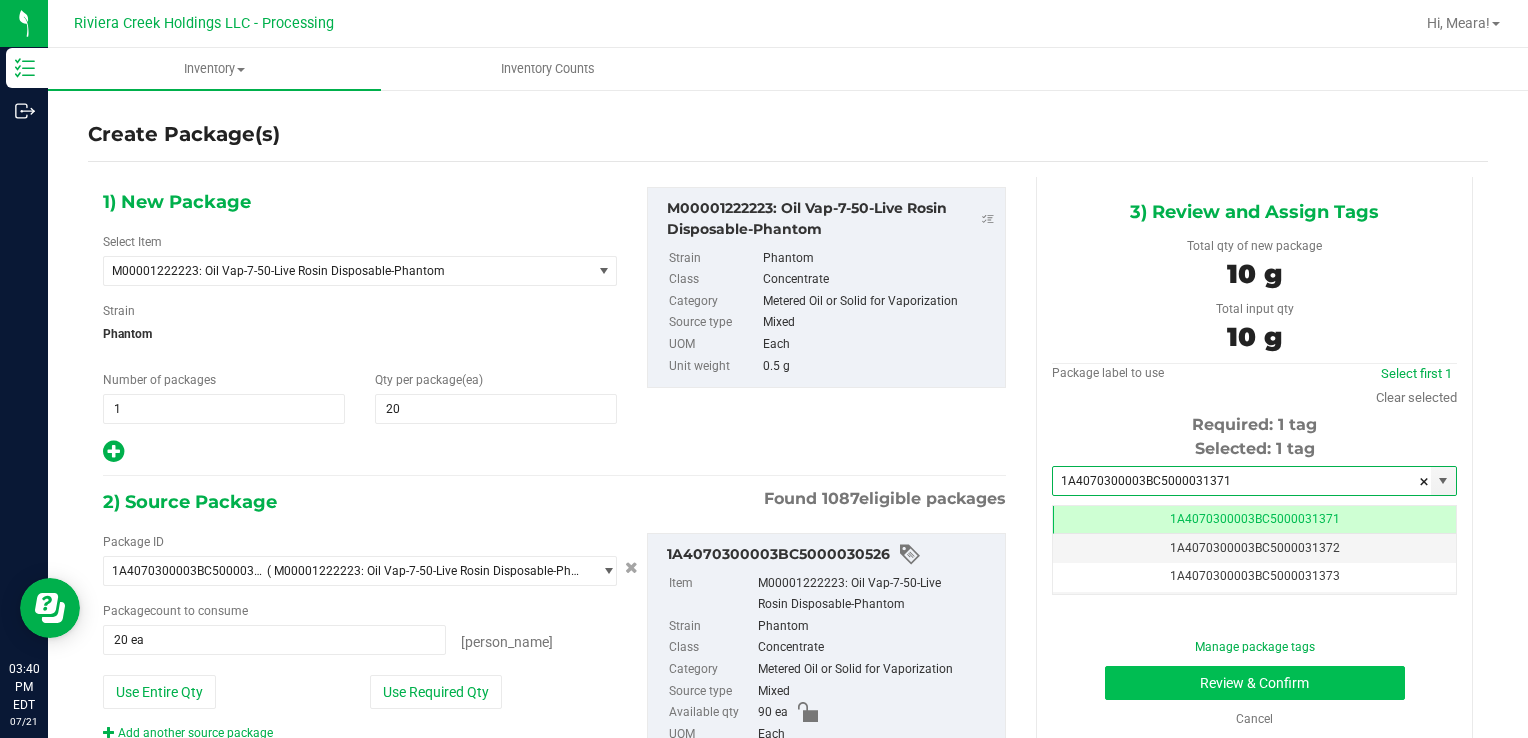 type on "1A4070300003BC5000031371" 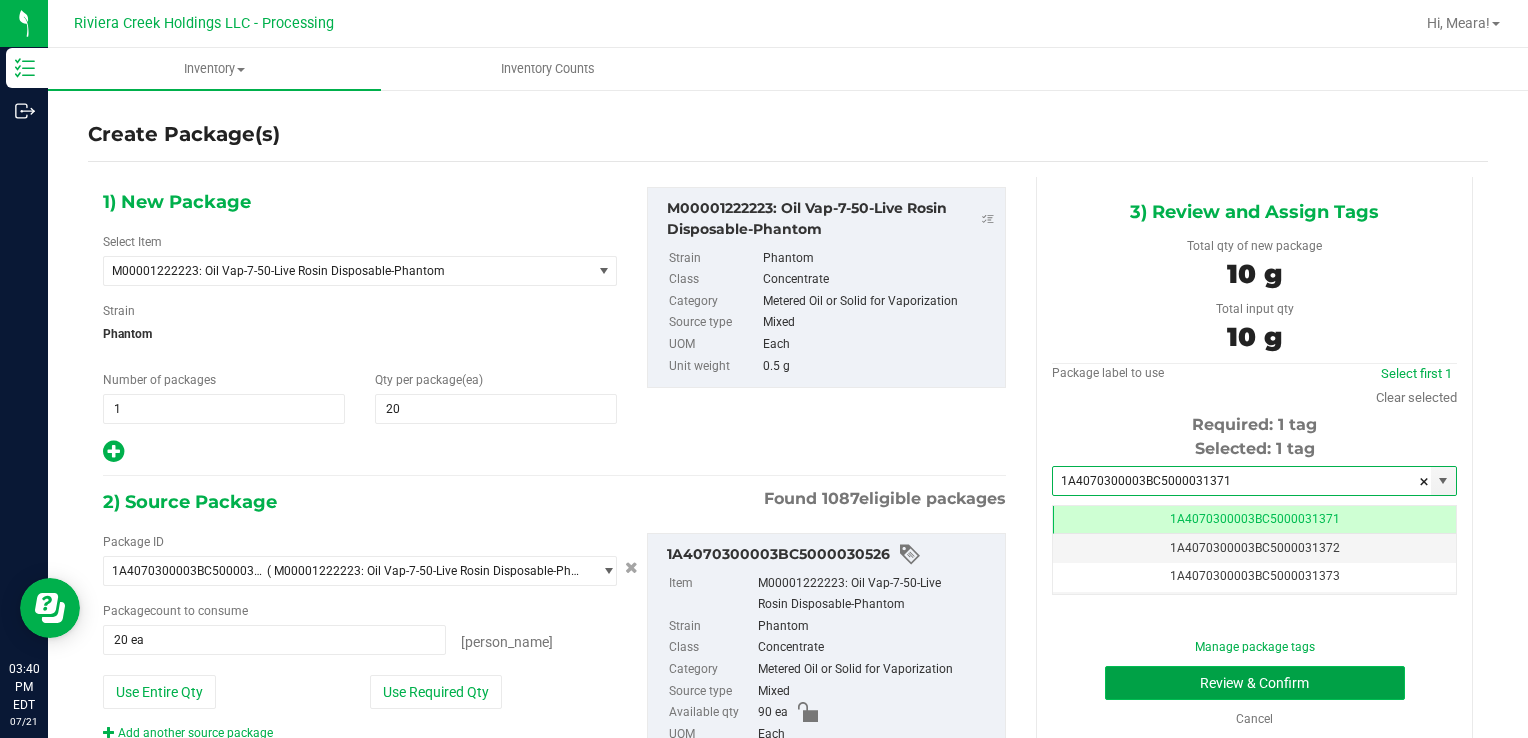 click on "Review & Confirm" at bounding box center [1255, 683] 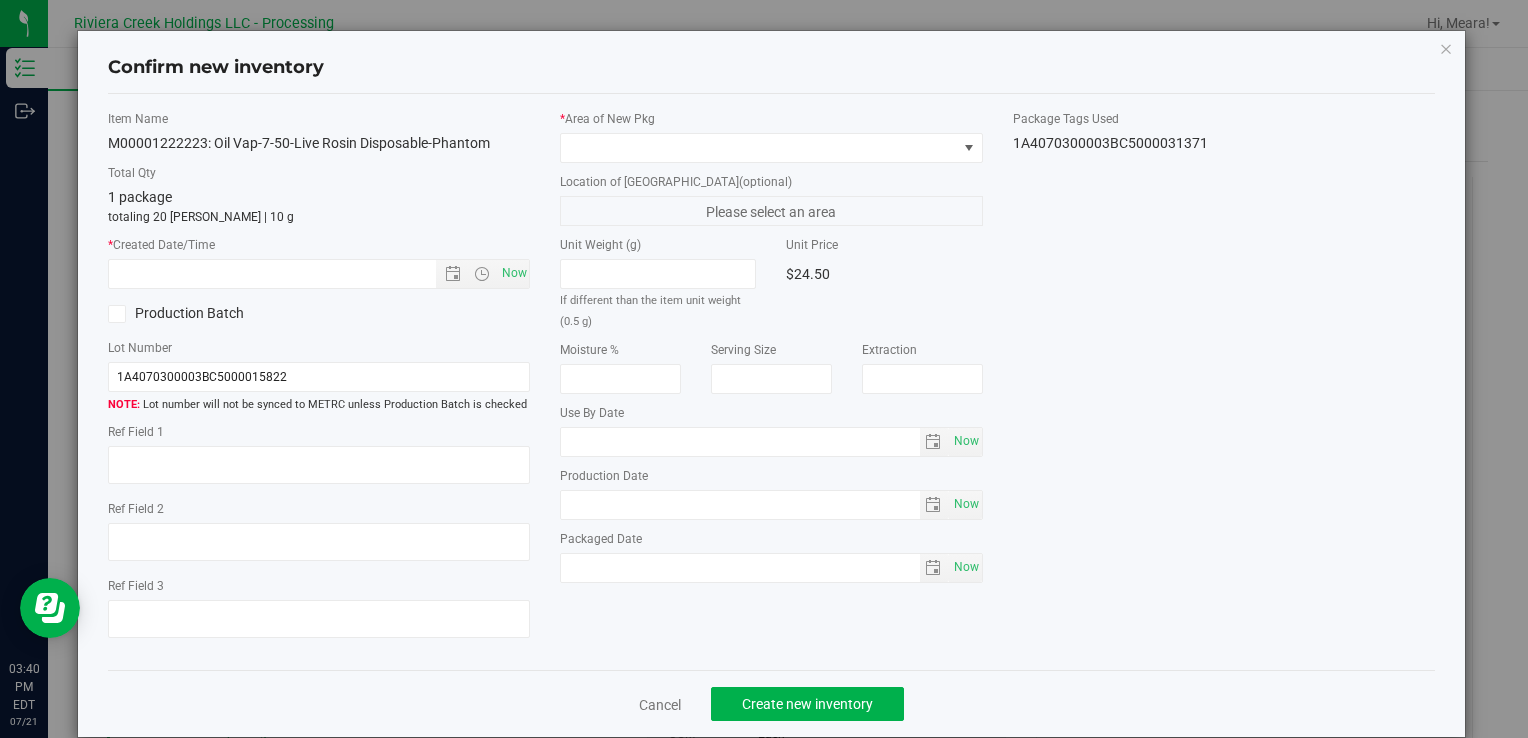 type on "[DATE]" 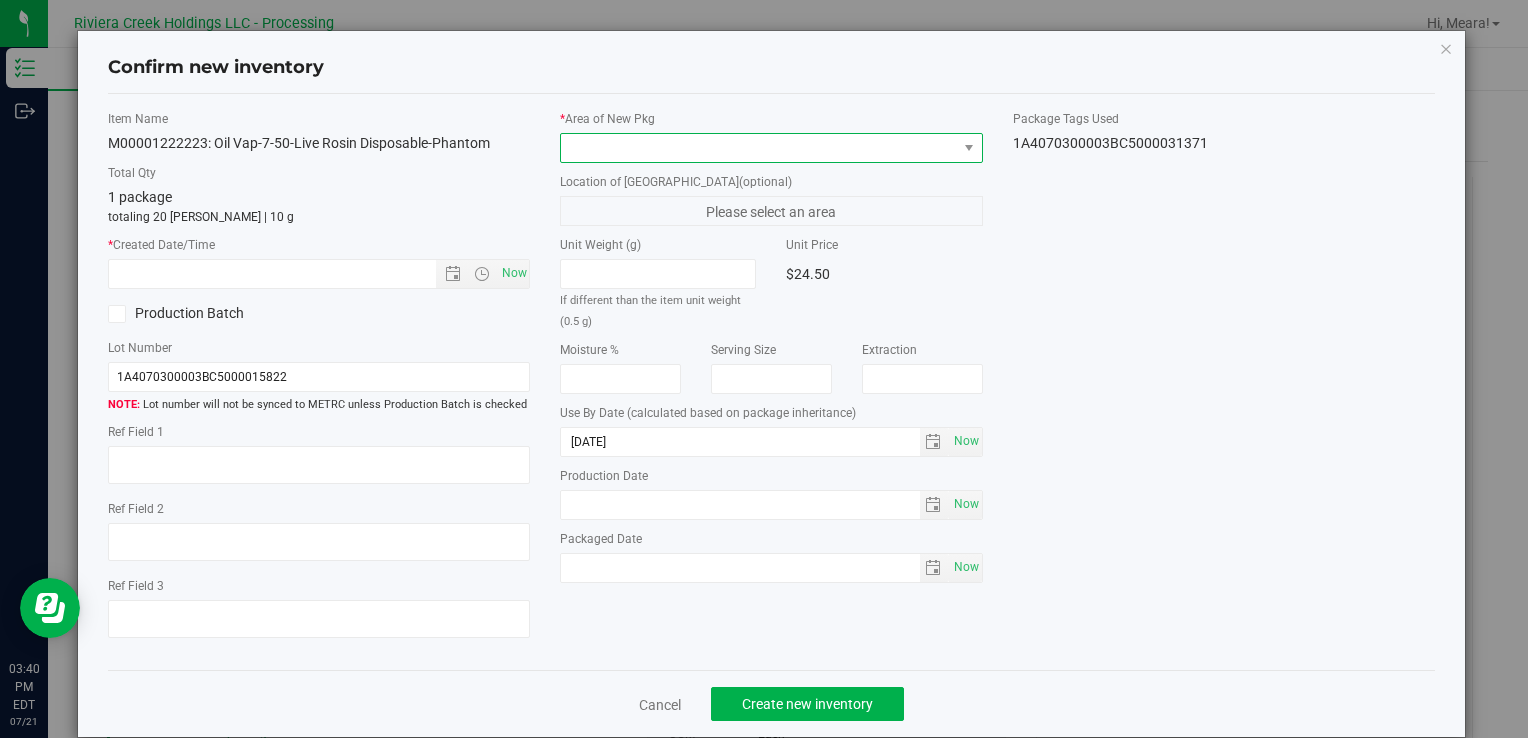 drag, startPoint x: 892, startPoint y: 135, endPoint x: 872, endPoint y: 159, distance: 31.241 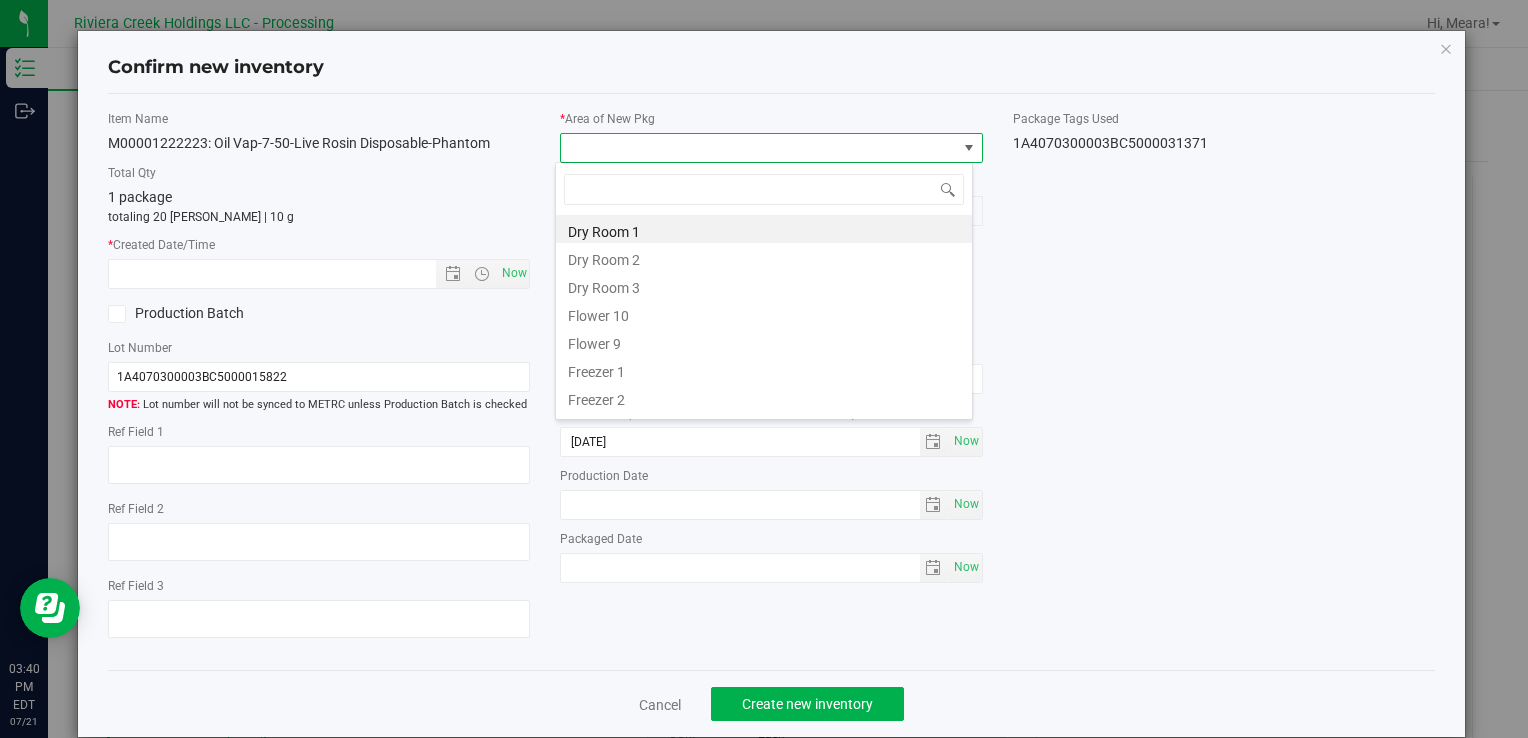 click on "Flower 10" at bounding box center (764, 313) 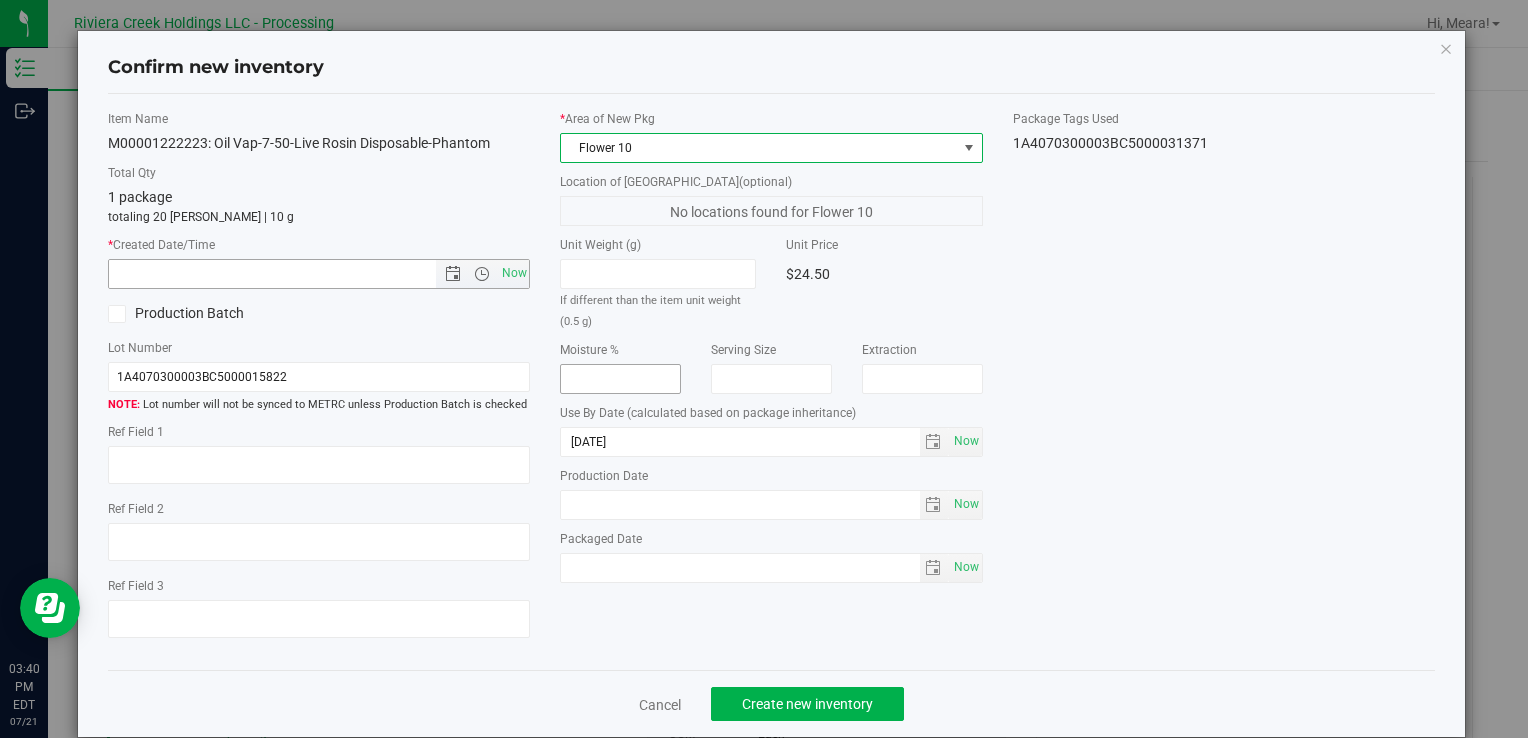 drag, startPoint x: 495, startPoint y: 260, endPoint x: 644, endPoint y: 380, distance: 191.31387 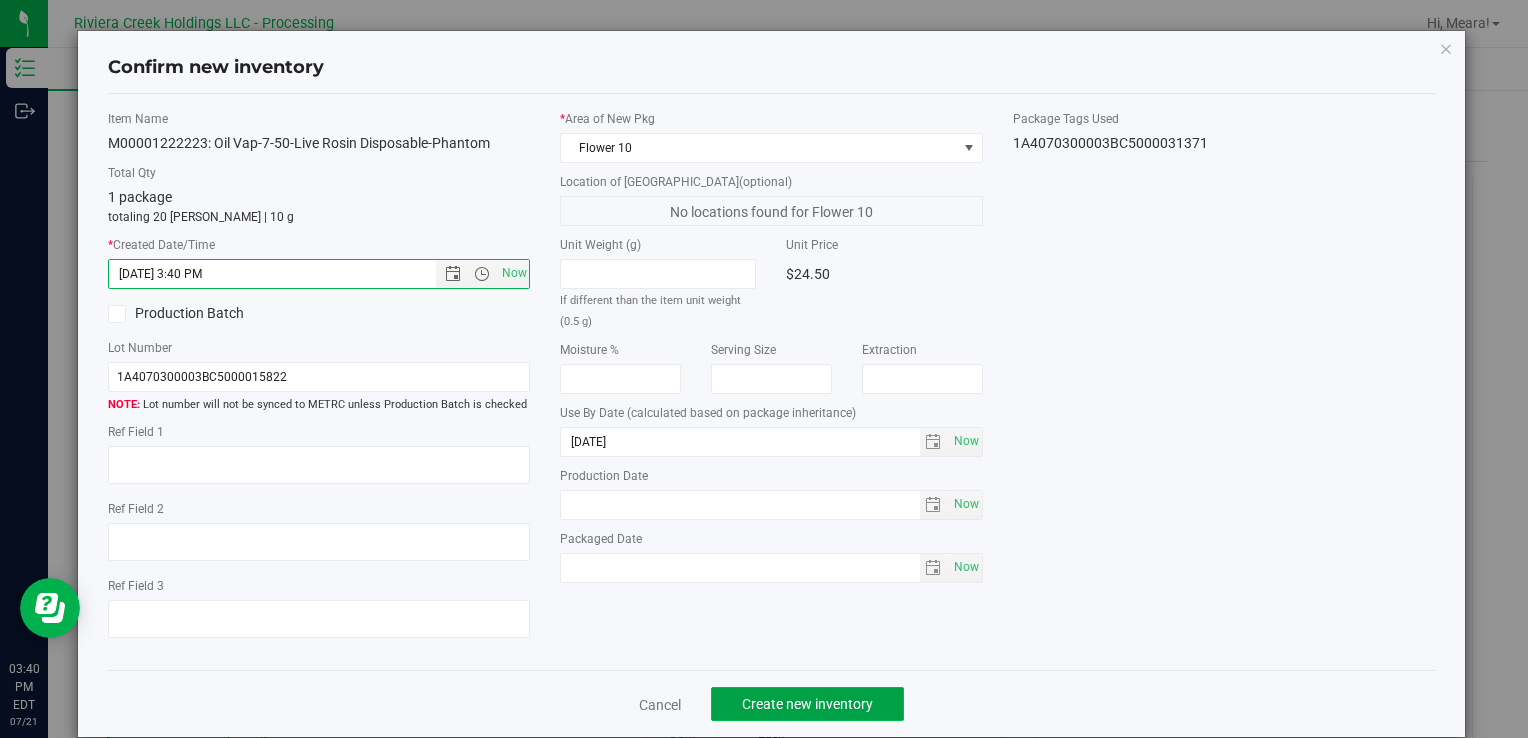 click on "Create new inventory" 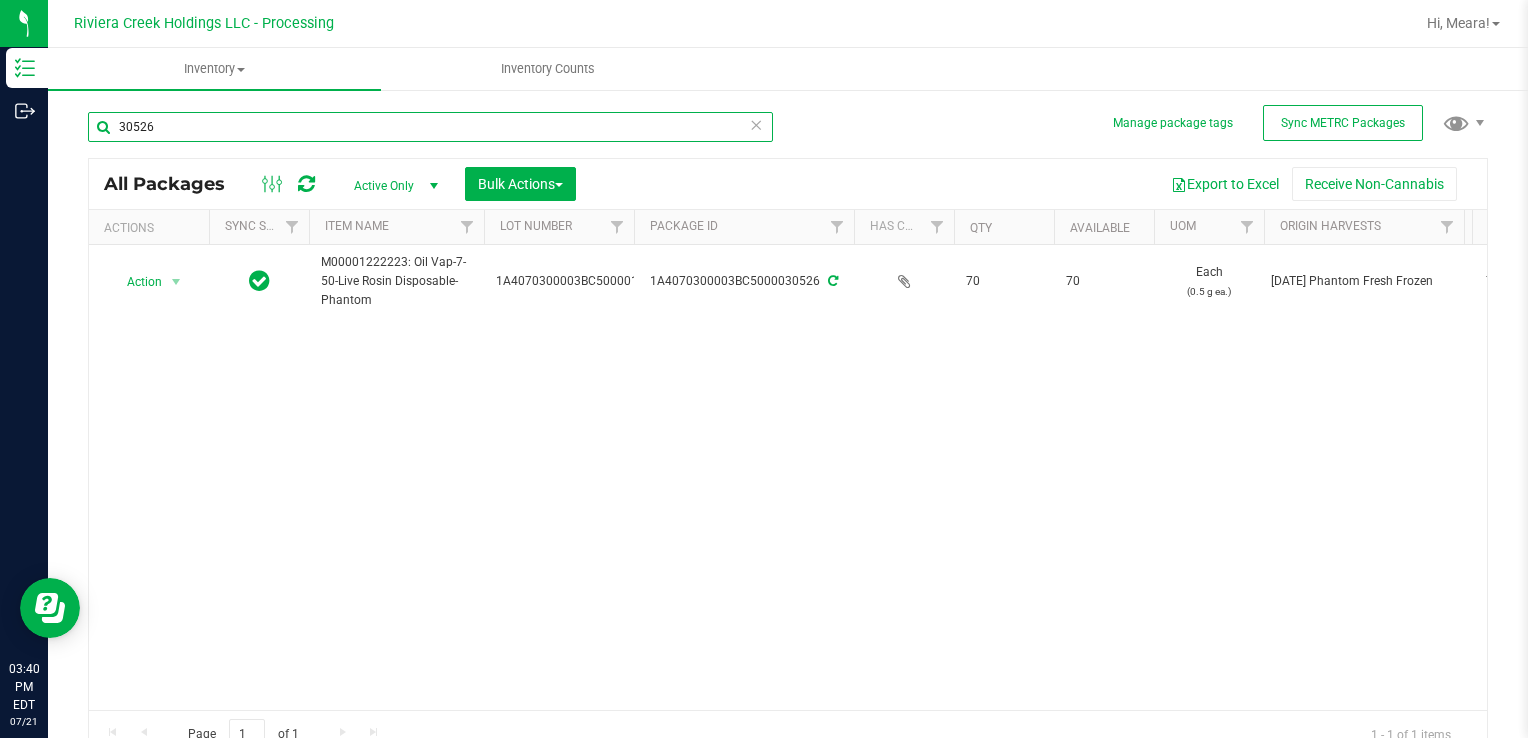 drag, startPoint x: 281, startPoint y: 134, endPoint x: 260, endPoint y: 121, distance: 24.698177 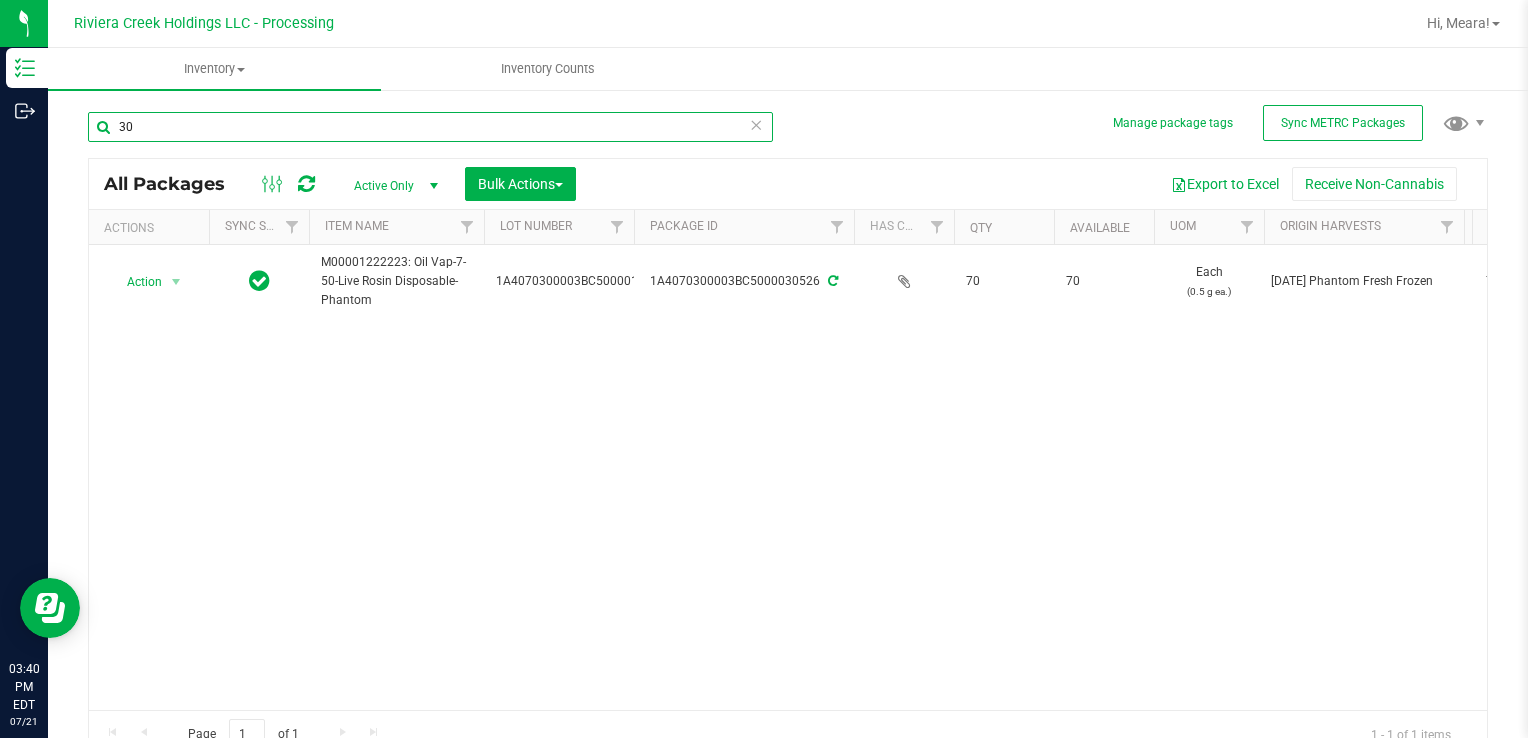 type on "3" 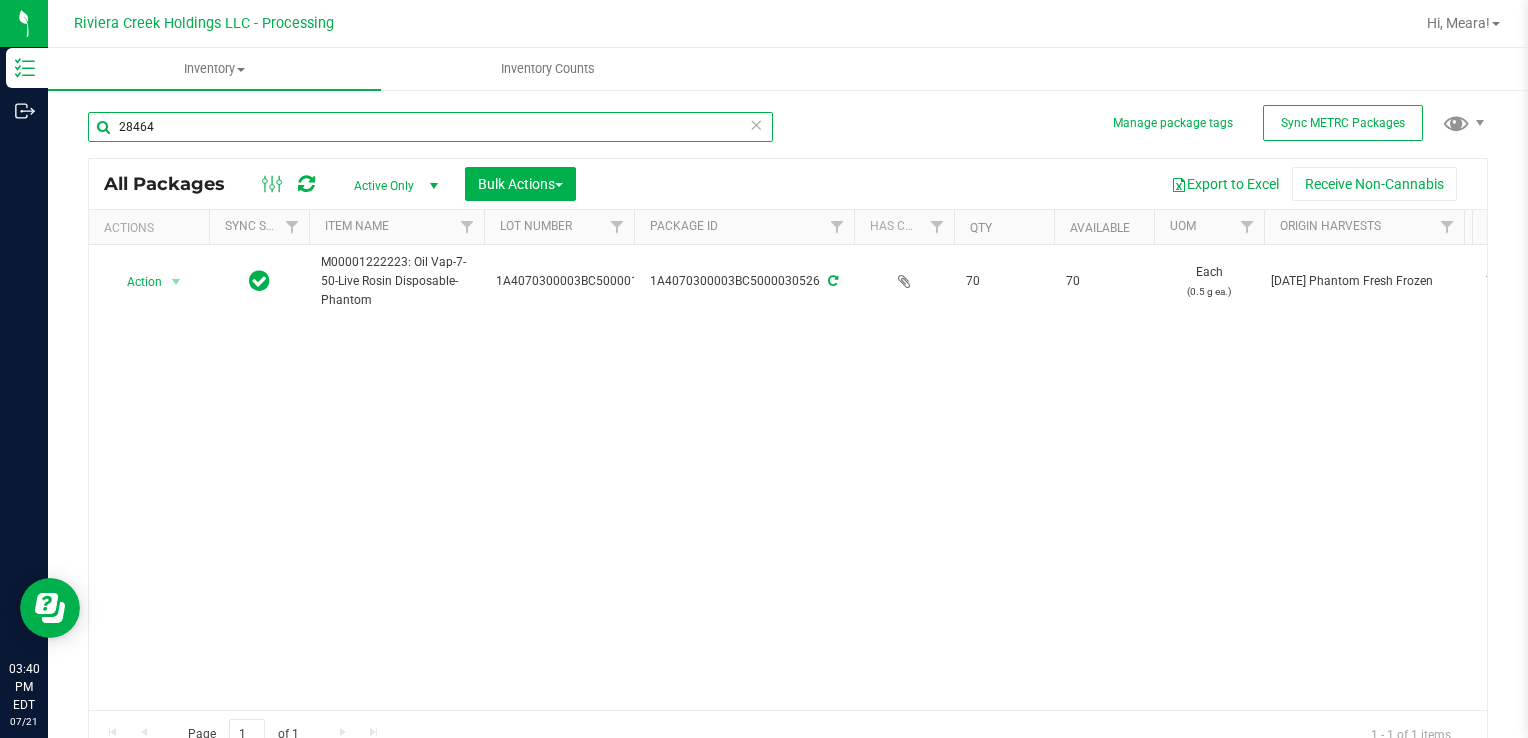 type on "28464" 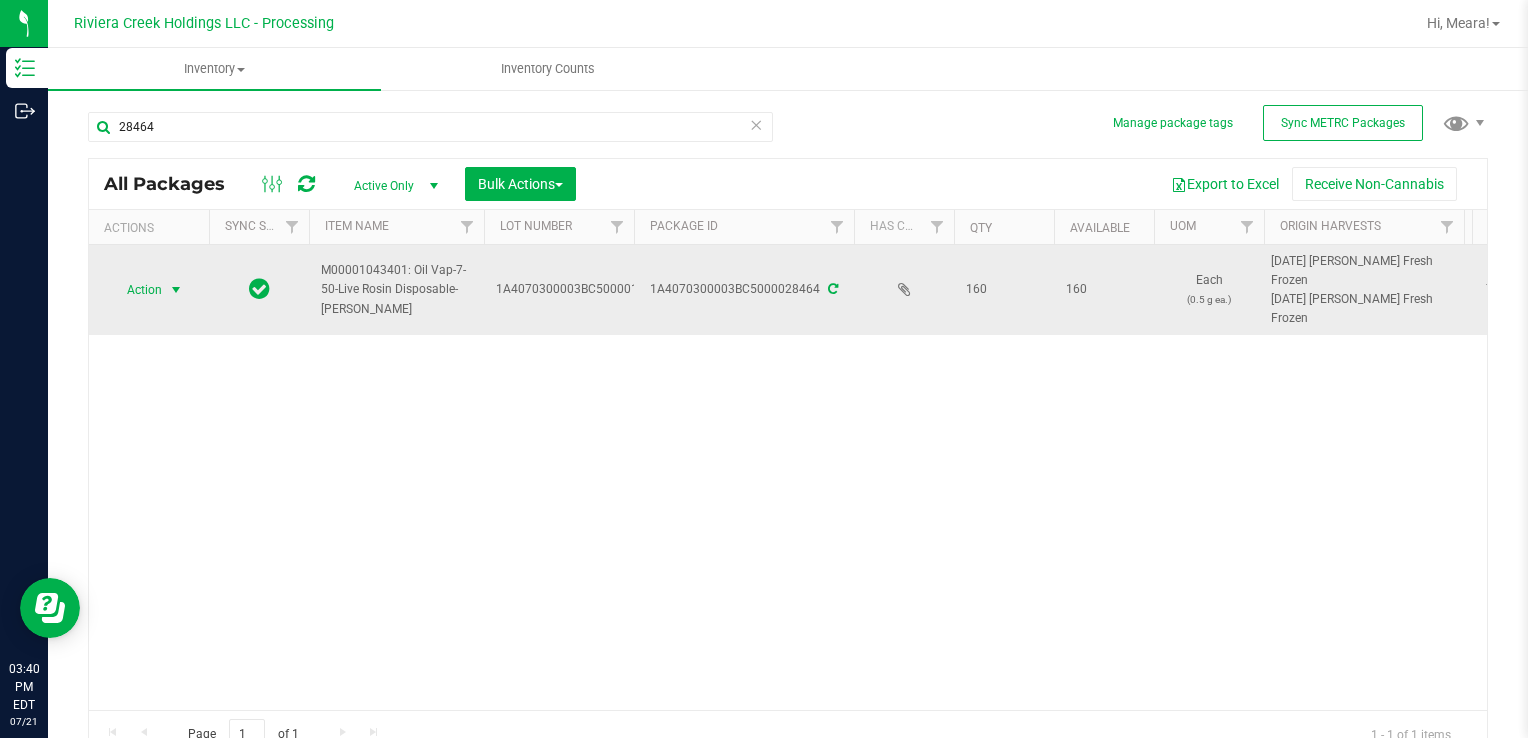 click at bounding box center [176, 290] 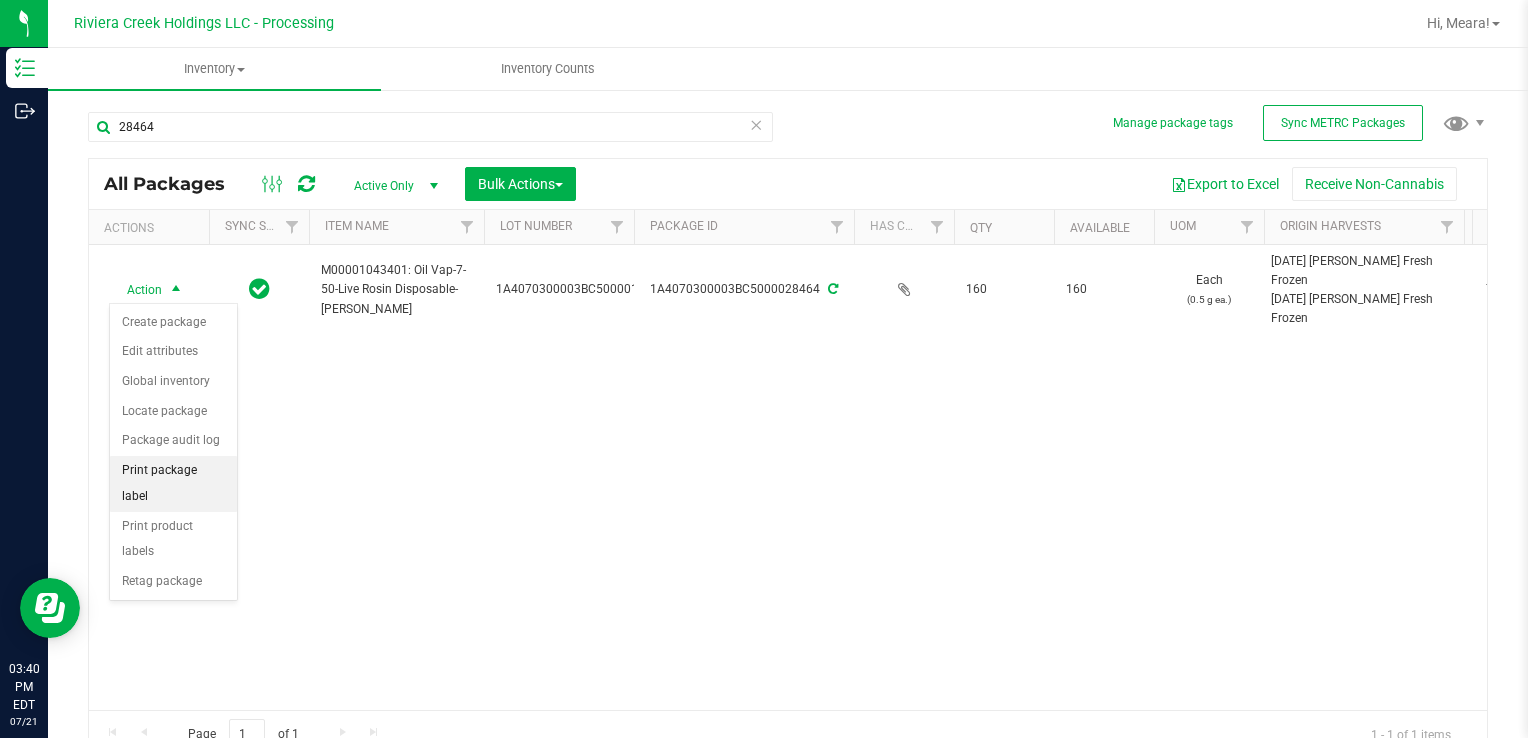 click on "Print package label" at bounding box center (173, 483) 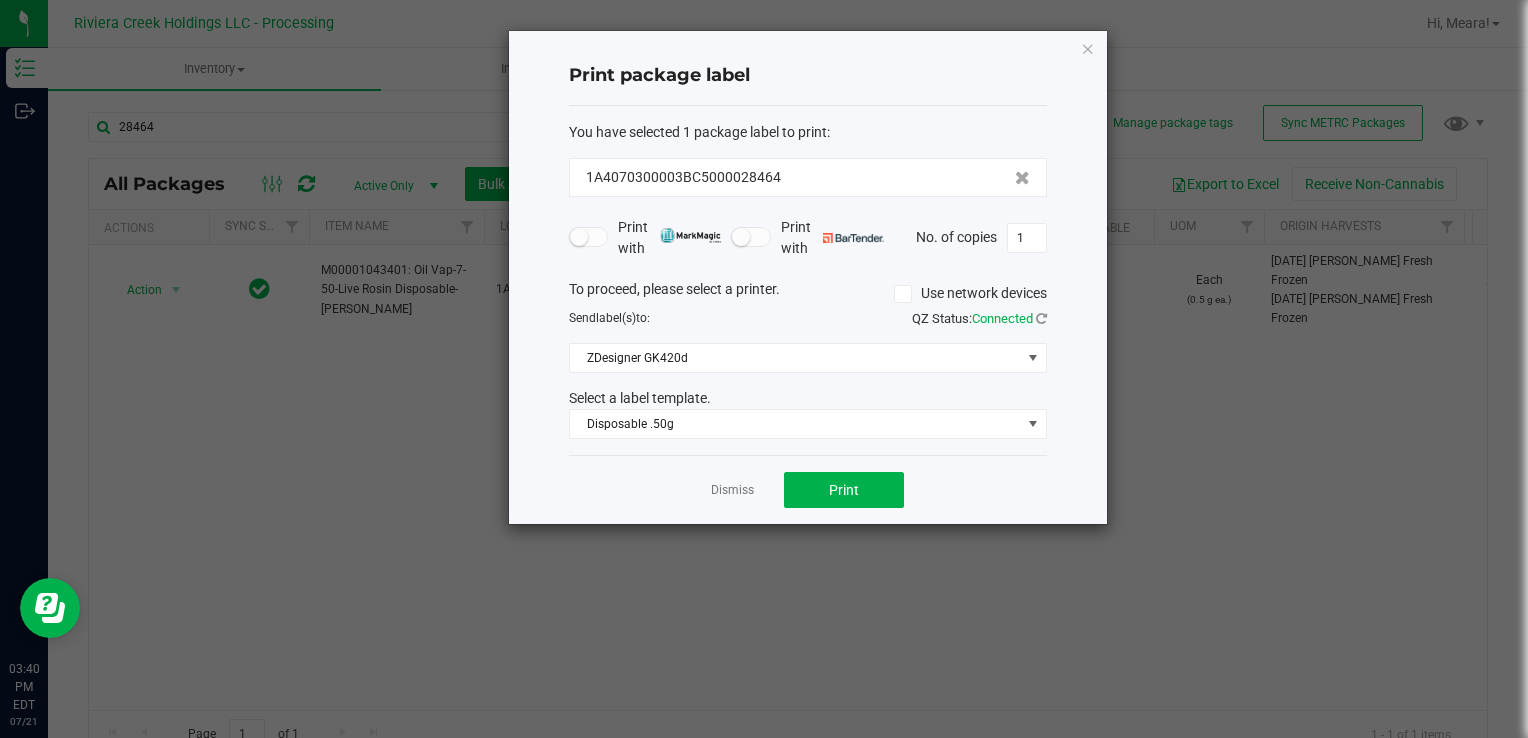click on "Dismiss   Print" 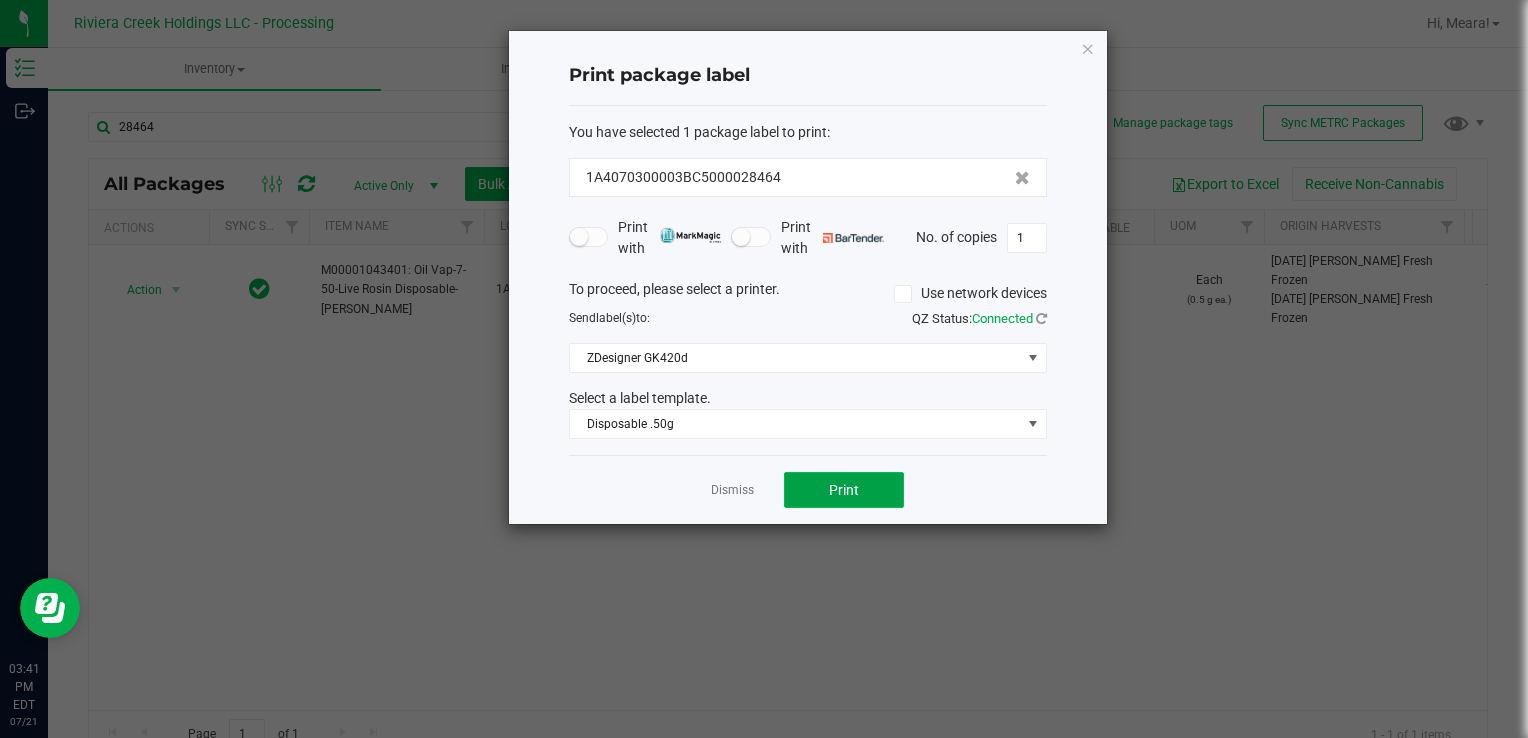 click on "Print" 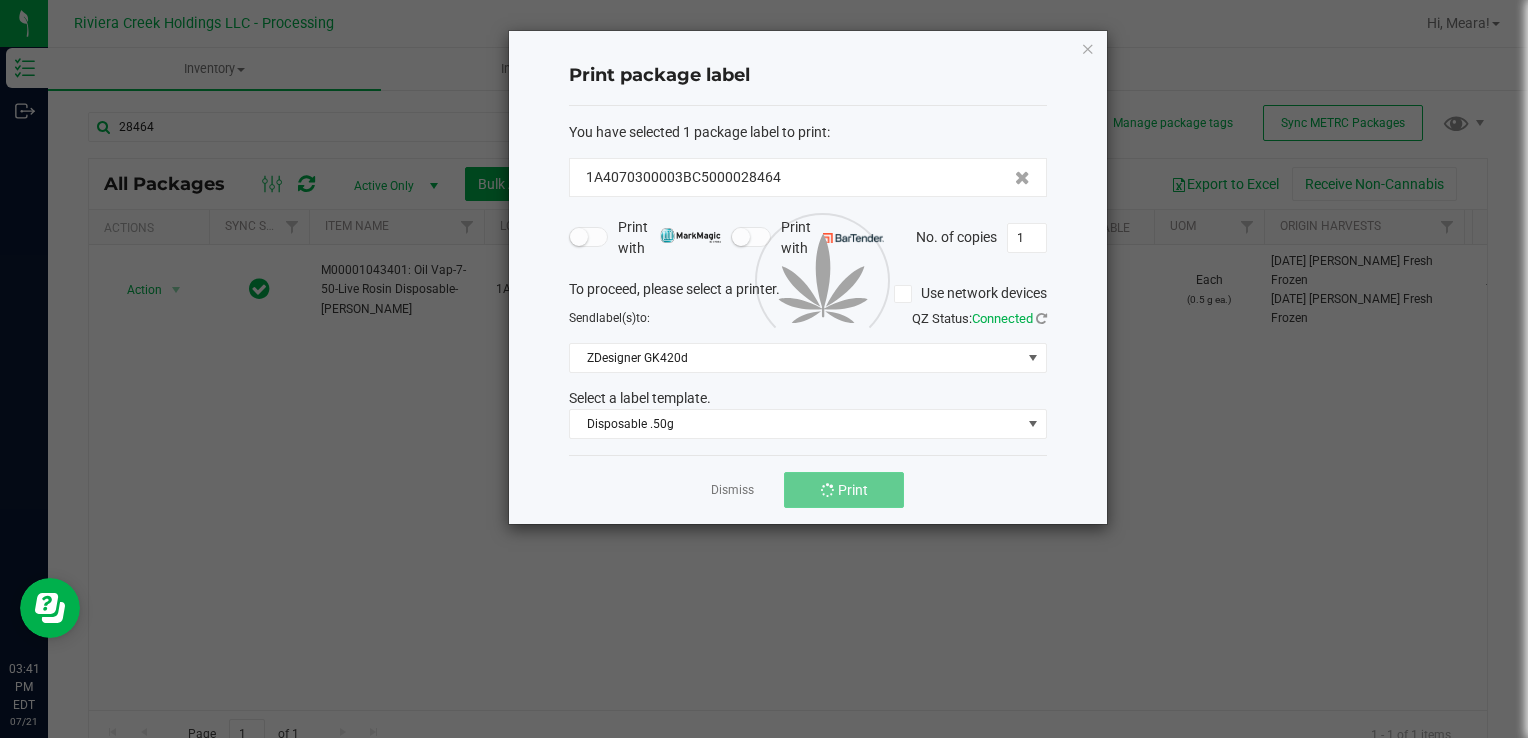 click on "Dismiss   Print" 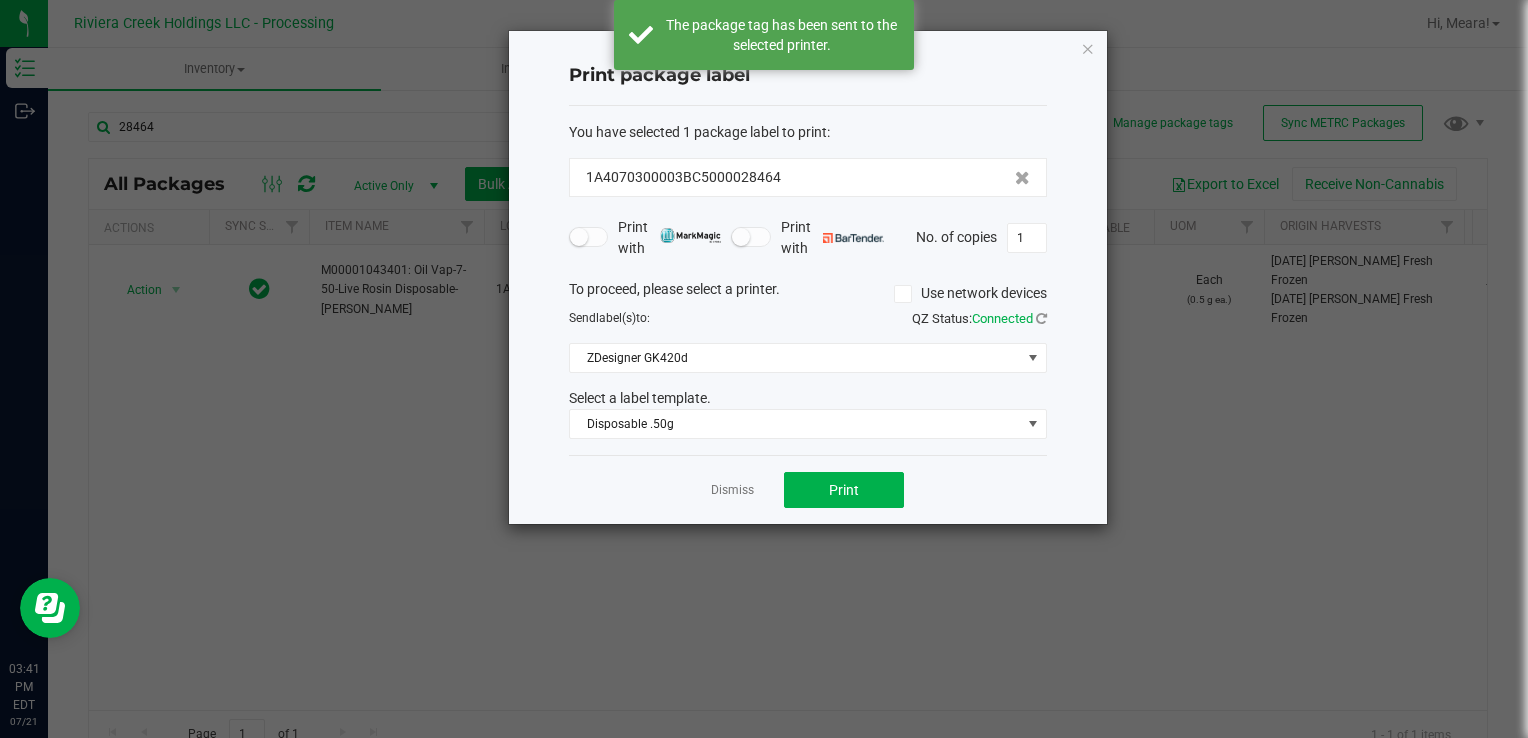 drag, startPoint x: 738, startPoint y: 486, endPoint x: 669, endPoint y: 482, distance: 69.115845 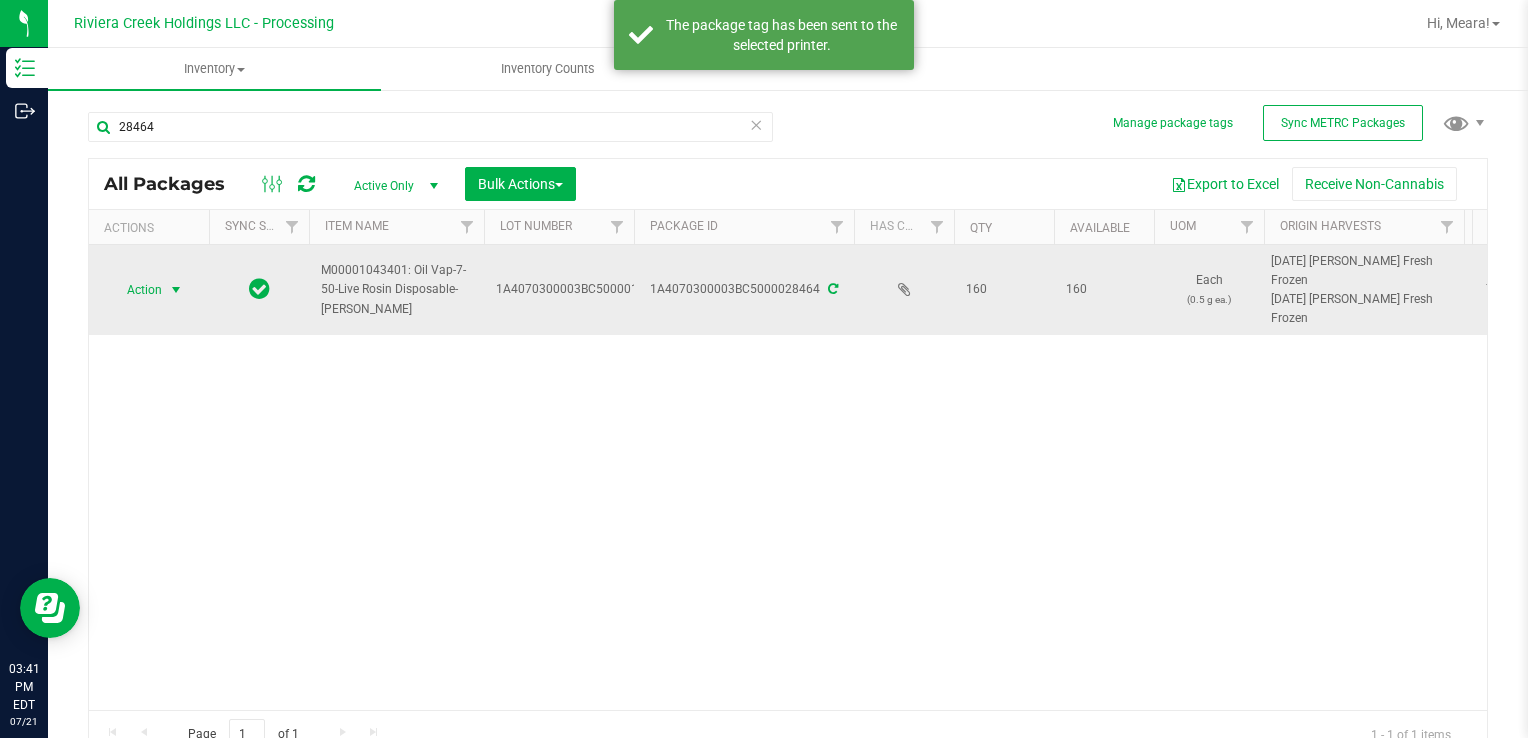 drag, startPoint x: 180, startPoint y: 302, endPoint x: 168, endPoint y: 302, distance: 12 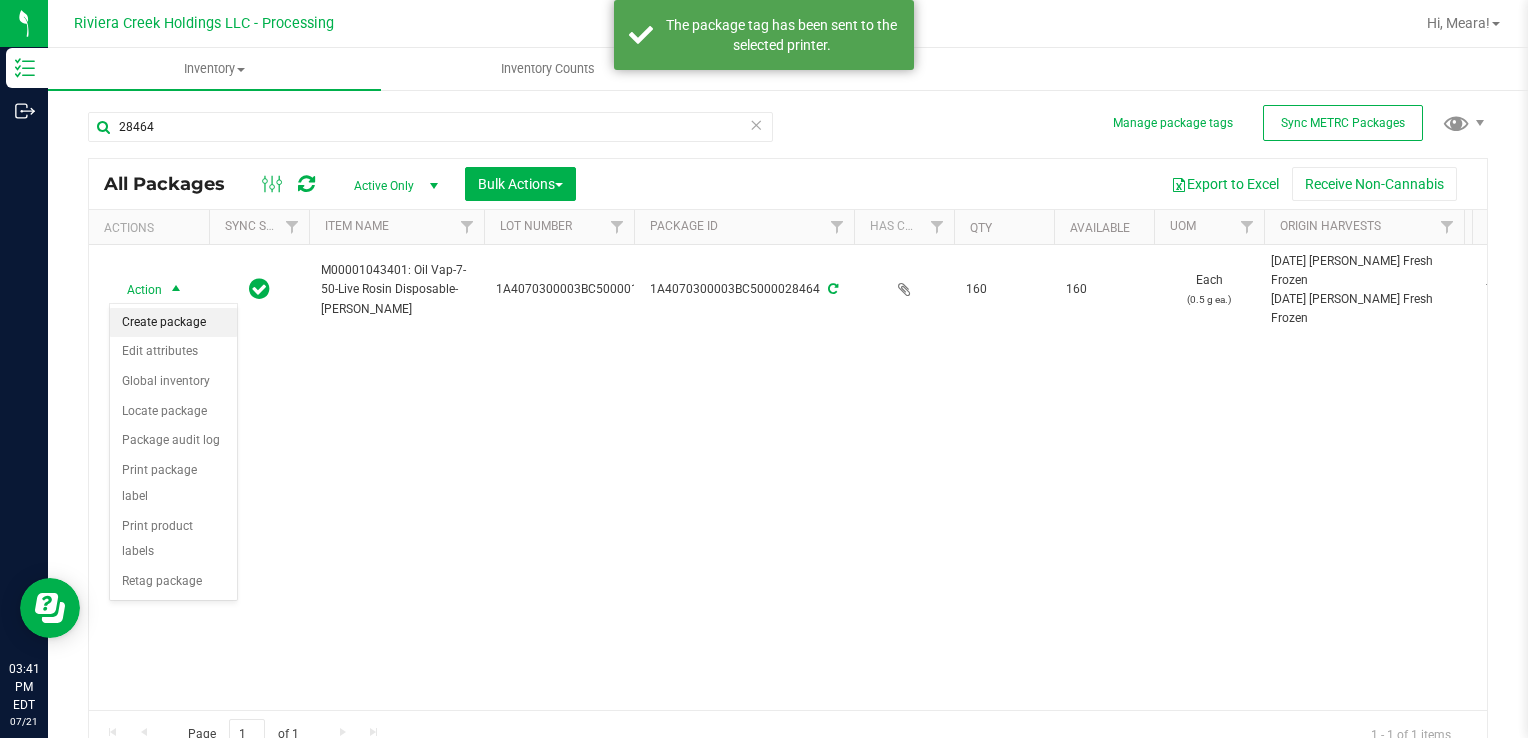 click on "Create package" at bounding box center (173, 323) 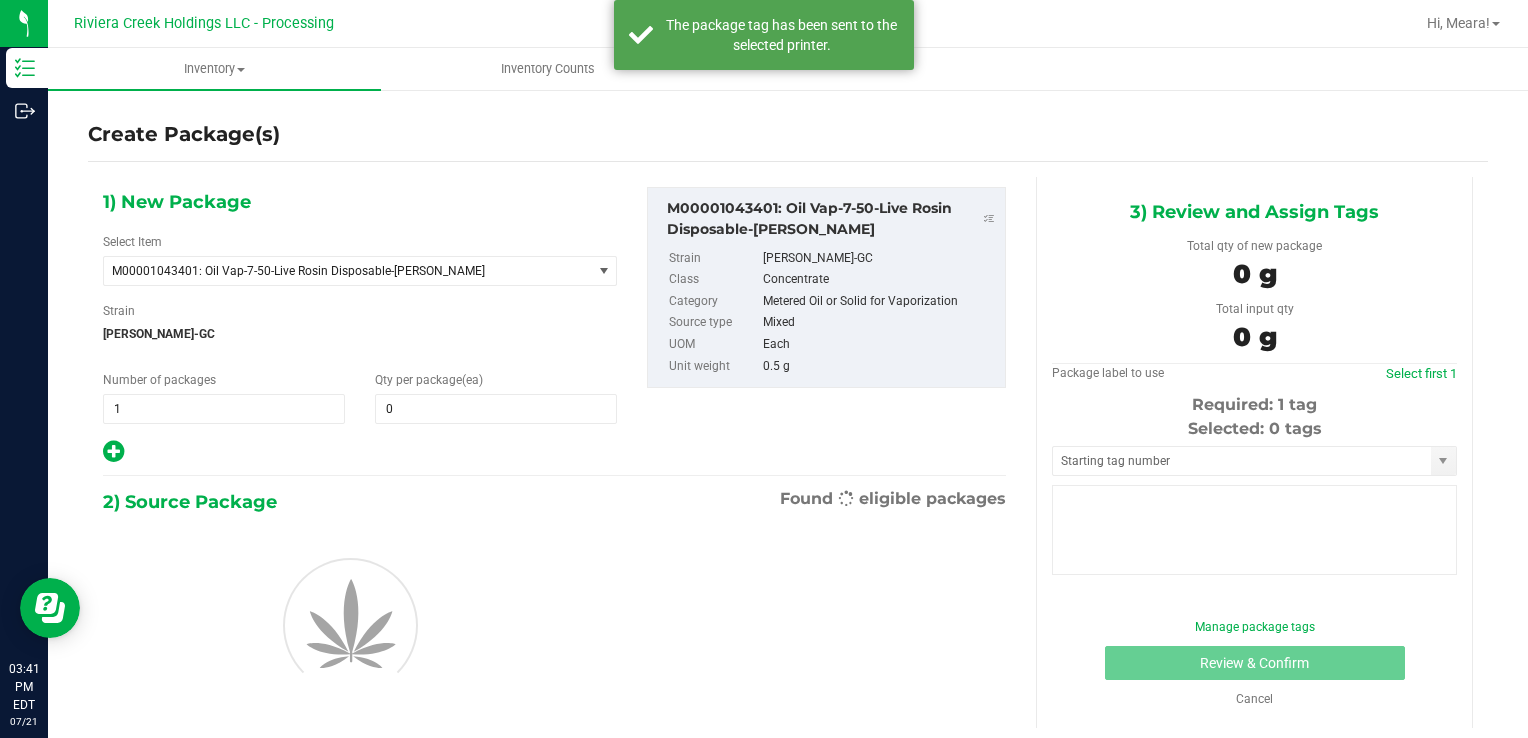 type on "0" 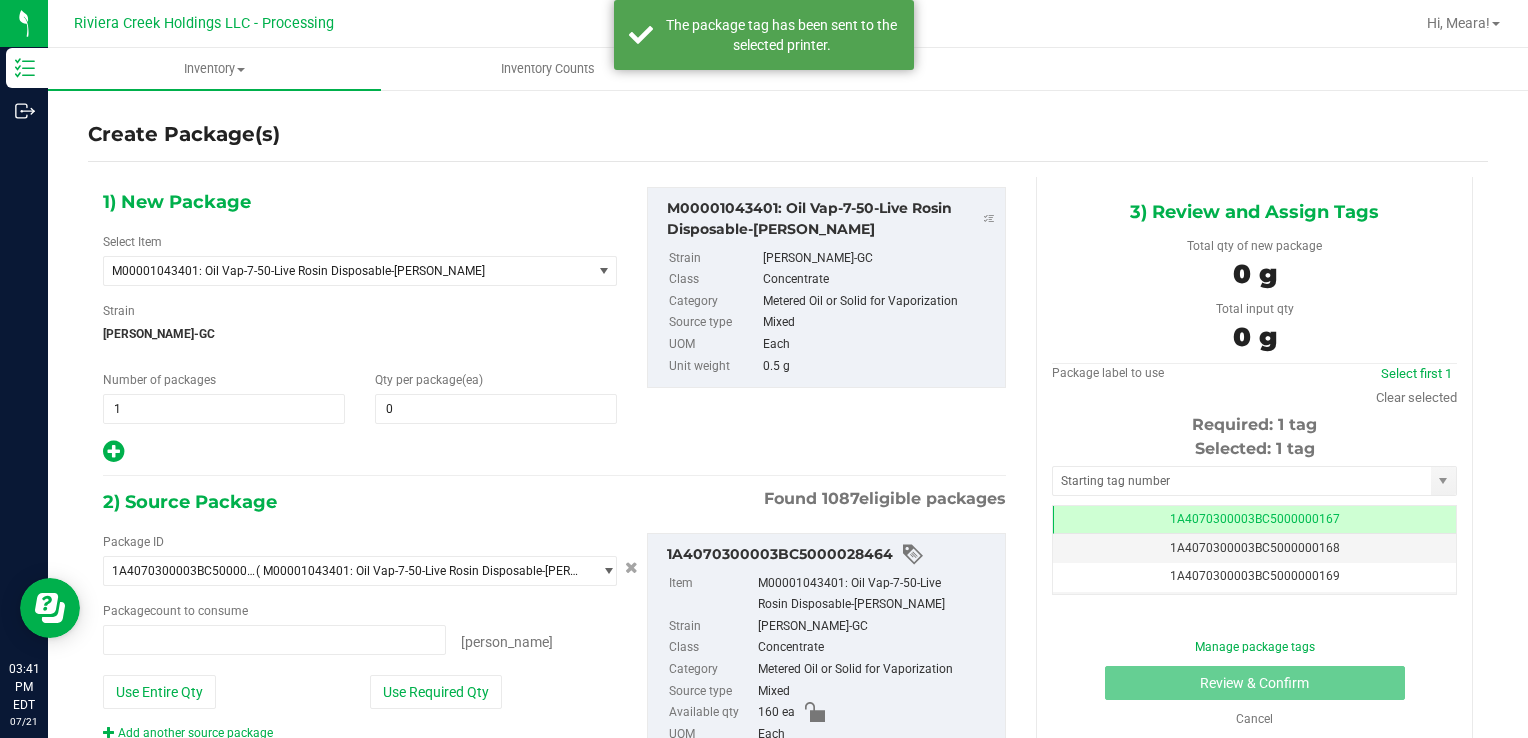 type on "0 ea" 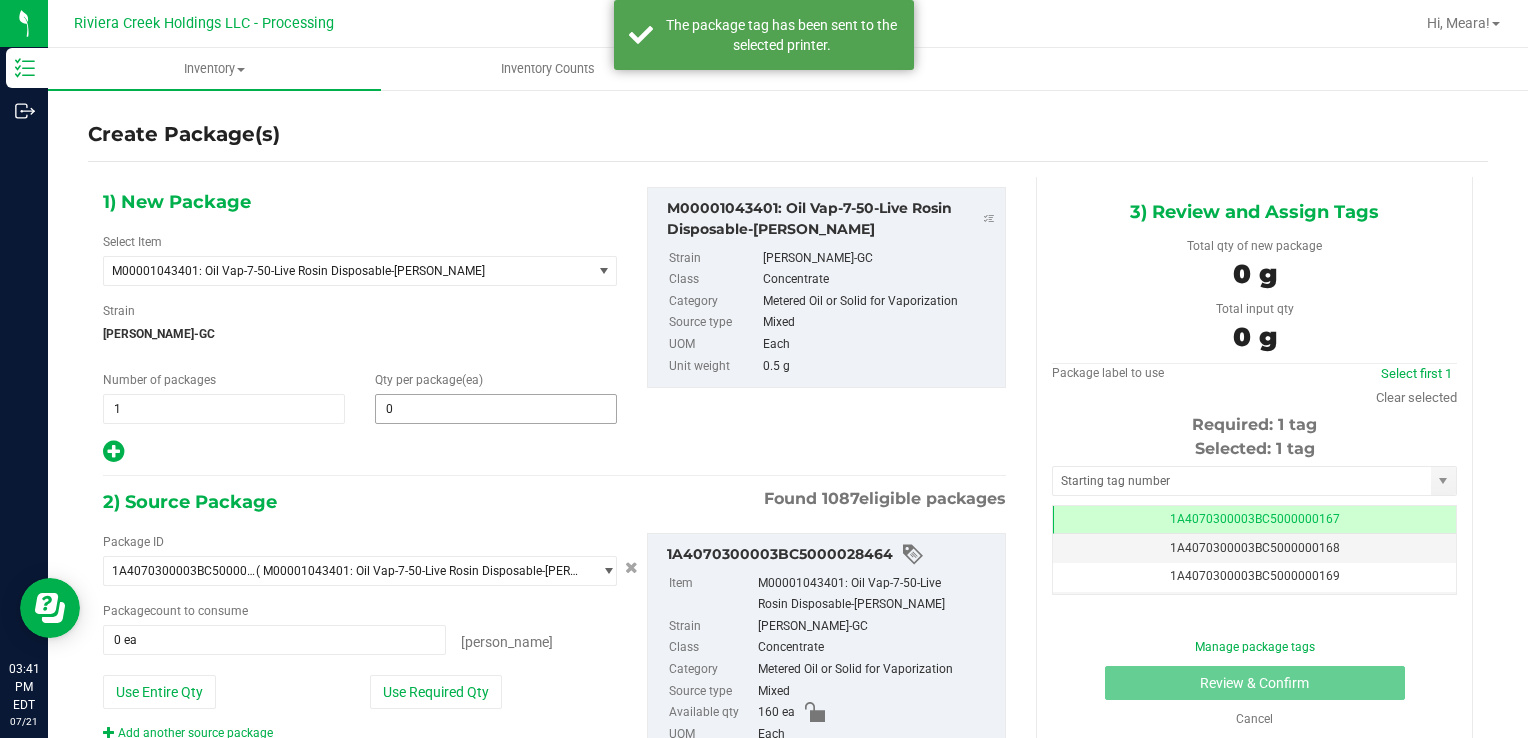 type 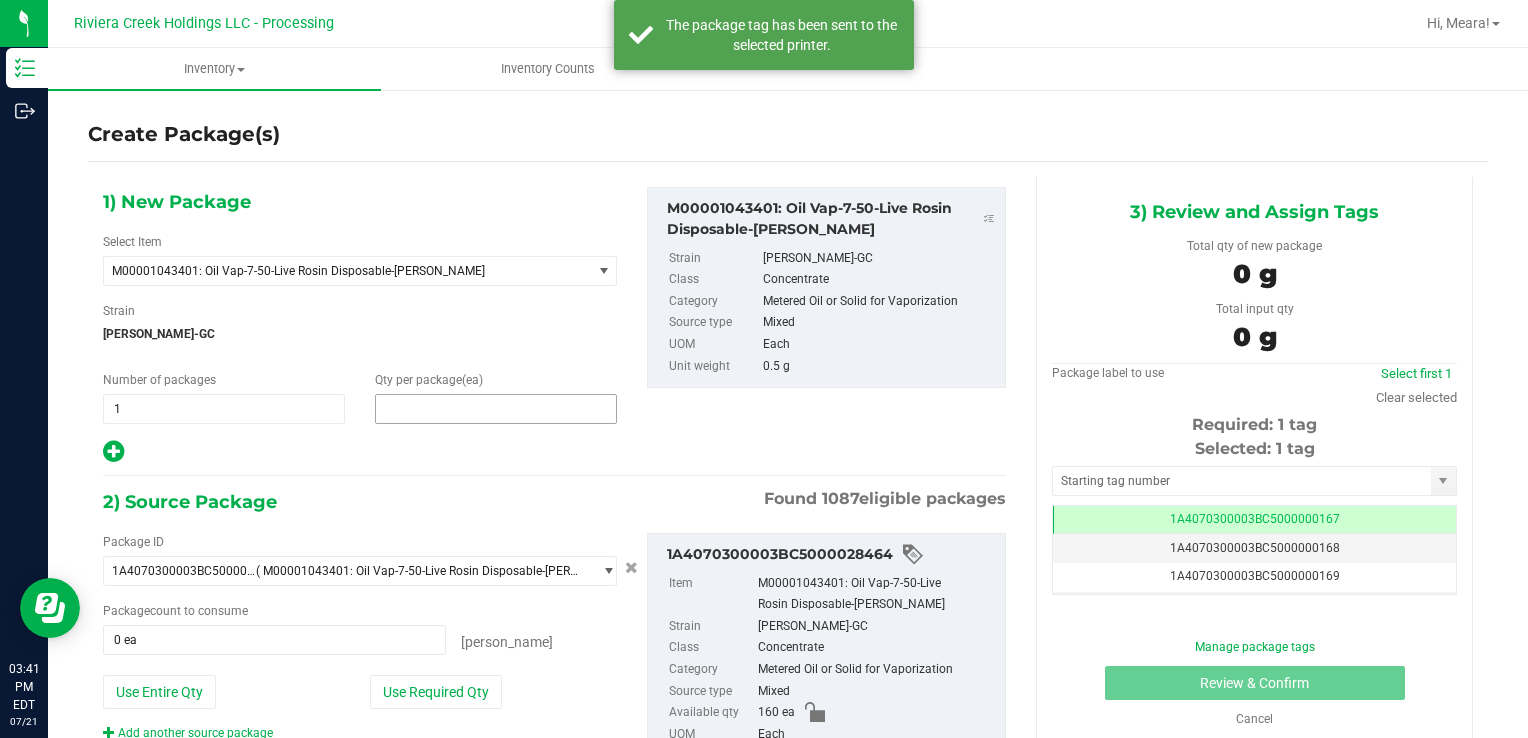 click at bounding box center [496, 409] 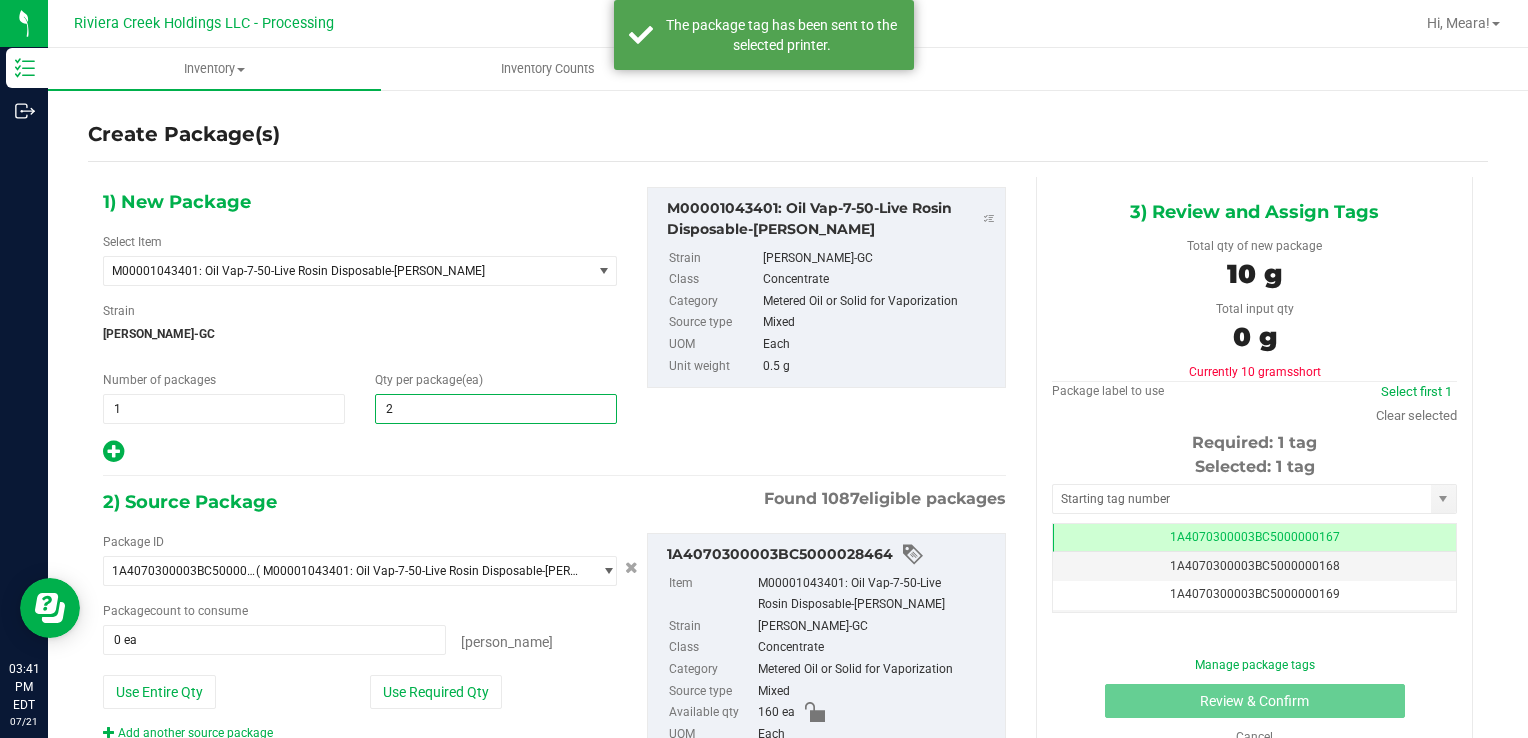 type on "20" 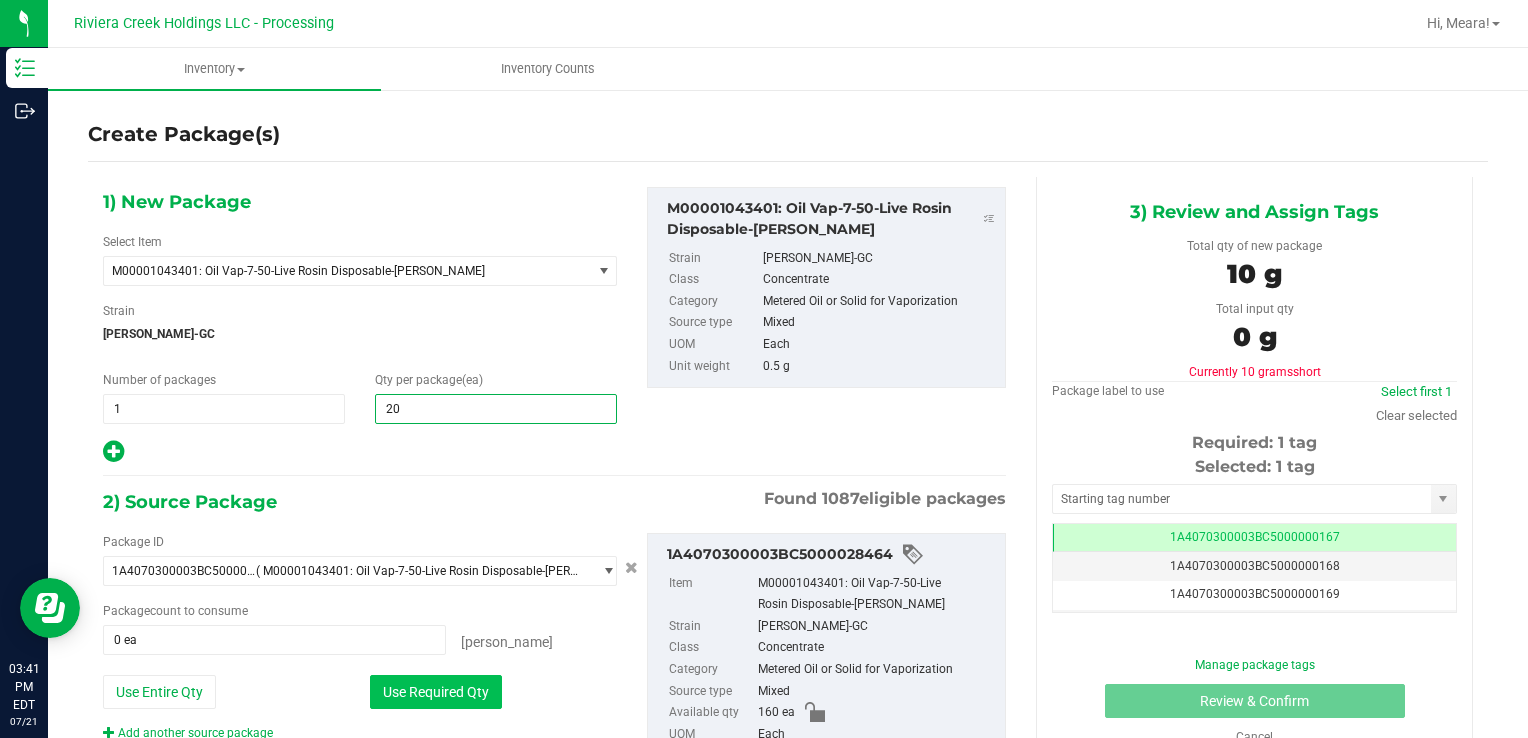 click on "Use Required Qty" at bounding box center [436, 692] 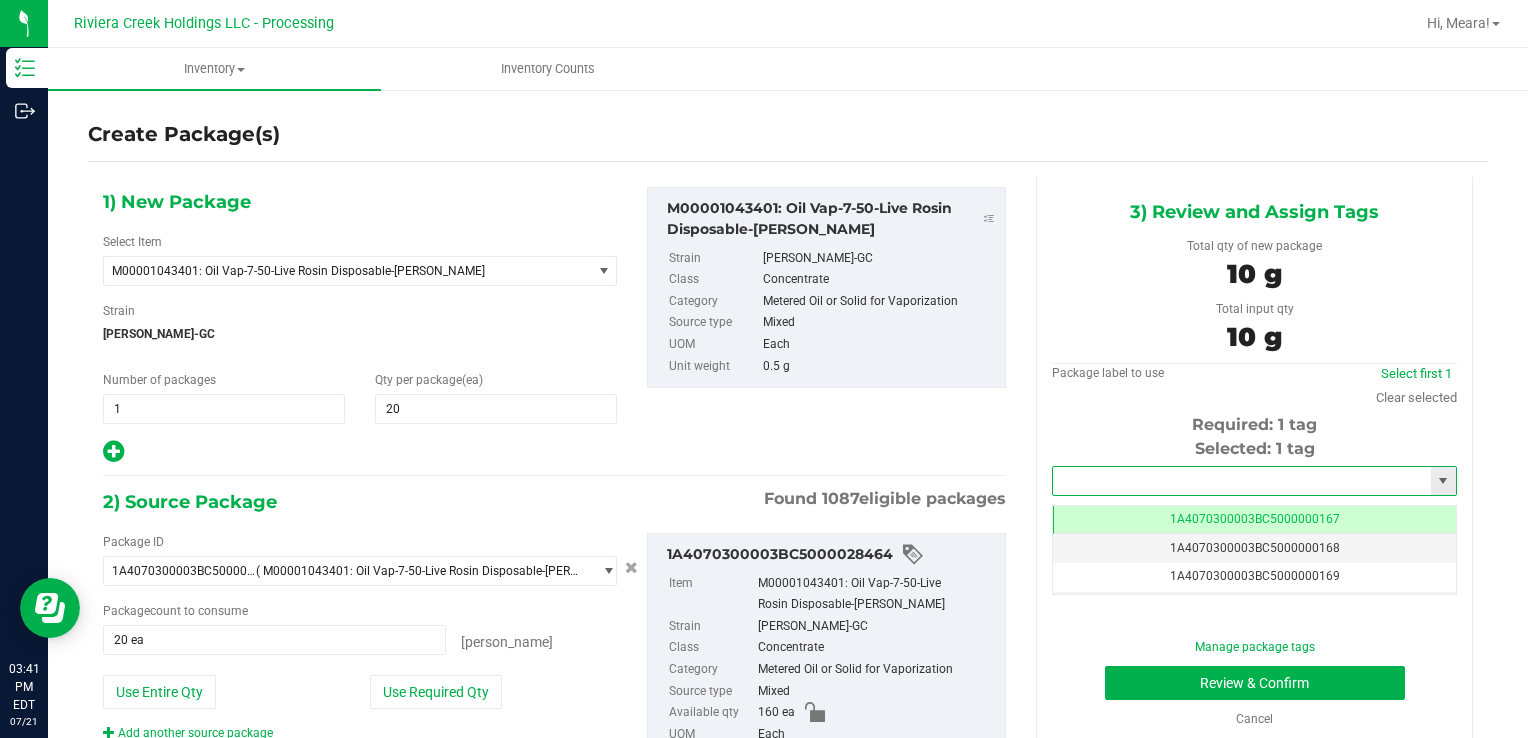 click at bounding box center [1242, 481] 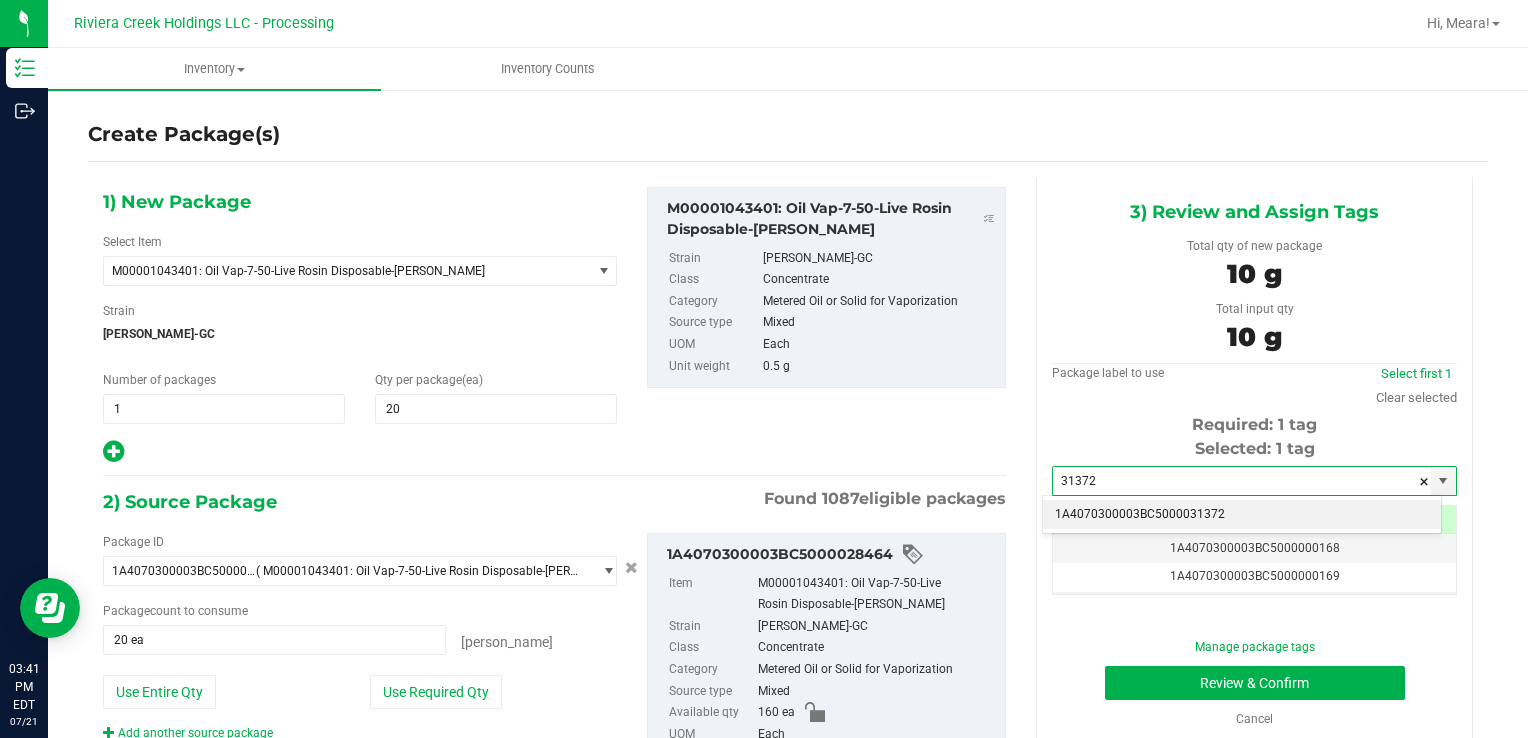 click on "1A4070300003BC5000031372" at bounding box center [1242, 515] 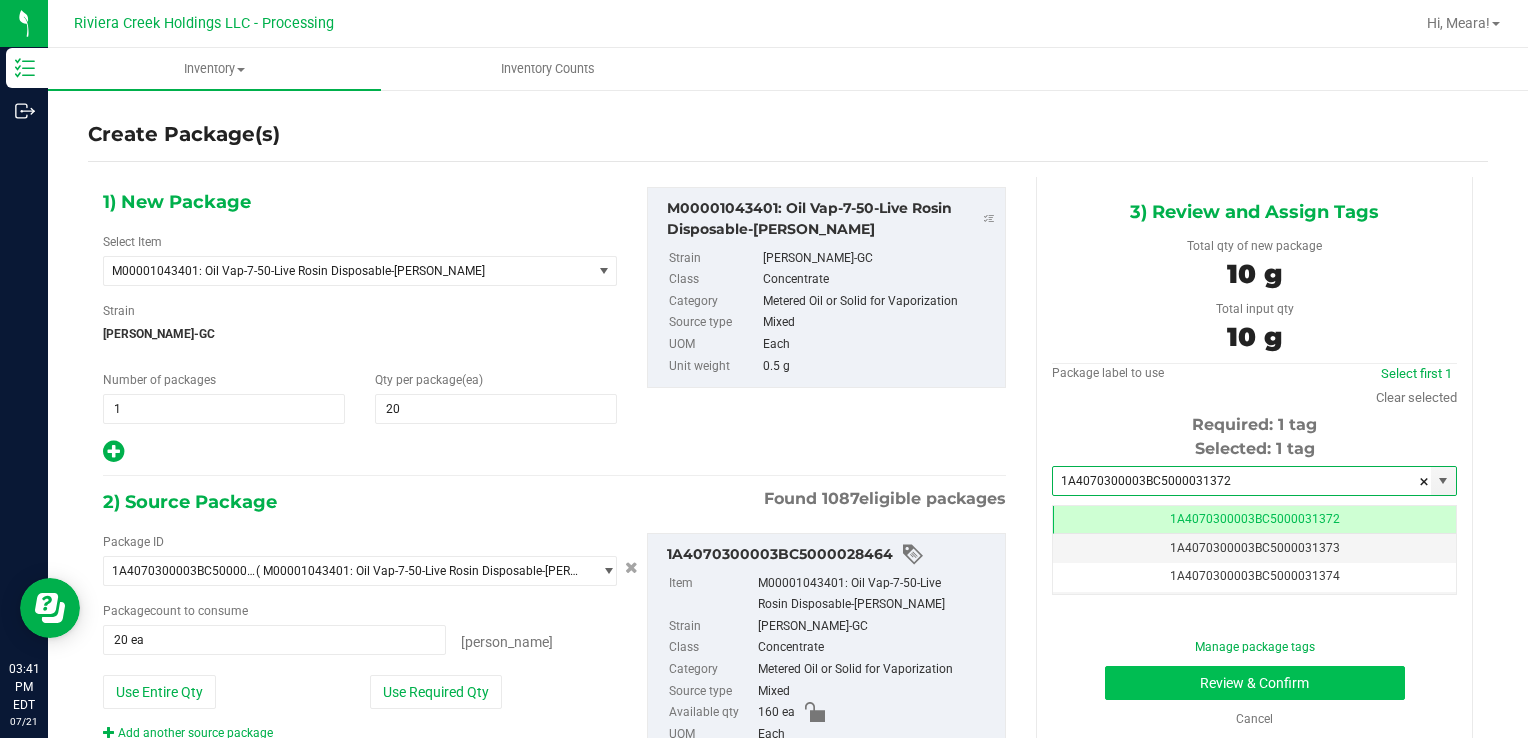 scroll, scrollTop: 0, scrollLeft: 0, axis: both 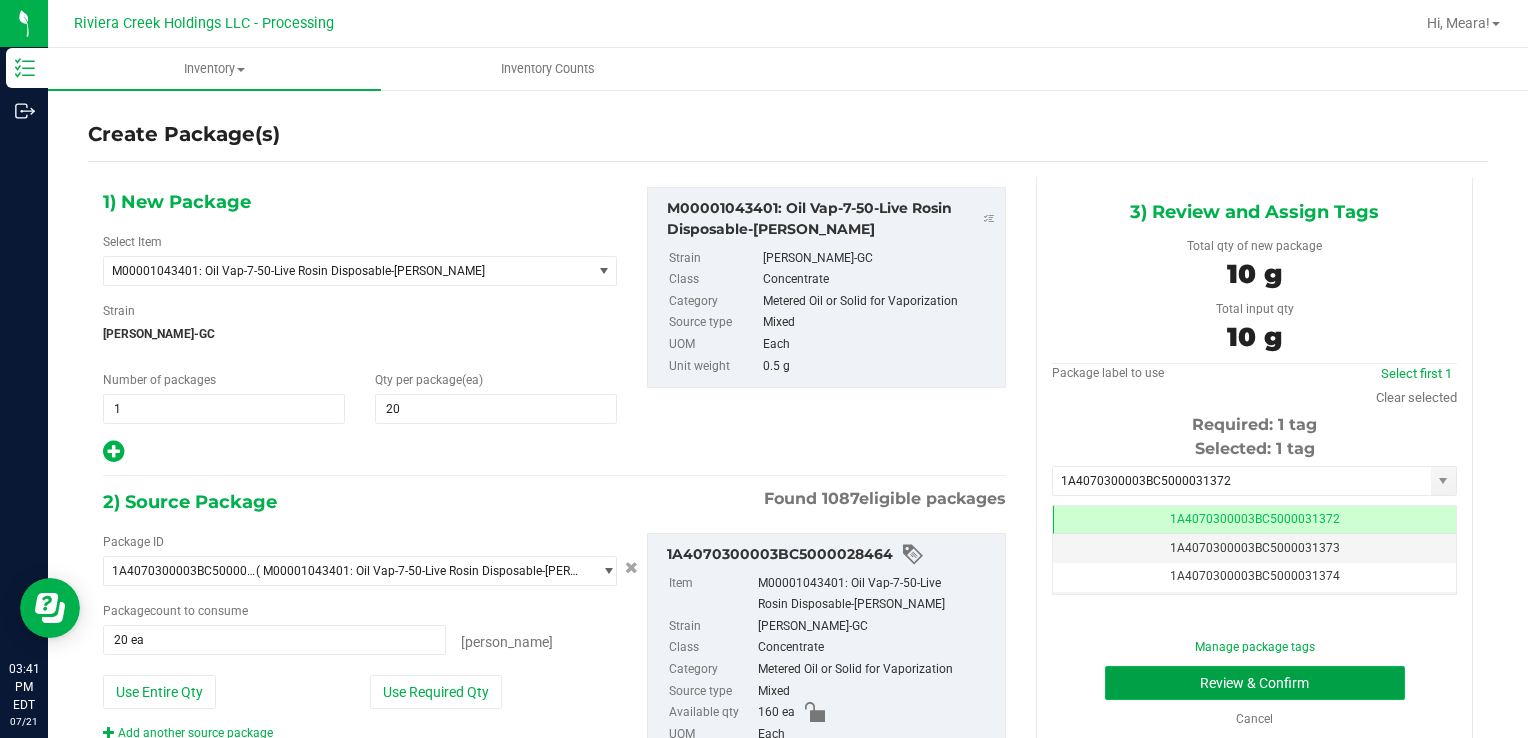 click on "Review & Confirm" at bounding box center (1255, 683) 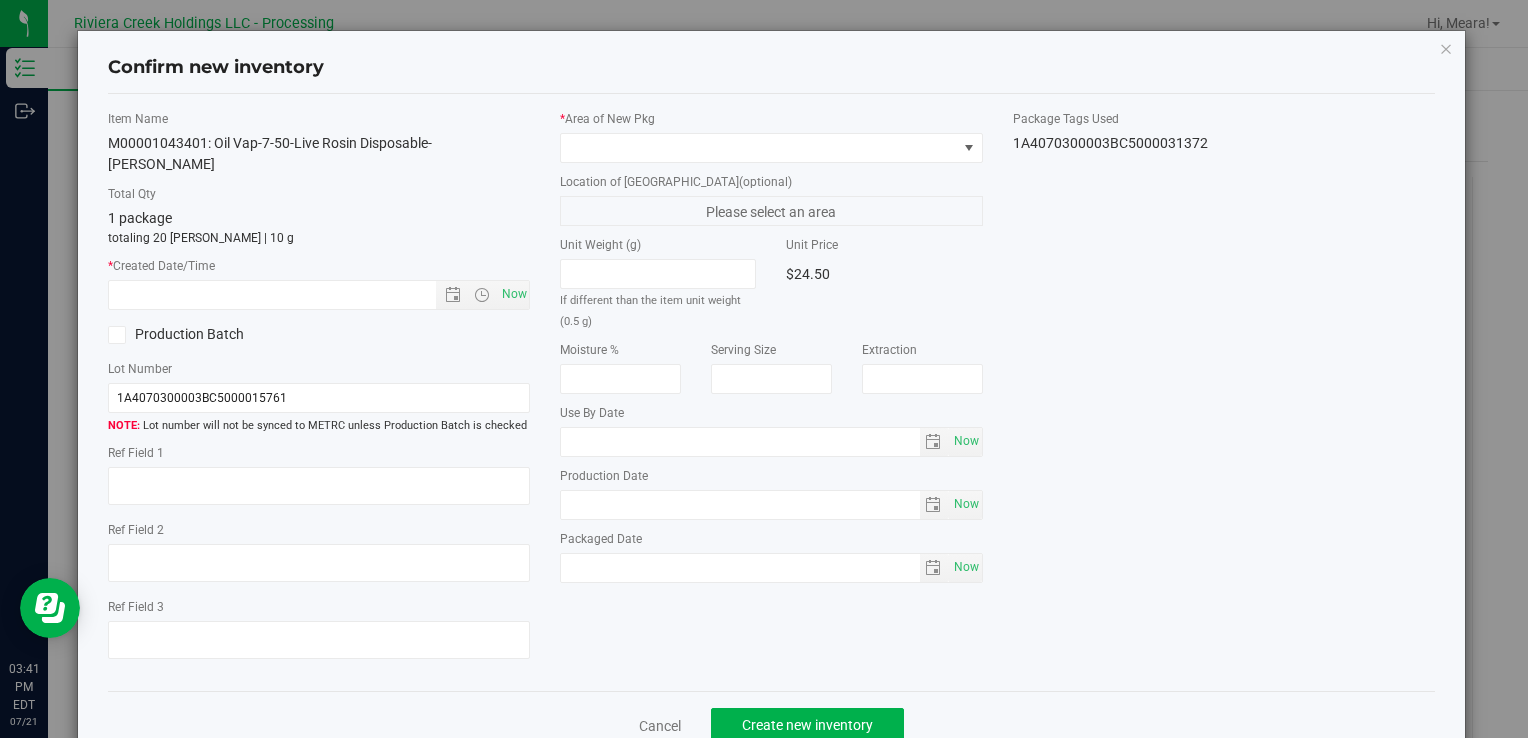 type on "[DATE]" 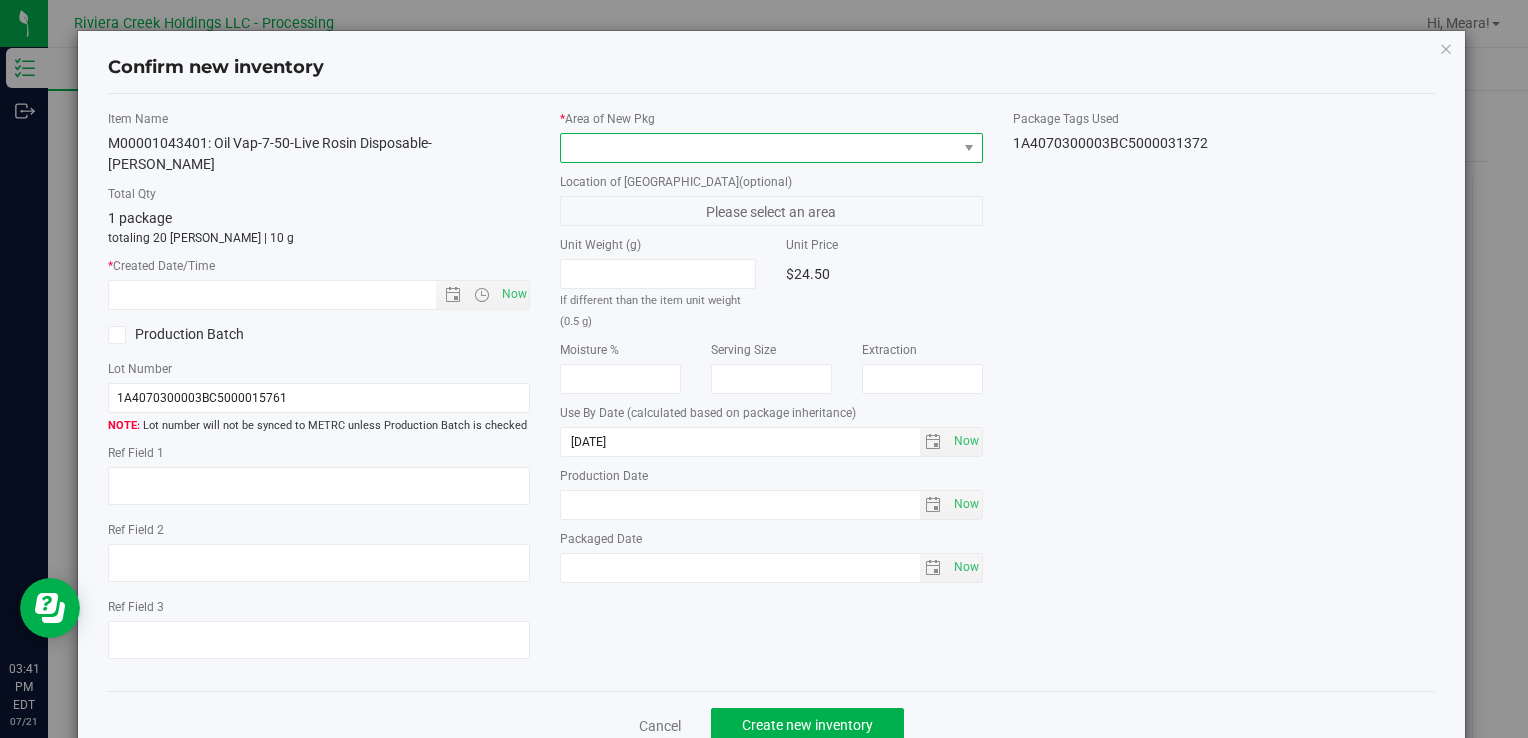drag, startPoint x: 832, startPoint y: 150, endPoint x: 807, endPoint y: 159, distance: 26.57066 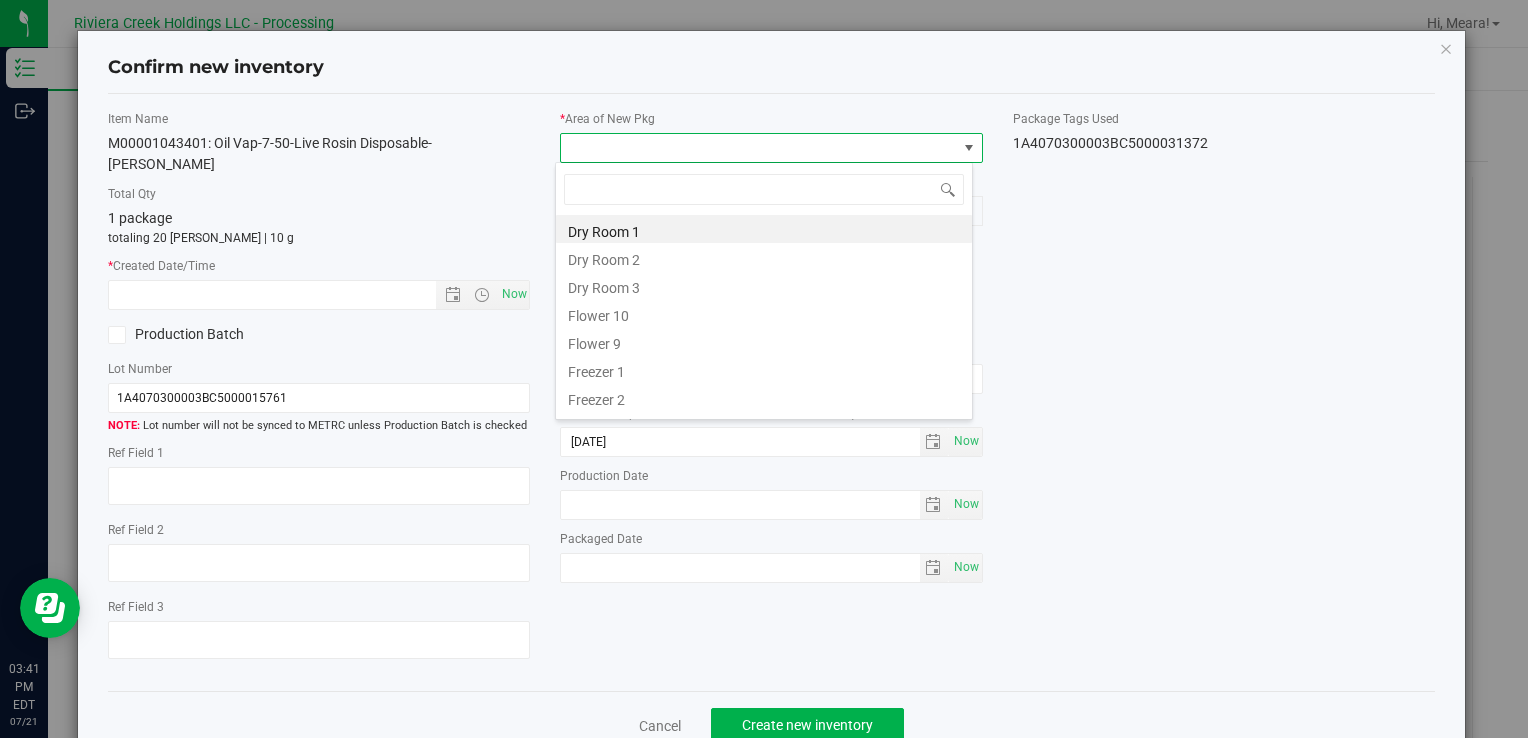 click on "Flower 10" at bounding box center (764, 313) 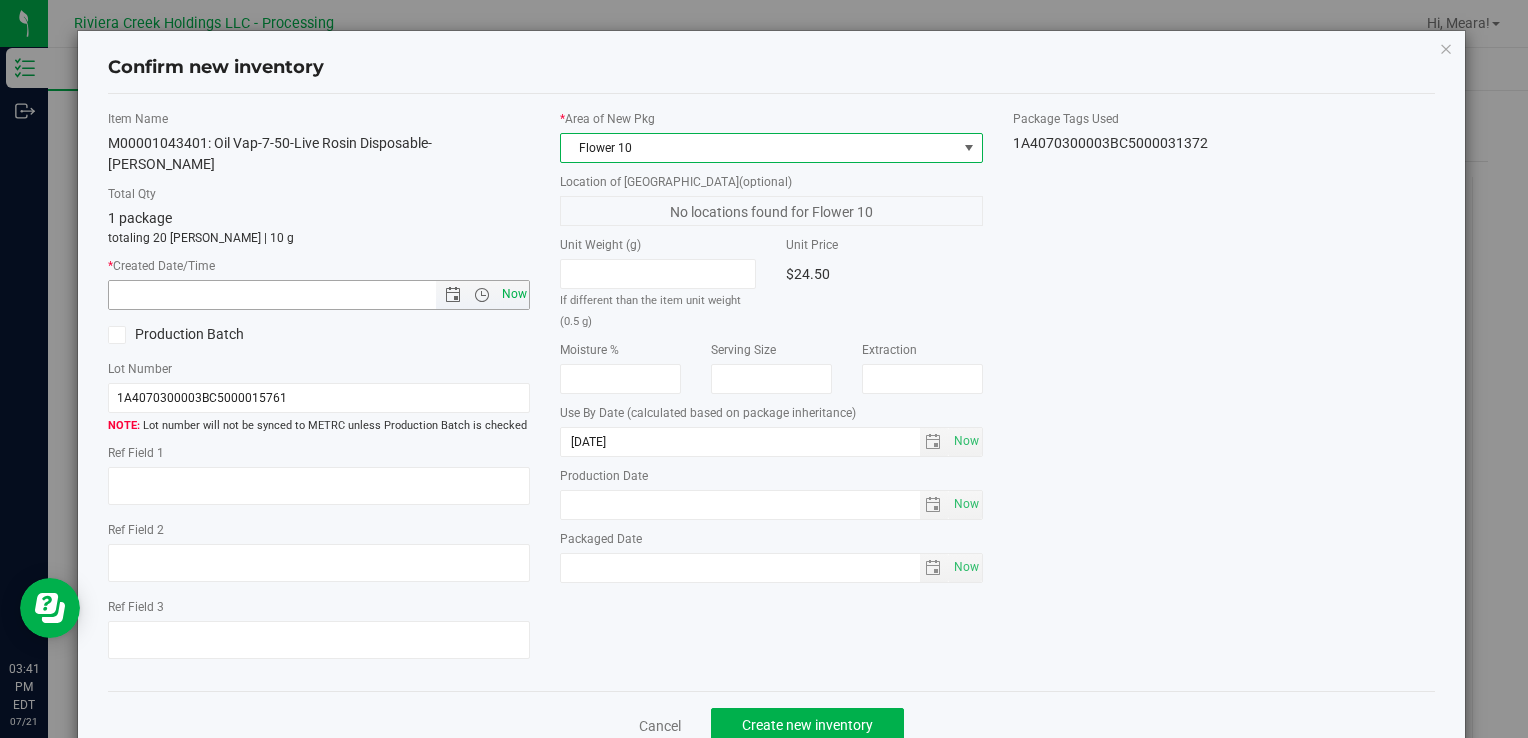 click on "Now" at bounding box center [514, 294] 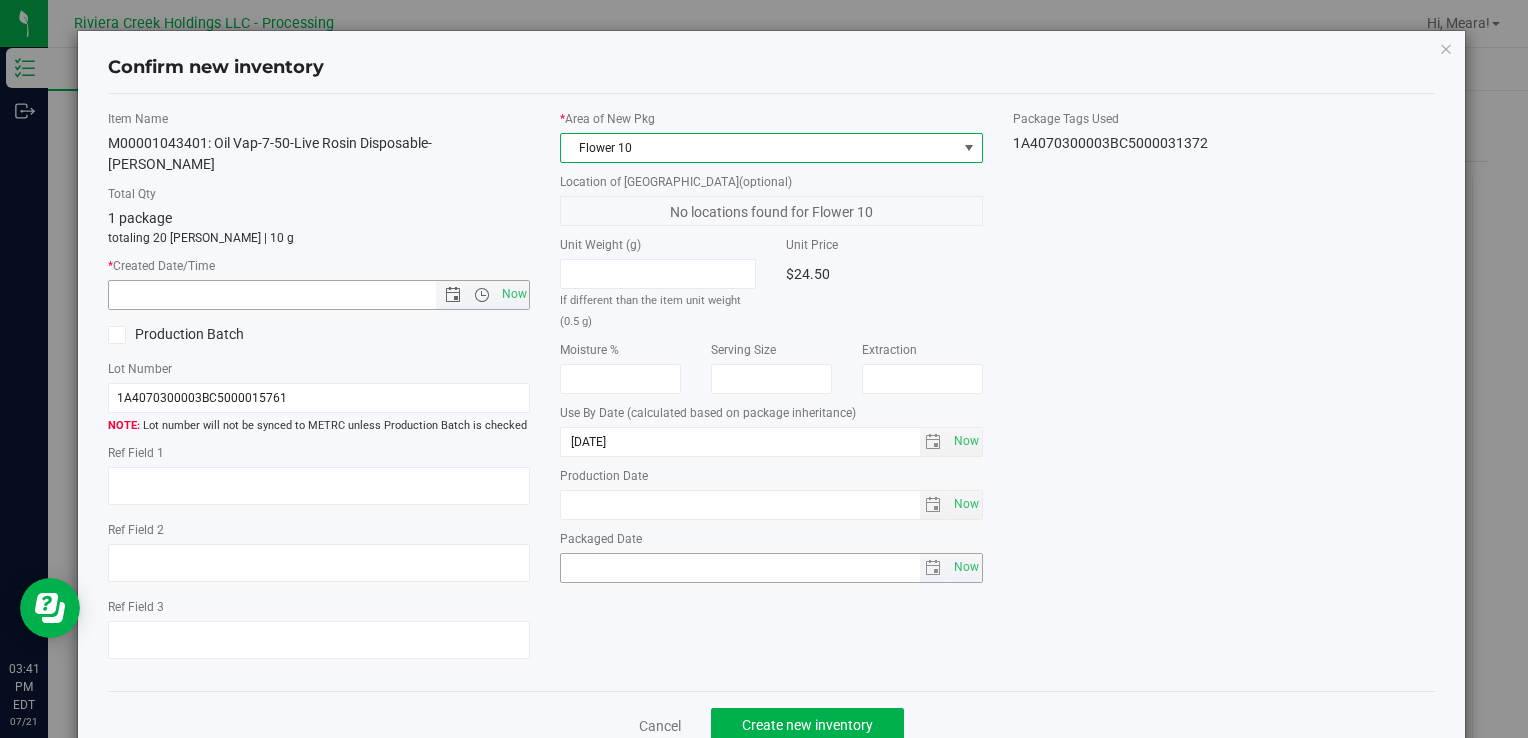 type on "[DATE] 3:41 PM" 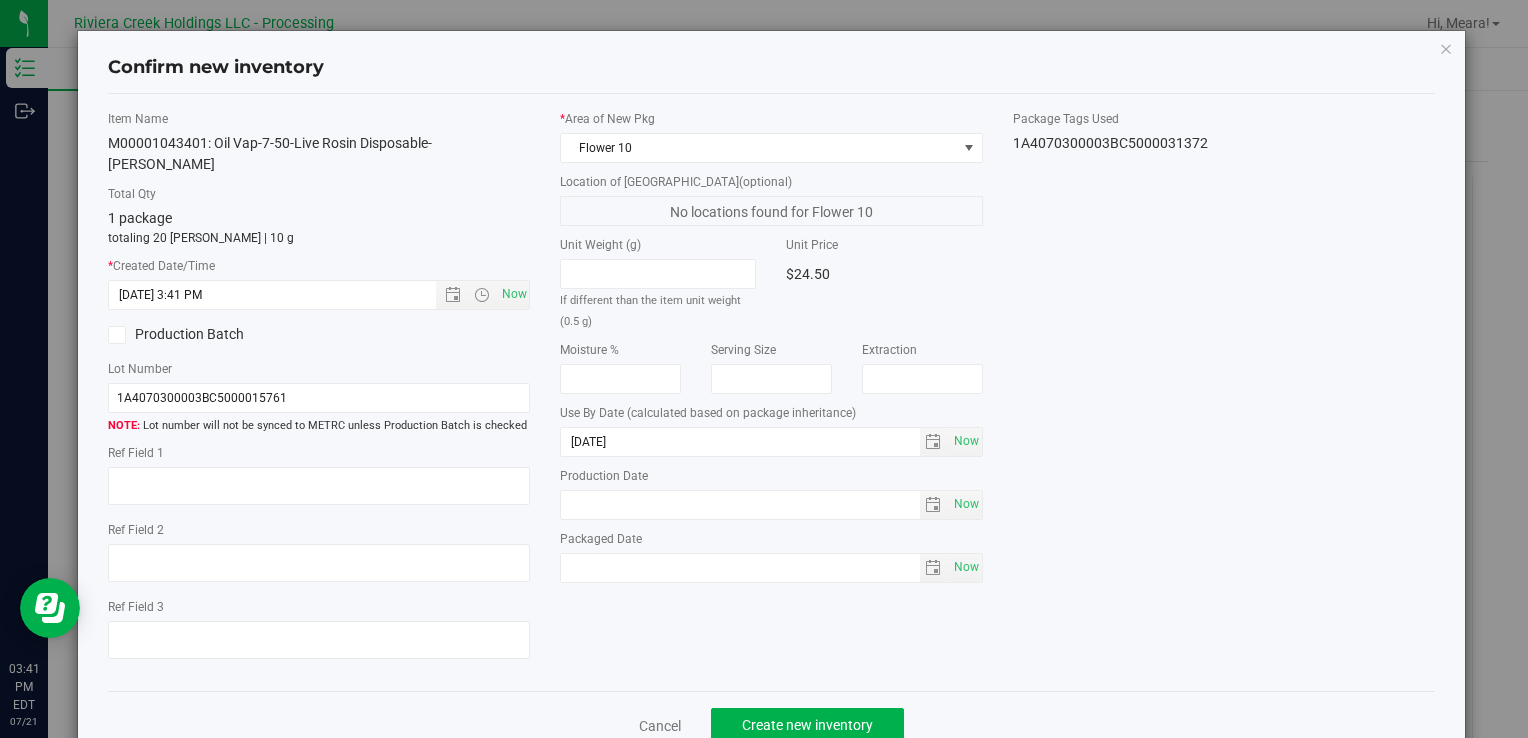 click on "Cancel
Create new inventory" at bounding box center [771, 724] 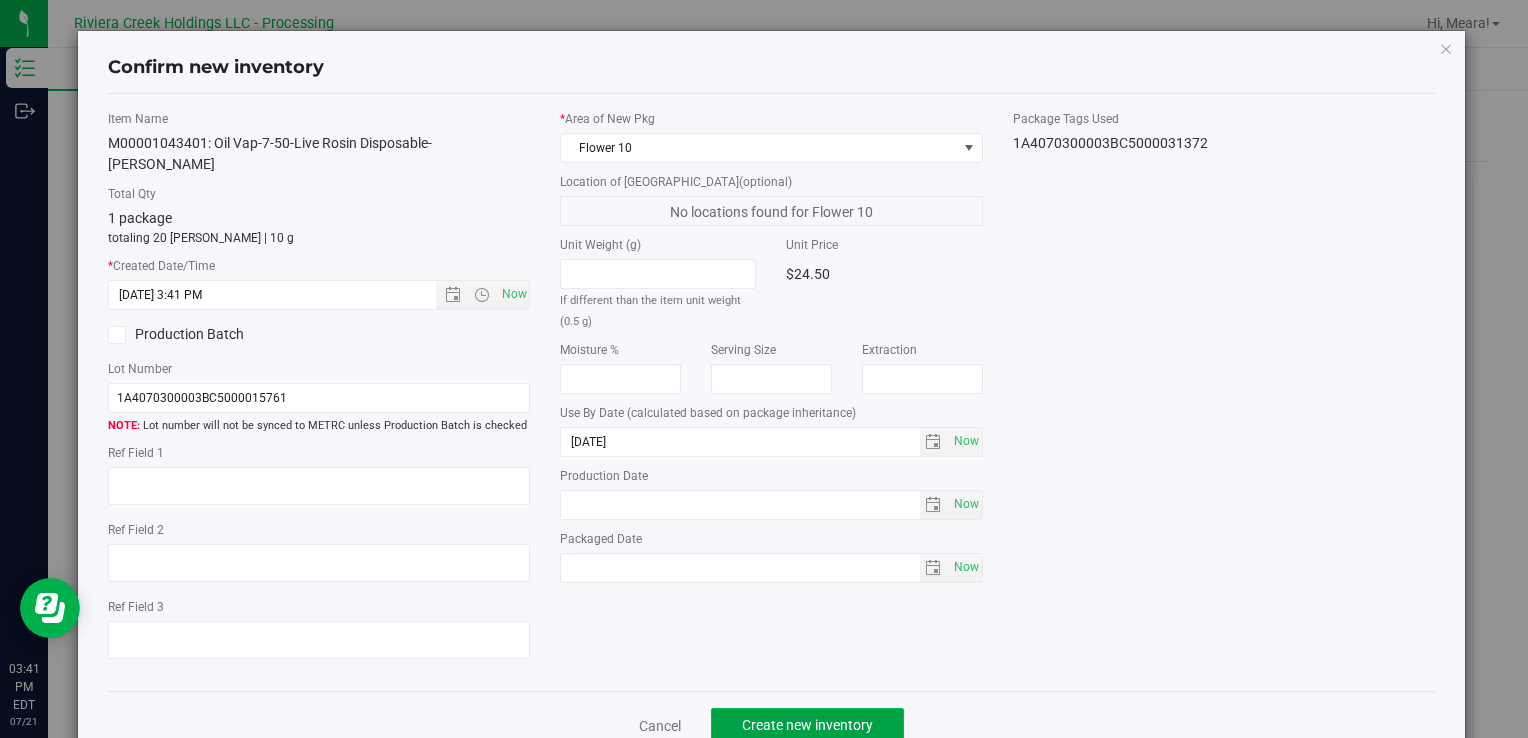 click on "Create new inventory" 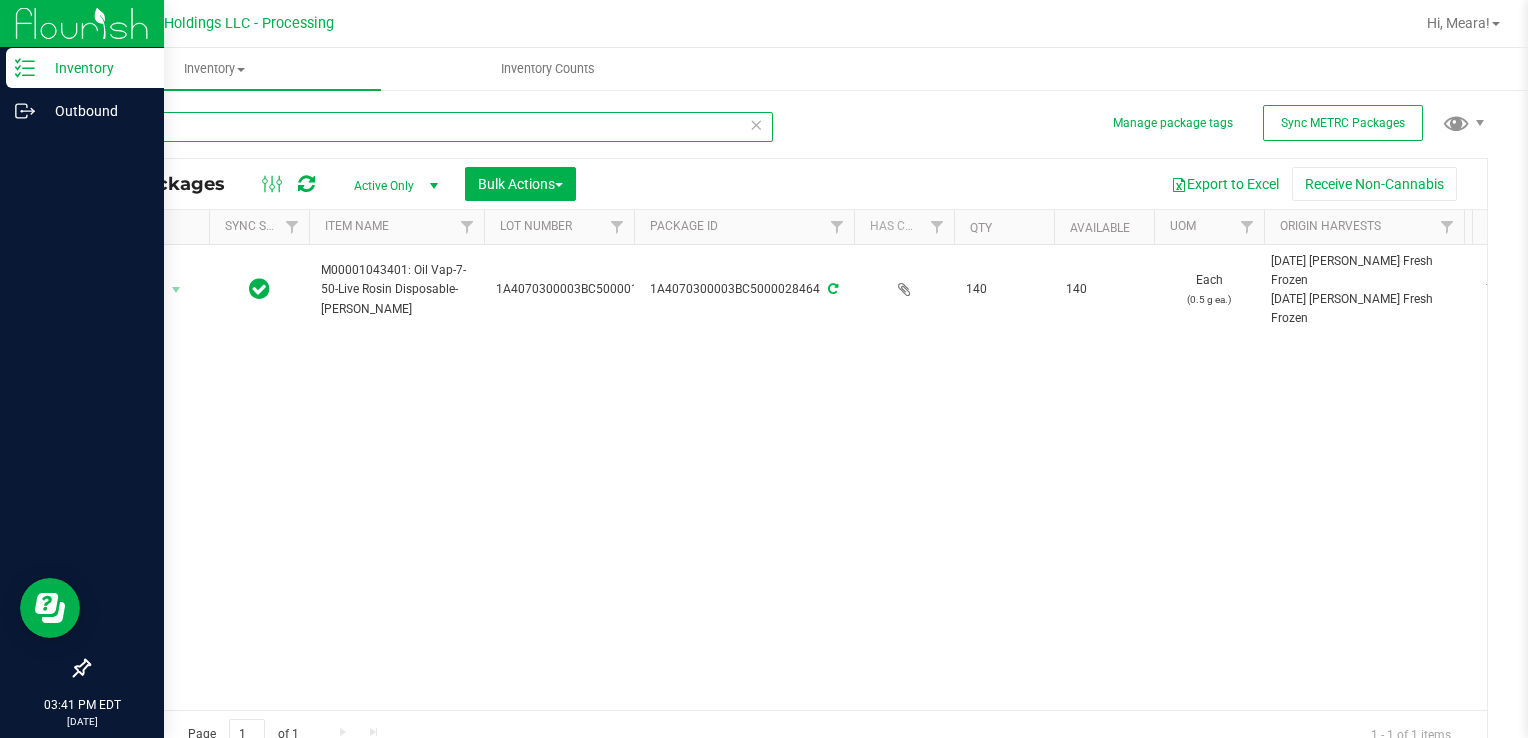 drag, startPoint x: 179, startPoint y: 121, endPoint x: 48, endPoint y: 146, distance: 133.36417 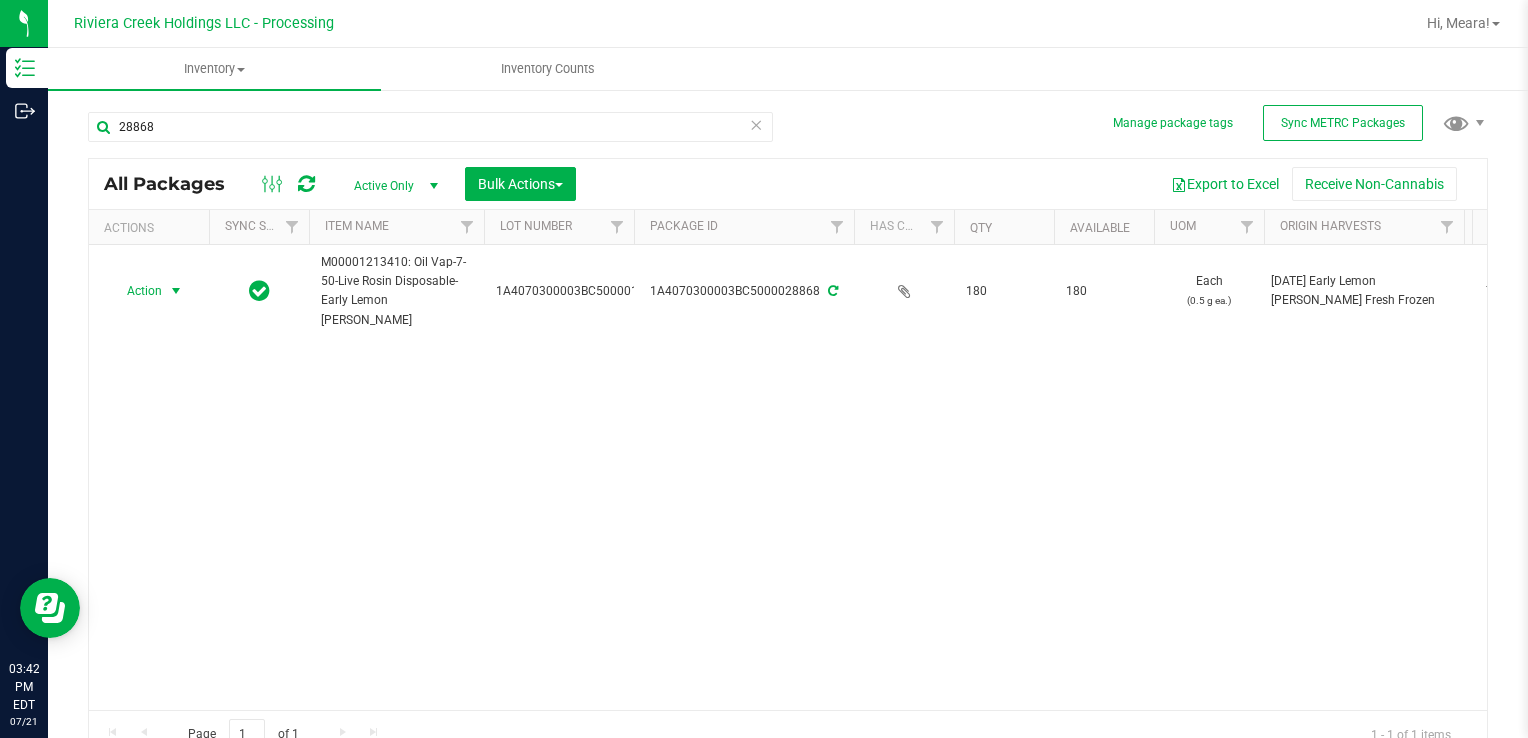 drag, startPoint x: 172, startPoint y: 273, endPoint x: 280, endPoint y: 343, distance: 128.7012 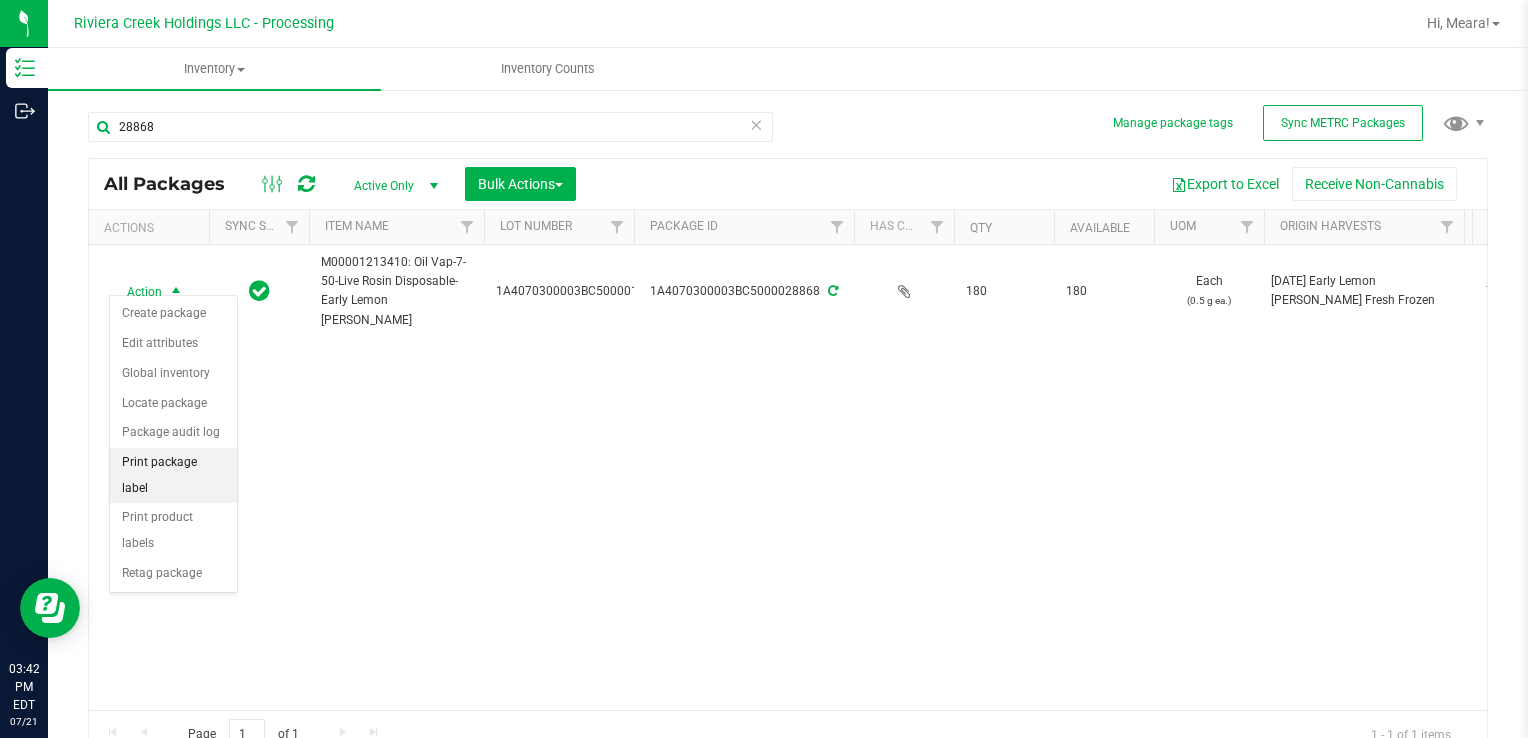 click on "Print package label" at bounding box center [173, 475] 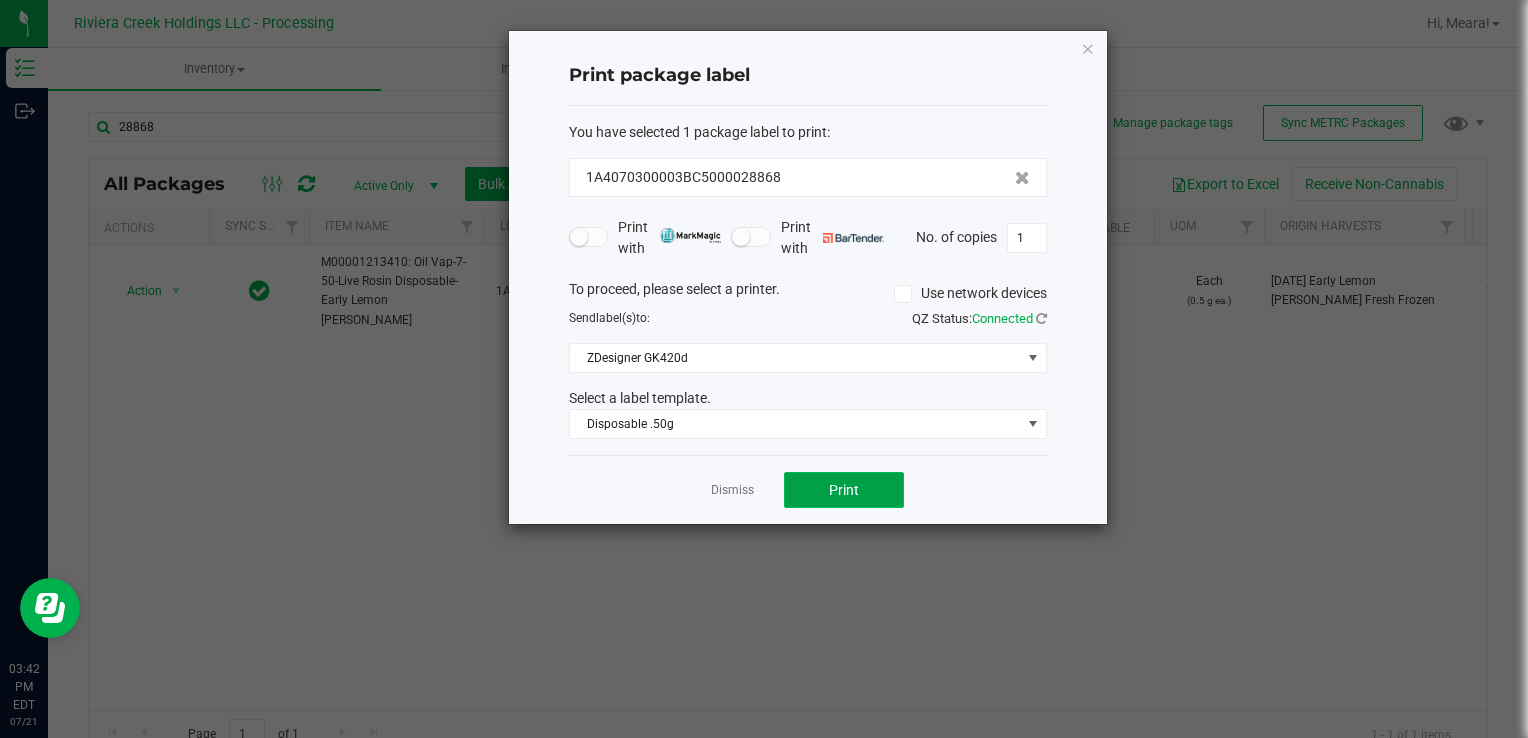 click on "Print" 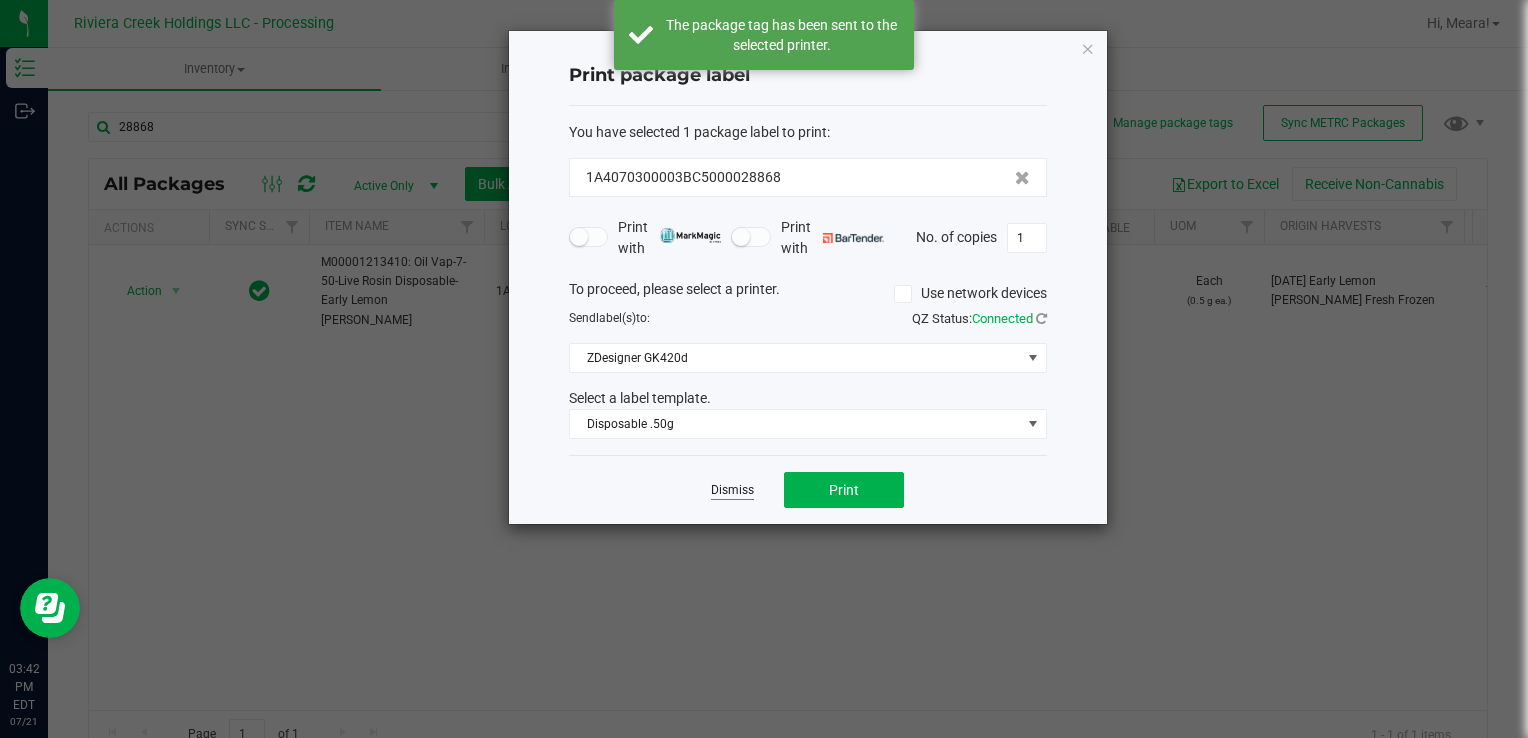 click on "Dismiss" 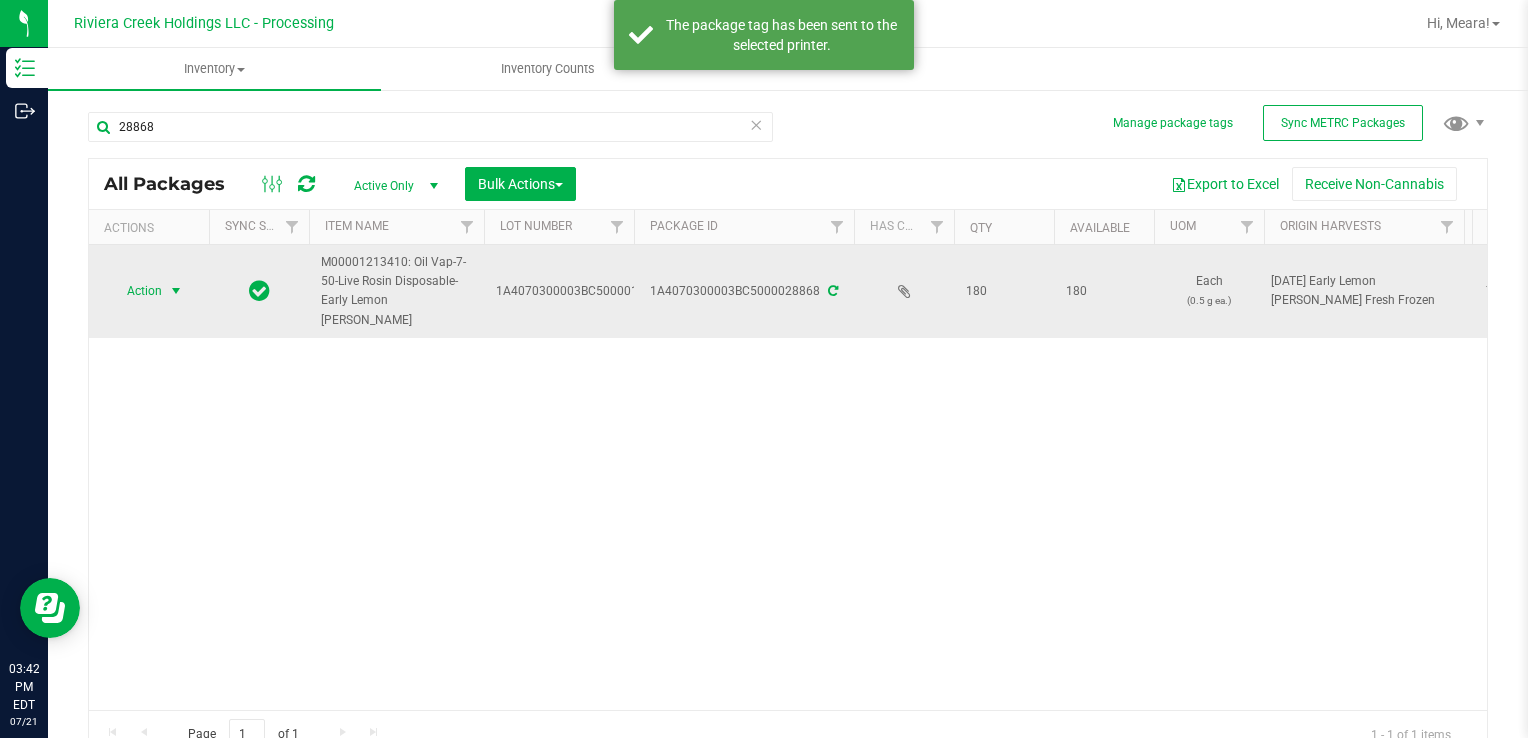 click on "Action" at bounding box center (136, 291) 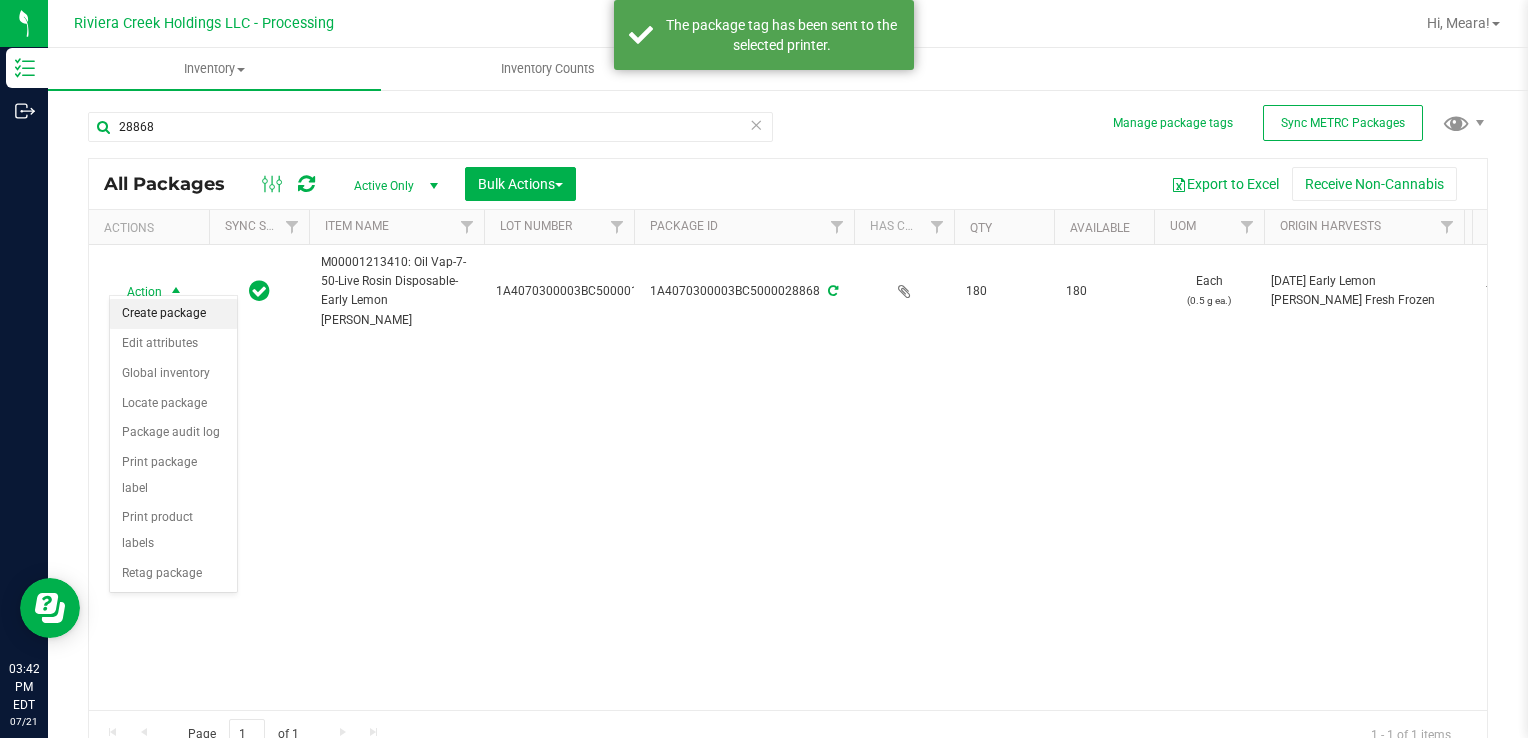 click on "Create package" at bounding box center (173, 314) 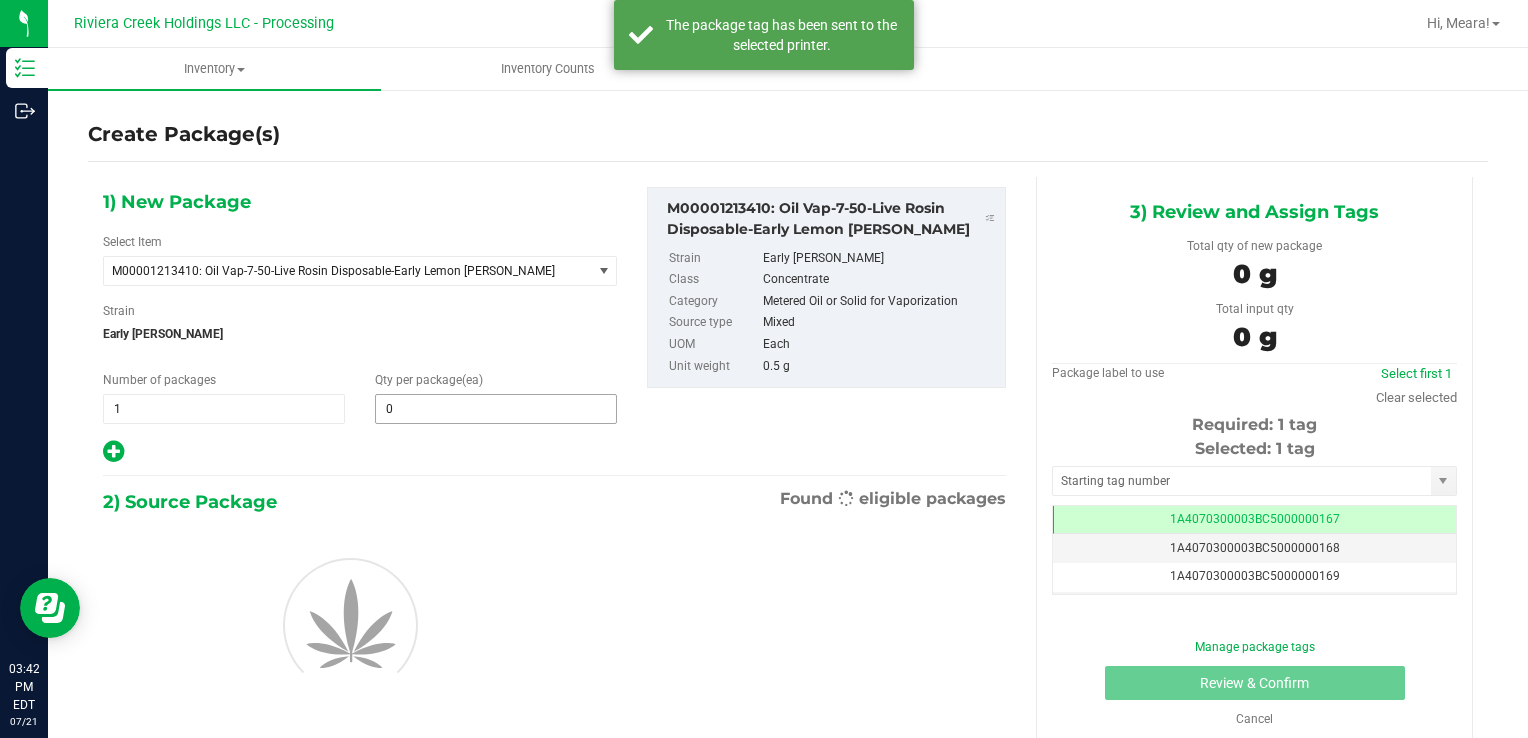 scroll, scrollTop: 0, scrollLeft: 0, axis: both 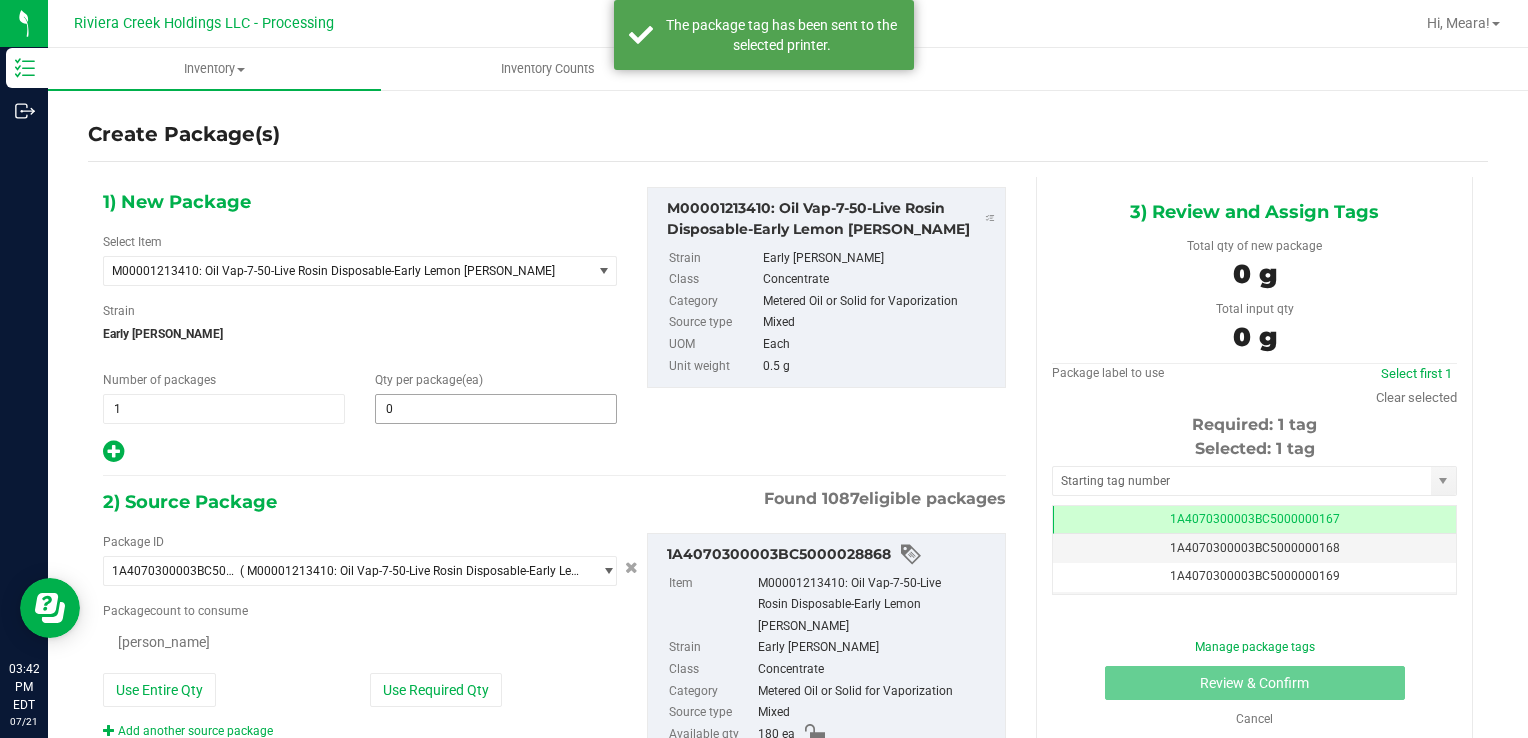 drag, startPoint x: 505, startPoint y: 419, endPoint x: 483, endPoint y: 408, distance: 24.596748 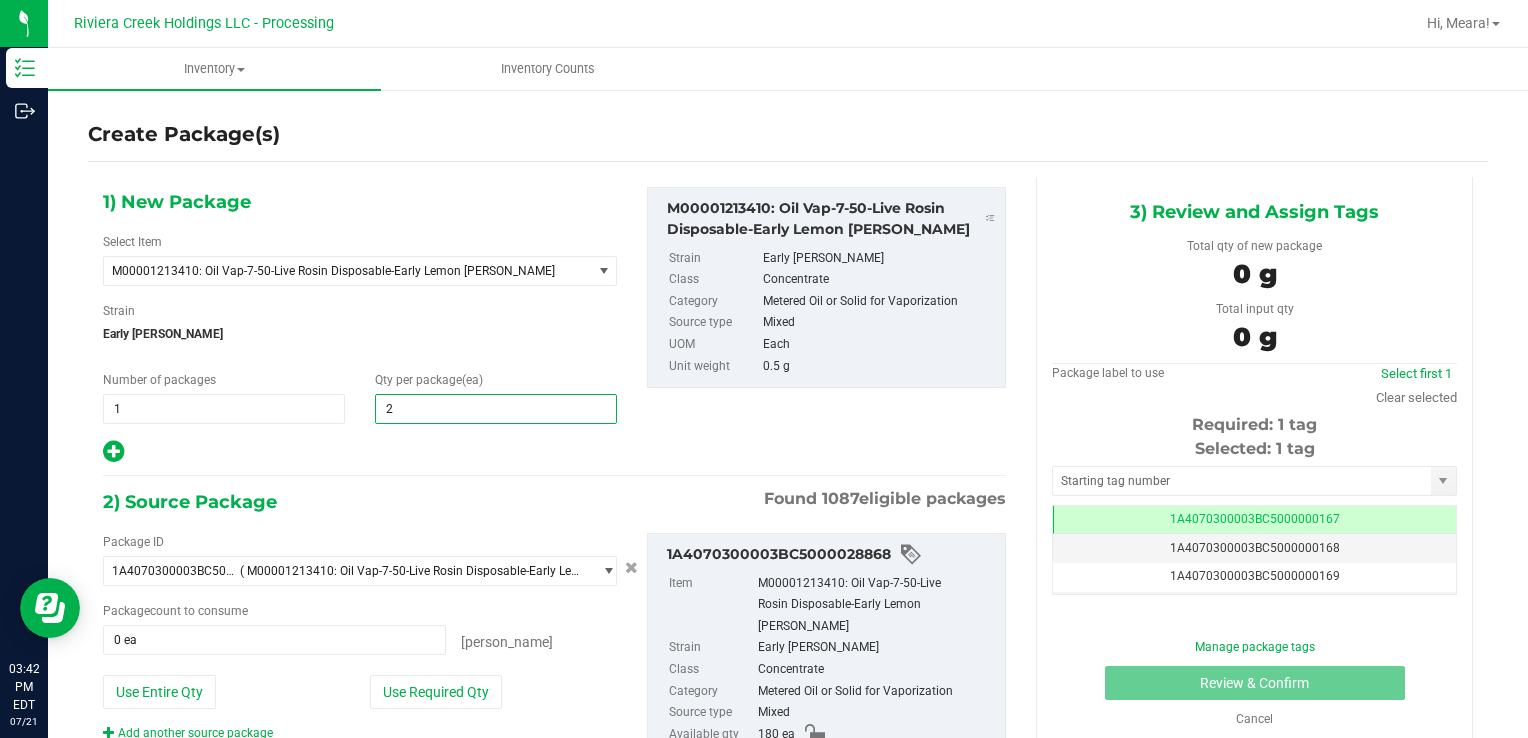 type on "20" 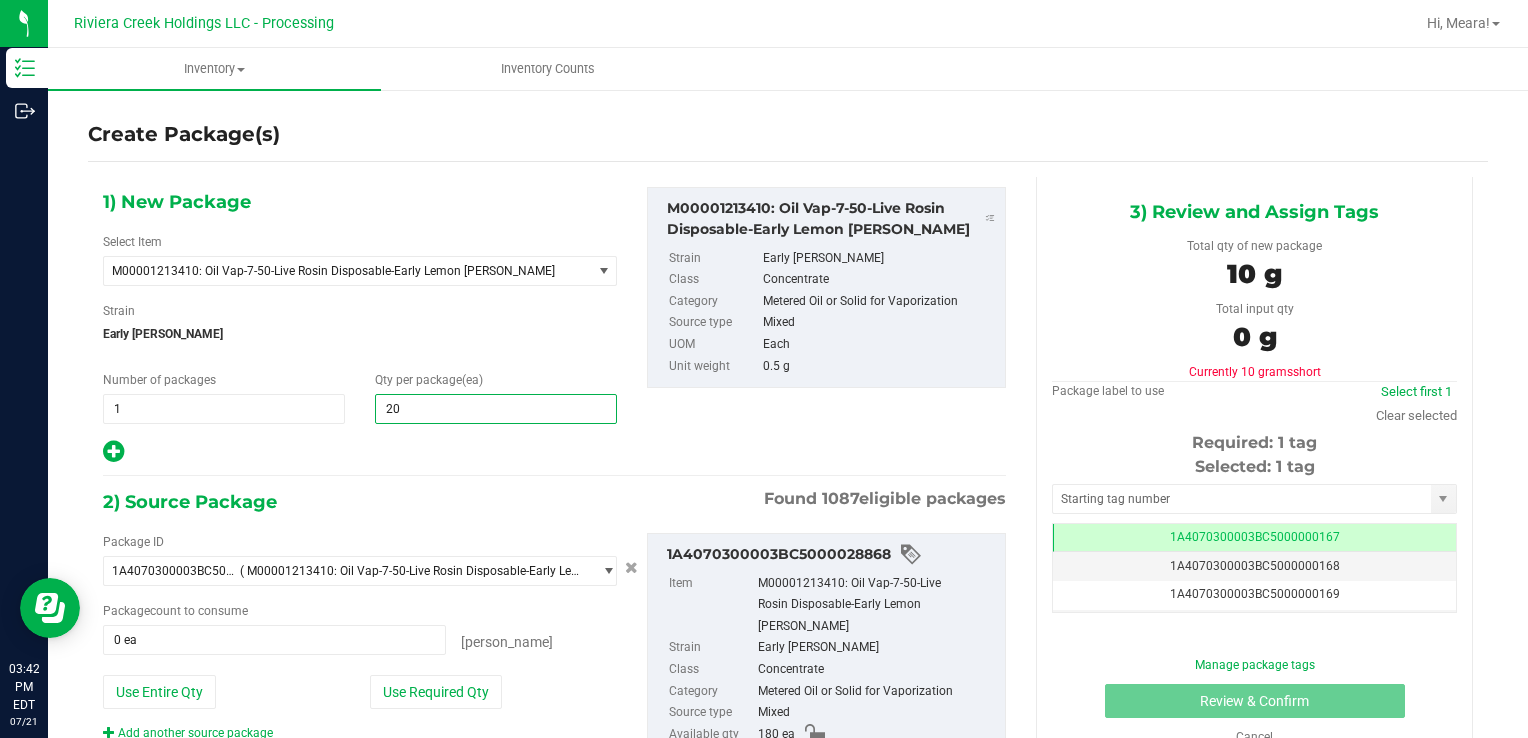 type on "20" 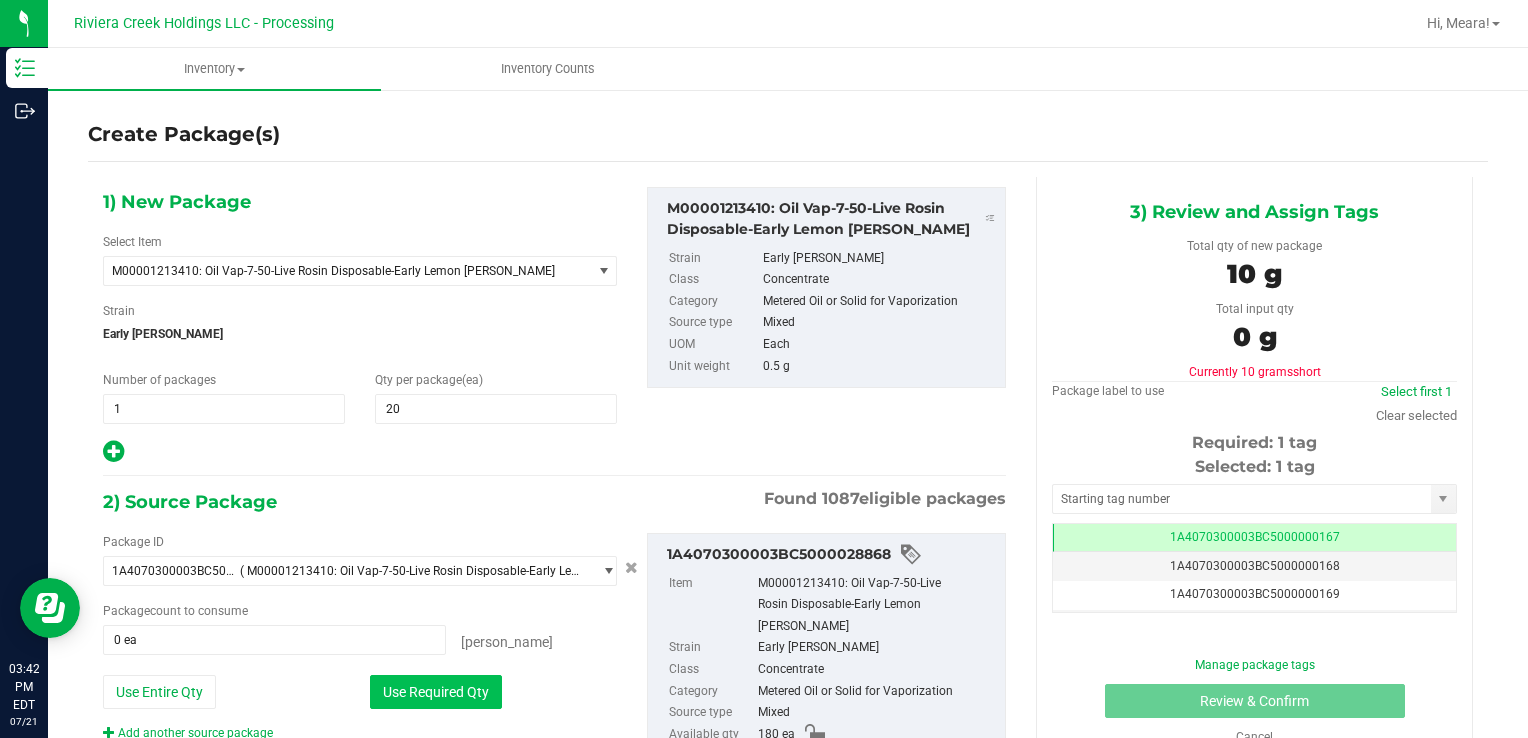 click on "Use Required Qty" at bounding box center (436, 692) 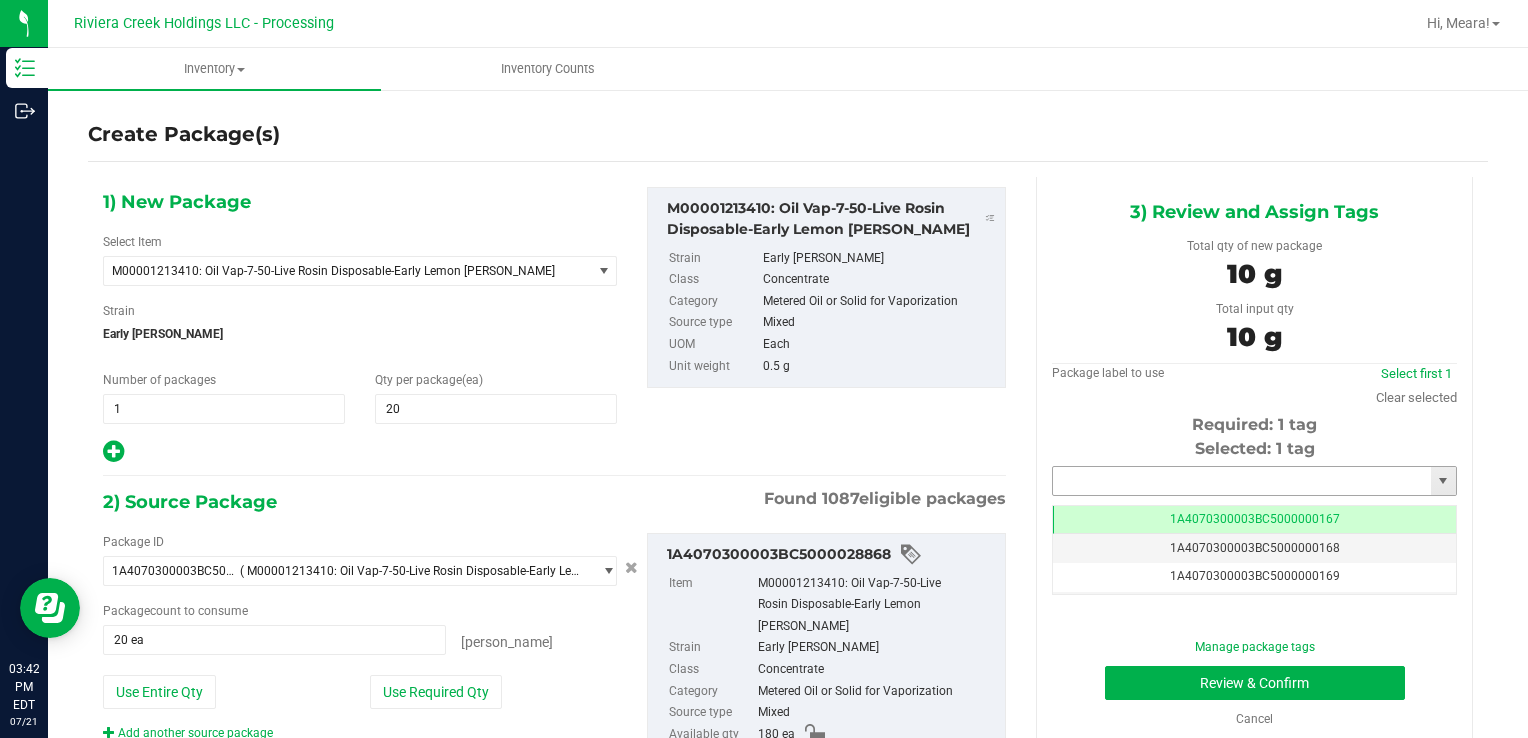 click at bounding box center (1242, 481) 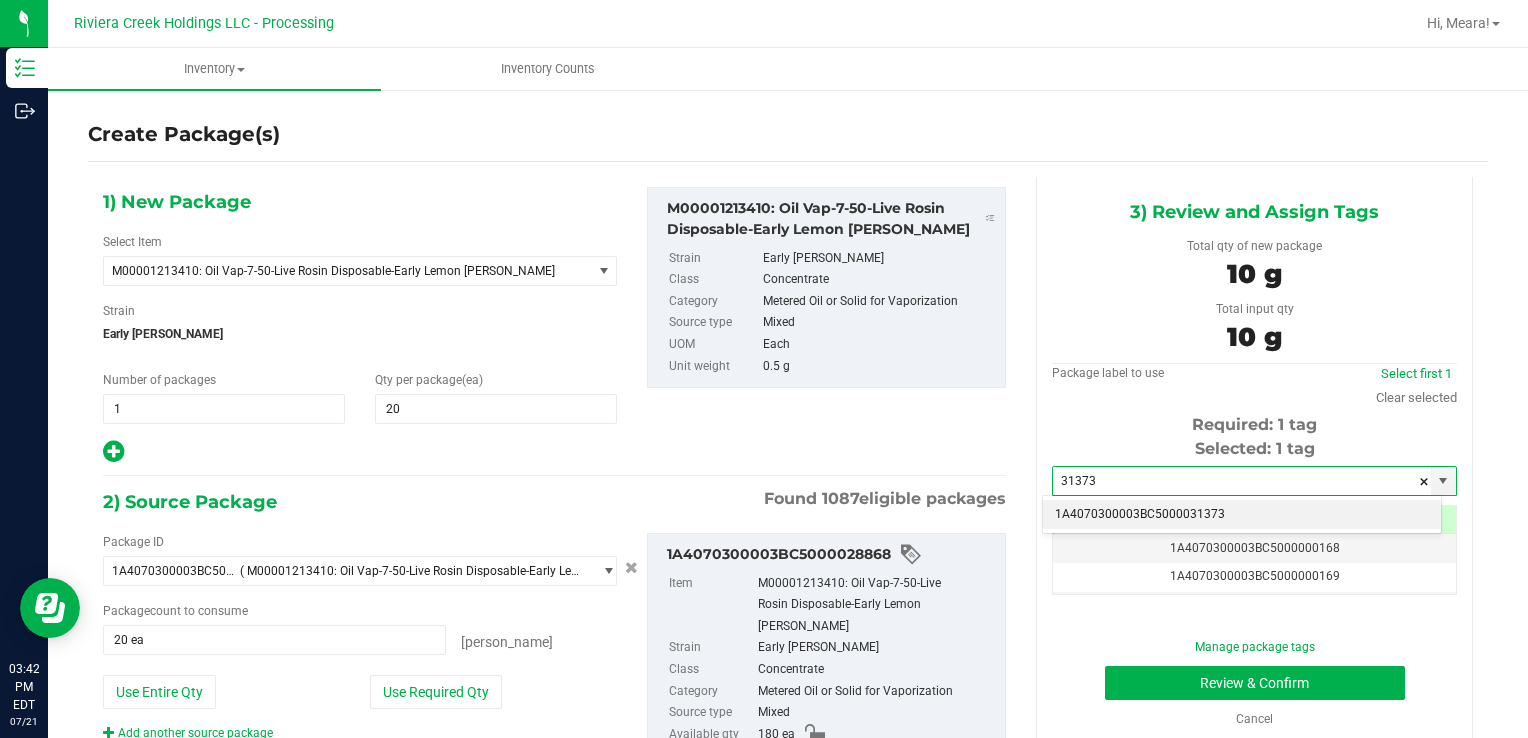 click on "1A4070300003BC5000031373" at bounding box center [1242, 515] 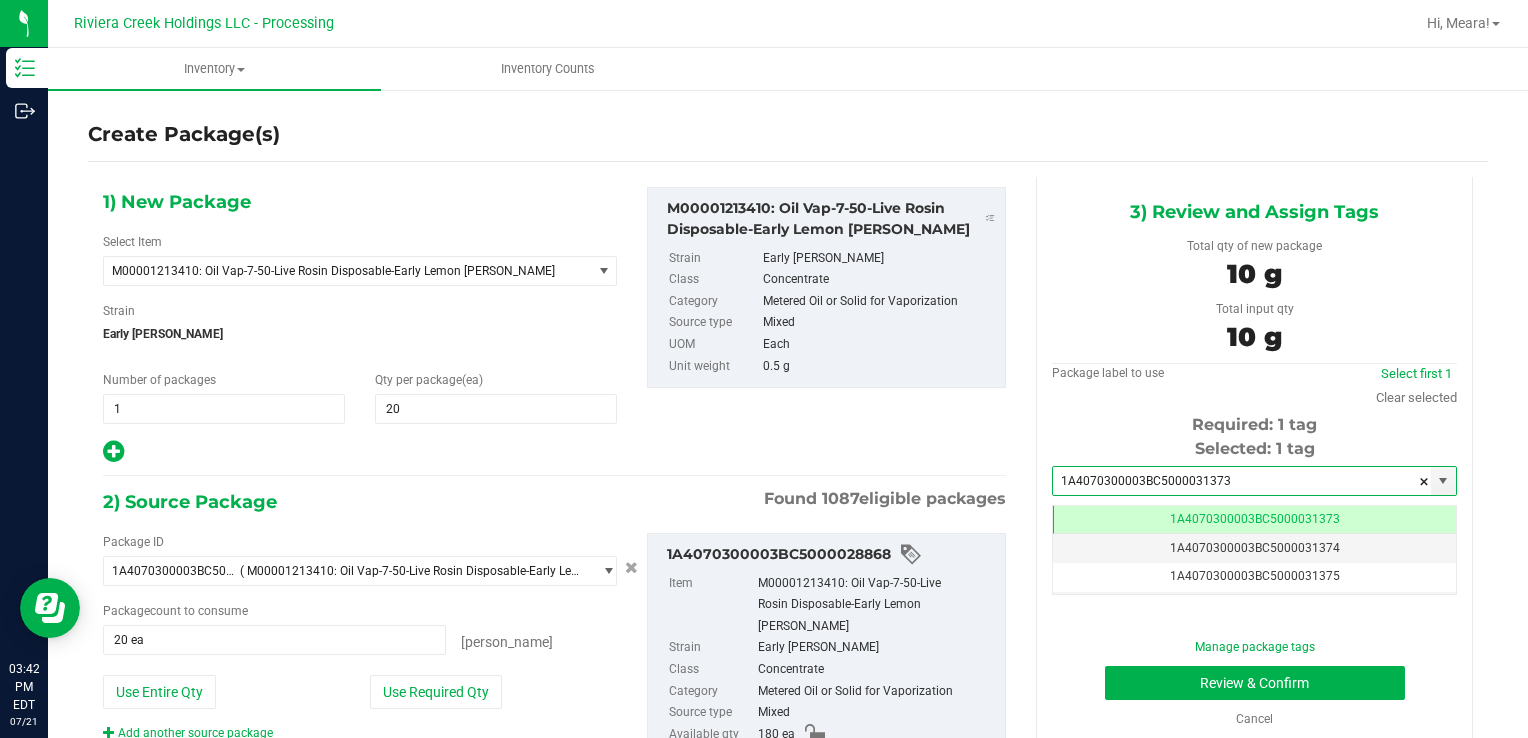 scroll, scrollTop: 0, scrollLeft: 0, axis: both 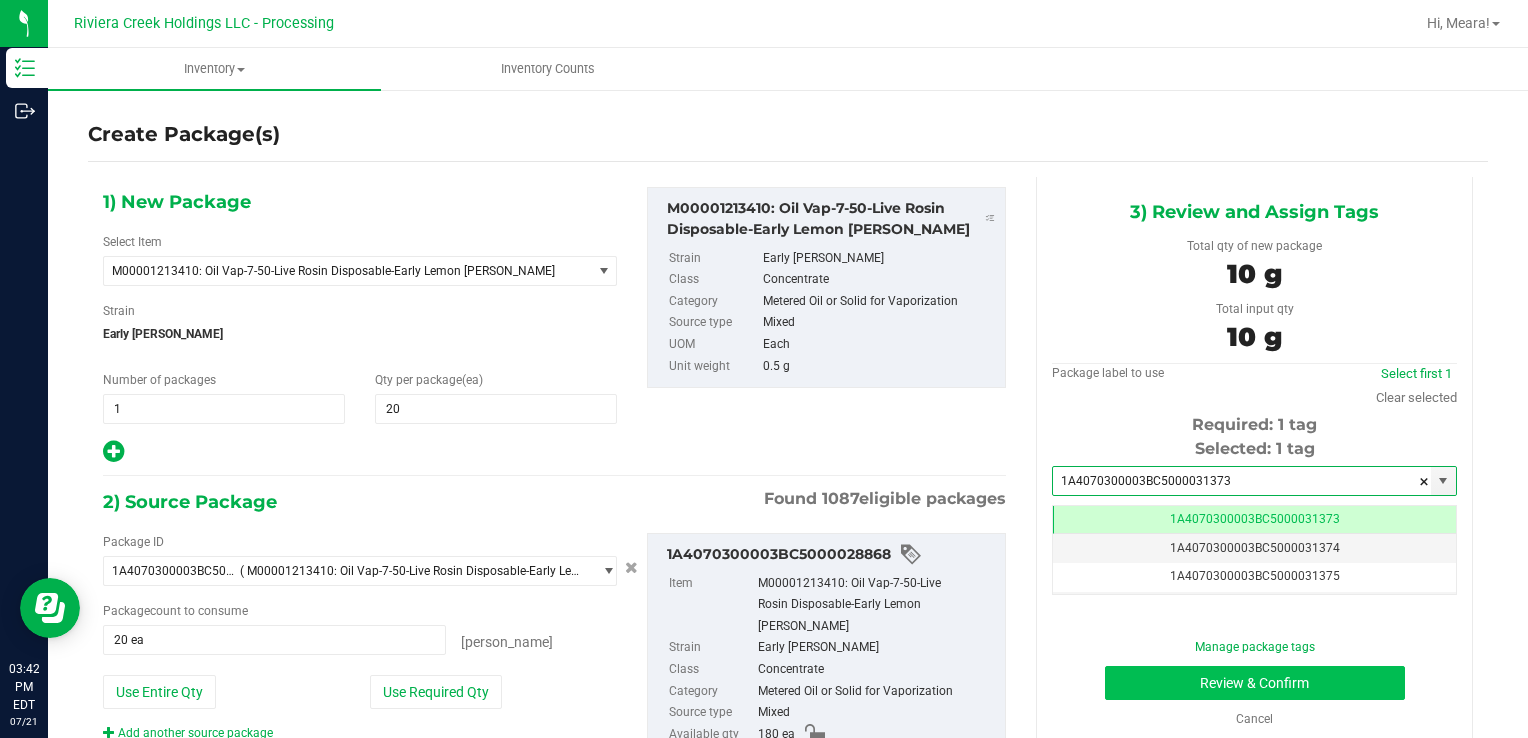 type on "1A4070300003BC5000031373" 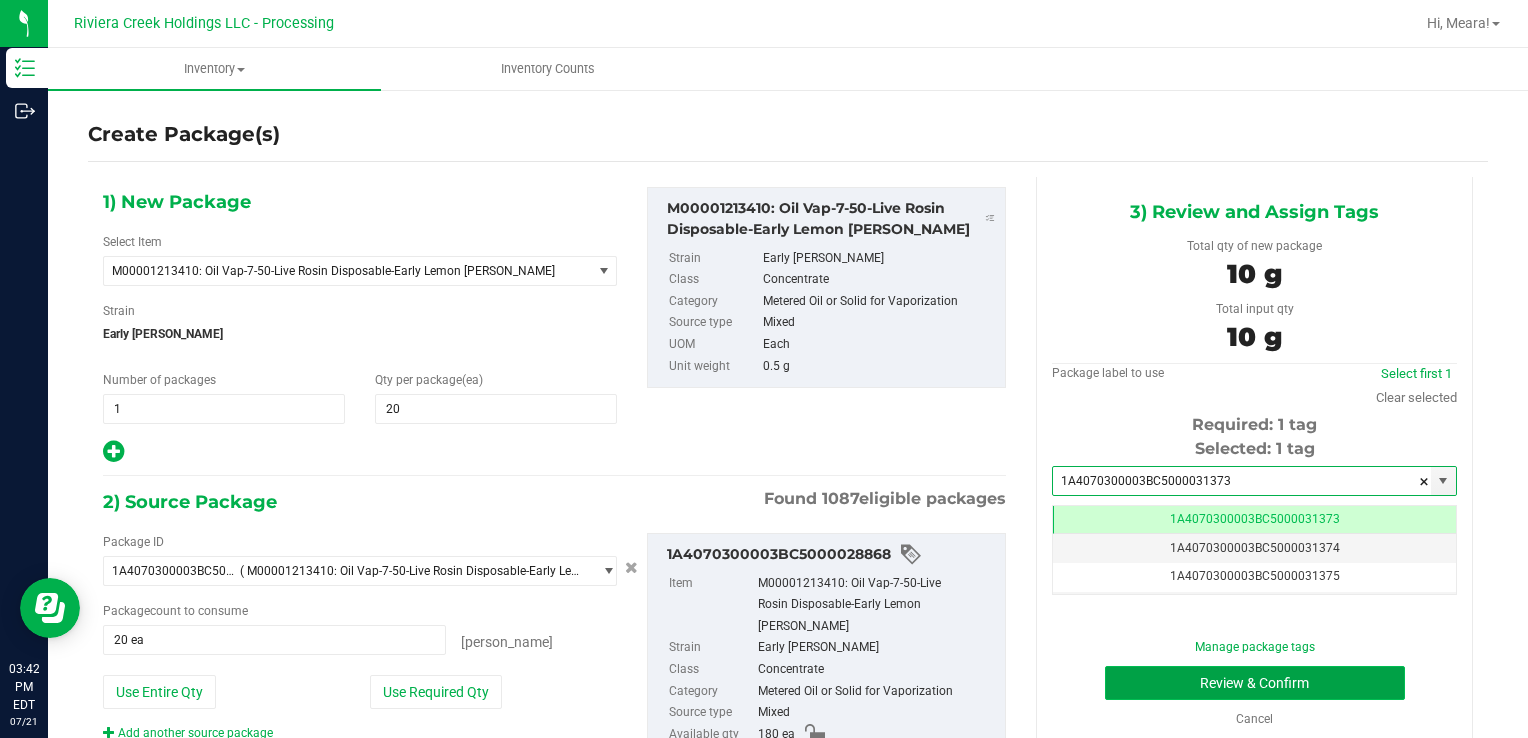 click on "Review & Confirm" at bounding box center (1255, 683) 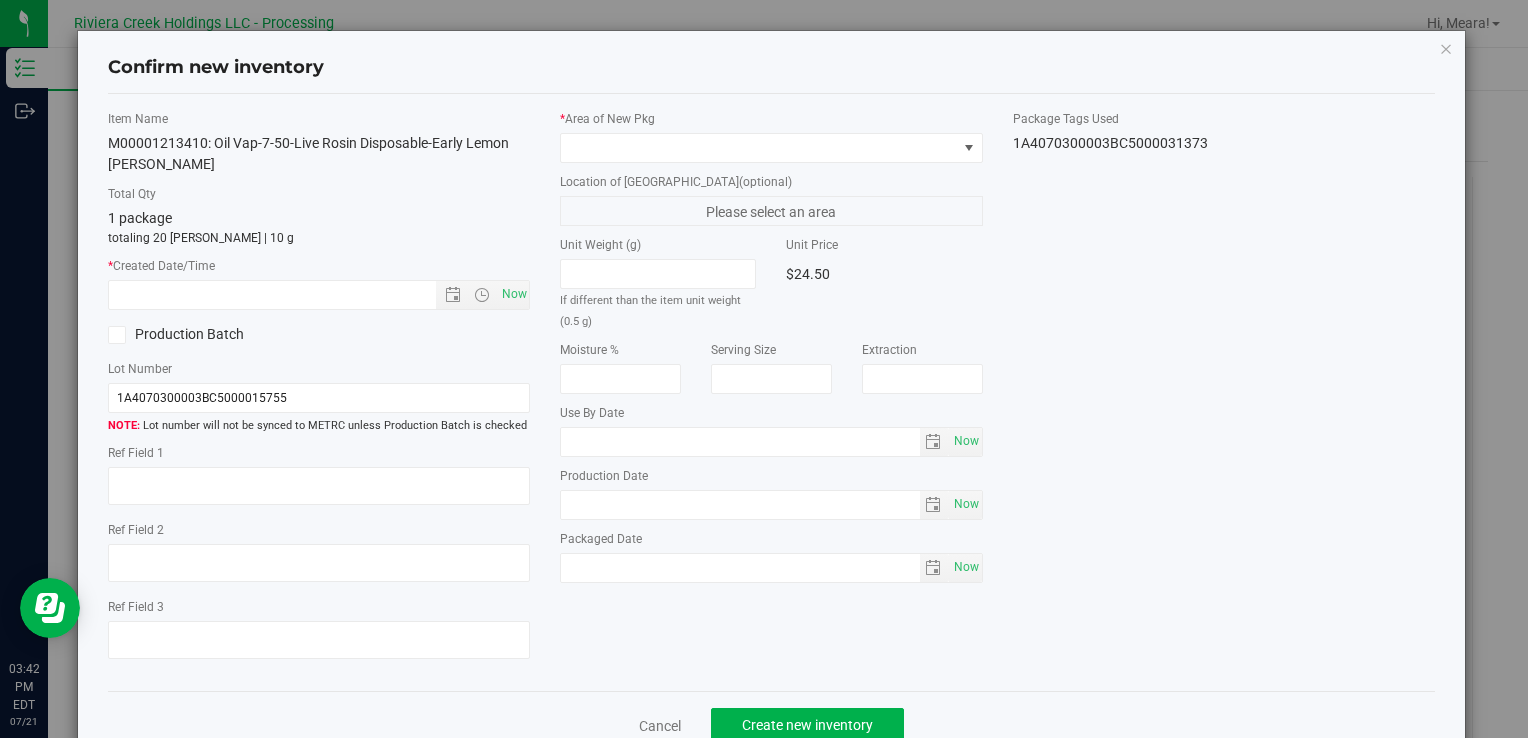type on "[DATE]" 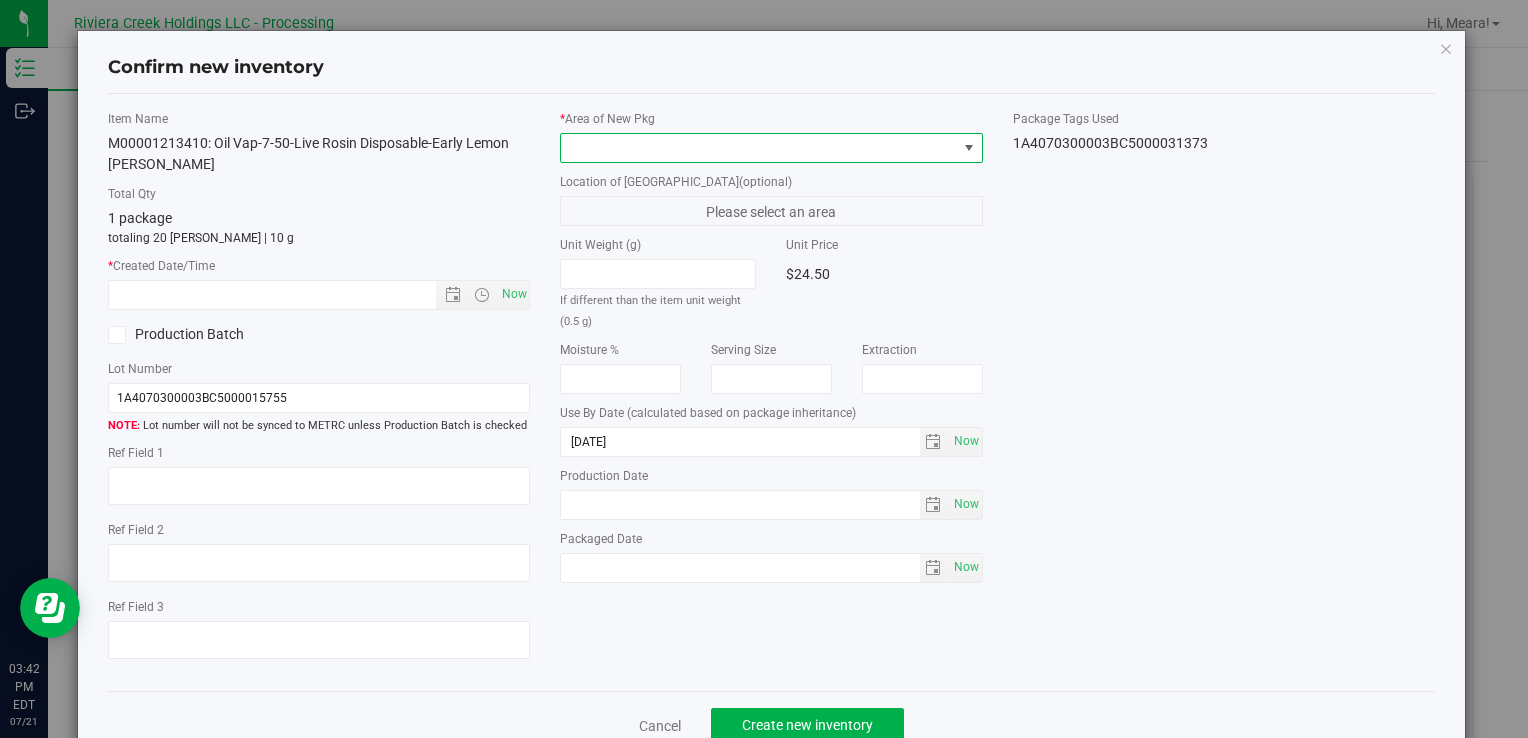 click at bounding box center [758, 148] 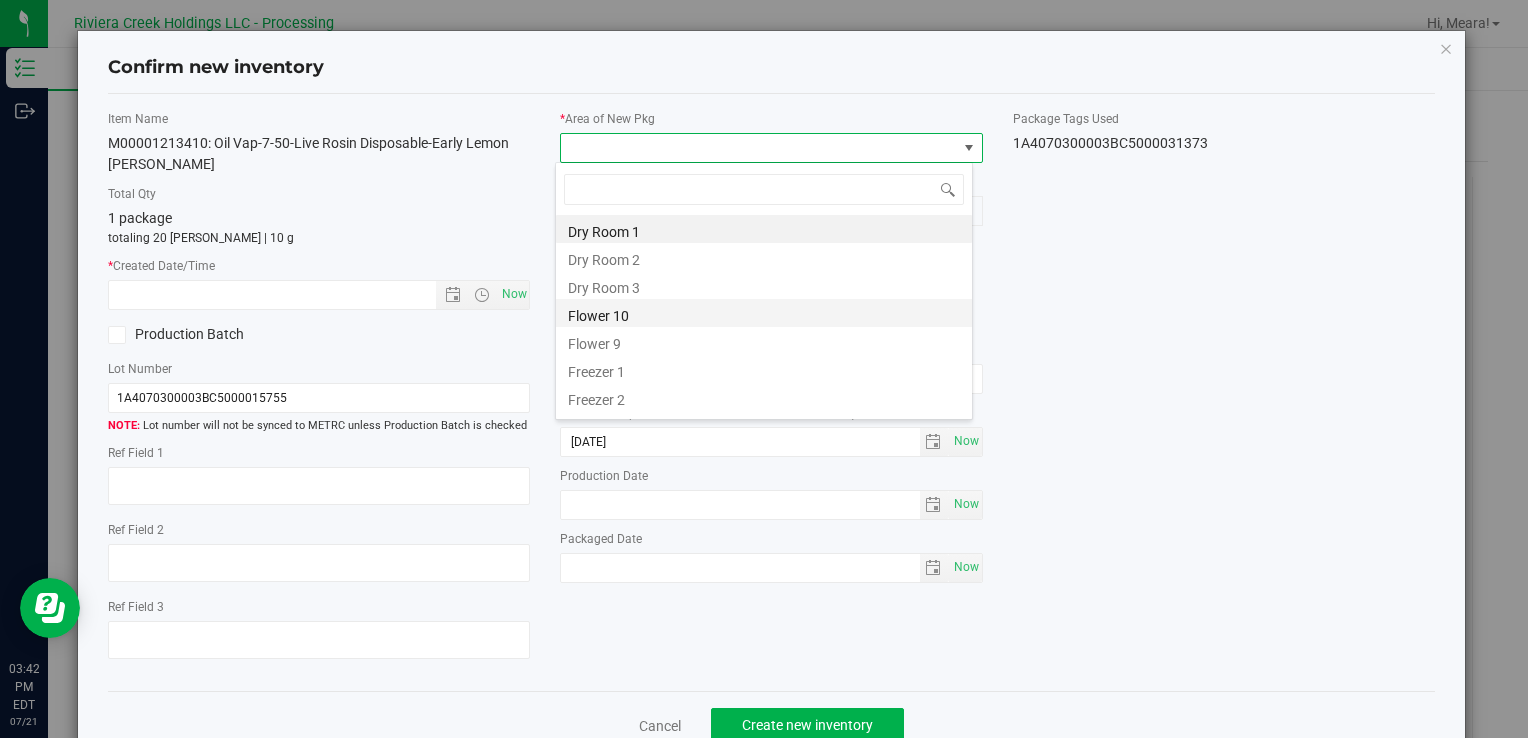 click on "Flower 10" at bounding box center [764, 313] 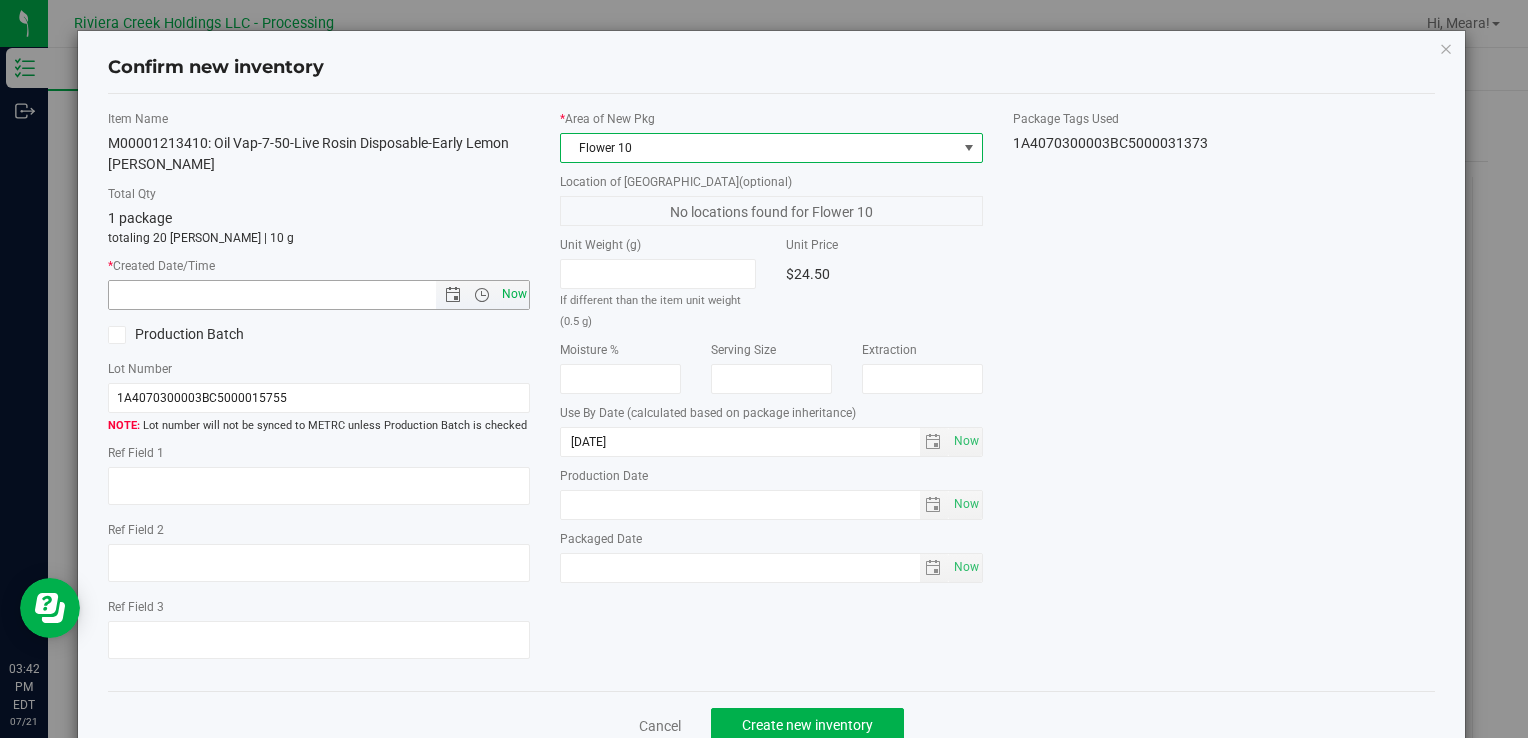 click on "Now" at bounding box center (514, 294) 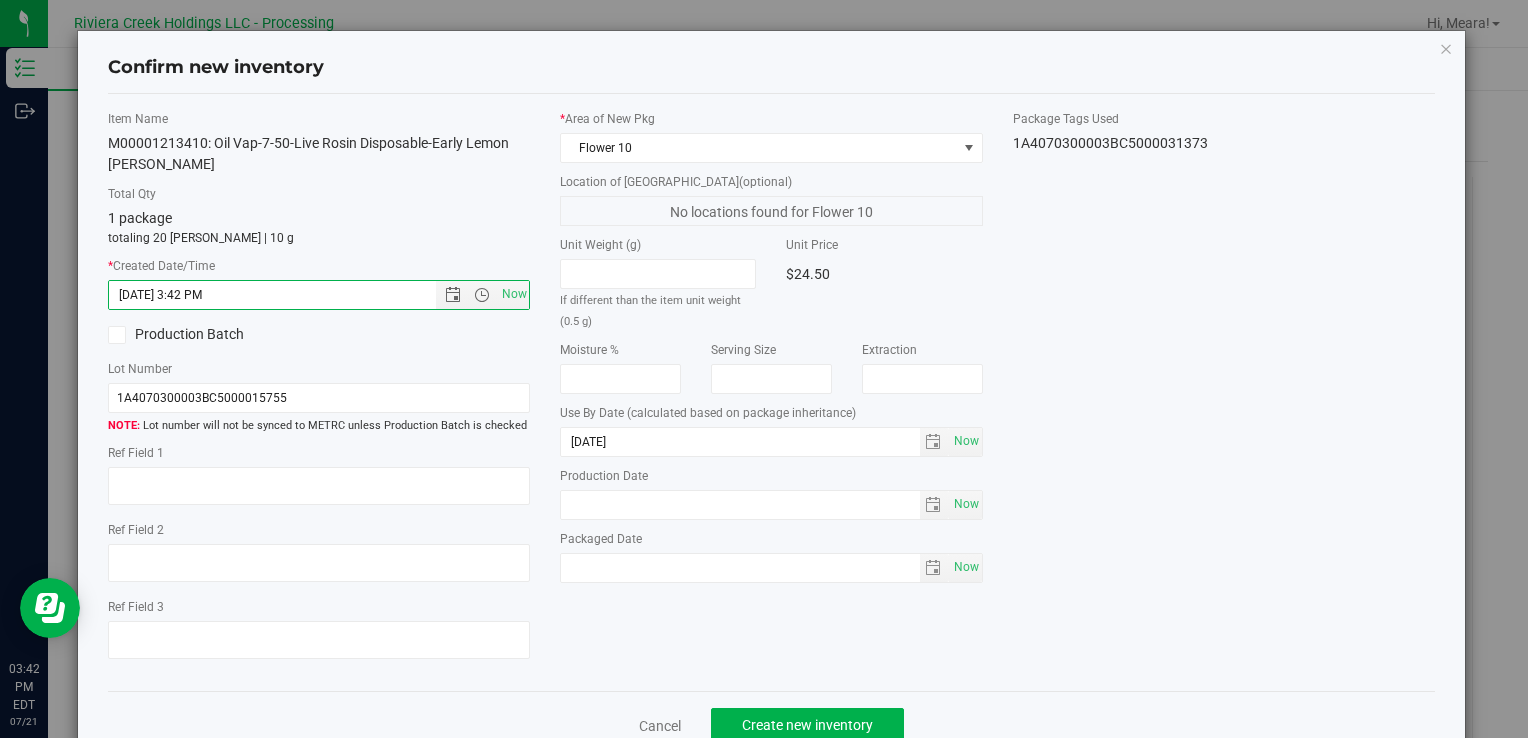 click on "Cancel
Create new inventory" at bounding box center (771, 724) 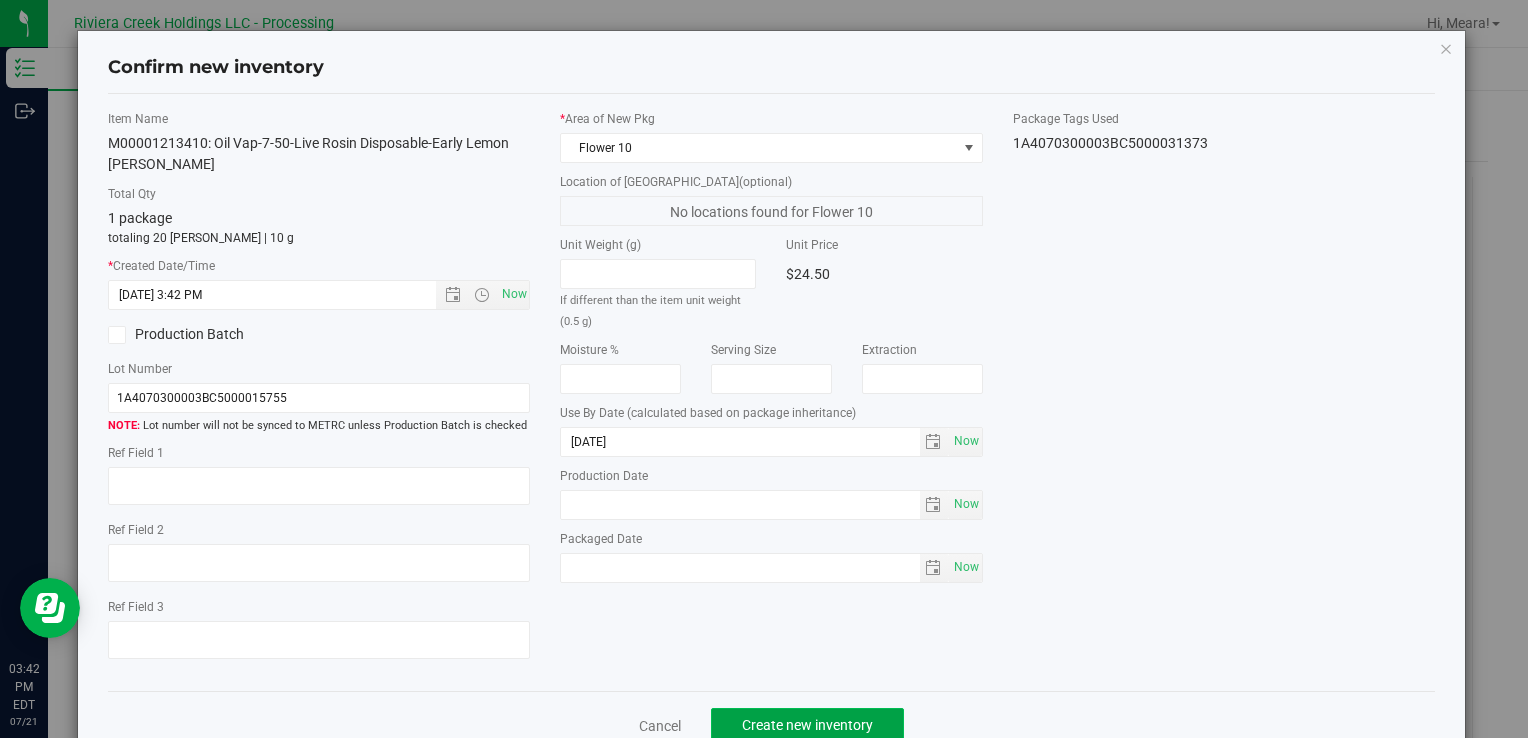 click on "Create new inventory" 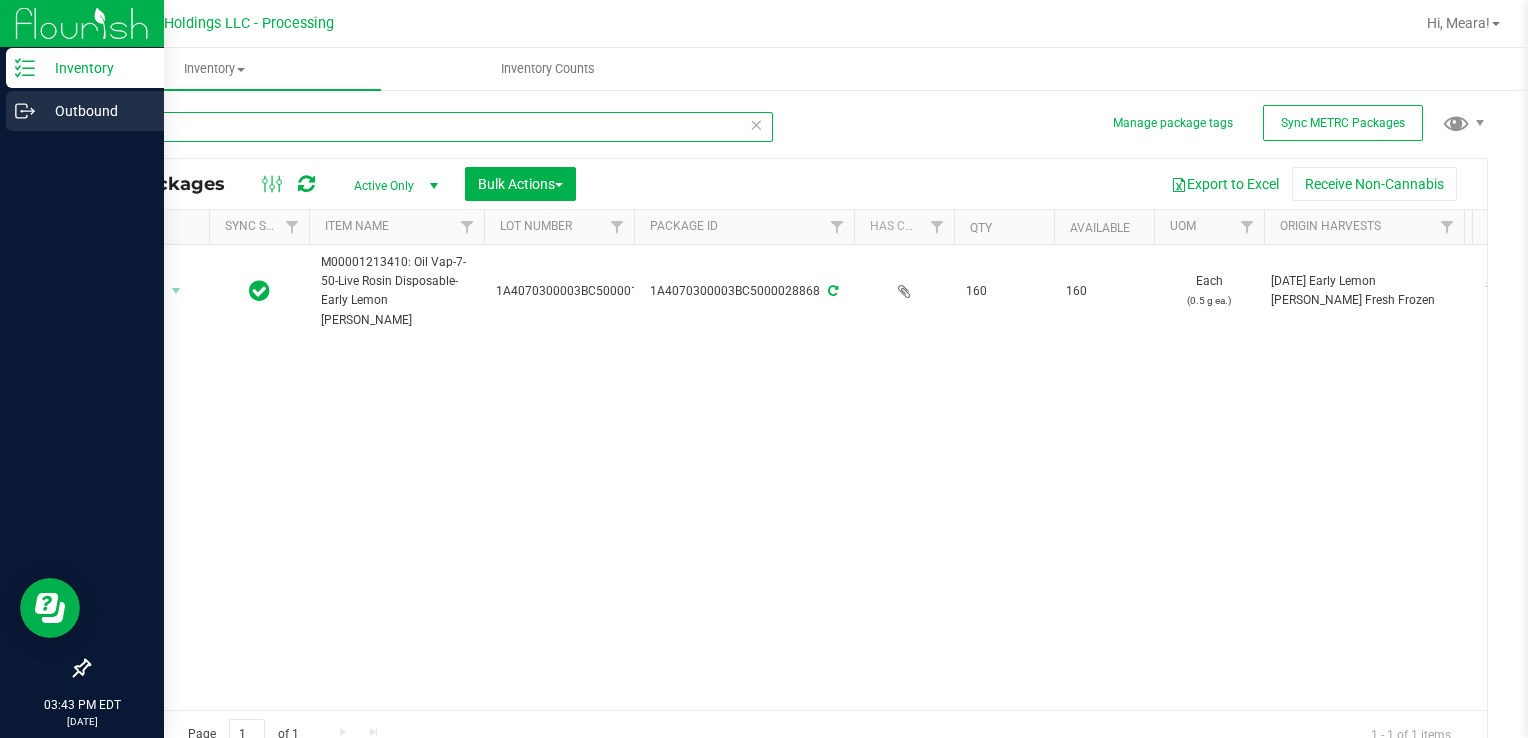 drag, startPoint x: 185, startPoint y: 126, endPoint x: 0, endPoint y: 123, distance: 185.02432 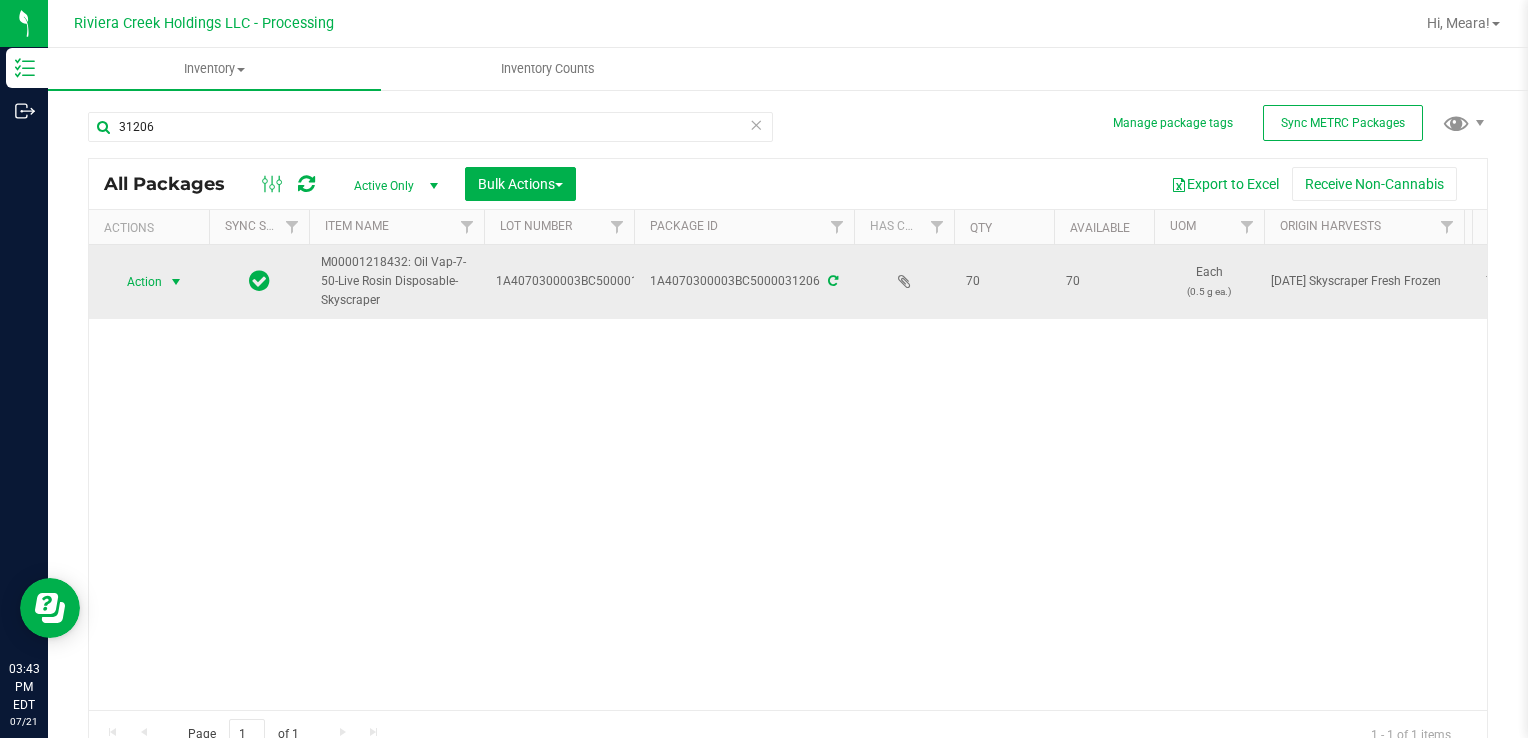 click at bounding box center [176, 282] 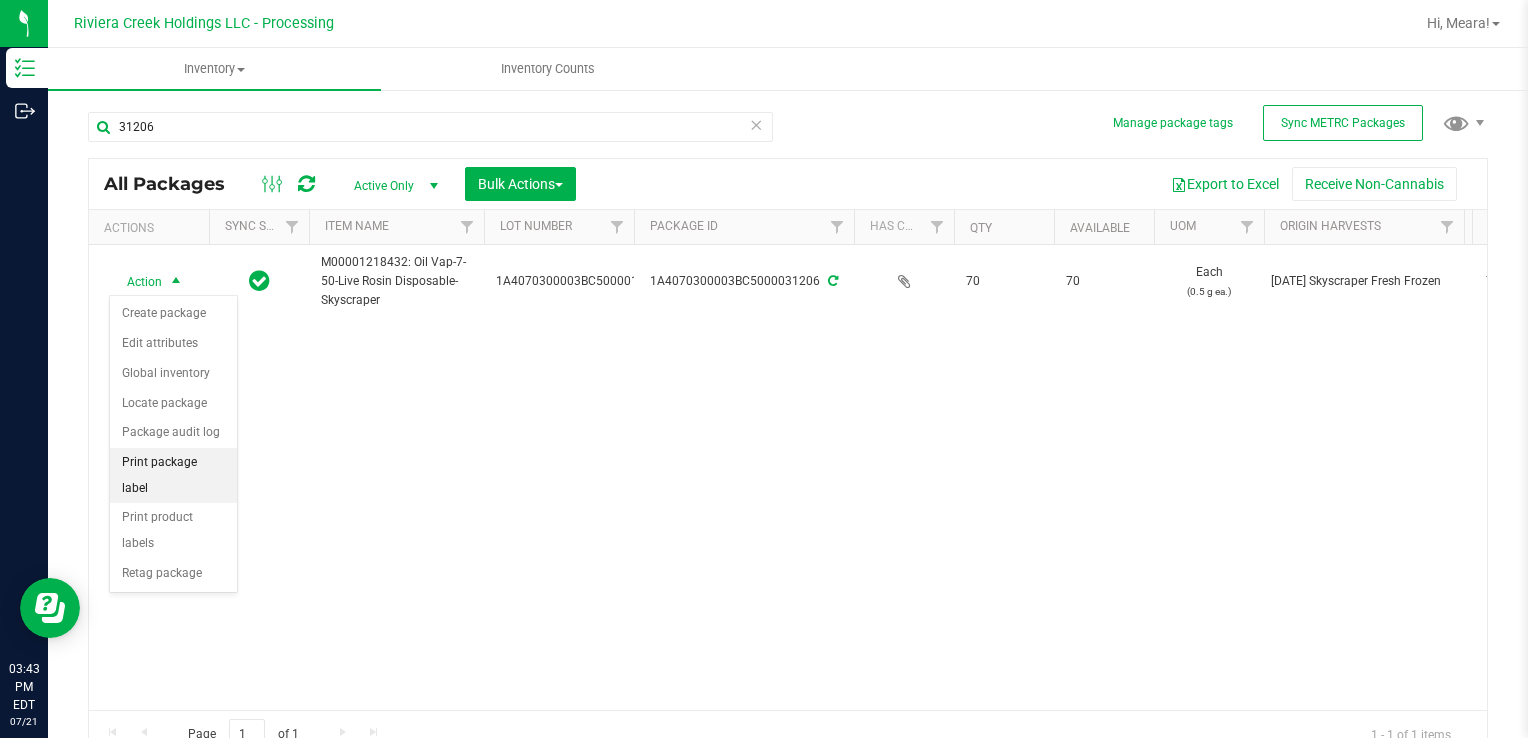 click on "Print package label" at bounding box center (173, 475) 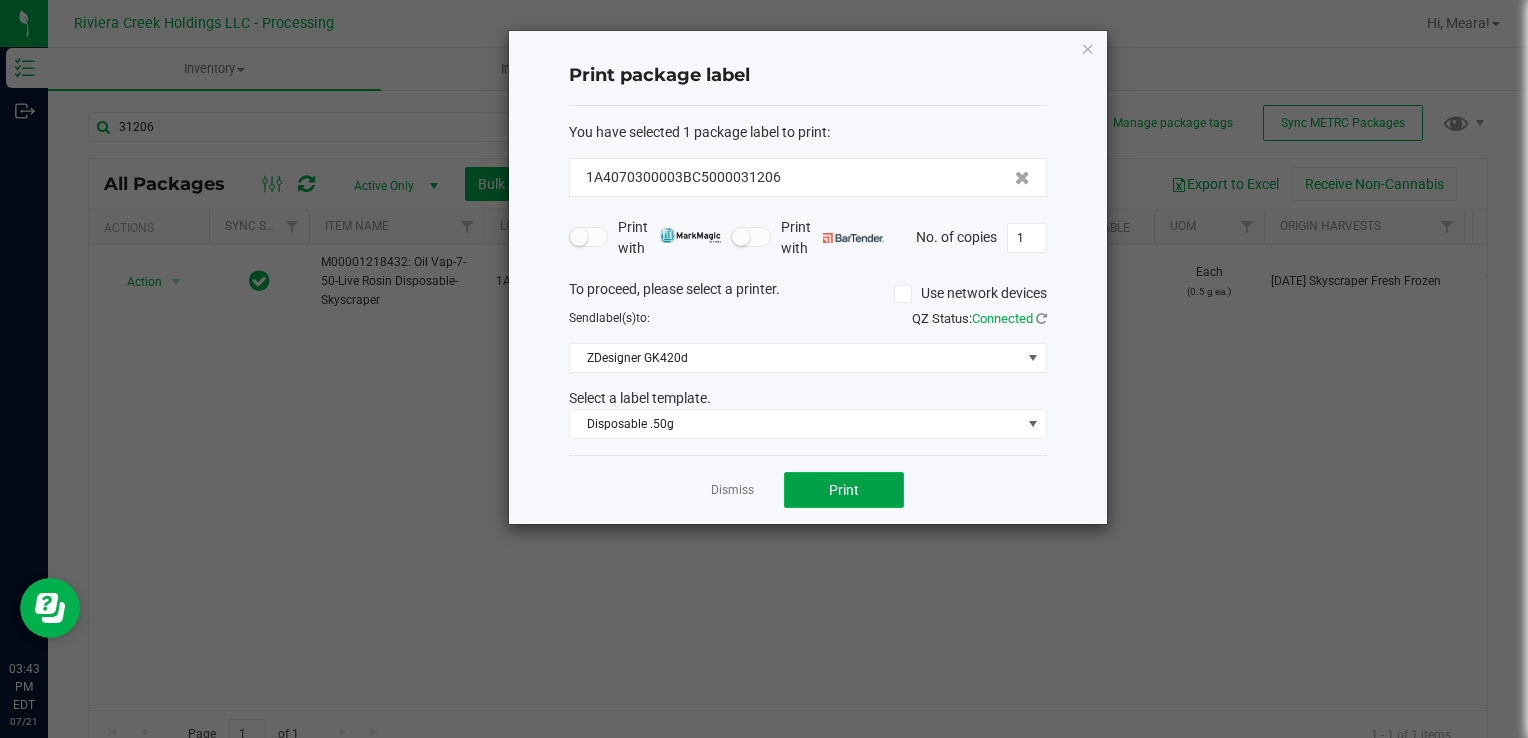 click on "Print" 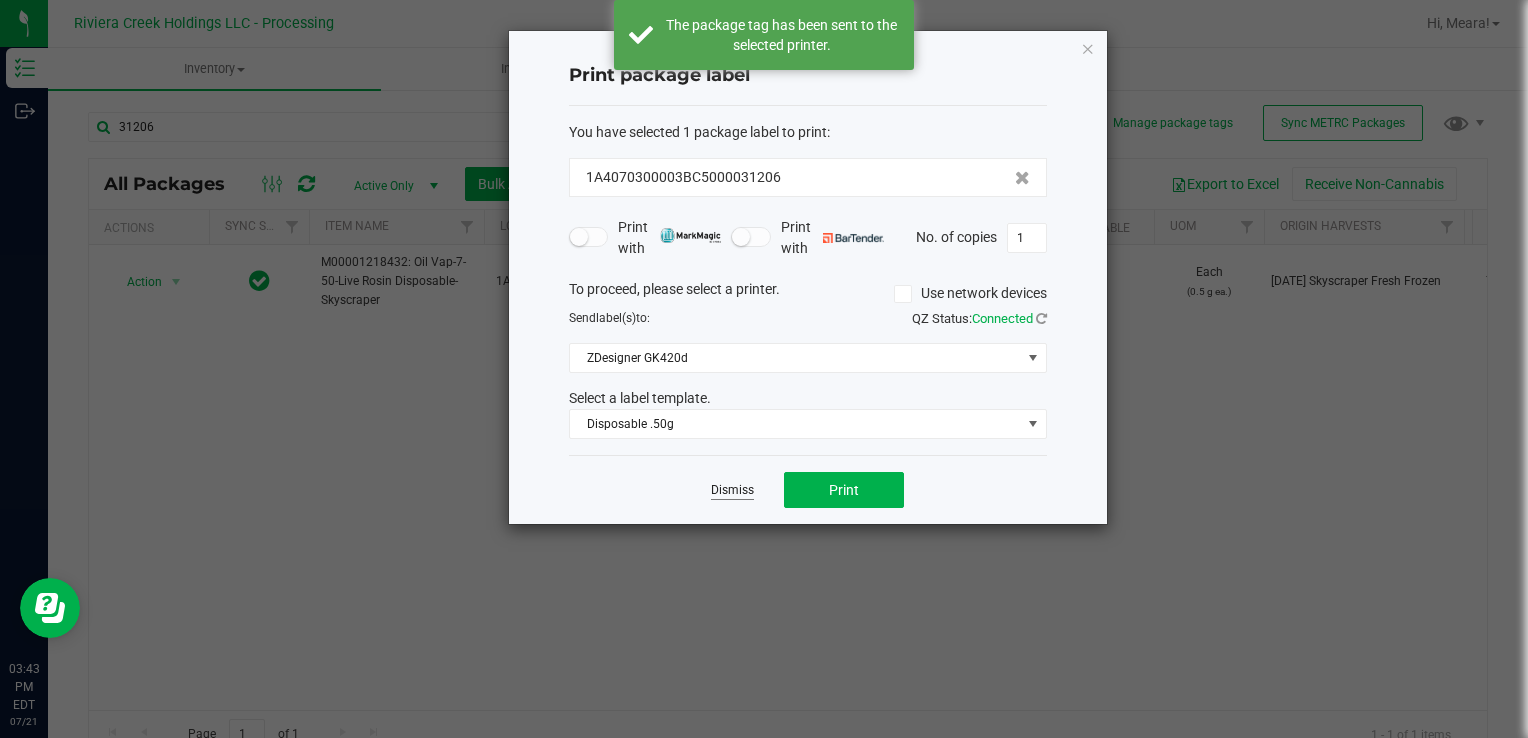 click on "Dismiss" 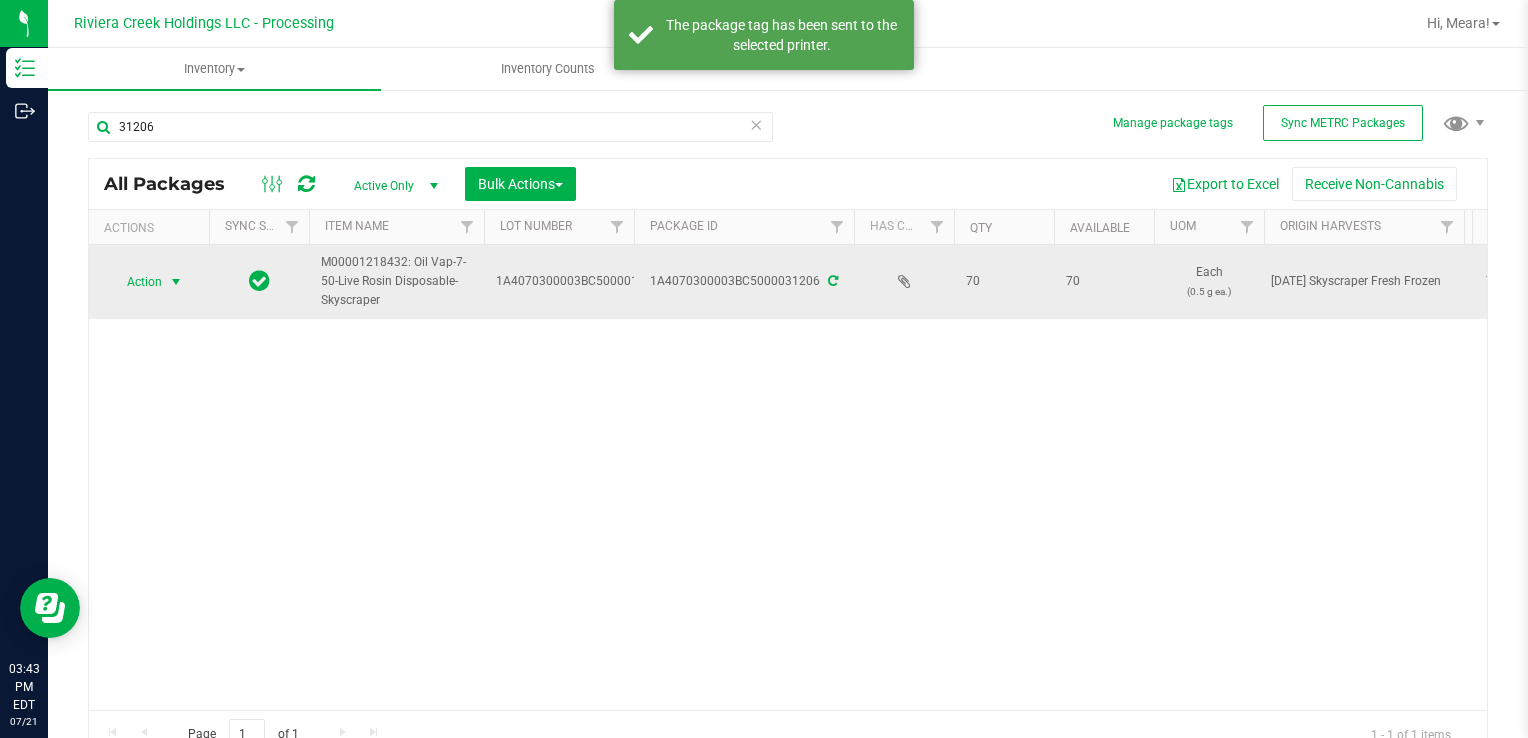 click on "Action" at bounding box center (136, 282) 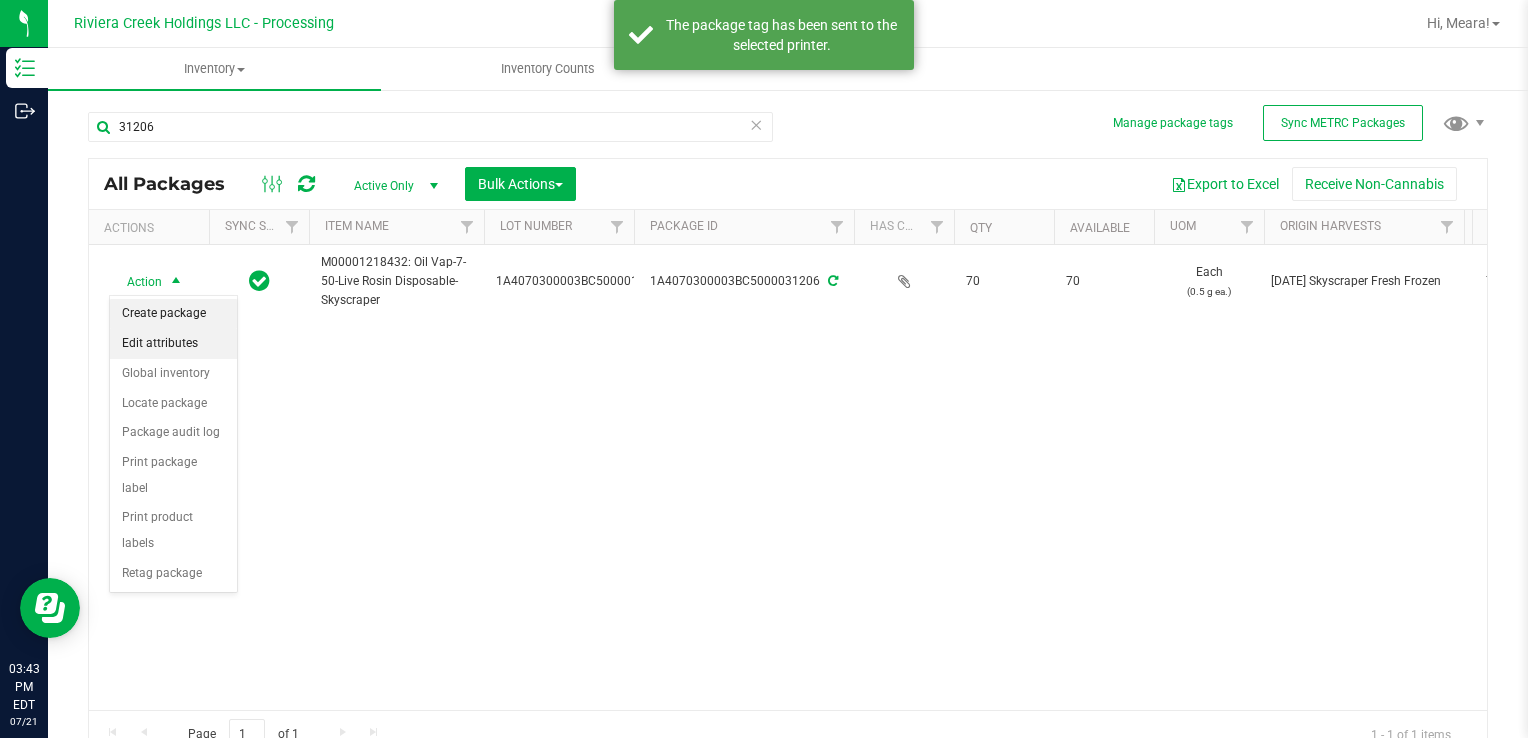 click on "Create package" at bounding box center [173, 314] 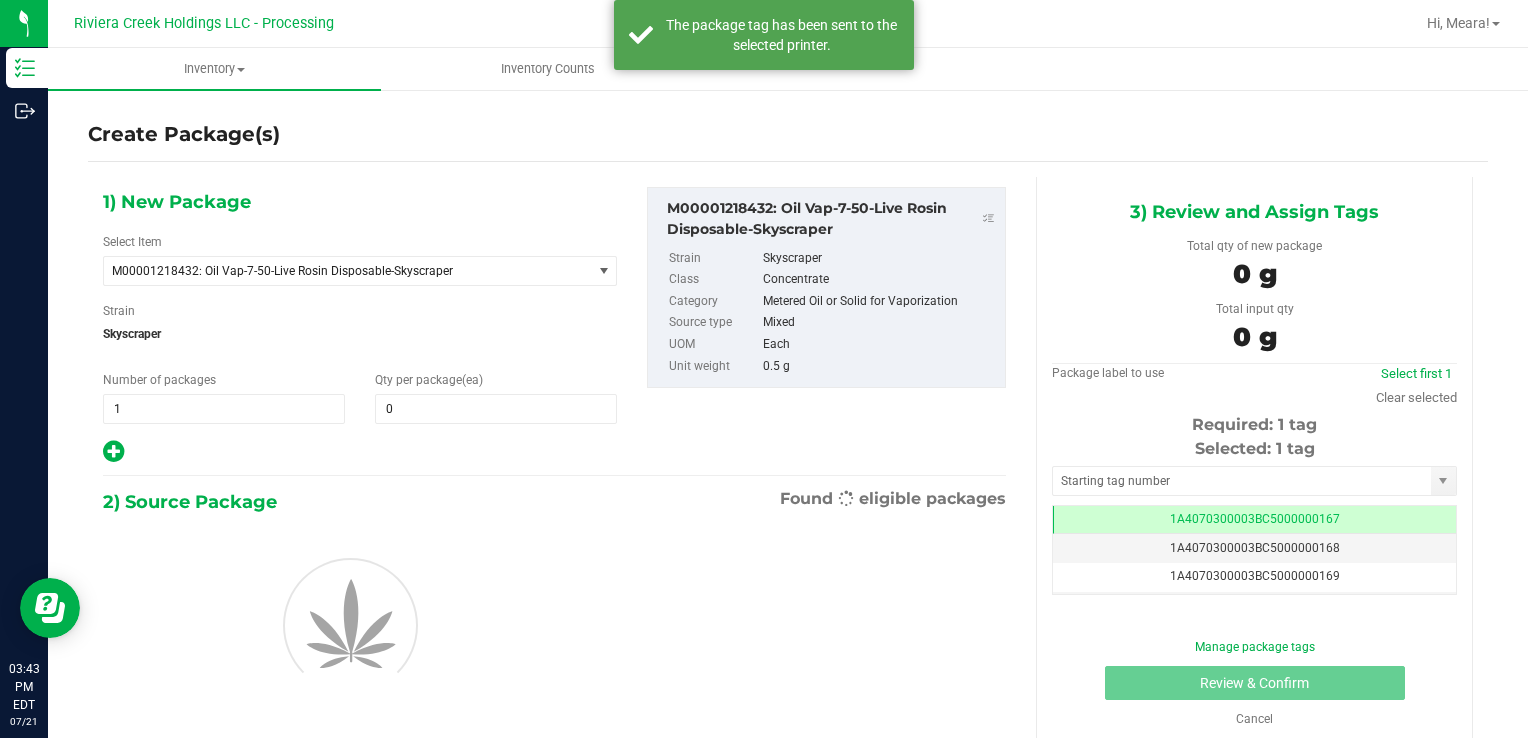 scroll, scrollTop: 0, scrollLeft: 0, axis: both 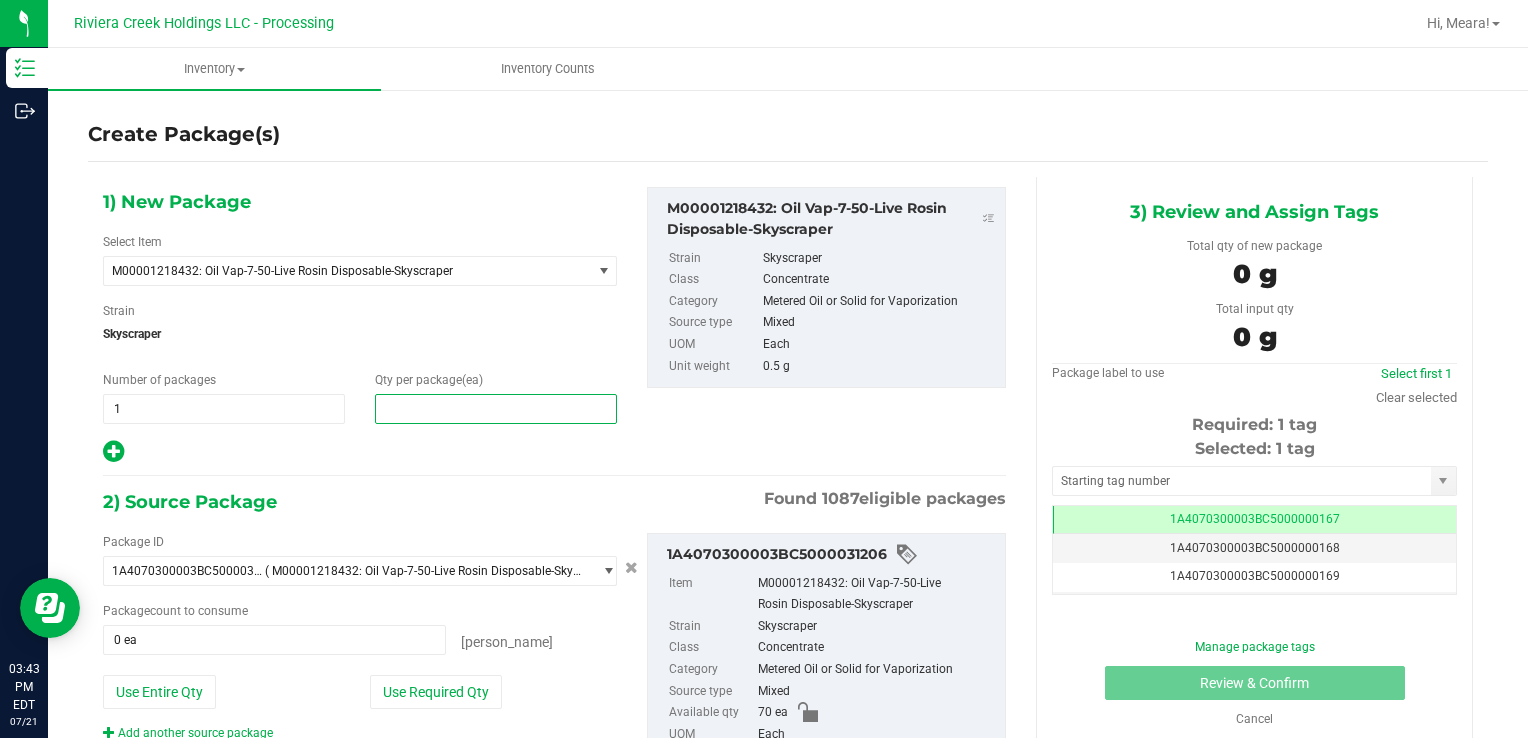 click at bounding box center (496, 409) 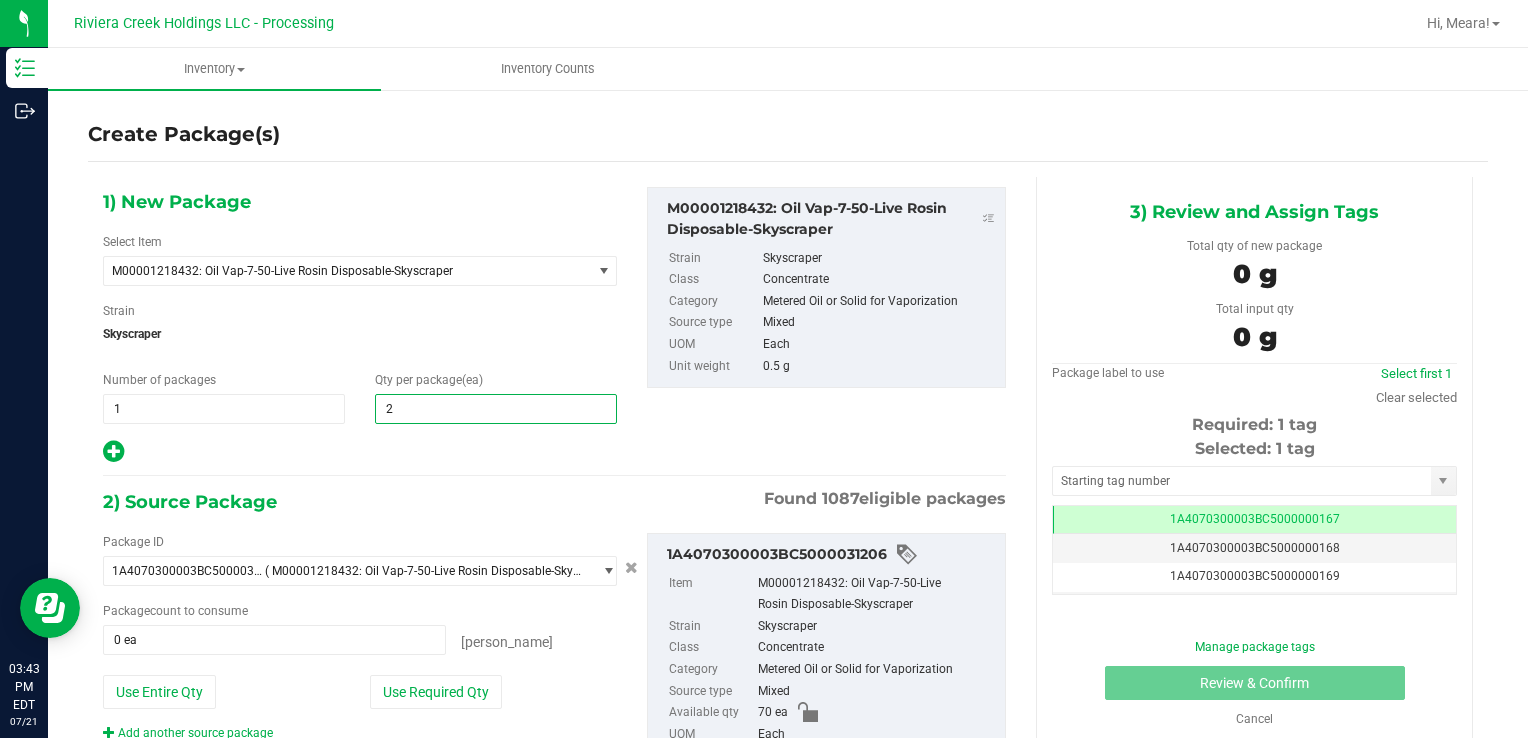 type on "20" 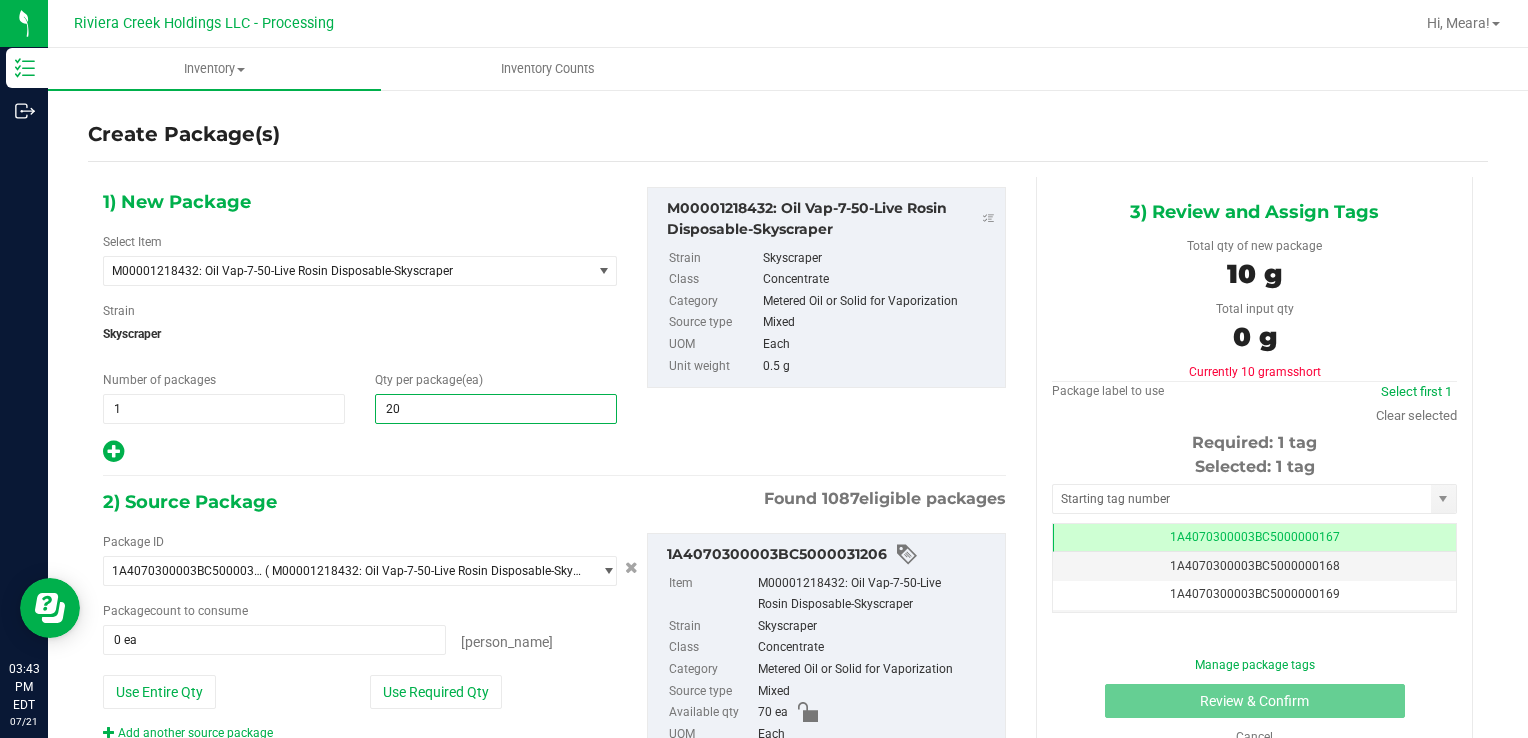 type on "20" 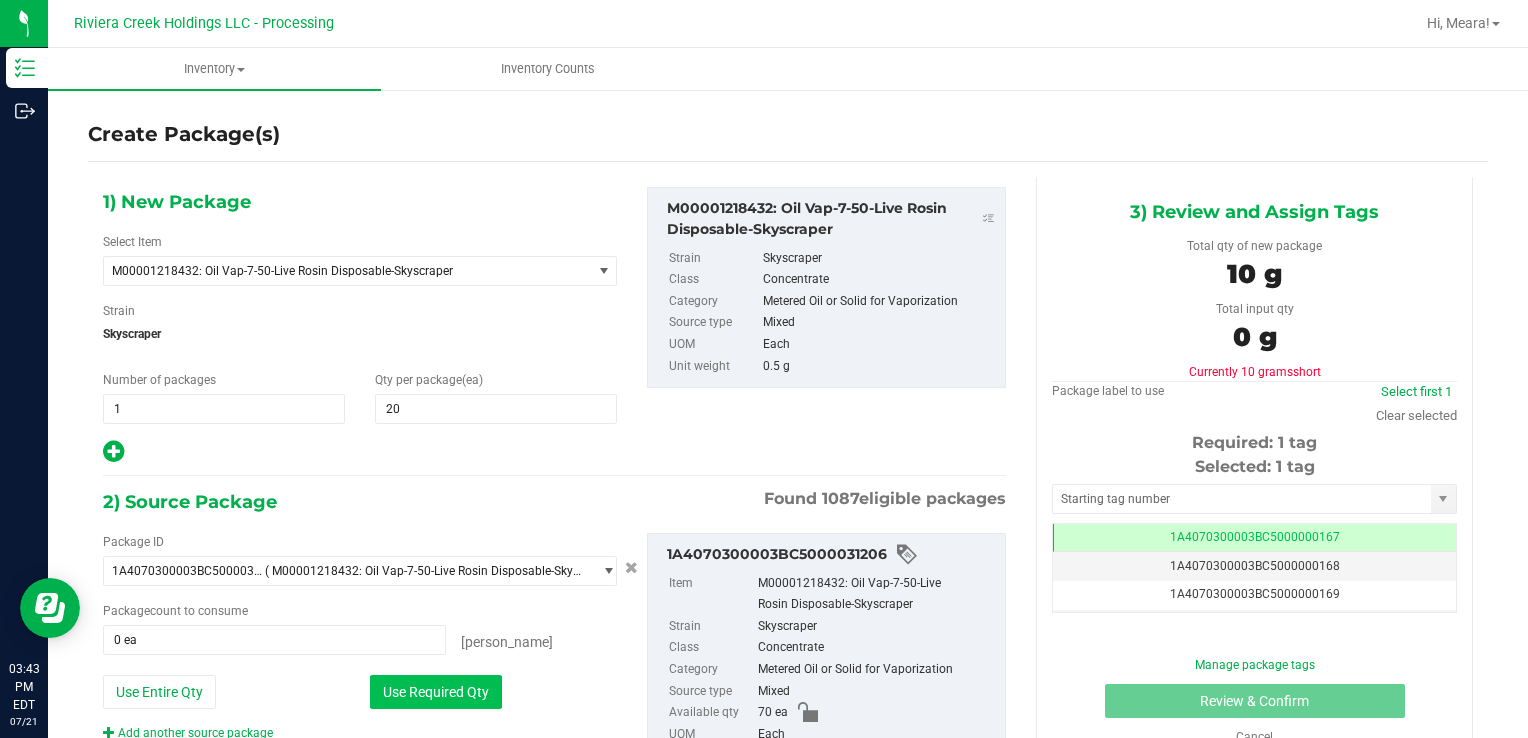 drag, startPoint x: 484, startPoint y: 702, endPoint x: 533, endPoint y: 705, distance: 49.09175 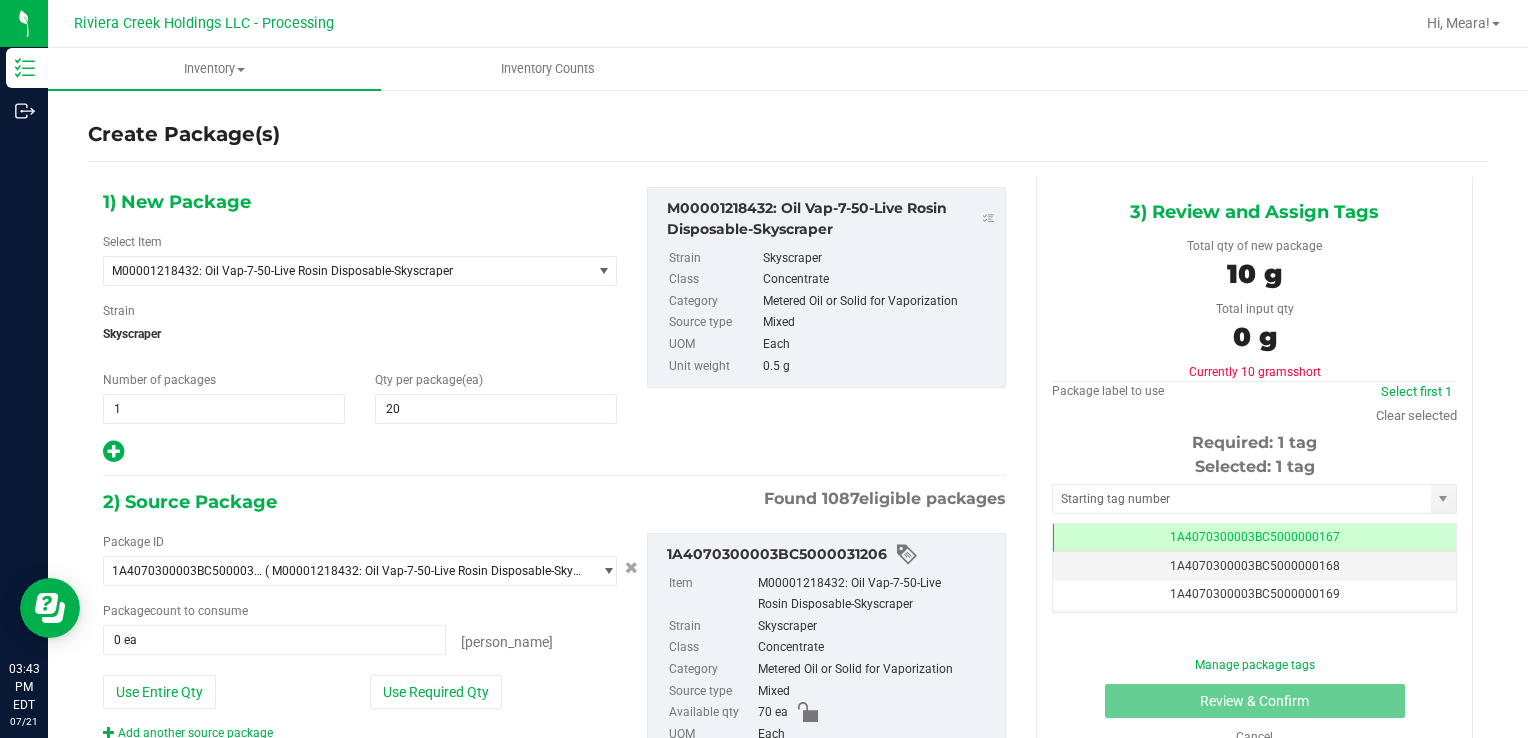 type on "20 ea" 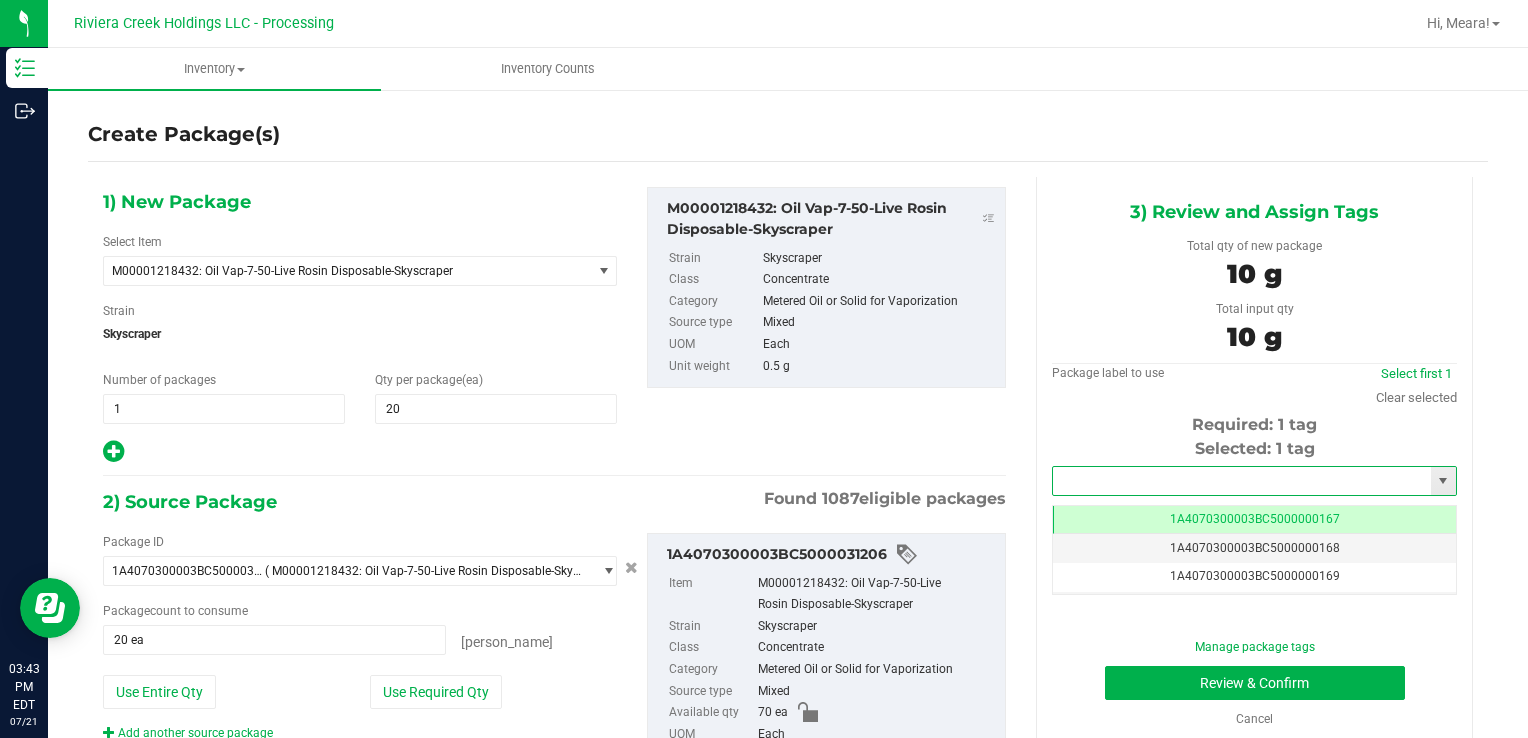 click at bounding box center [1242, 481] 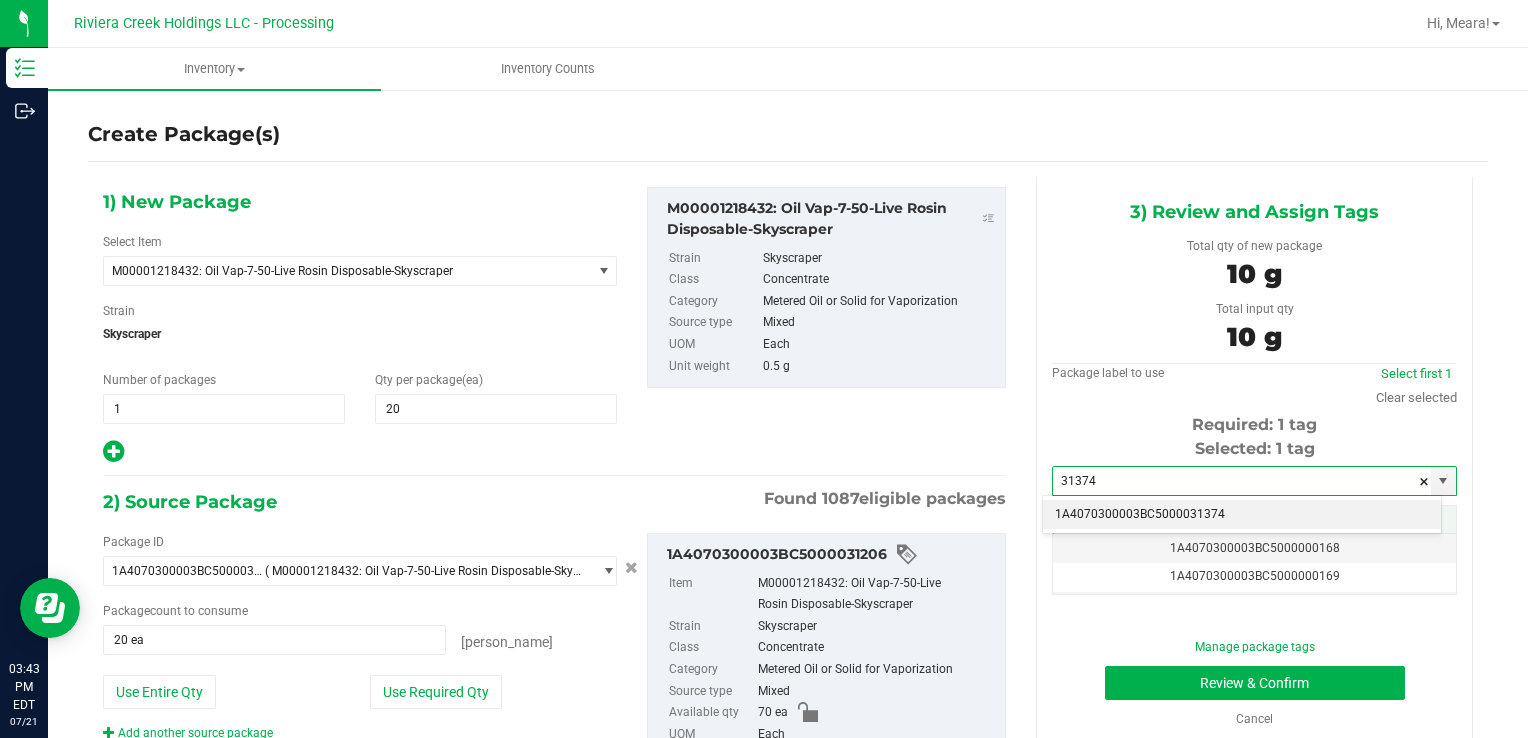 click on "1A4070300003BC5000031374" at bounding box center [1242, 515] 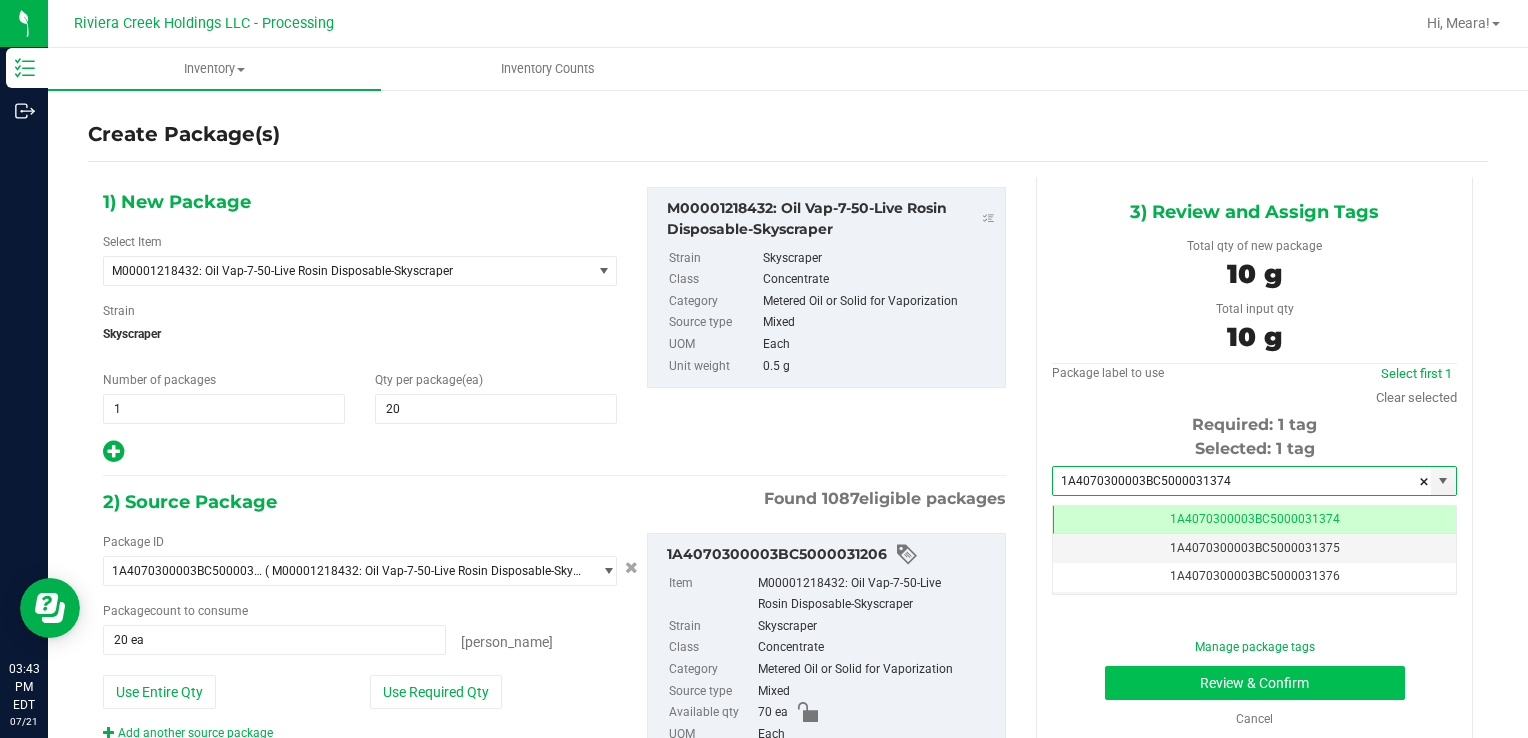 scroll, scrollTop: 0, scrollLeft: 0, axis: both 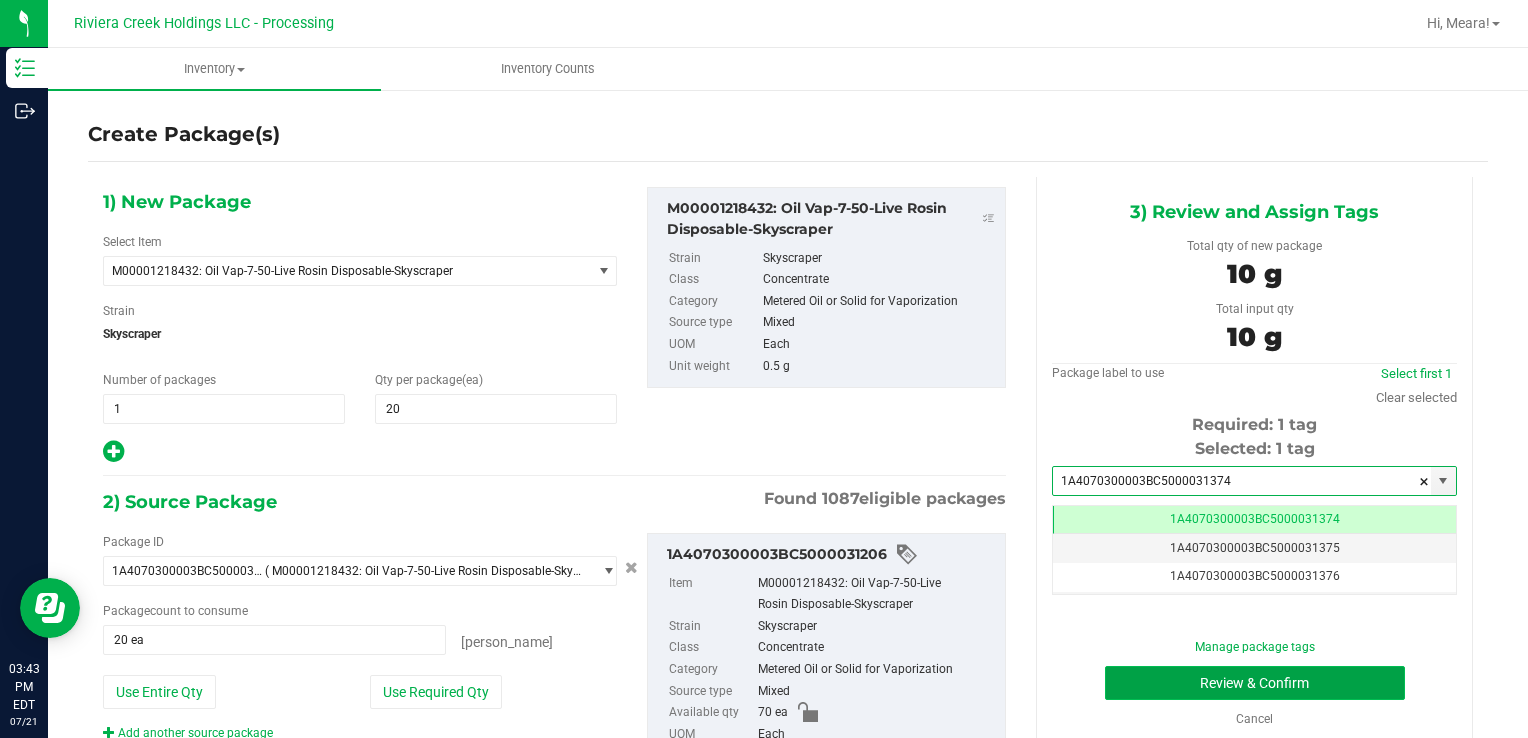 click on "Review & Confirm" at bounding box center (1255, 683) 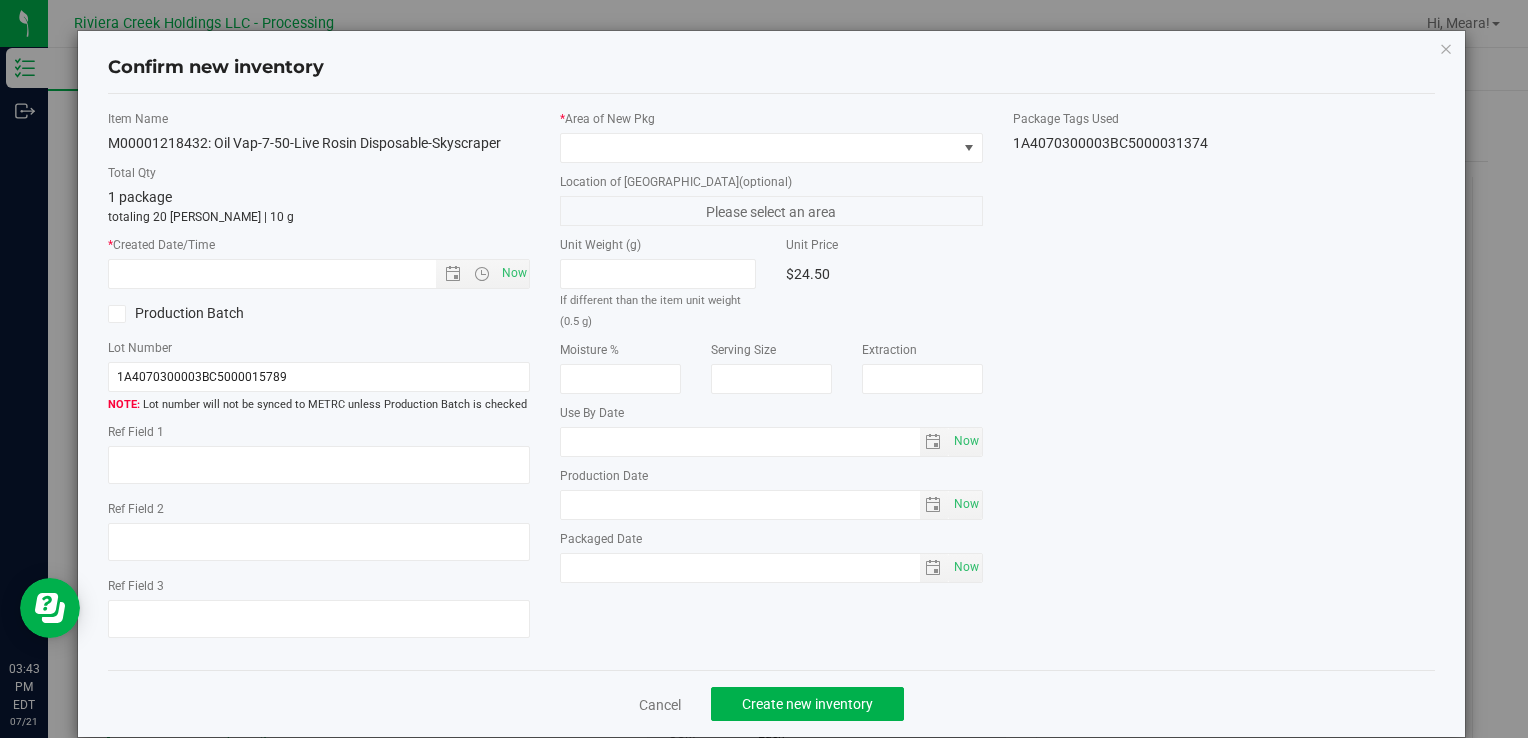 type on "[DATE]" 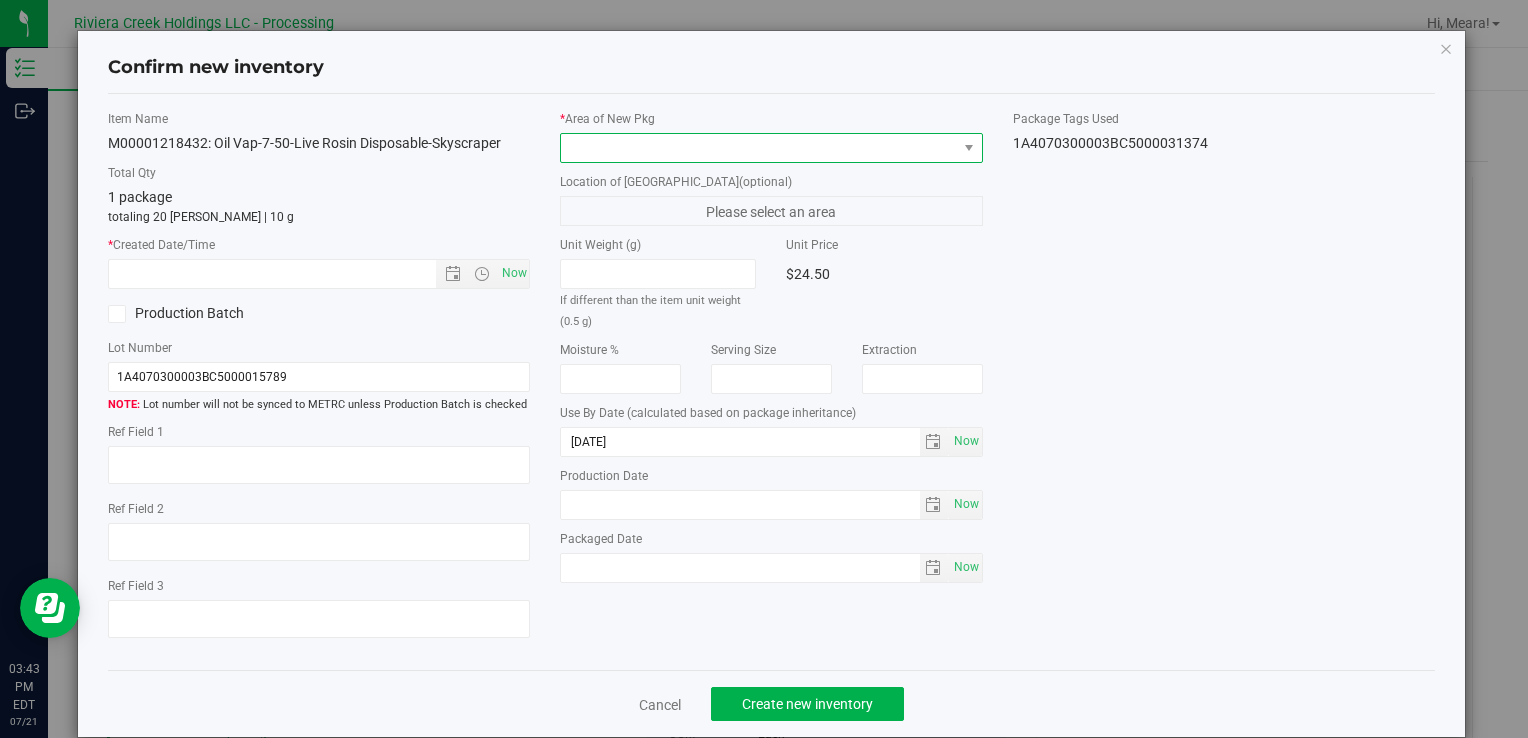 click at bounding box center (758, 148) 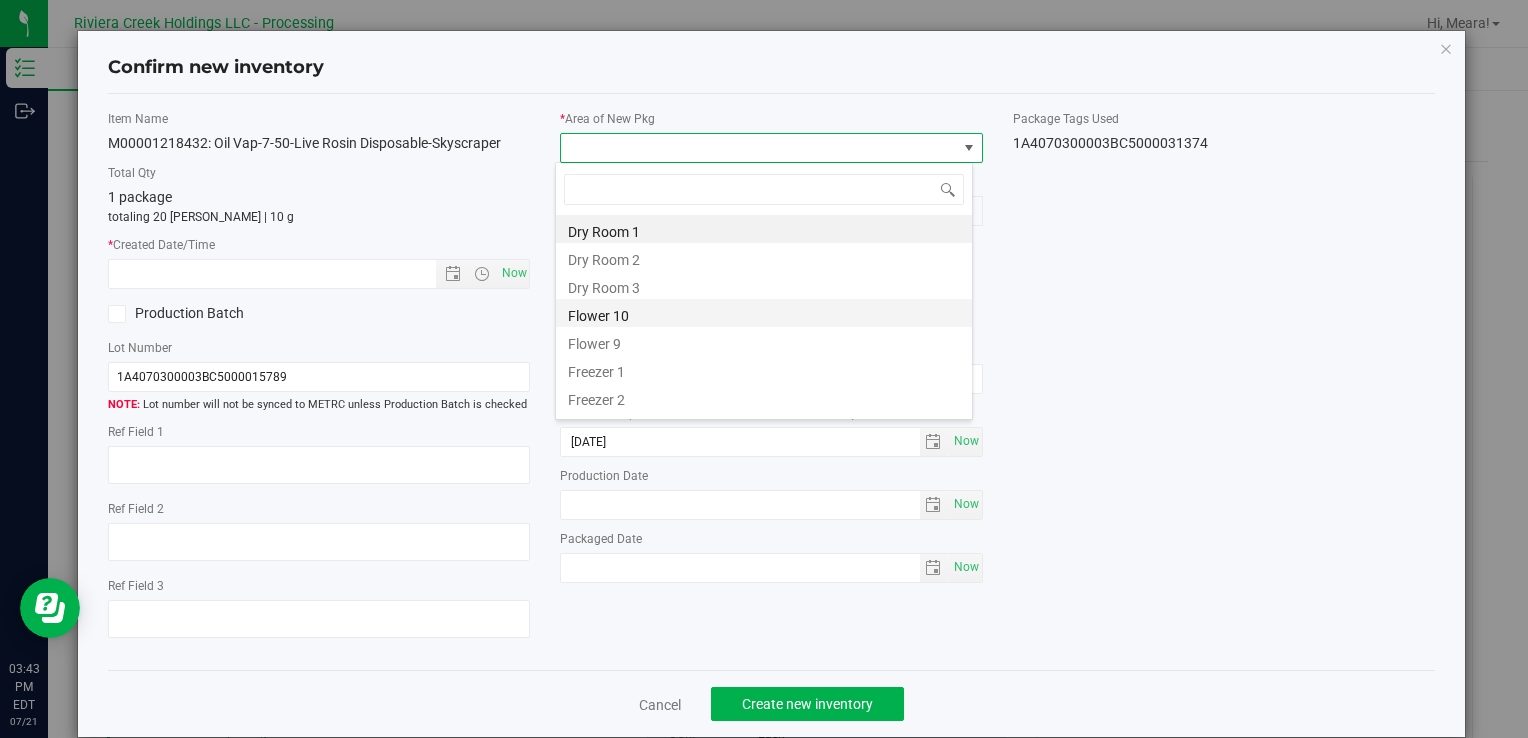 click on "Flower 10" at bounding box center [764, 313] 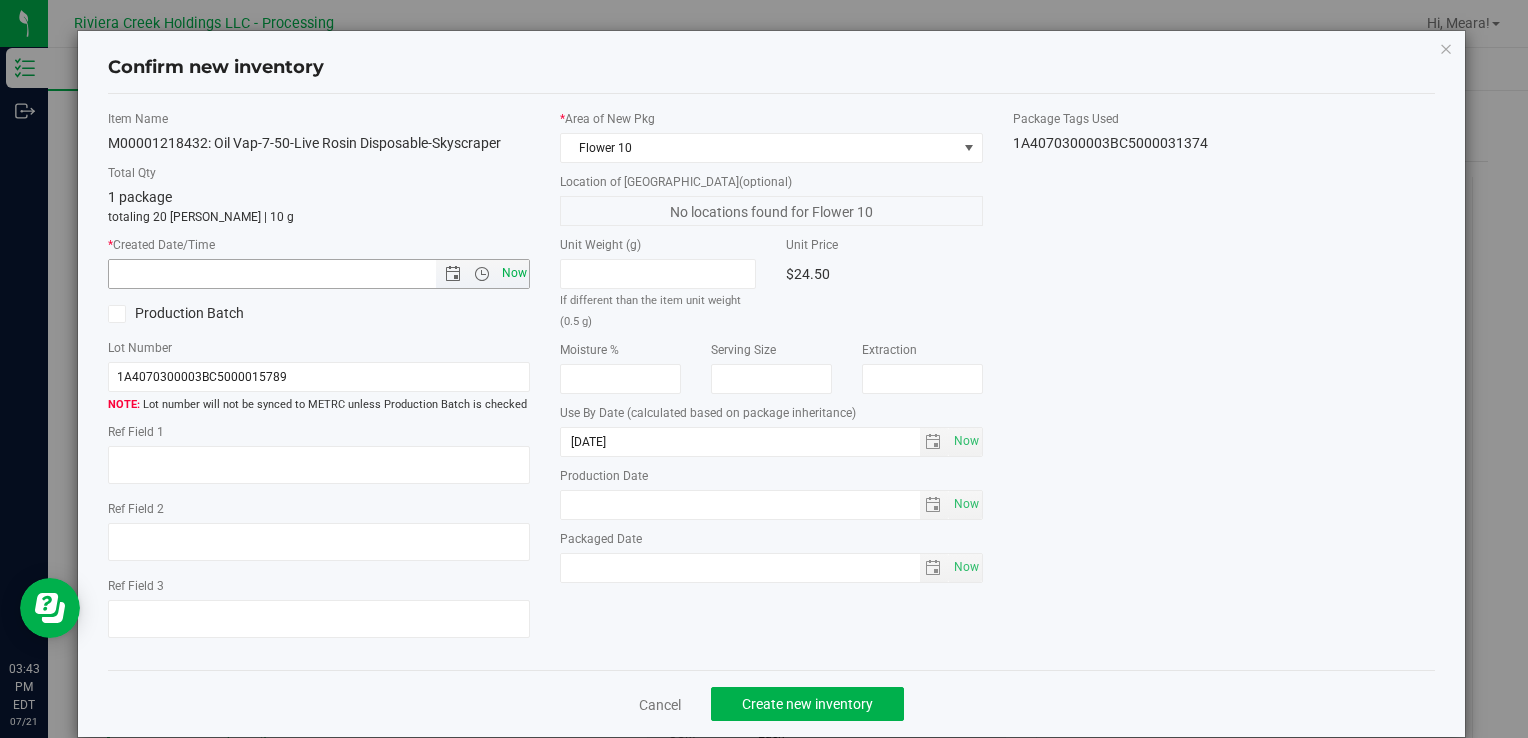 click on "Now" at bounding box center [514, 273] 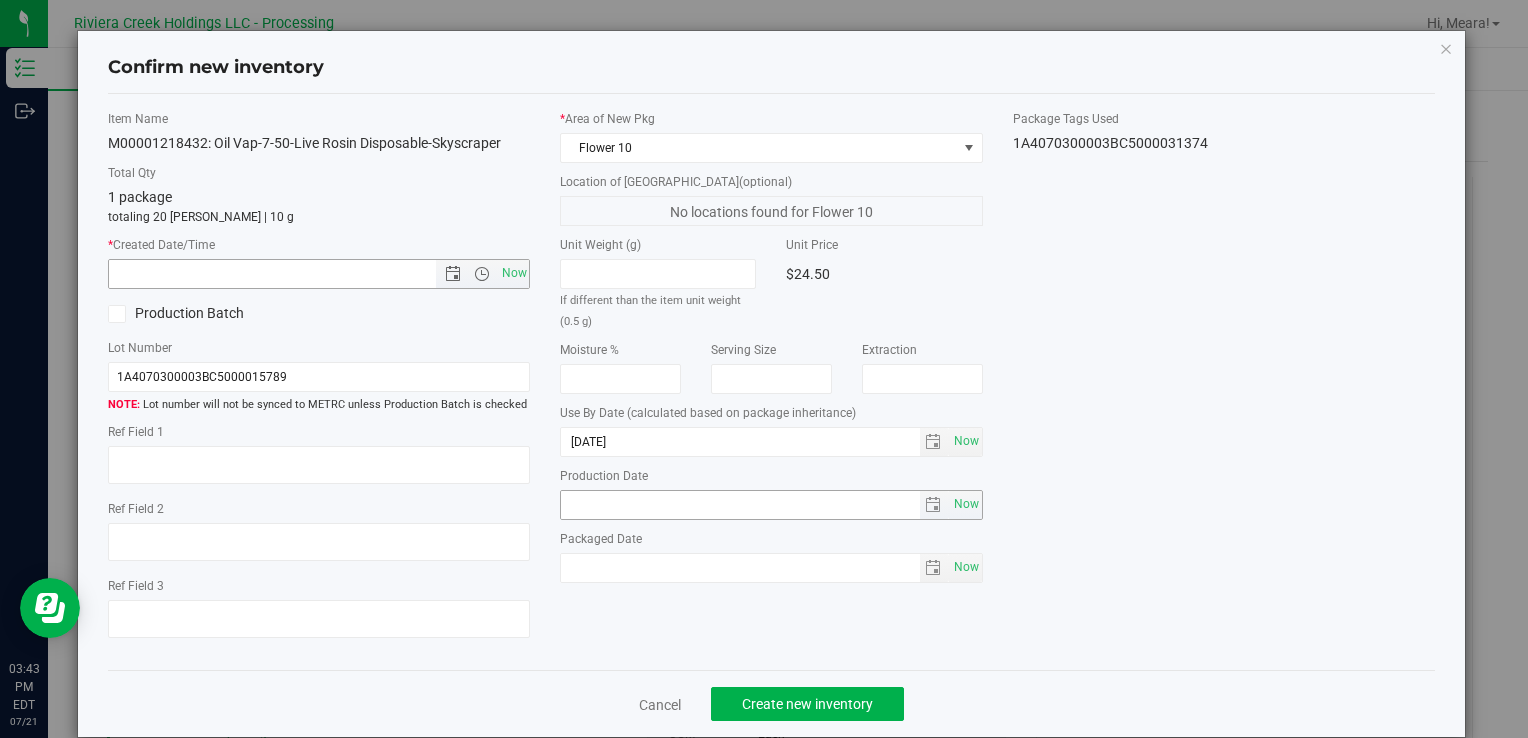type on "[DATE] 3:43 PM" 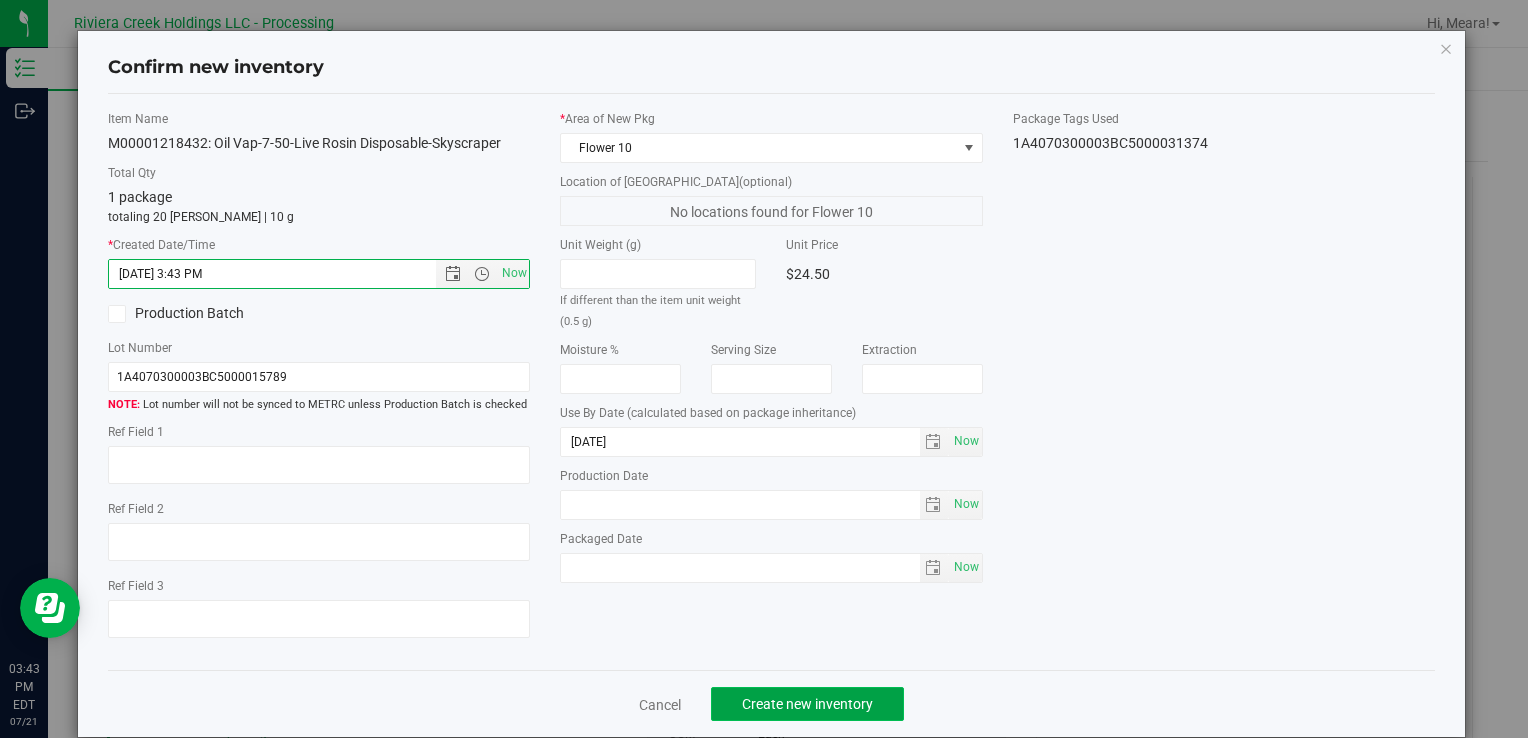 click on "Create new inventory" 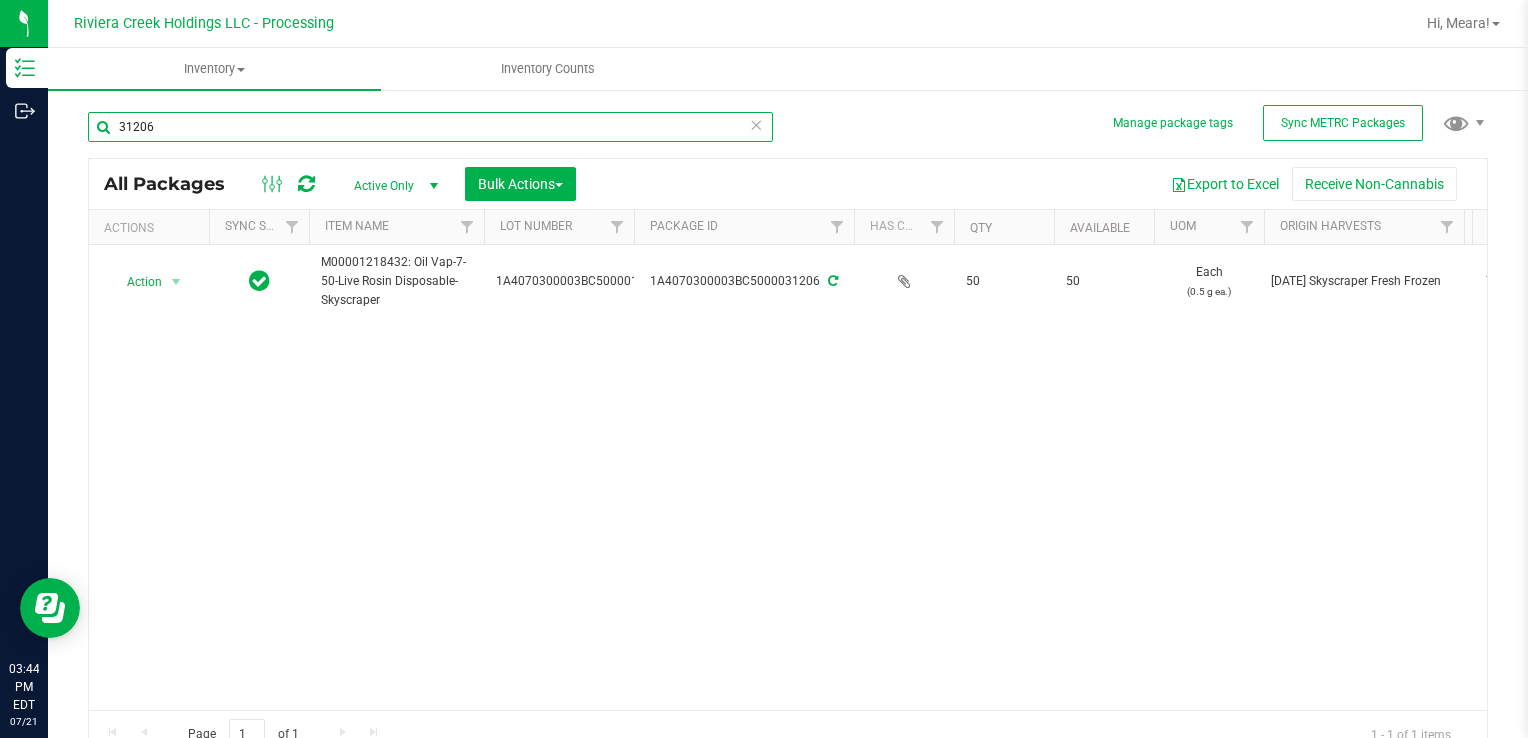 drag, startPoint x: 169, startPoint y: 126, endPoint x: 423, endPoint y: 182, distance: 260.09998 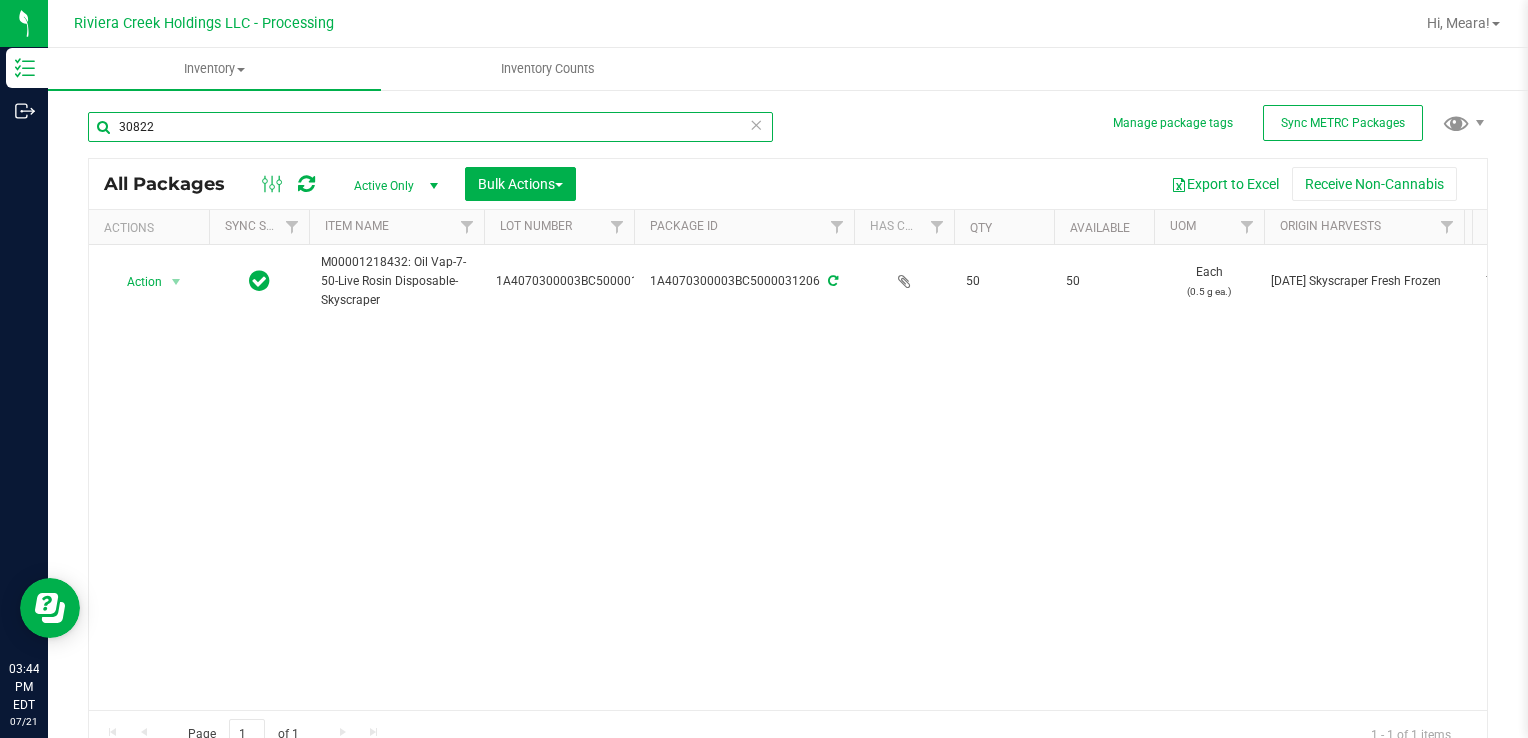 type on "30822" 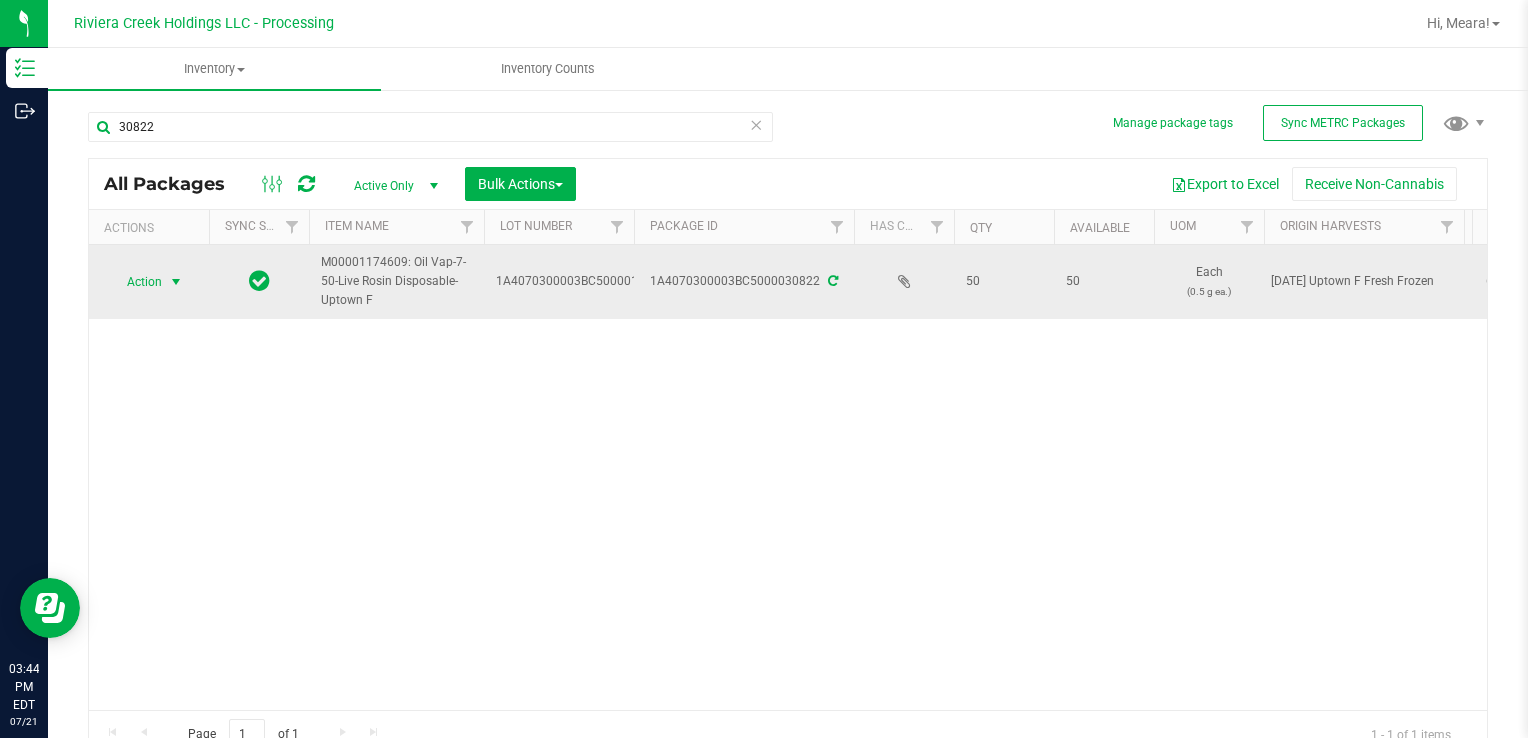 click at bounding box center [176, 282] 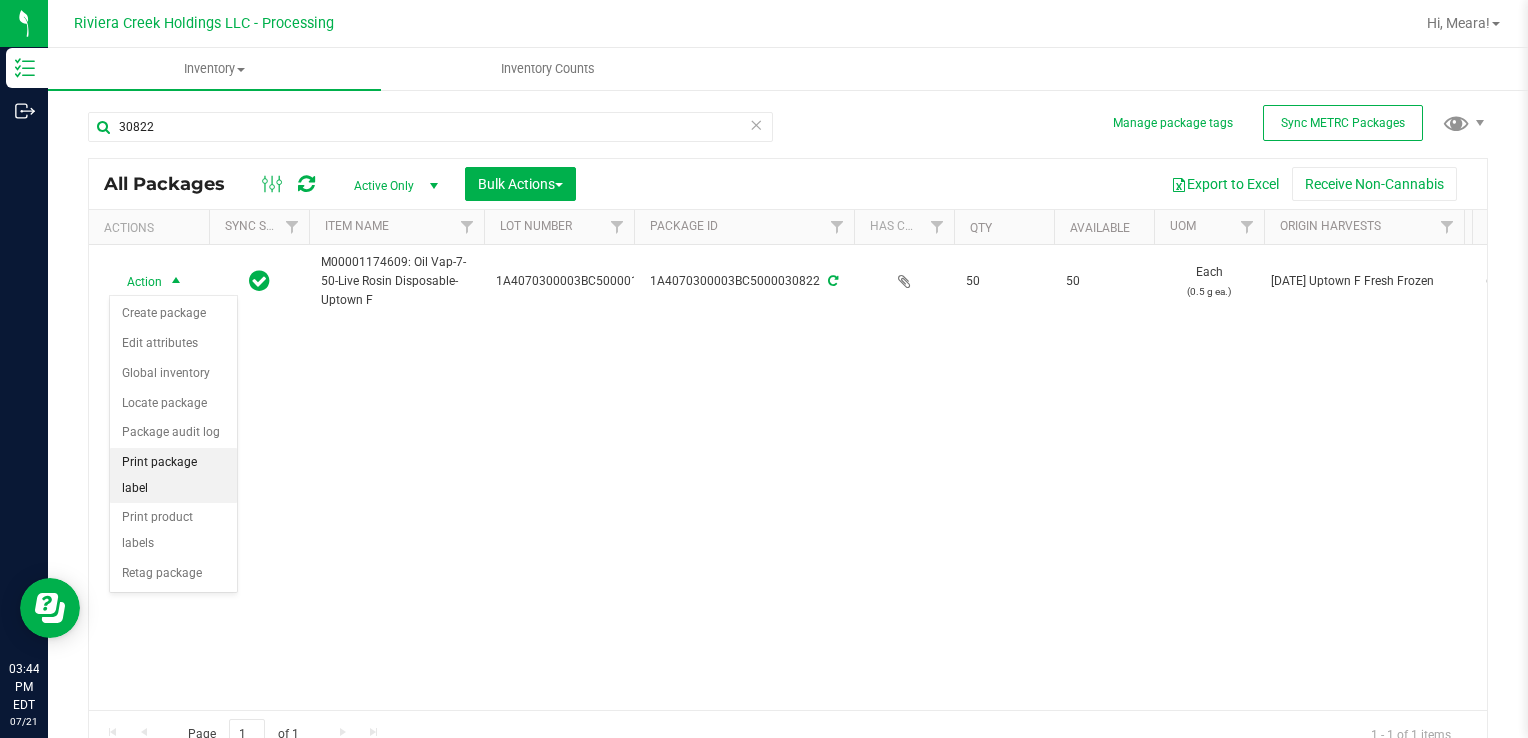 click on "Print package label" at bounding box center [173, 475] 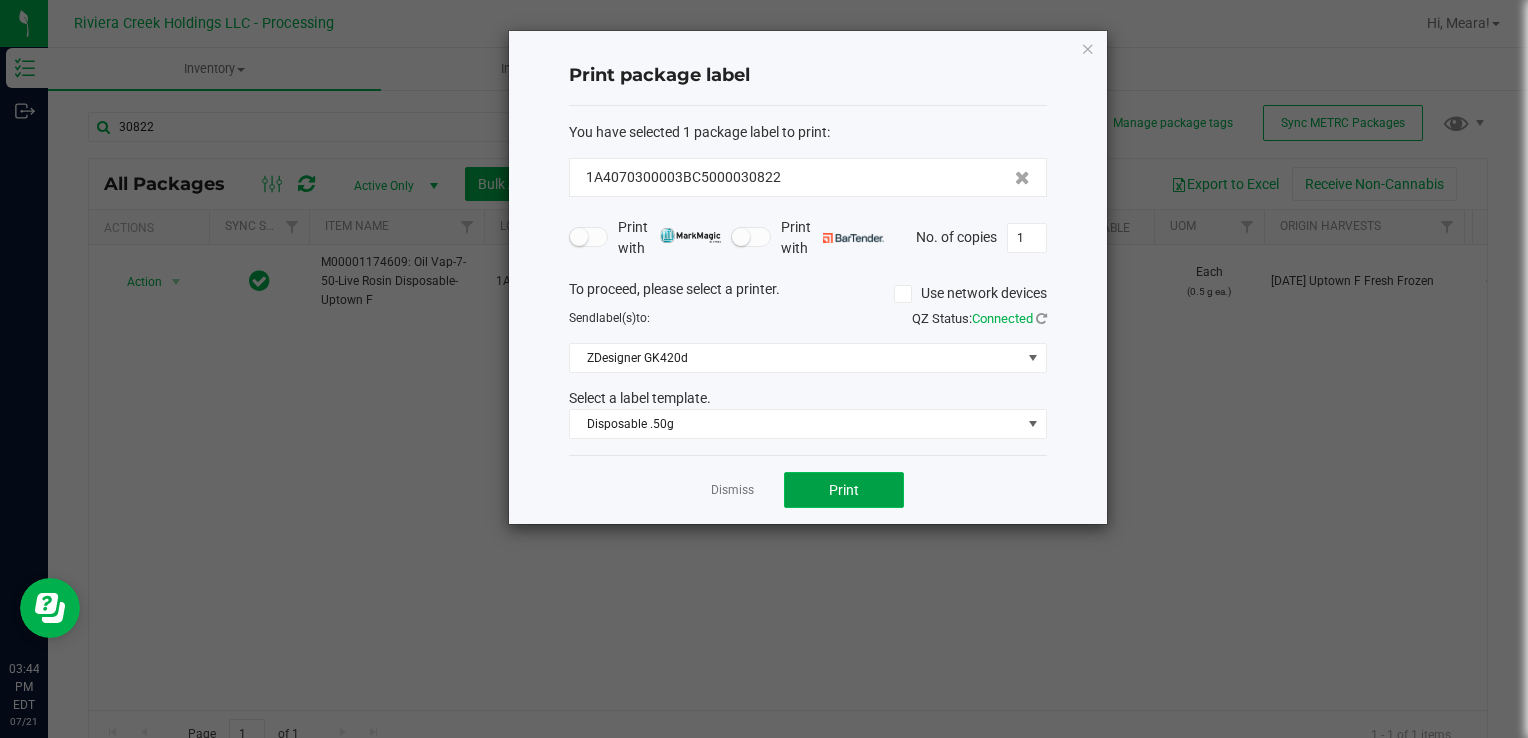 click on "Print" 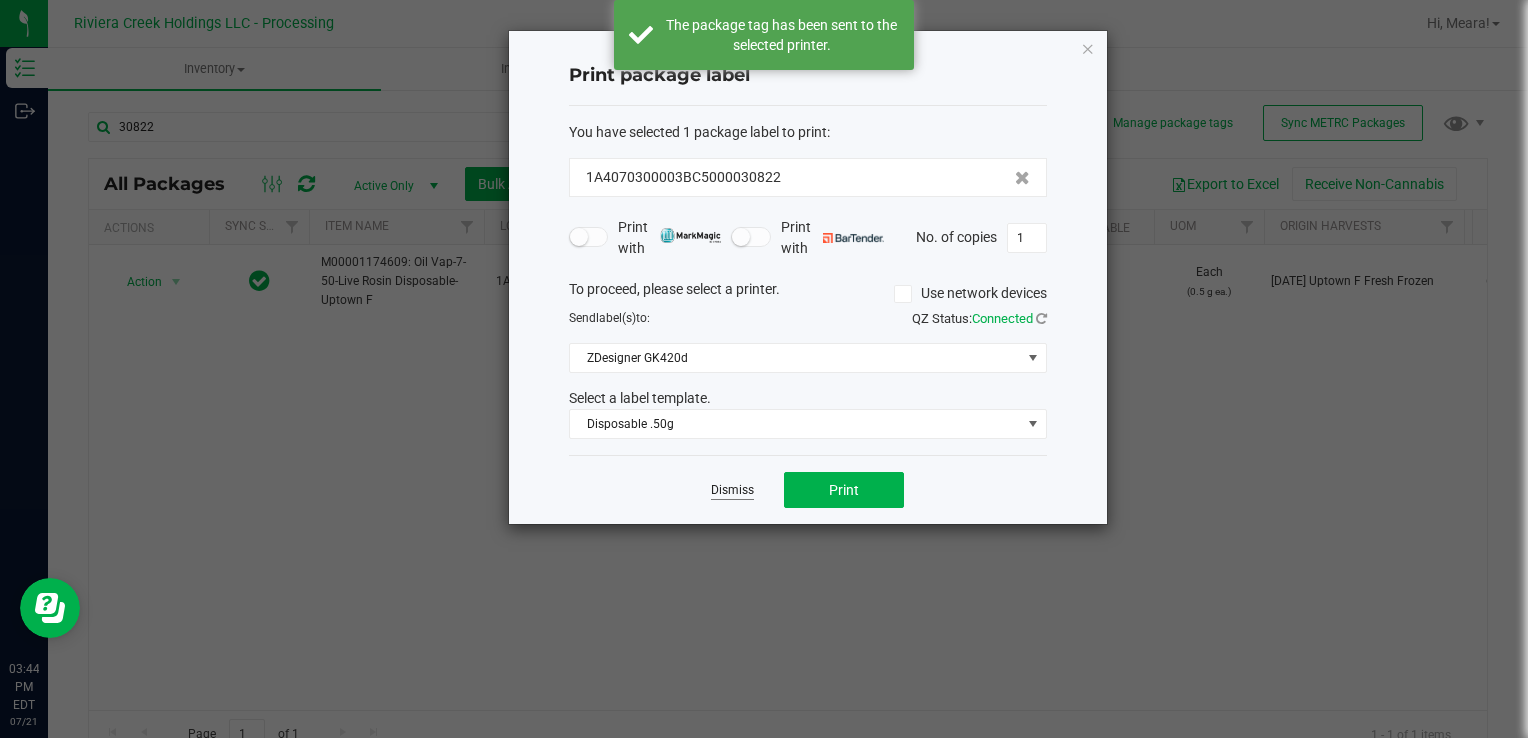 click on "Dismiss" 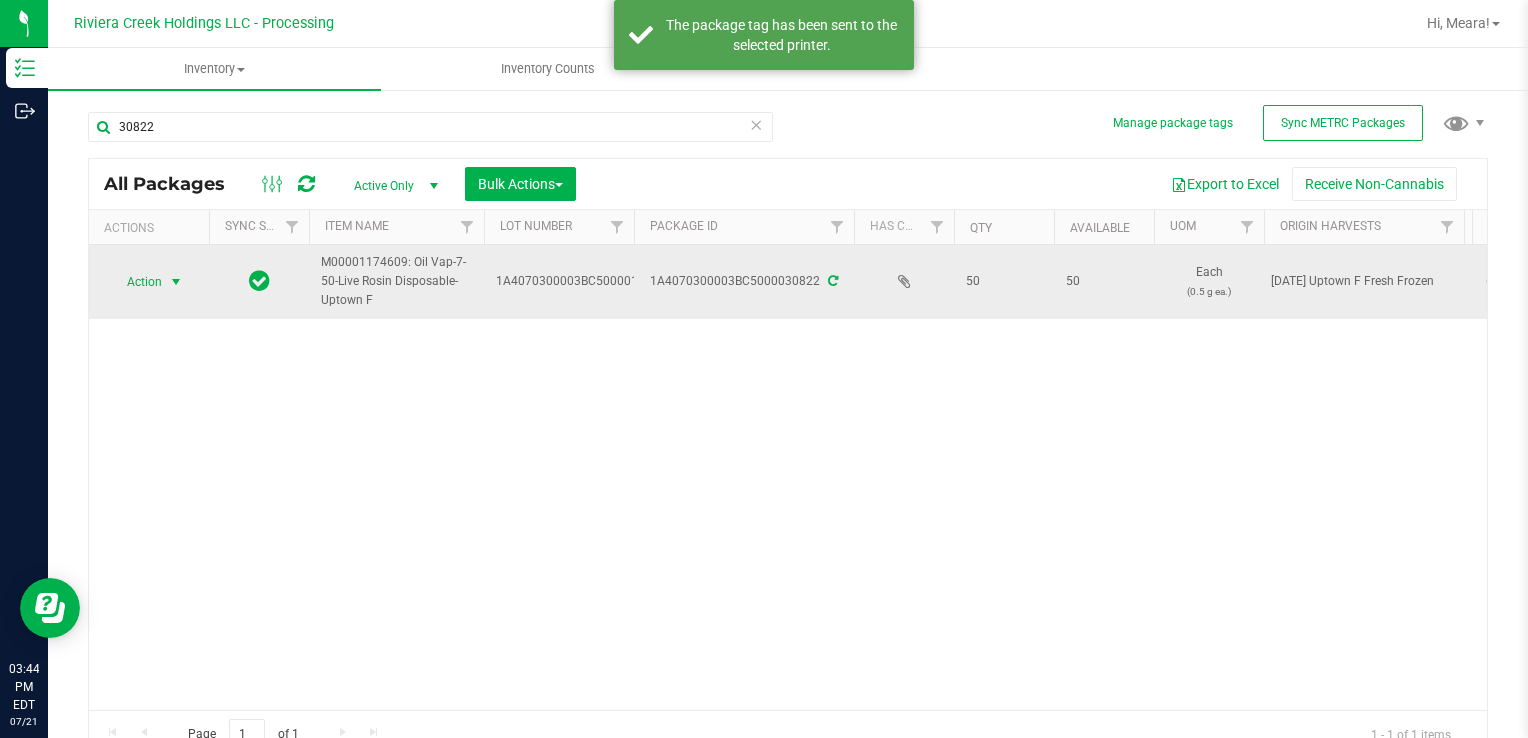 drag, startPoint x: 148, startPoint y: 274, endPoint x: 160, endPoint y: 286, distance: 16.970562 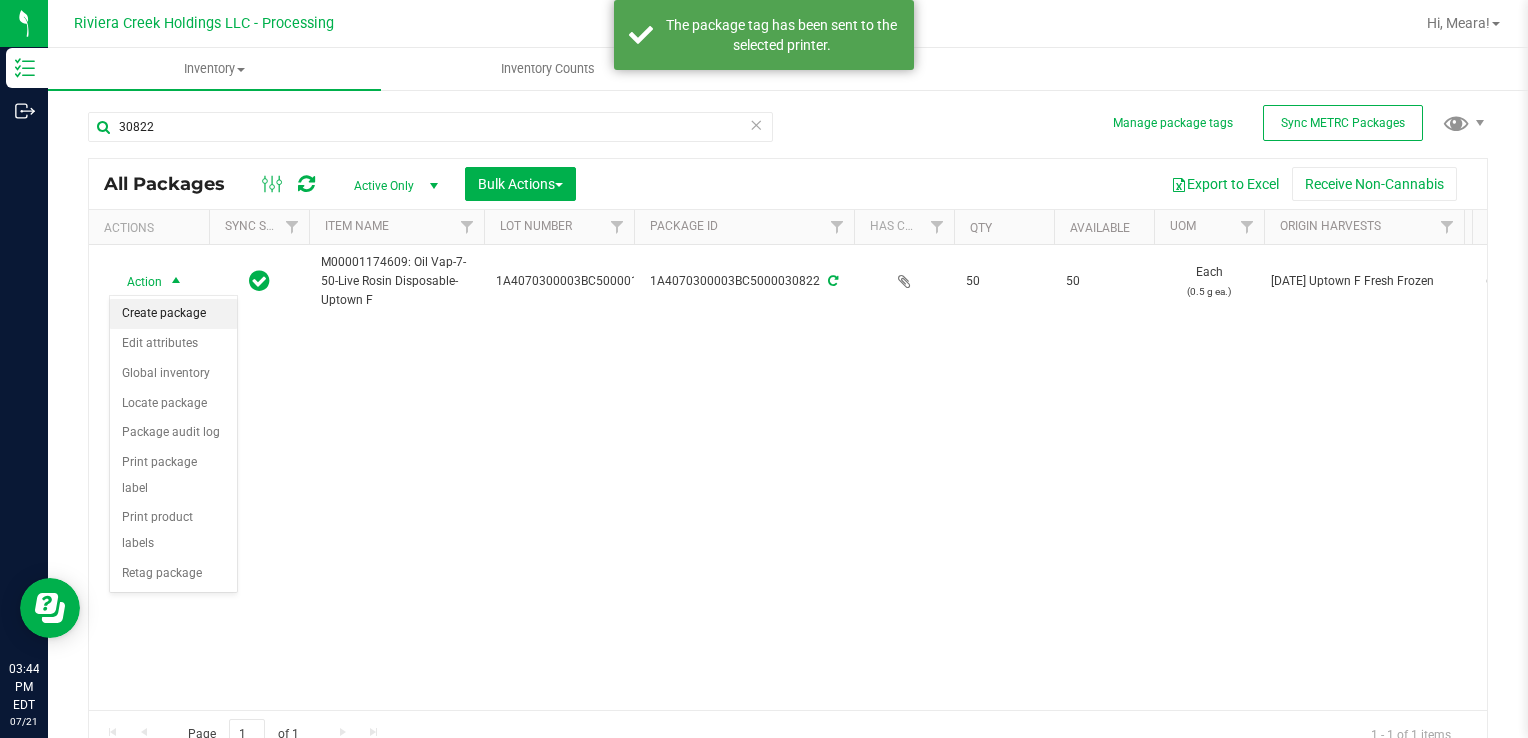 click on "Create package" at bounding box center [173, 314] 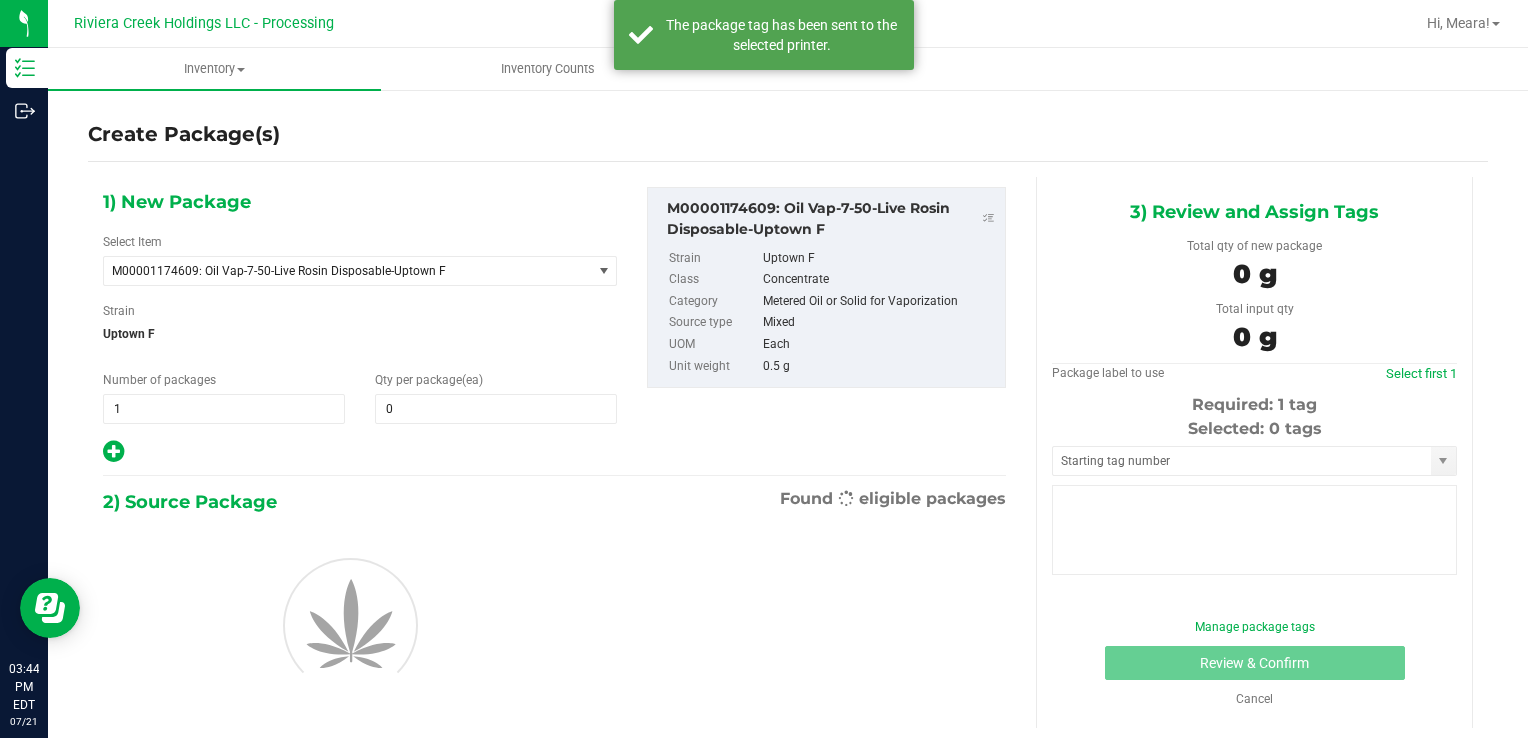 type on "0" 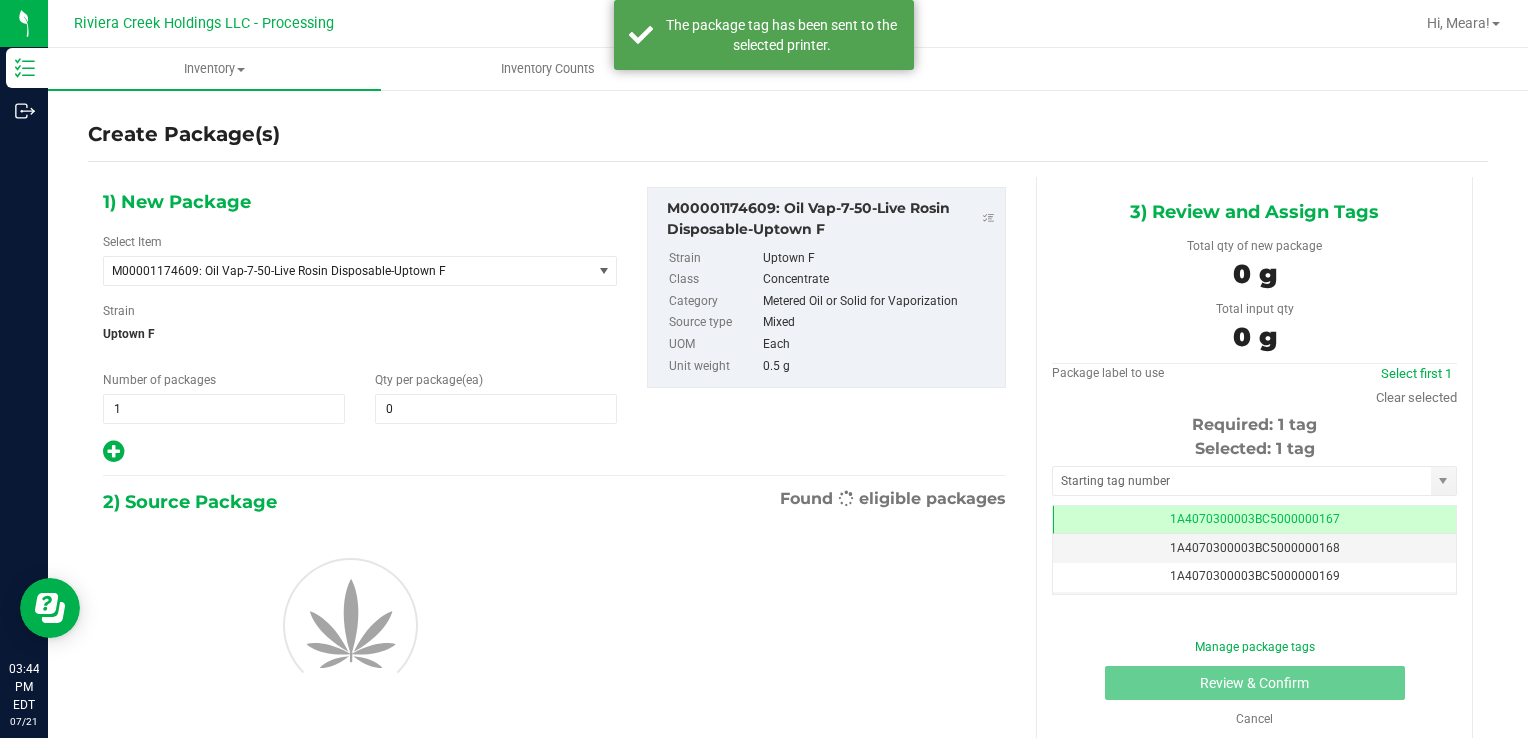 scroll, scrollTop: 0, scrollLeft: 0, axis: both 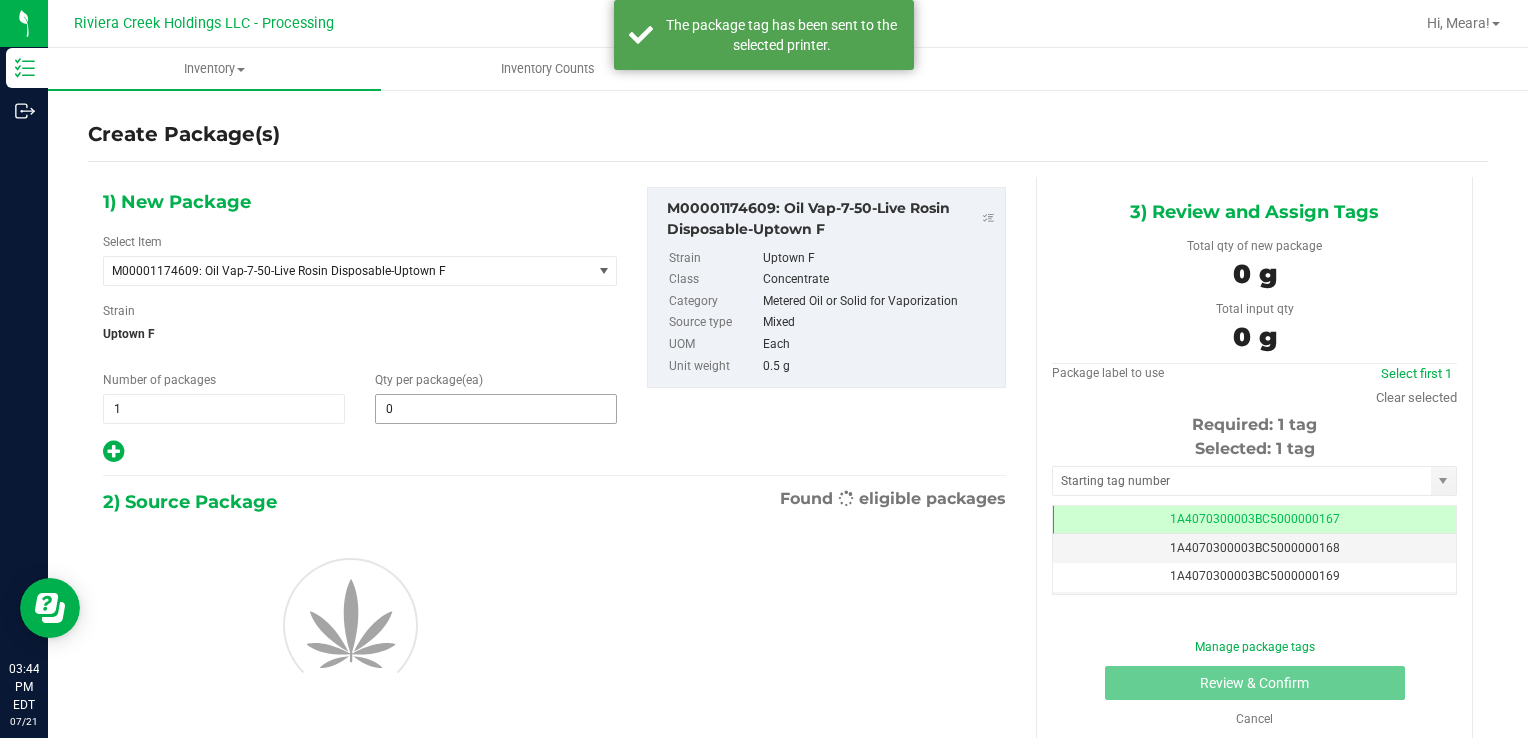 drag, startPoint x: 439, startPoint y: 366, endPoint x: 456, endPoint y: 395, distance: 33.61547 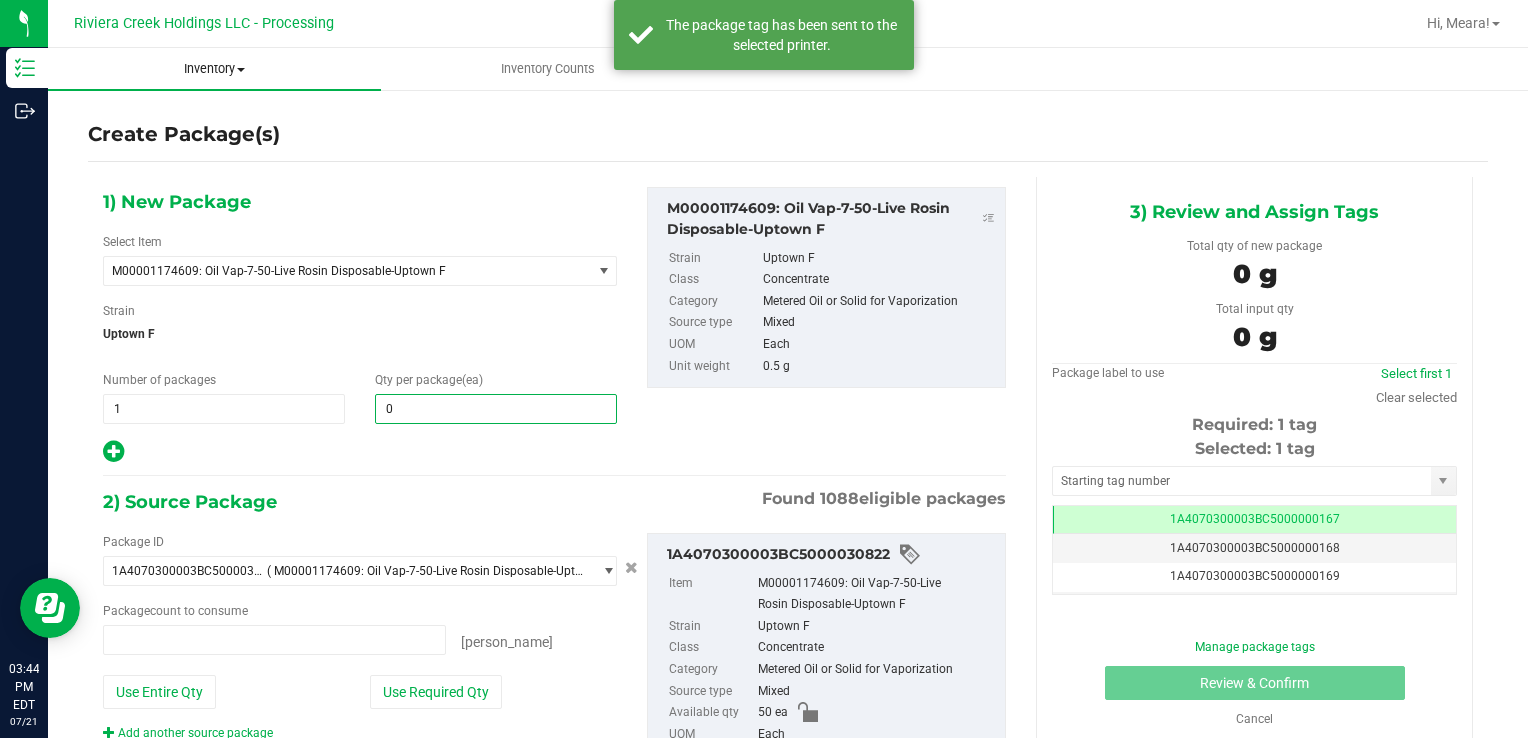 type 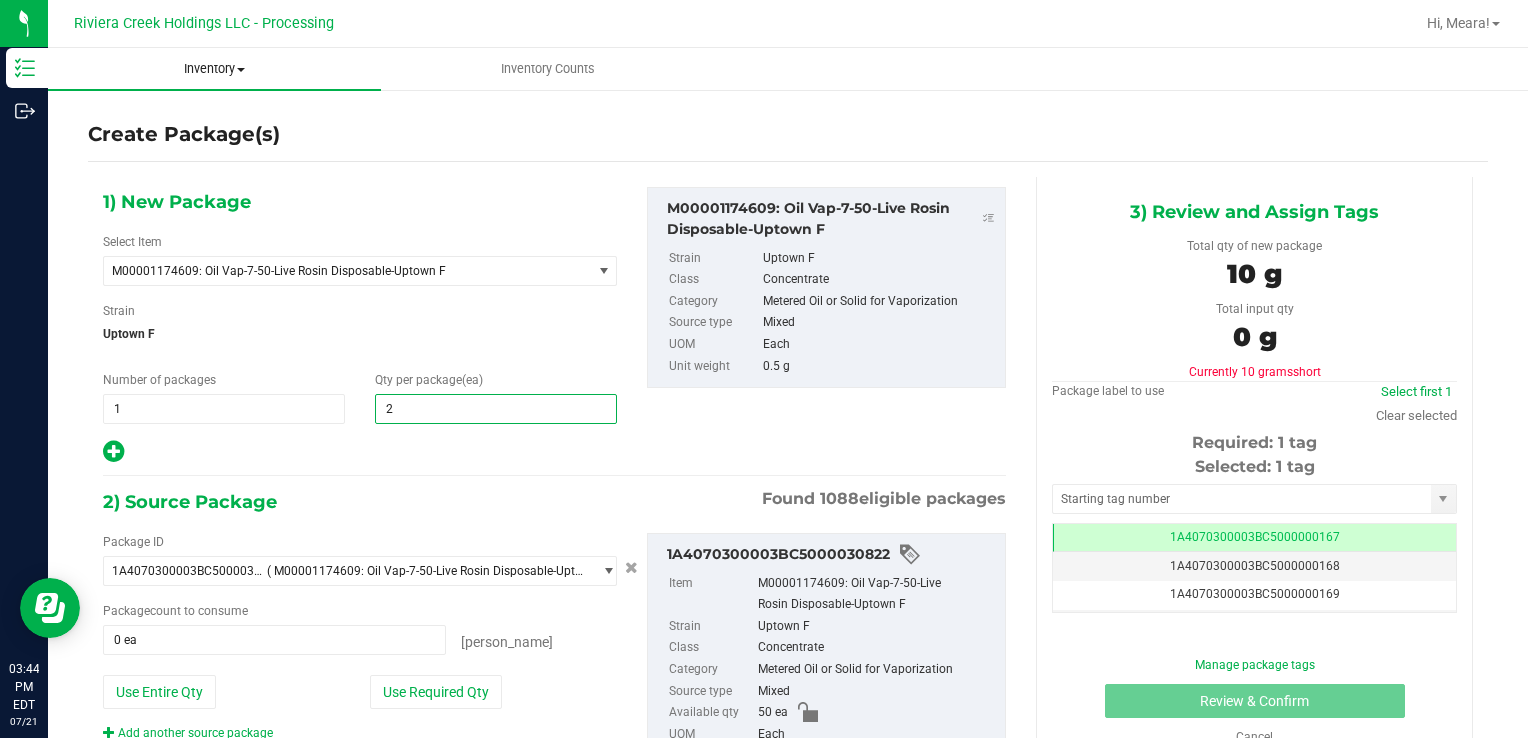type on "20" 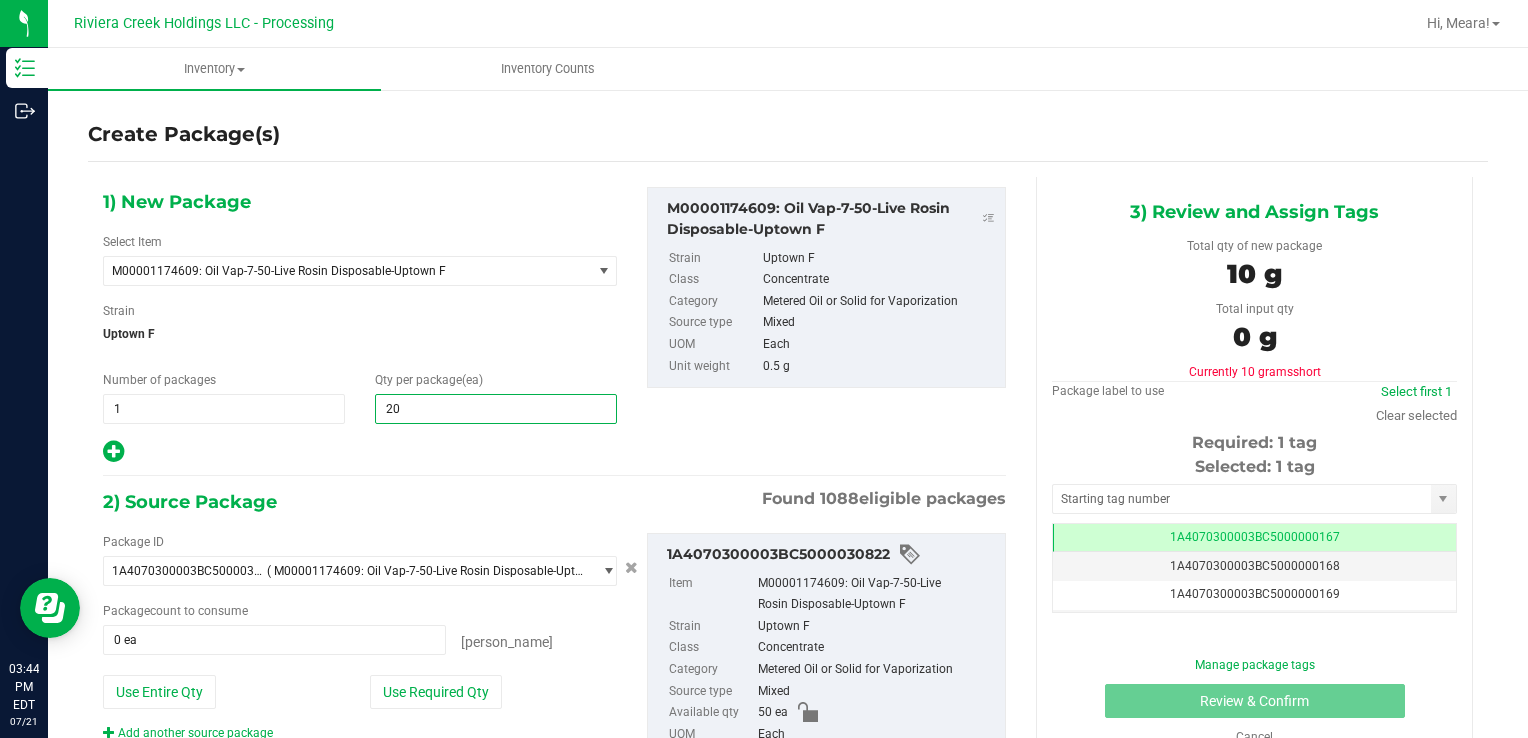 type on "20" 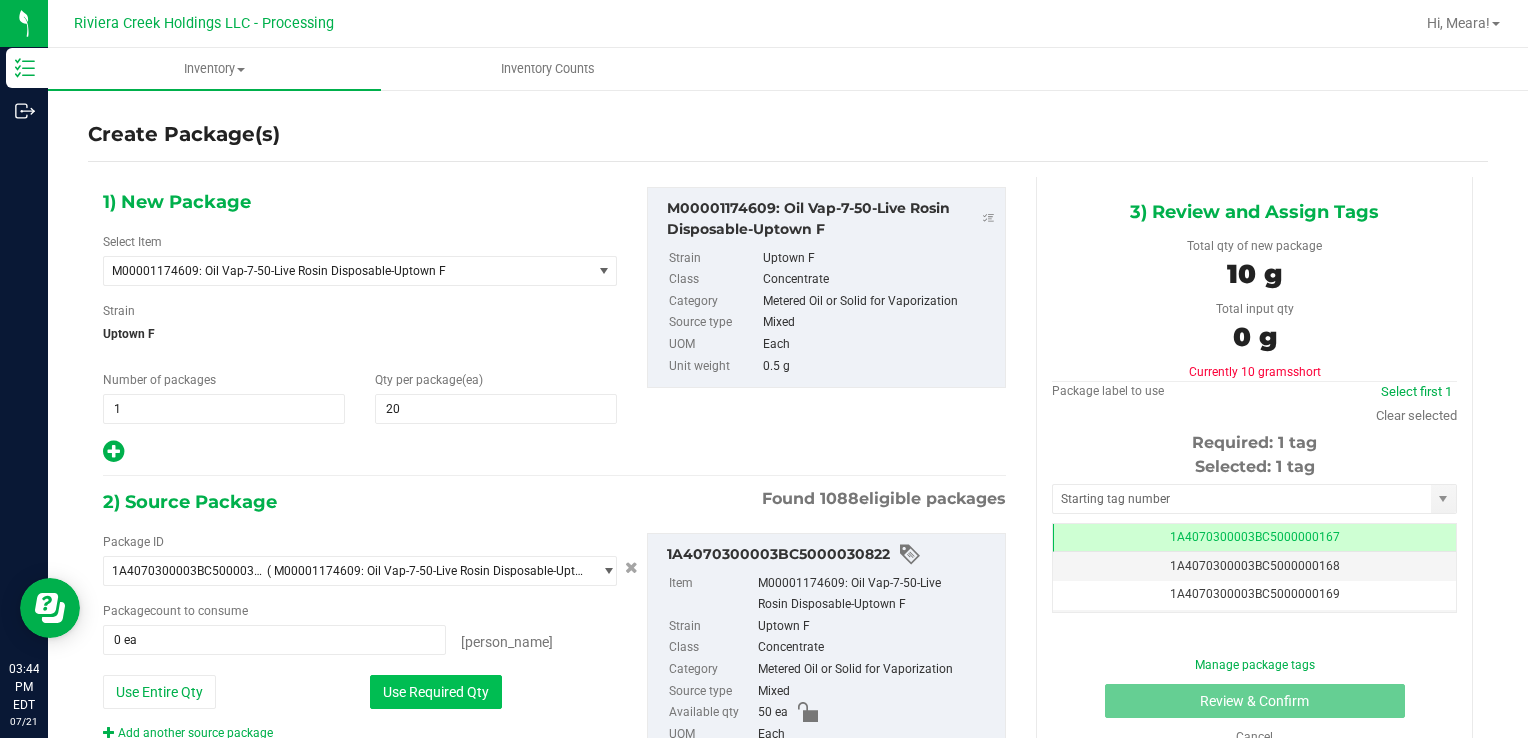 click on "Use Required Qty" at bounding box center (436, 692) 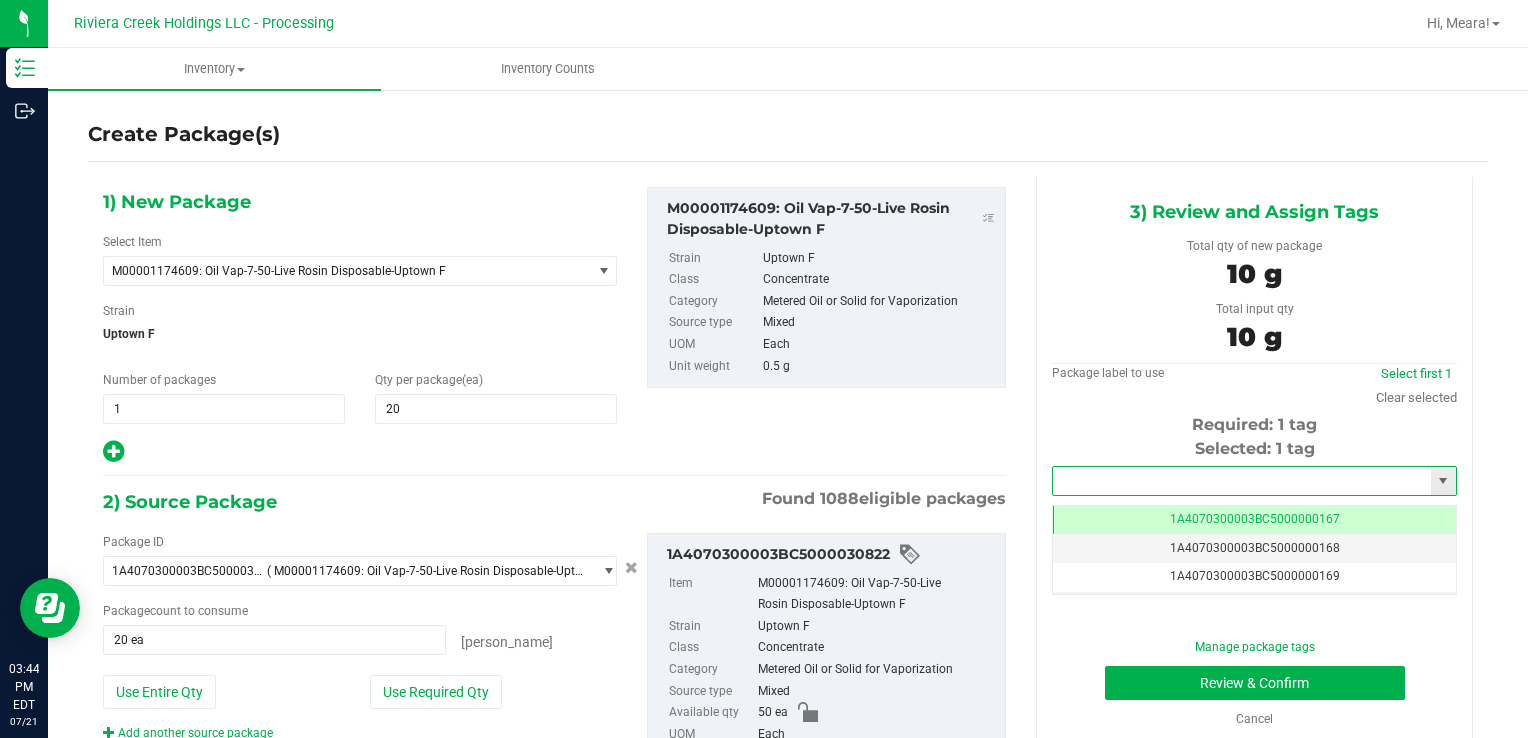 drag, startPoint x: 1100, startPoint y: 466, endPoint x: 1071, endPoint y: 462, distance: 29.274563 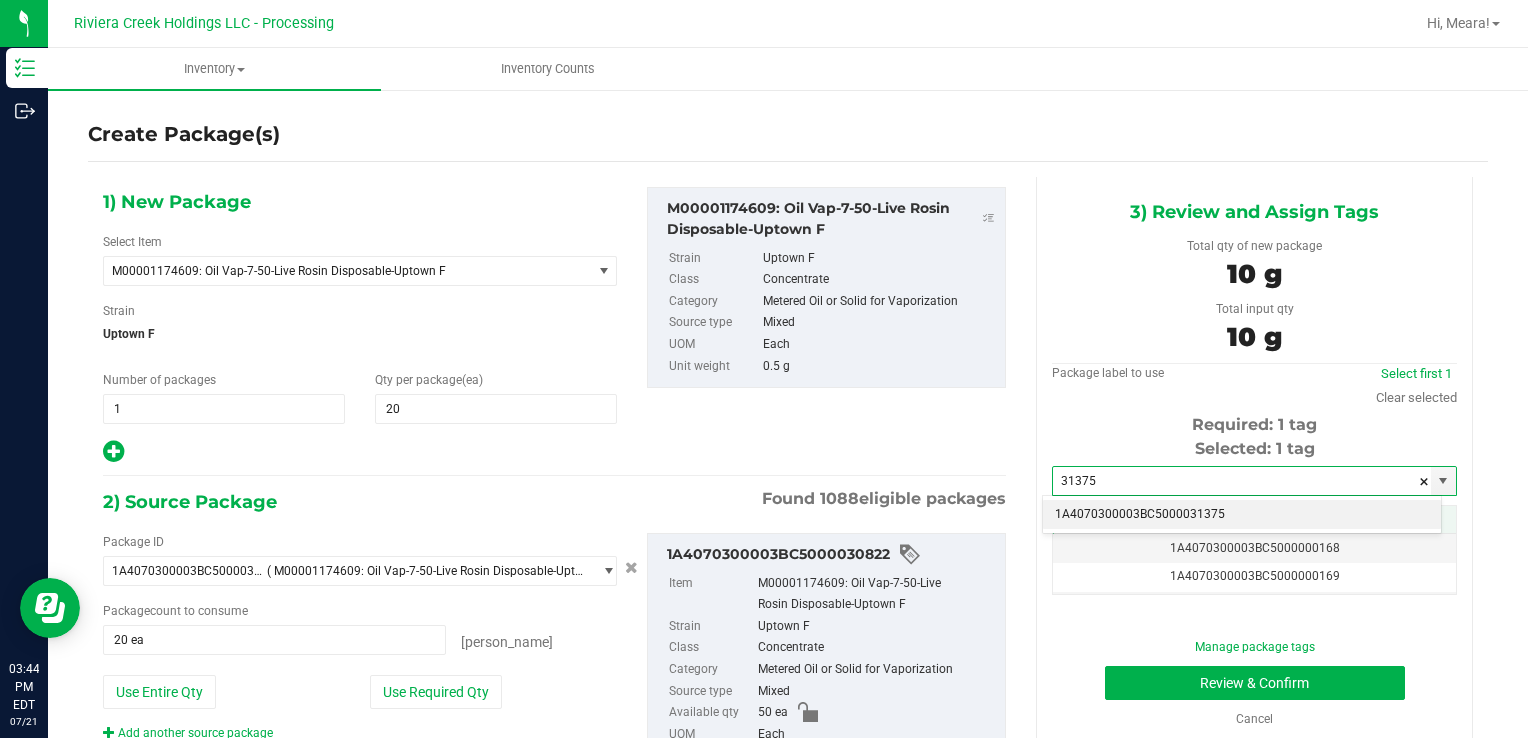click on "1A4070300003BC5000031375" at bounding box center (1242, 515) 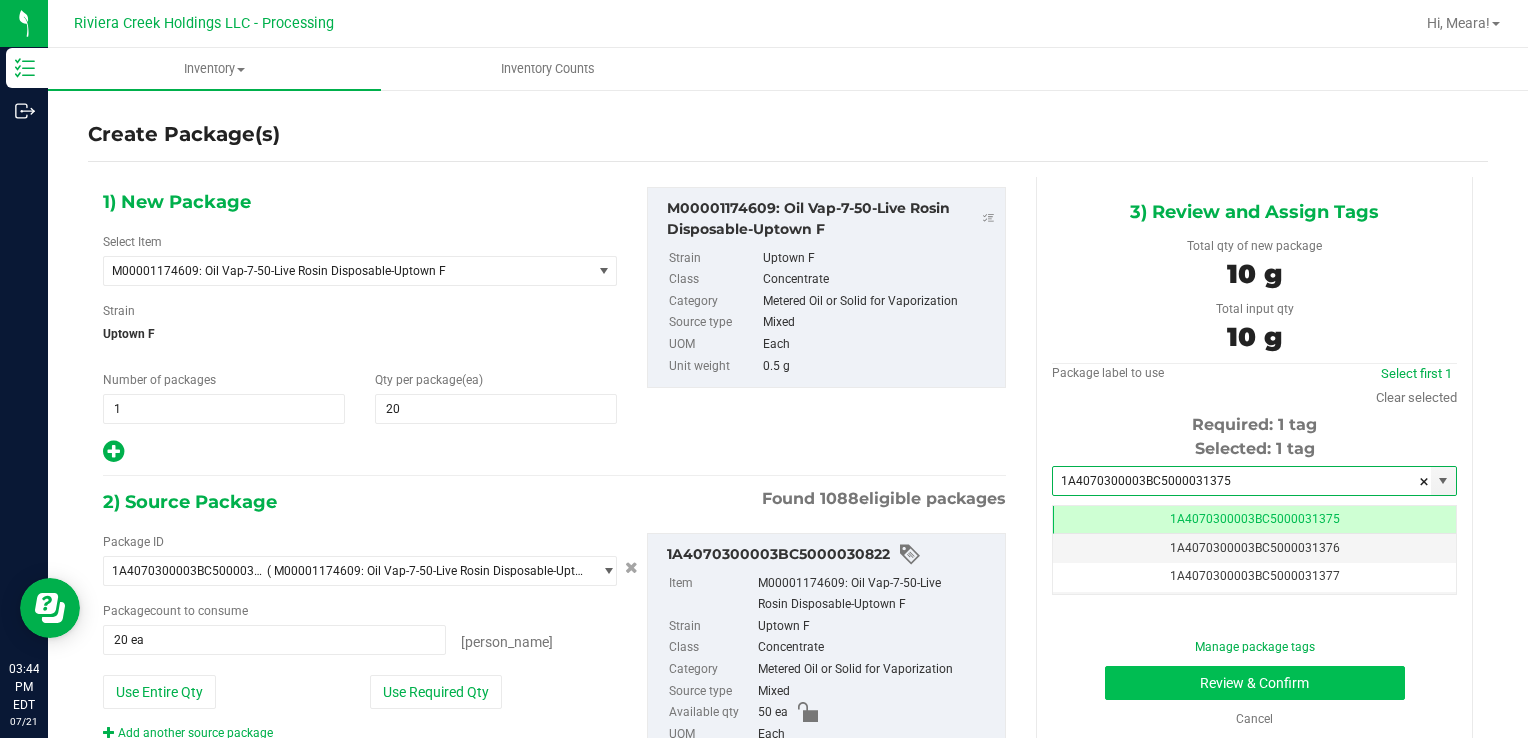 scroll, scrollTop: 0, scrollLeft: 0, axis: both 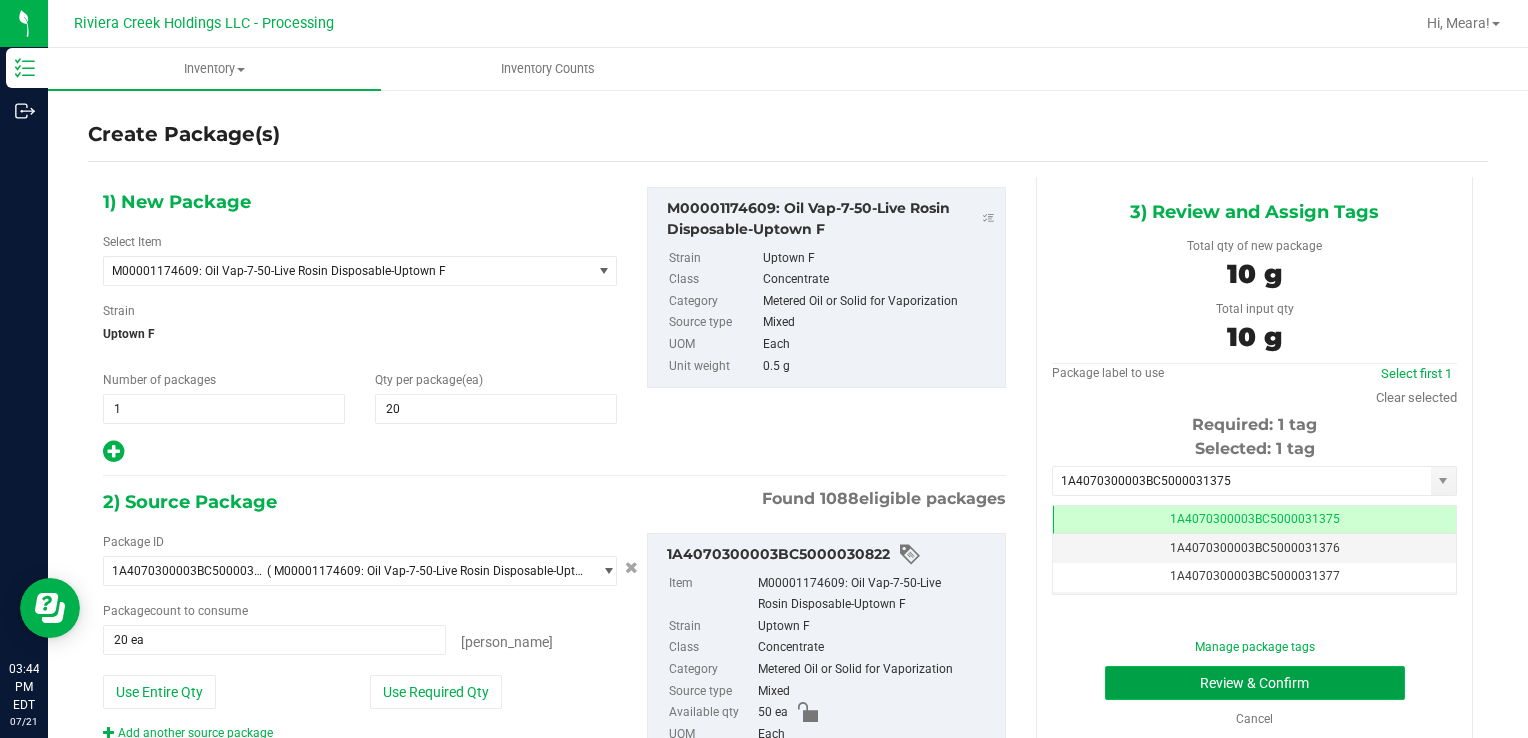 click on "Review & Confirm" at bounding box center [1255, 683] 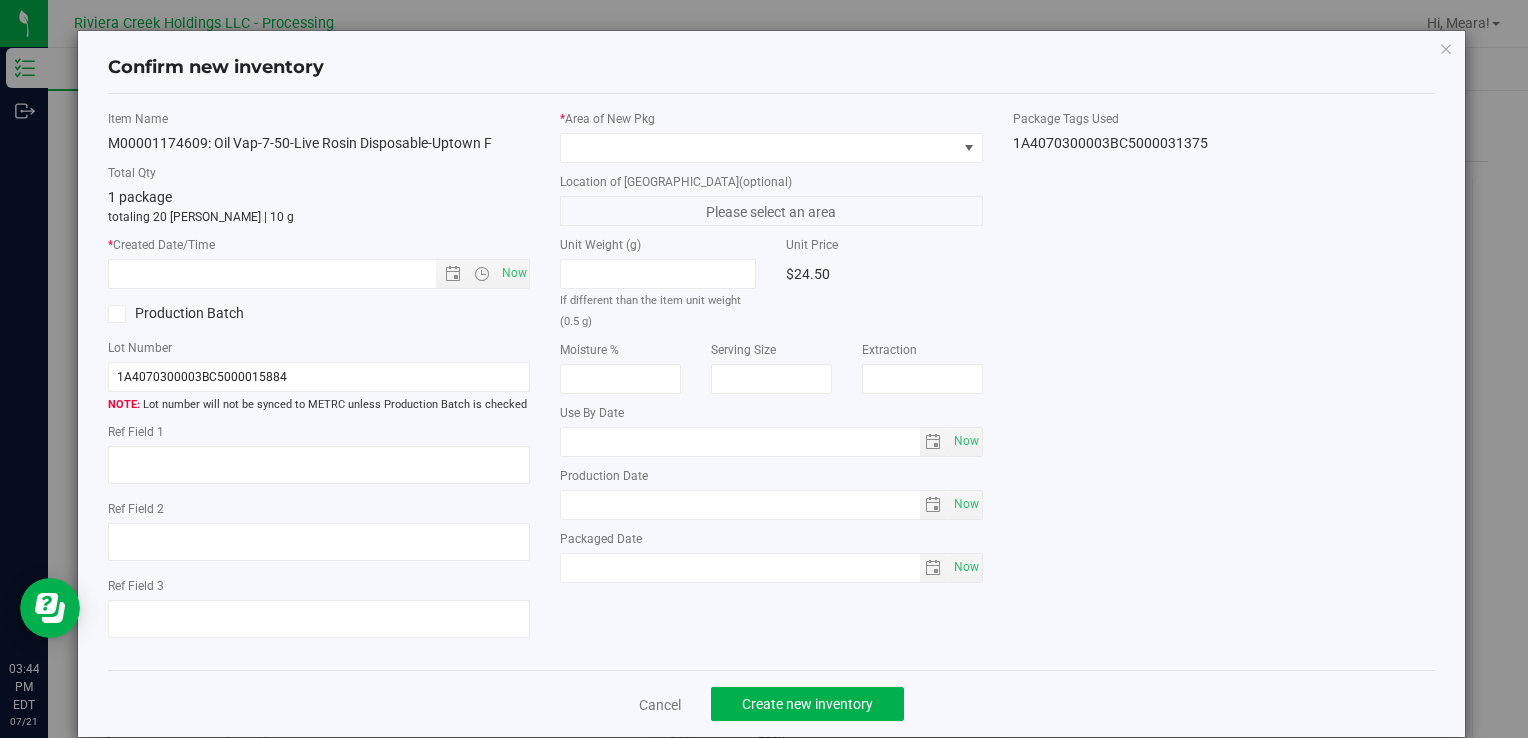 type on "[DATE]" 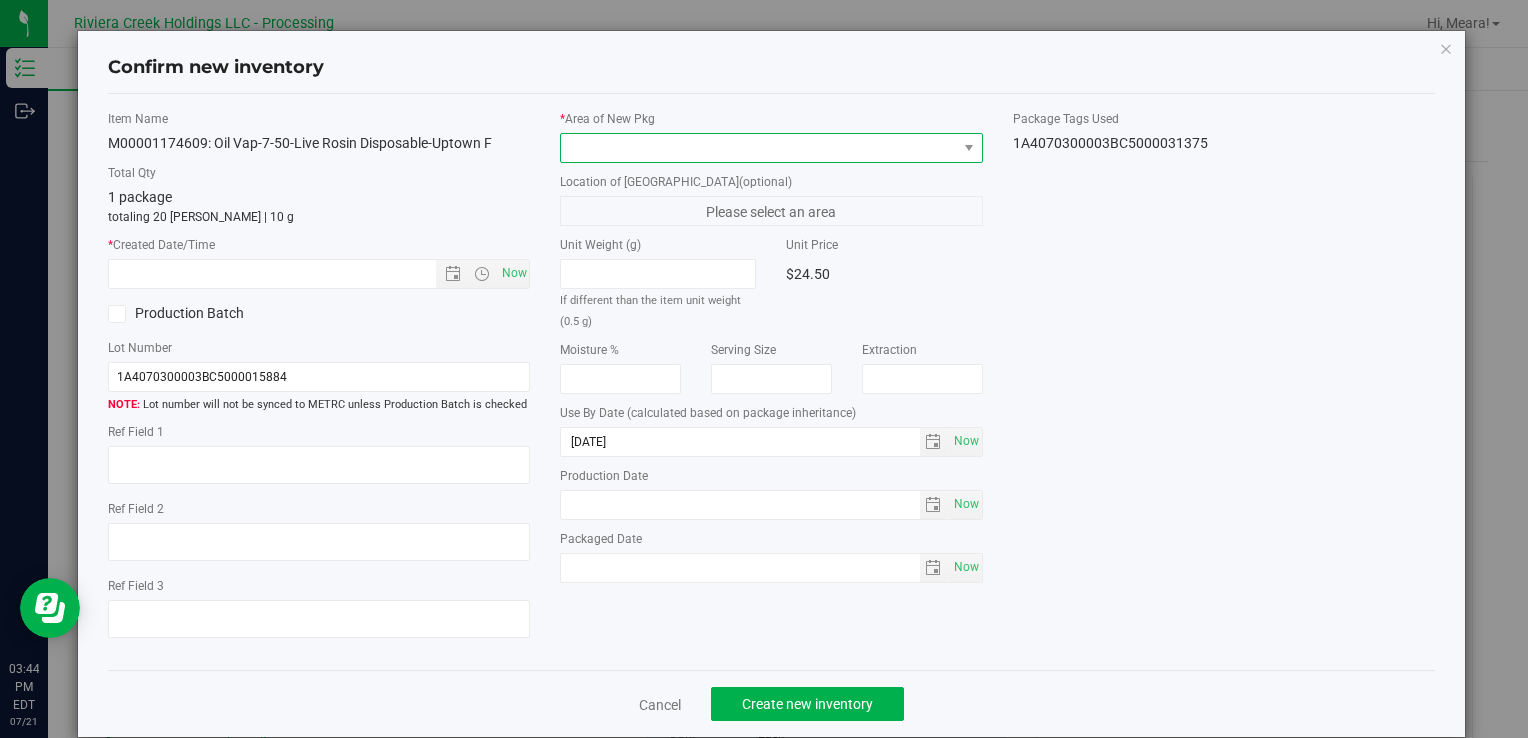 drag, startPoint x: 838, startPoint y: 147, endPoint x: 812, endPoint y: 156, distance: 27.513634 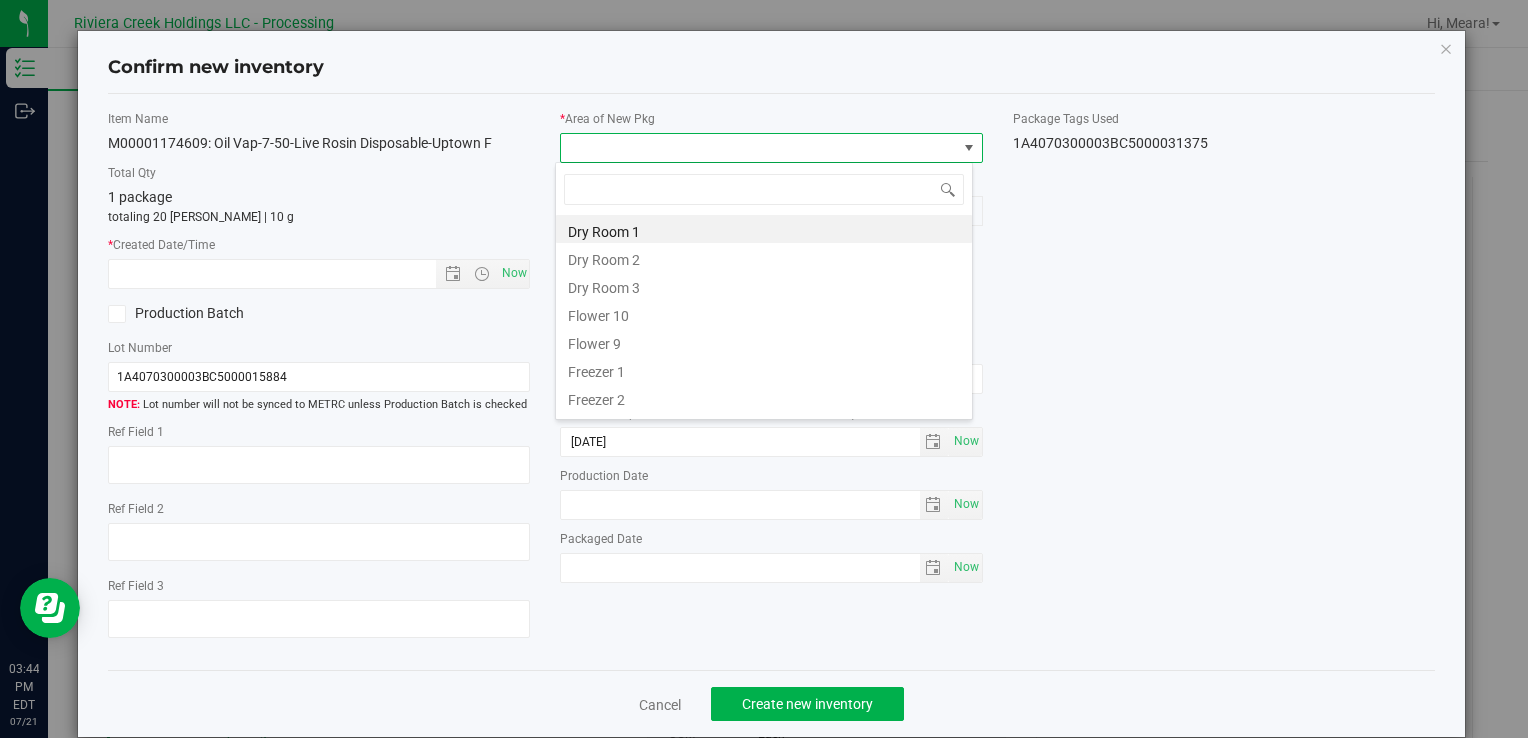 drag, startPoint x: 660, startPoint y: 310, endPoint x: 616, endPoint y: 309, distance: 44.011364 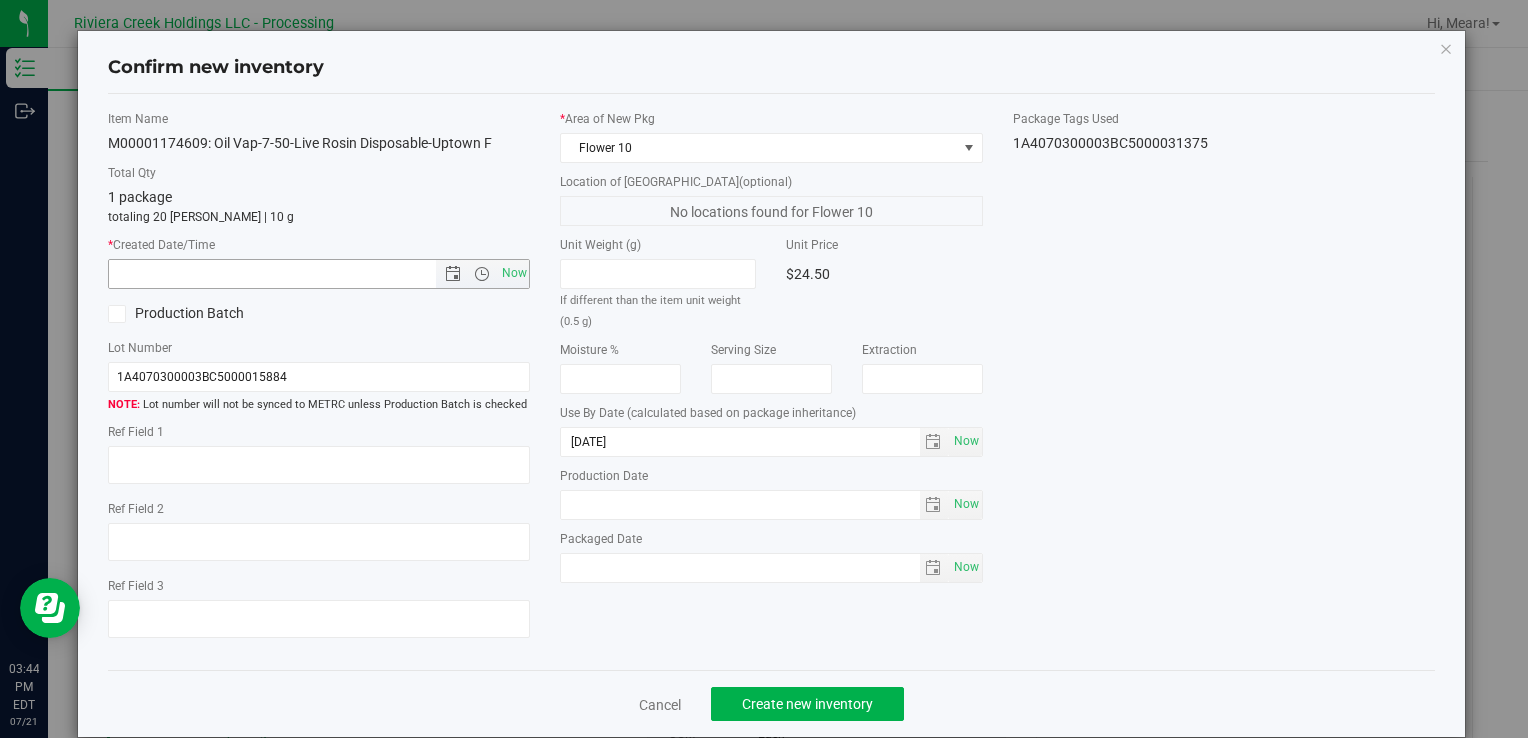 drag, startPoint x: 505, startPoint y: 274, endPoint x: 683, endPoint y: 416, distance: 227.70155 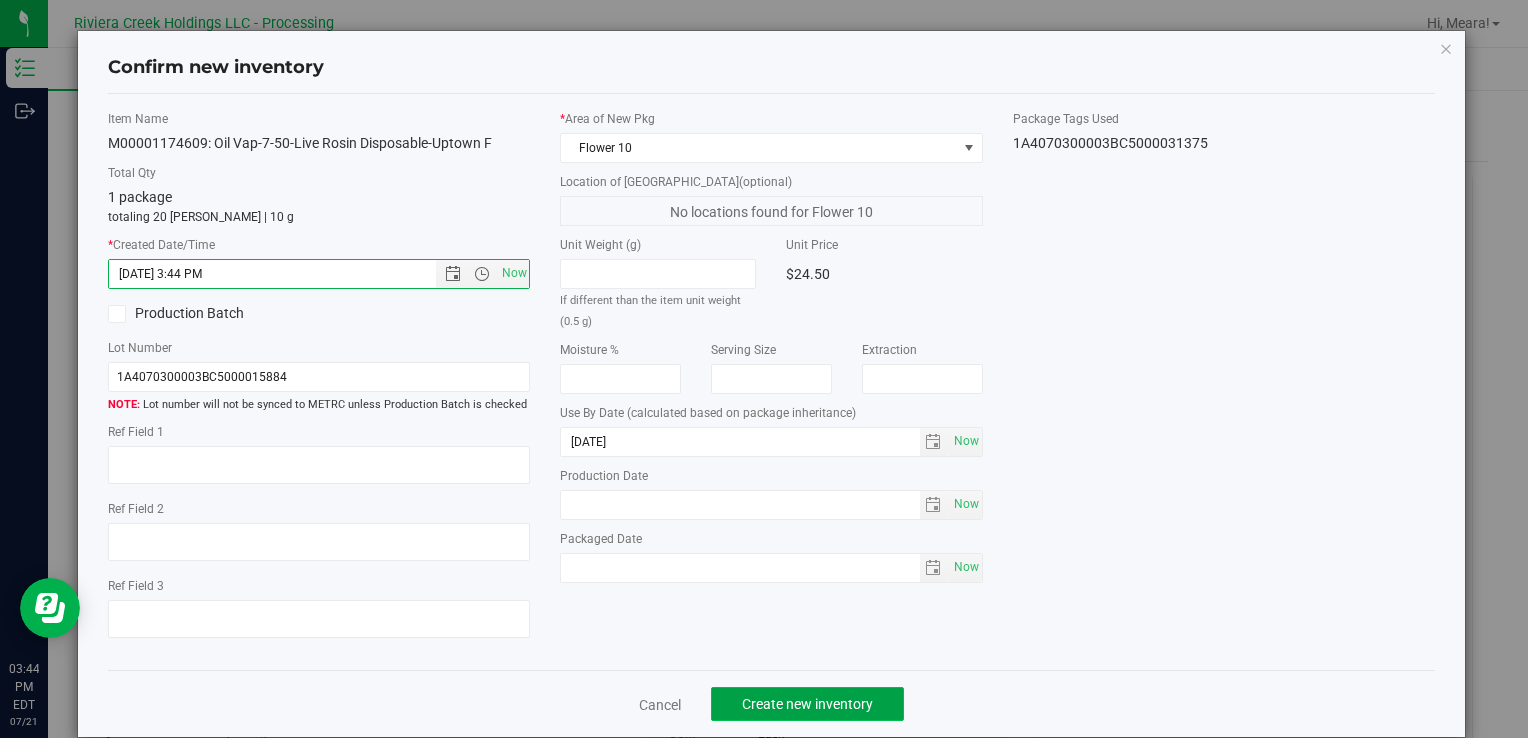 click on "Create new inventory" 